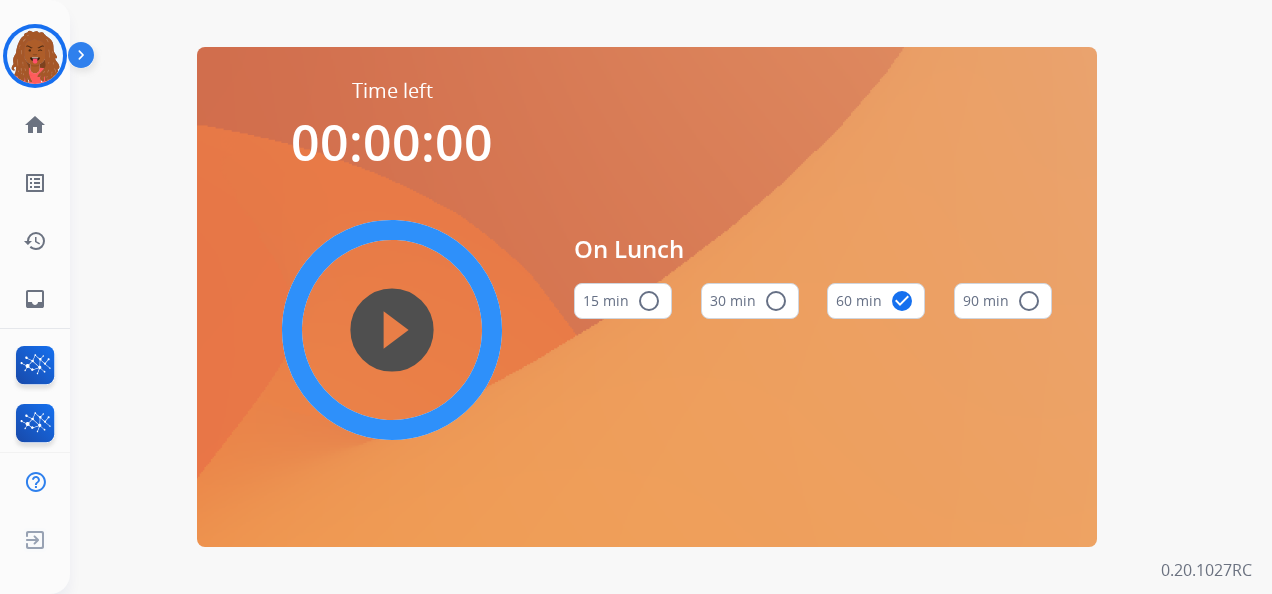 scroll, scrollTop: 0, scrollLeft: 0, axis: both 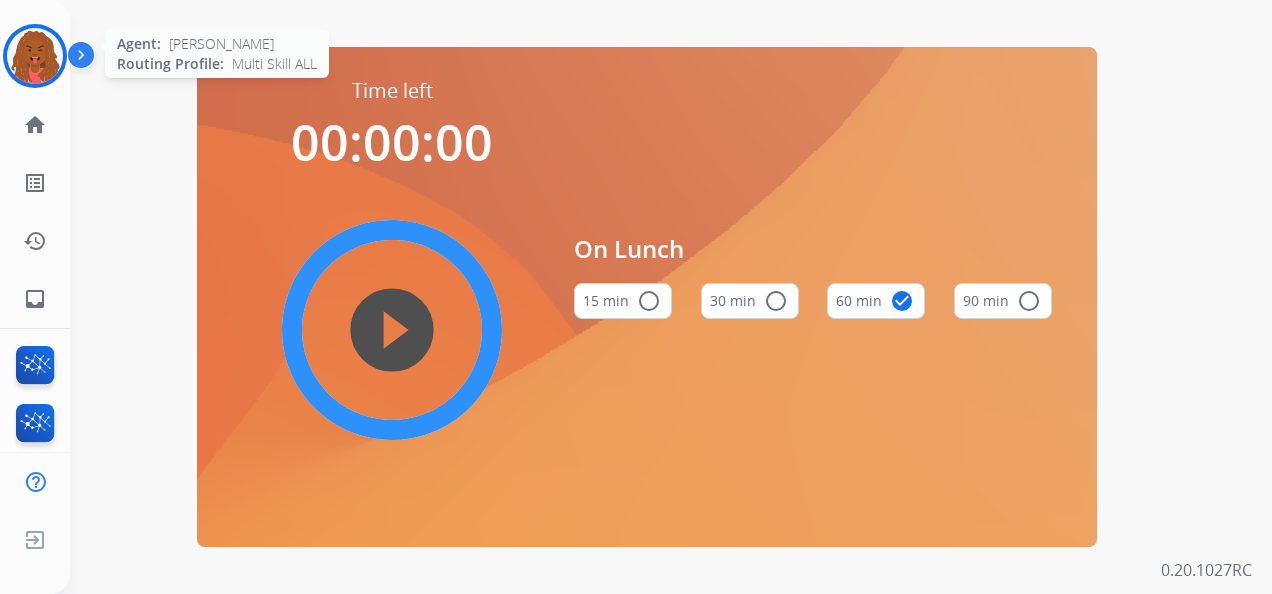click at bounding box center (35, 56) 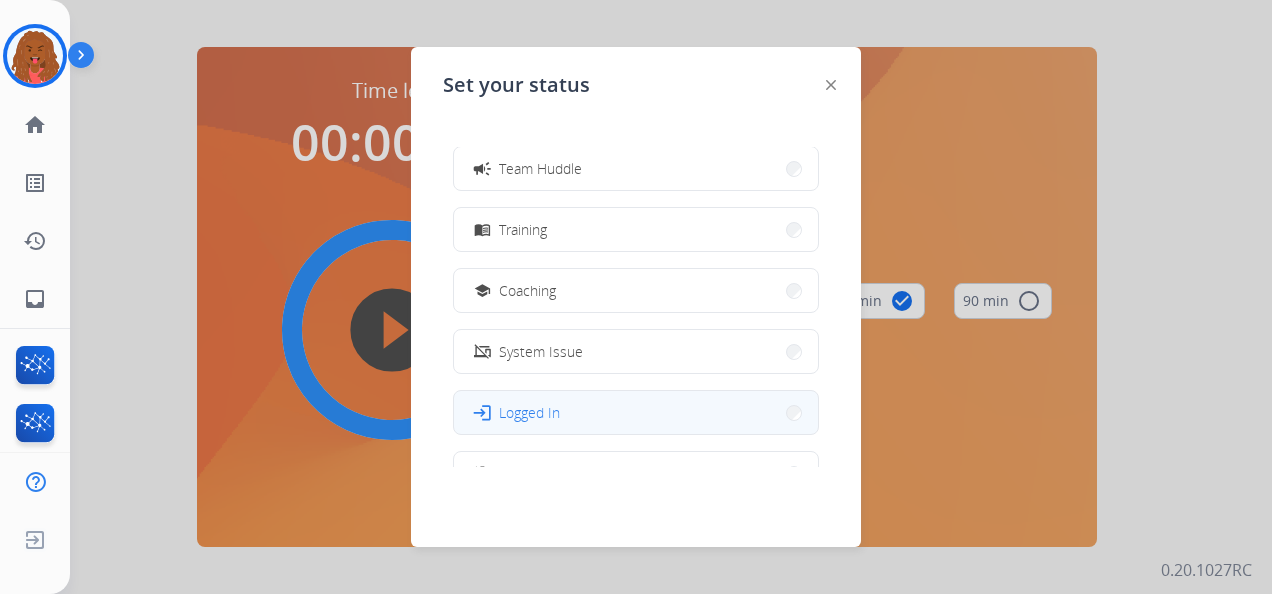 scroll, scrollTop: 376, scrollLeft: 0, axis: vertical 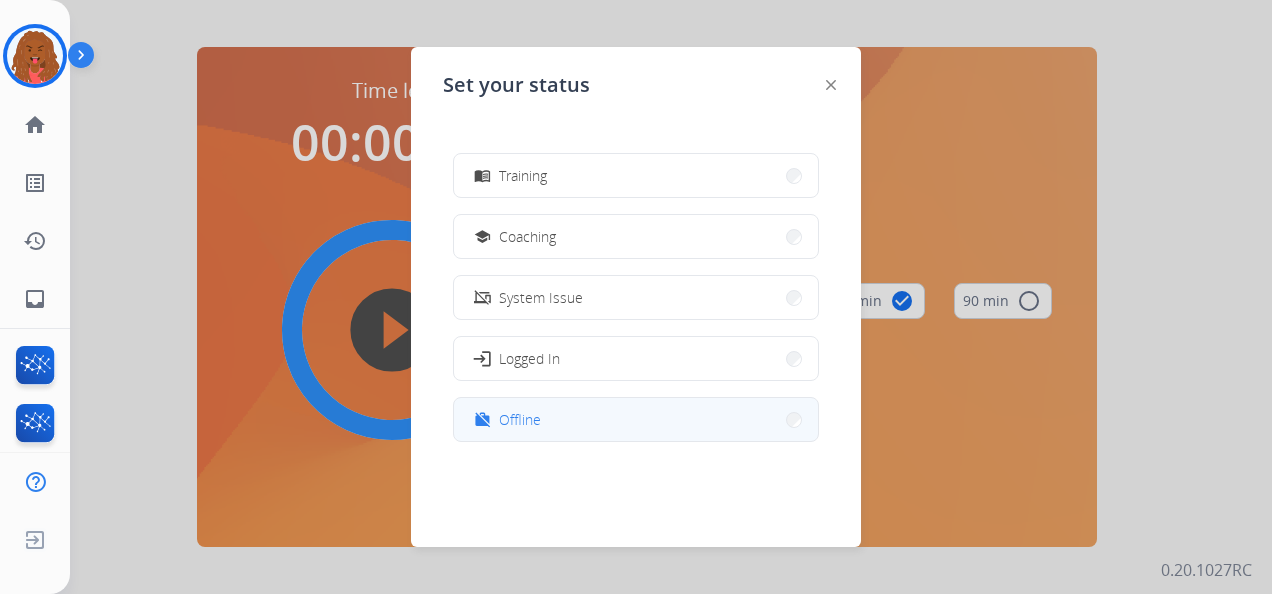 click on "Offline" at bounding box center [520, 419] 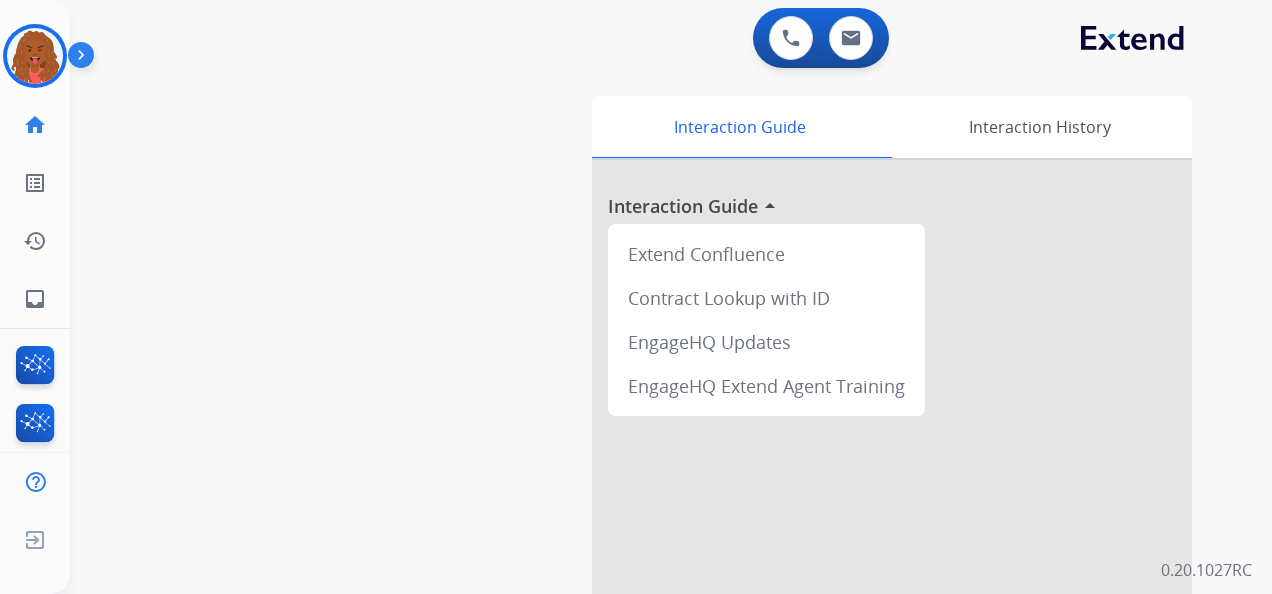 scroll, scrollTop: 0, scrollLeft: 0, axis: both 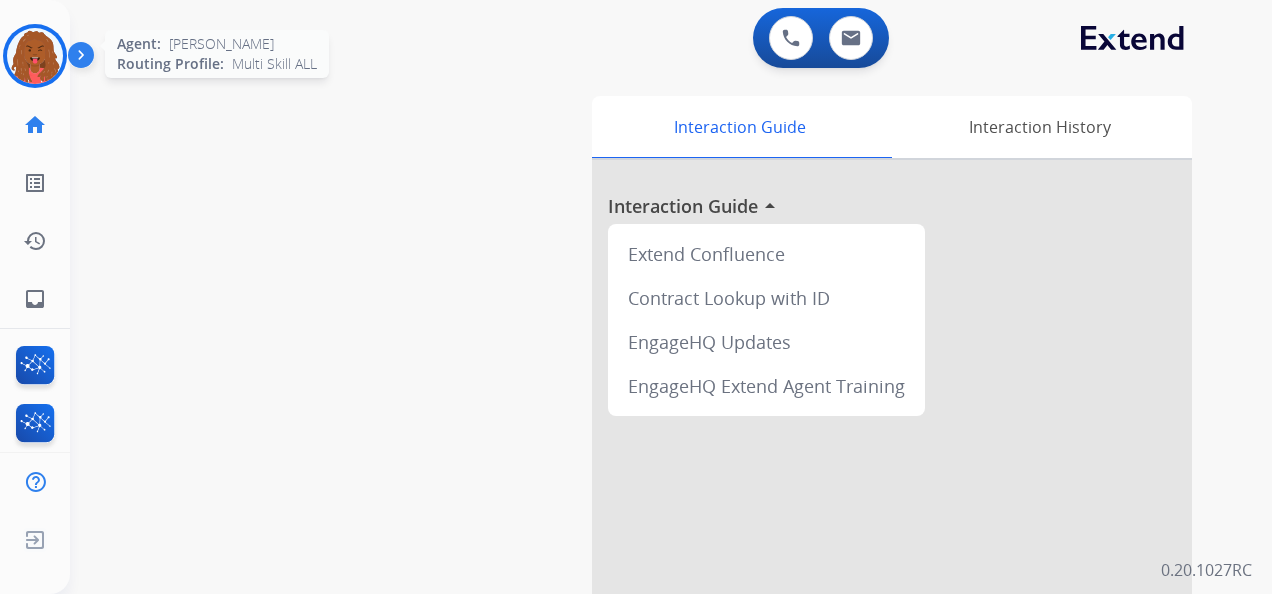 click at bounding box center [35, 56] 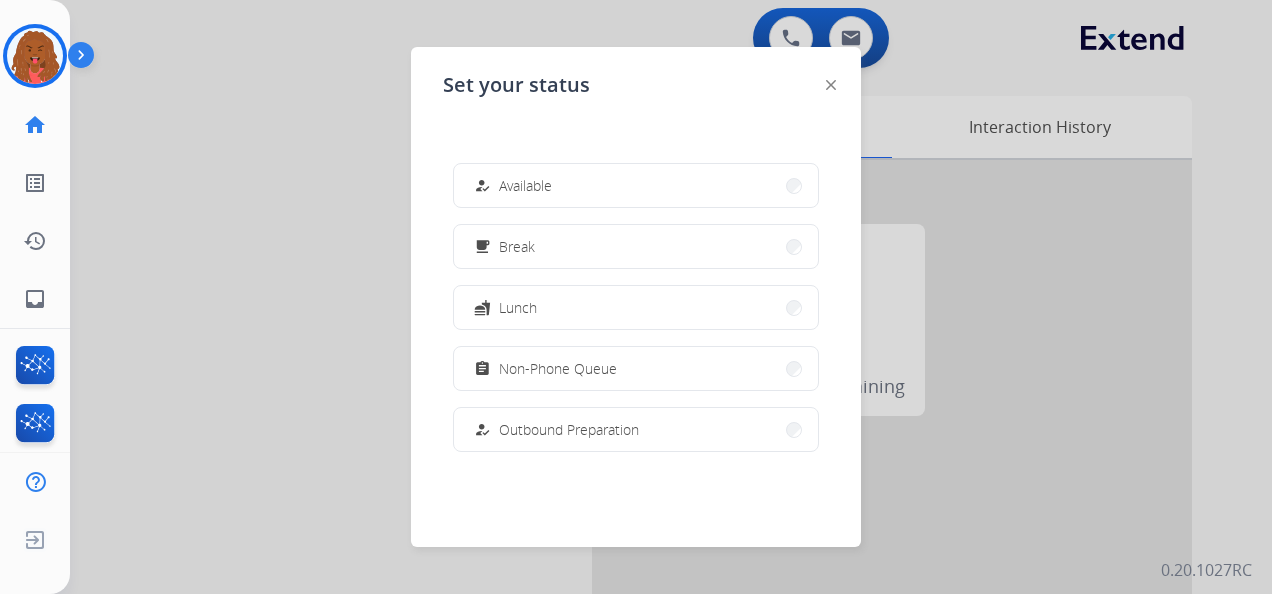 click on "how_to_reg Available" at bounding box center [636, 185] 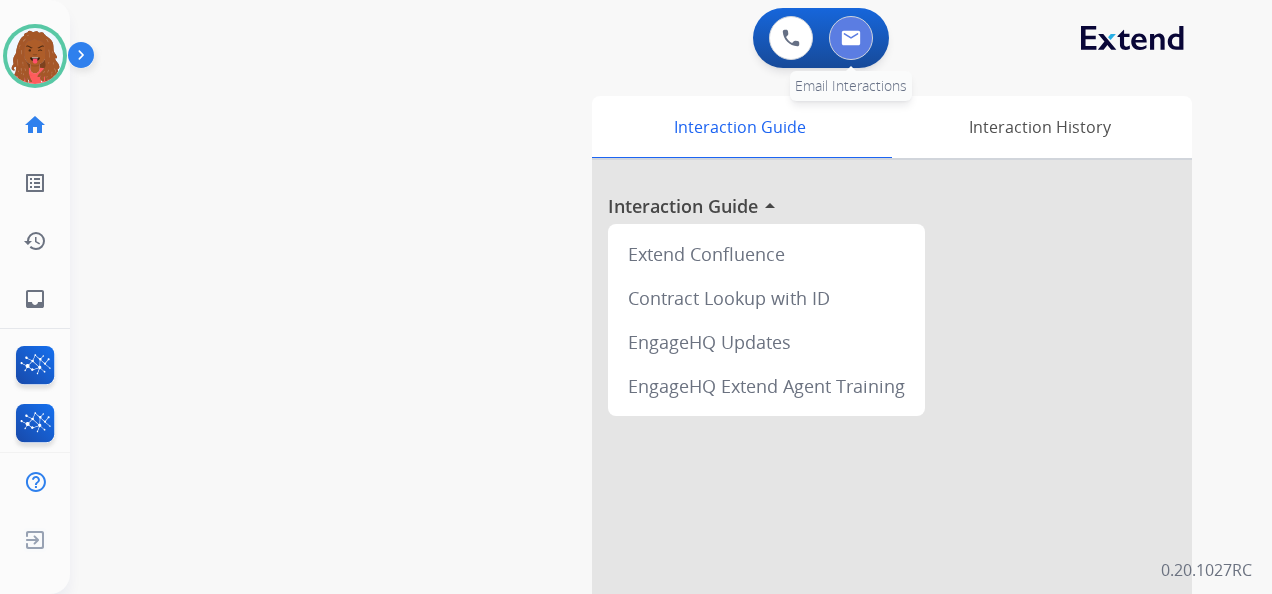 click at bounding box center [851, 38] 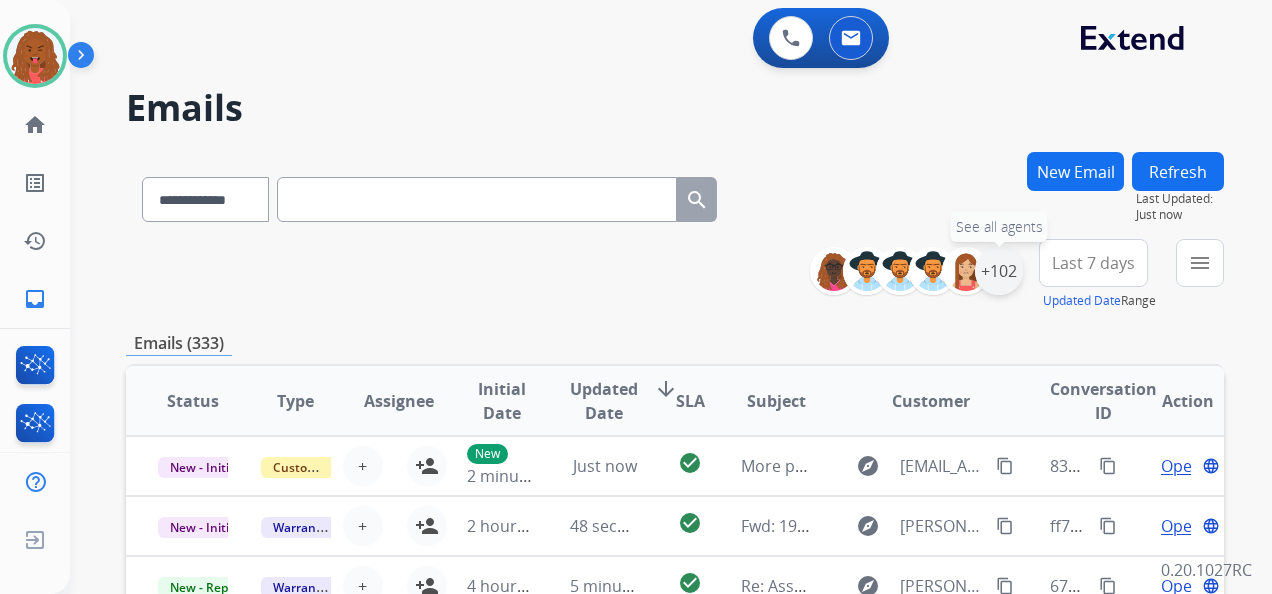 click on "+102" at bounding box center [999, 271] 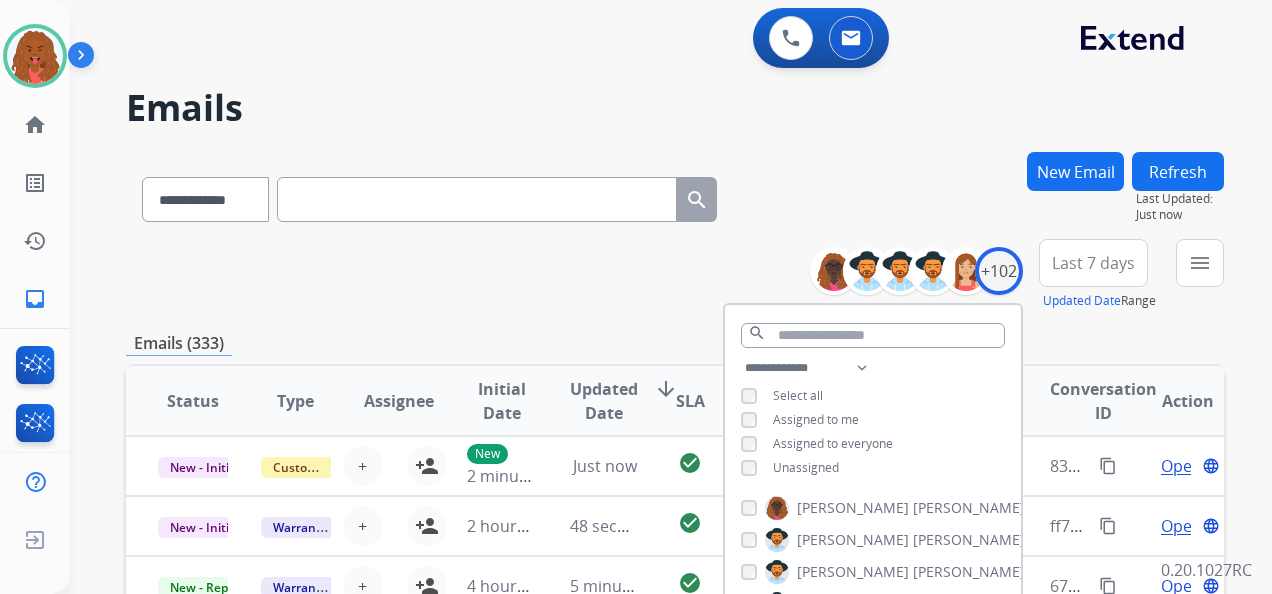 click on "Unassigned" at bounding box center (806, 467) 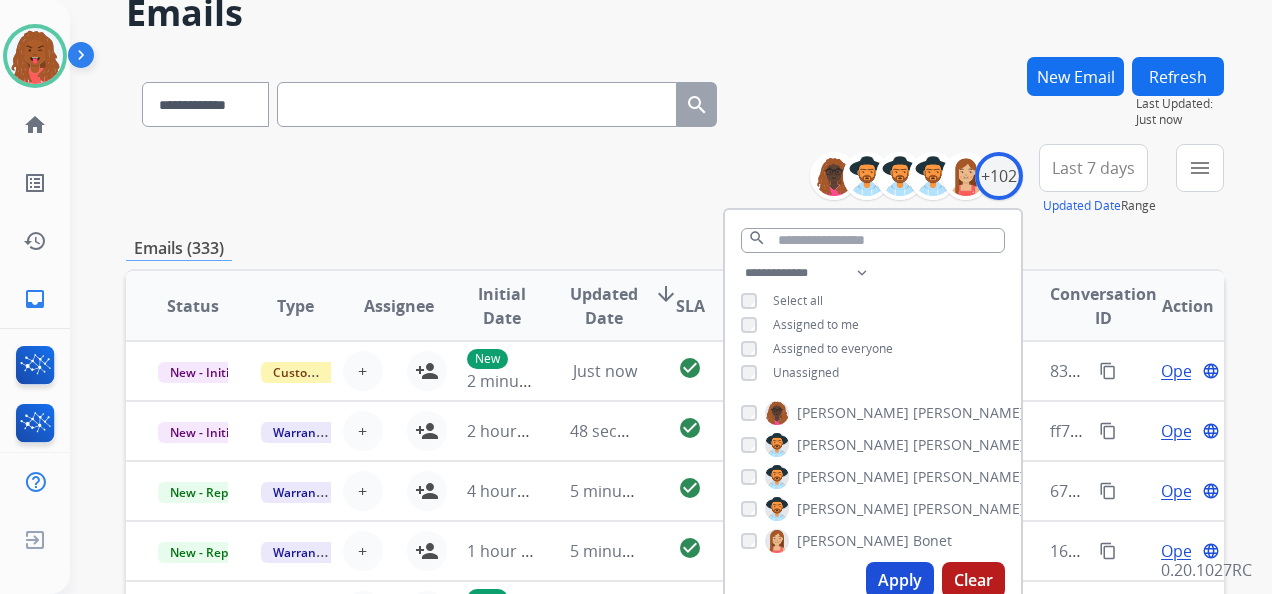 scroll, scrollTop: 500, scrollLeft: 0, axis: vertical 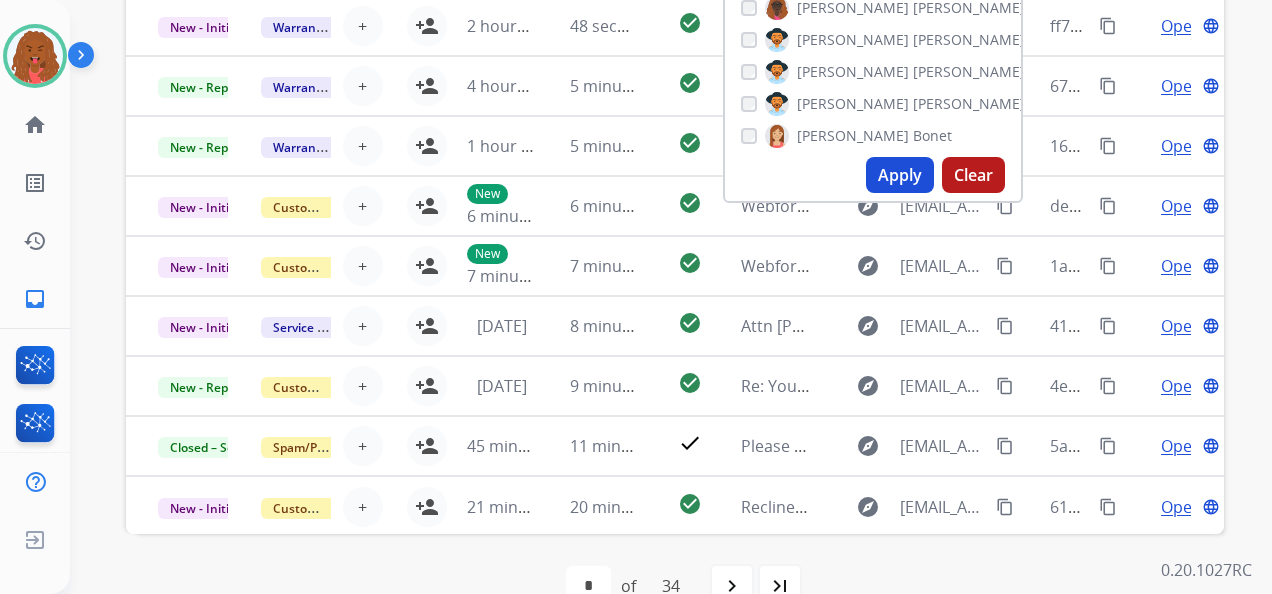 click on "Apply" at bounding box center (900, 175) 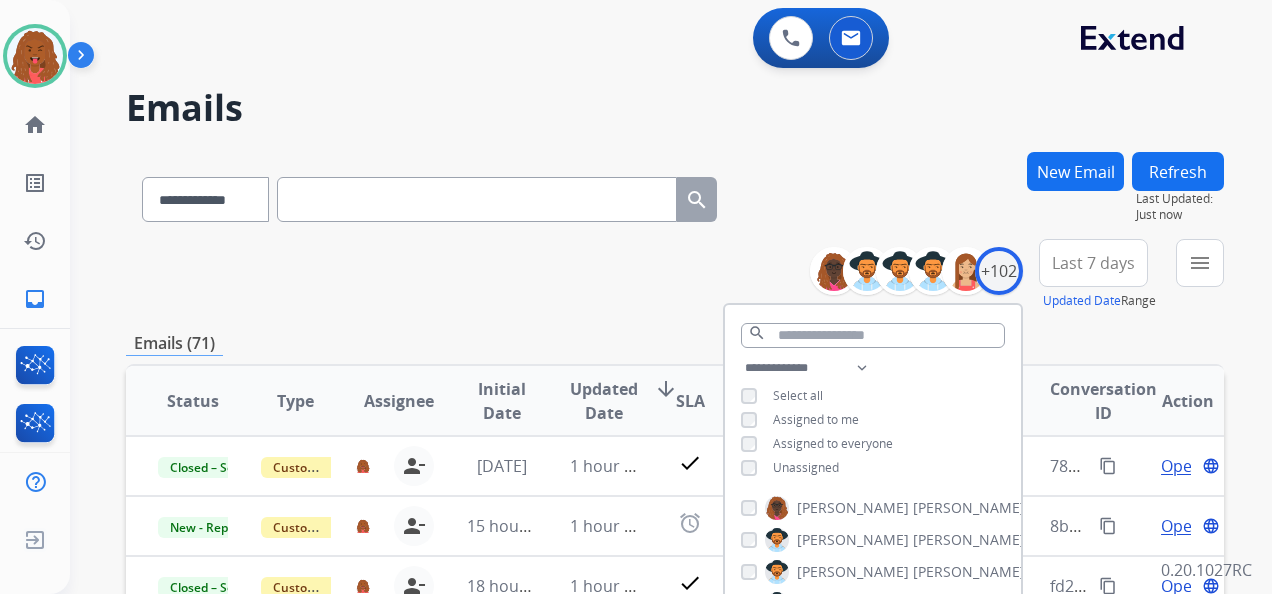 click on "Last 7 days" at bounding box center (1093, 263) 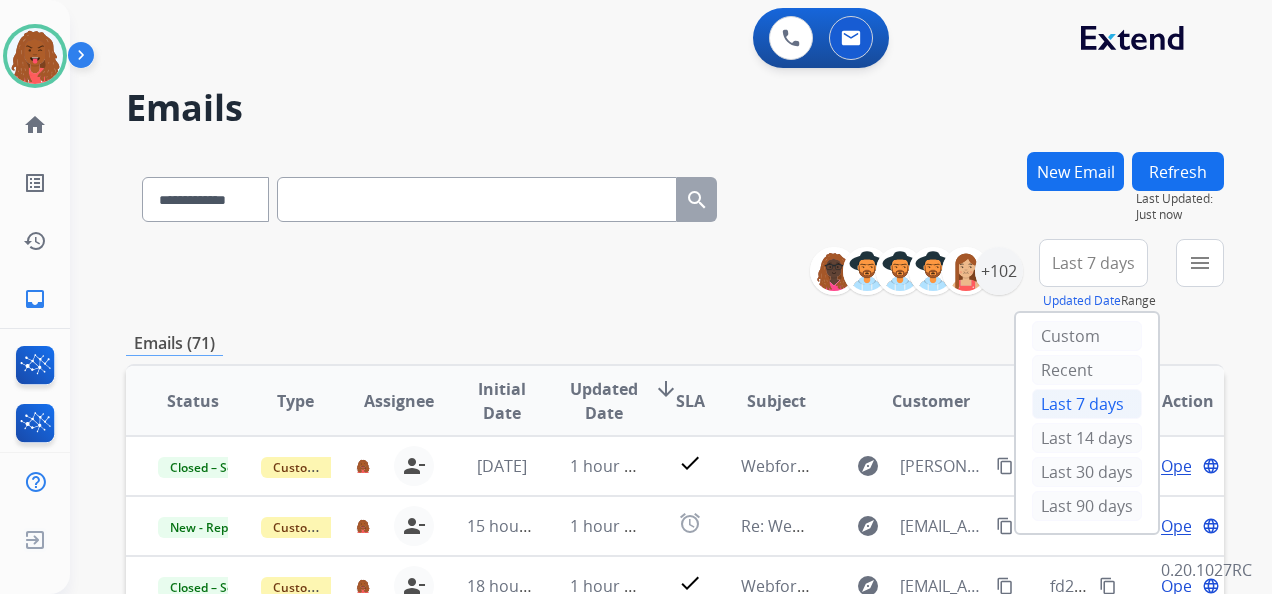 scroll, scrollTop: 200, scrollLeft: 0, axis: vertical 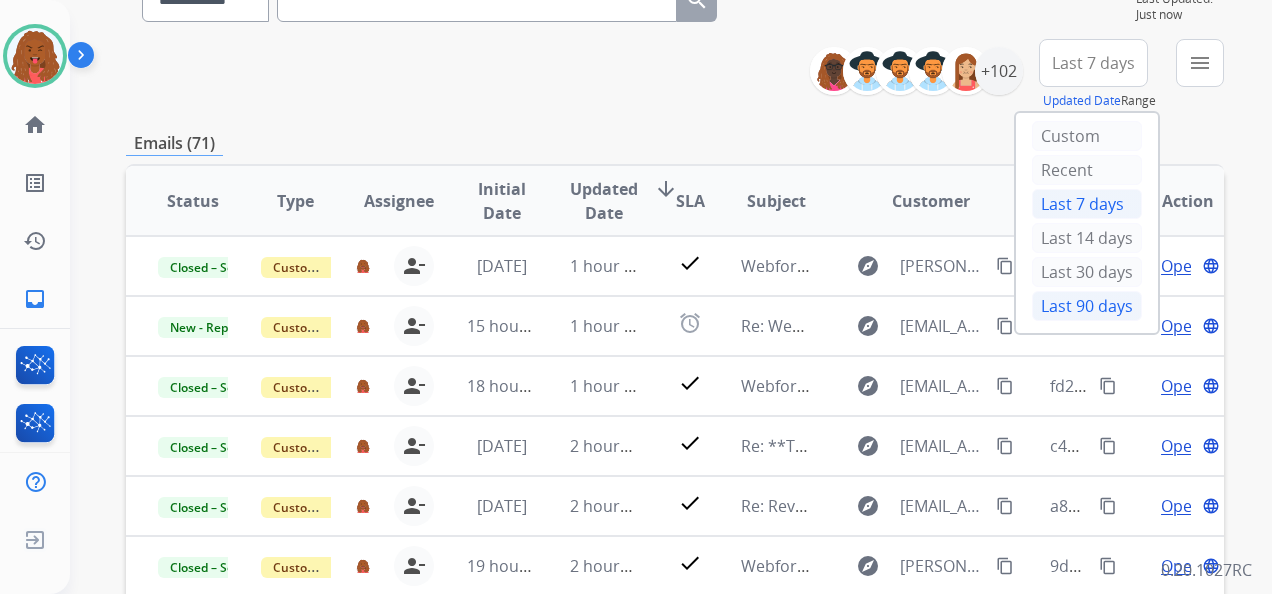 click on "Last 90 days" at bounding box center [1087, 306] 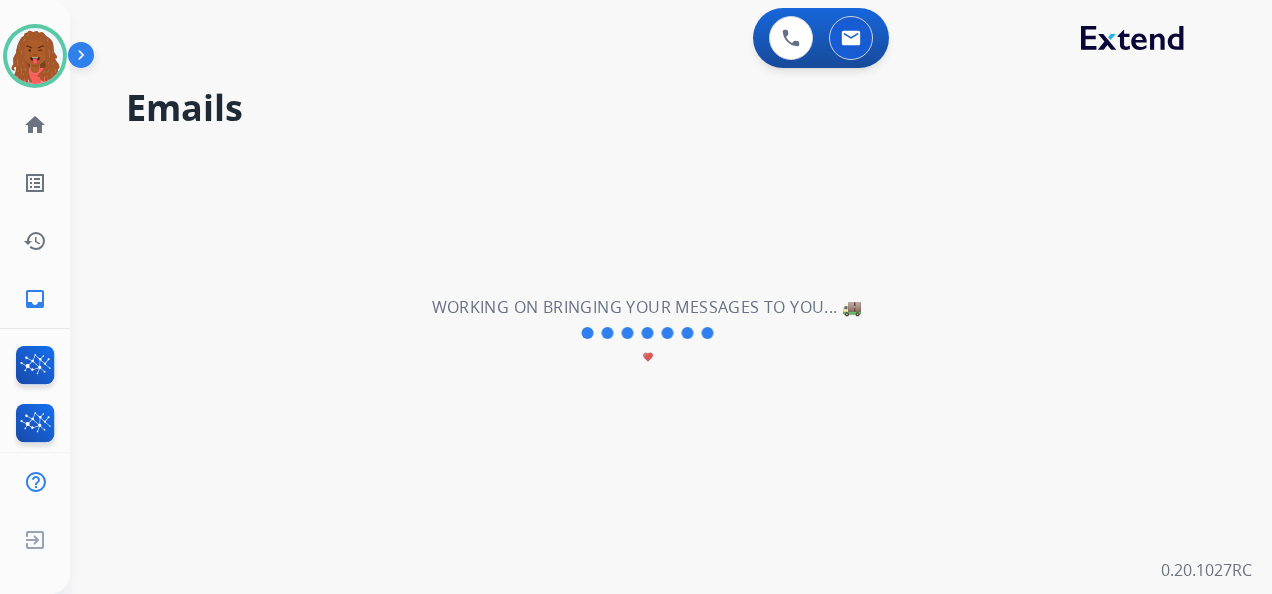 scroll, scrollTop: 0, scrollLeft: 0, axis: both 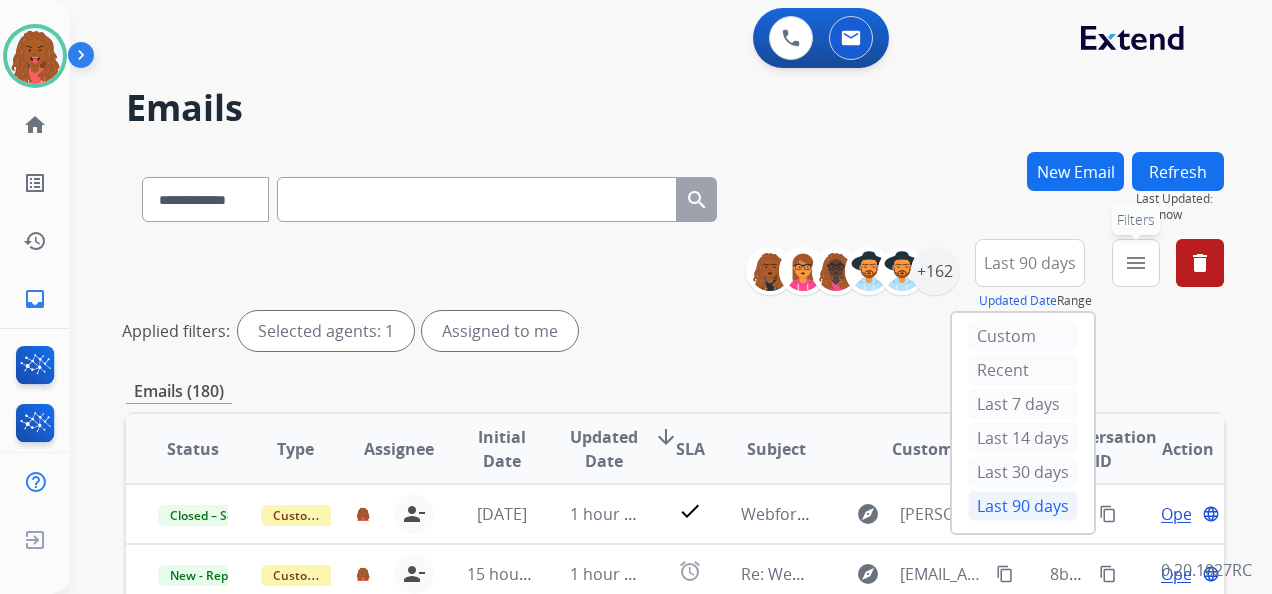 click on "menu" at bounding box center [1136, 263] 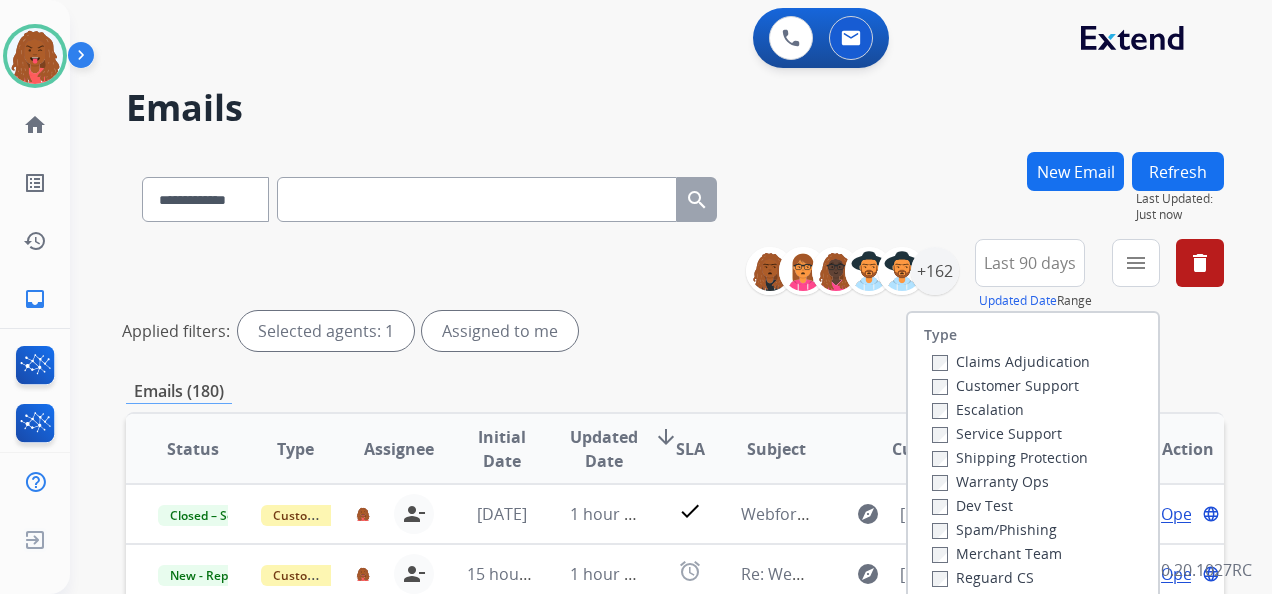 click on "Claims Adjudication   Customer Support   Escalation   Service Support   Shipping Protection   Warranty Ops   Dev Test   Spam/Phishing   Merchant Team   Reguard CS" at bounding box center [1007, 469] 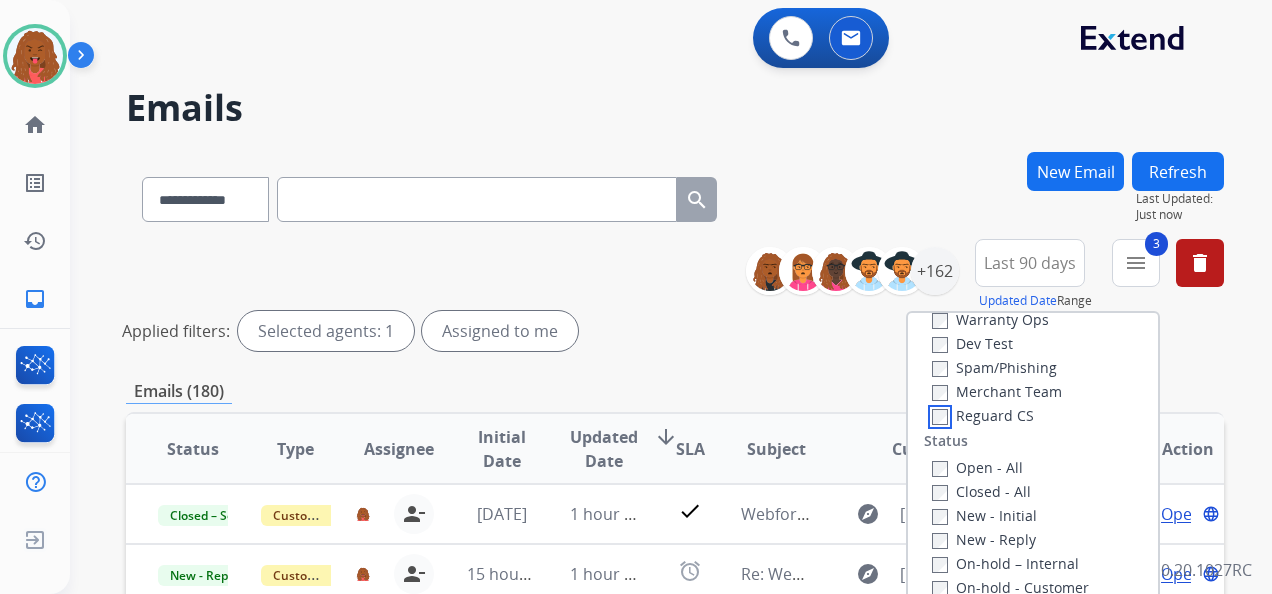 scroll, scrollTop: 300, scrollLeft: 0, axis: vertical 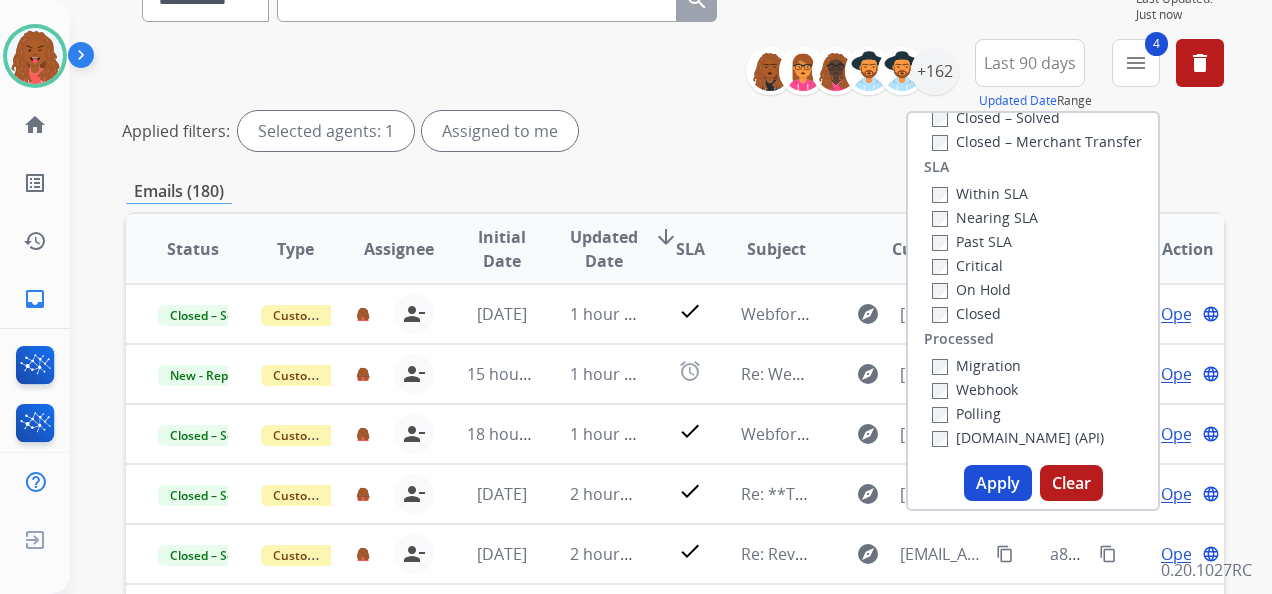 click on "Apply" at bounding box center (998, 483) 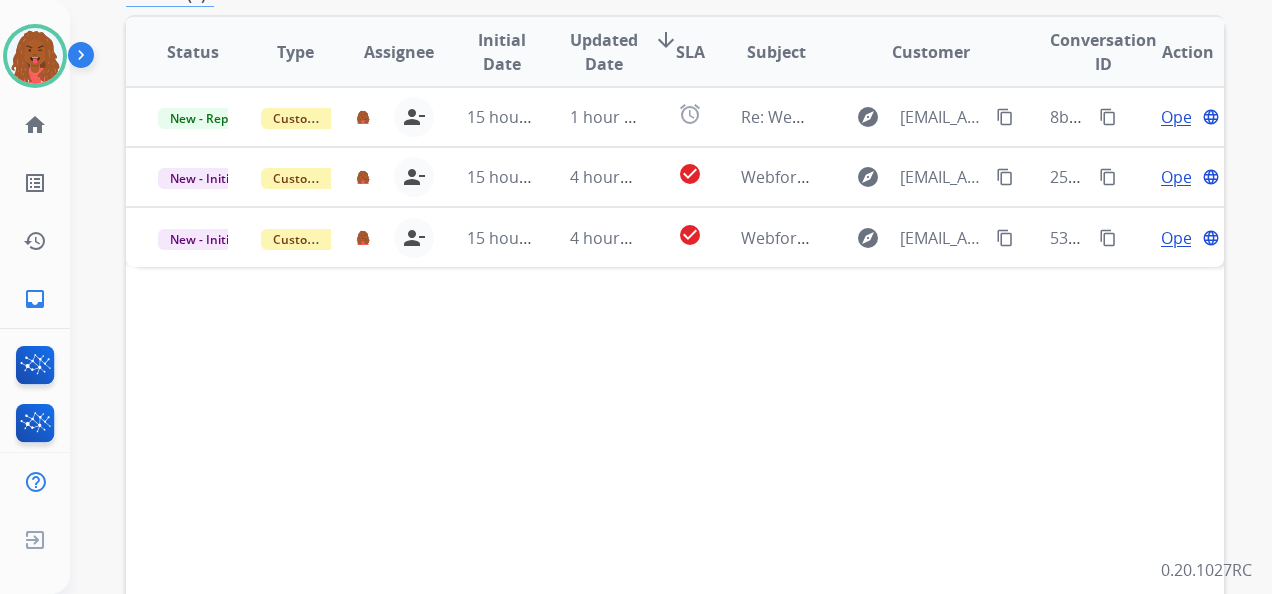 scroll, scrollTop: 500, scrollLeft: 0, axis: vertical 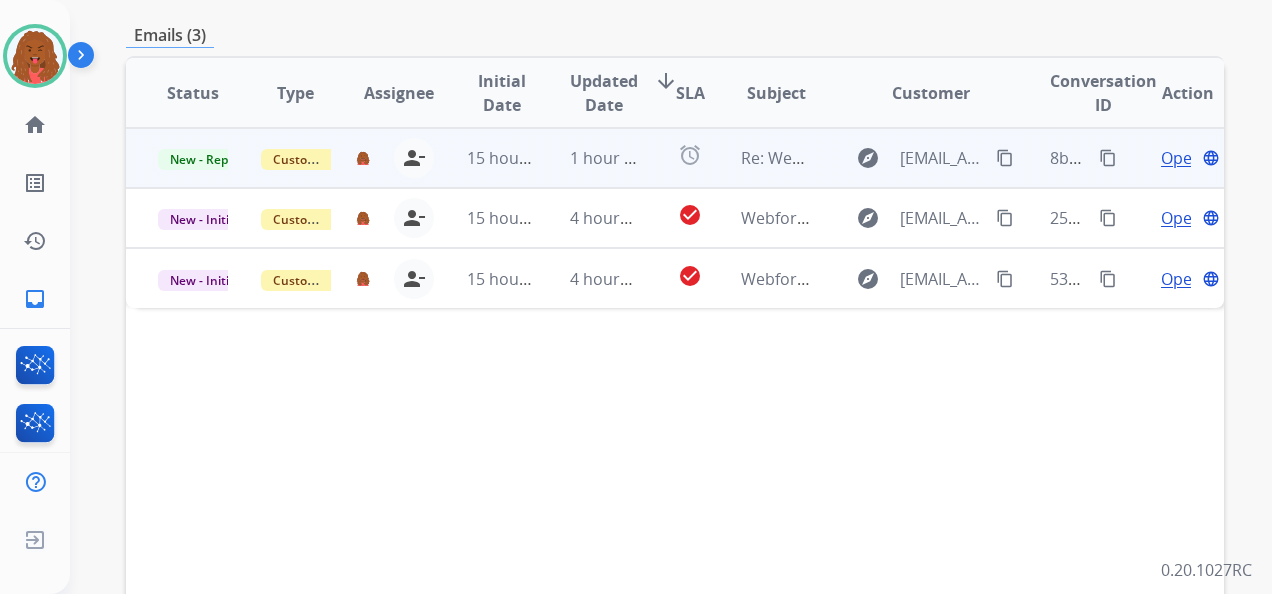 click on "Open" at bounding box center (1181, 158) 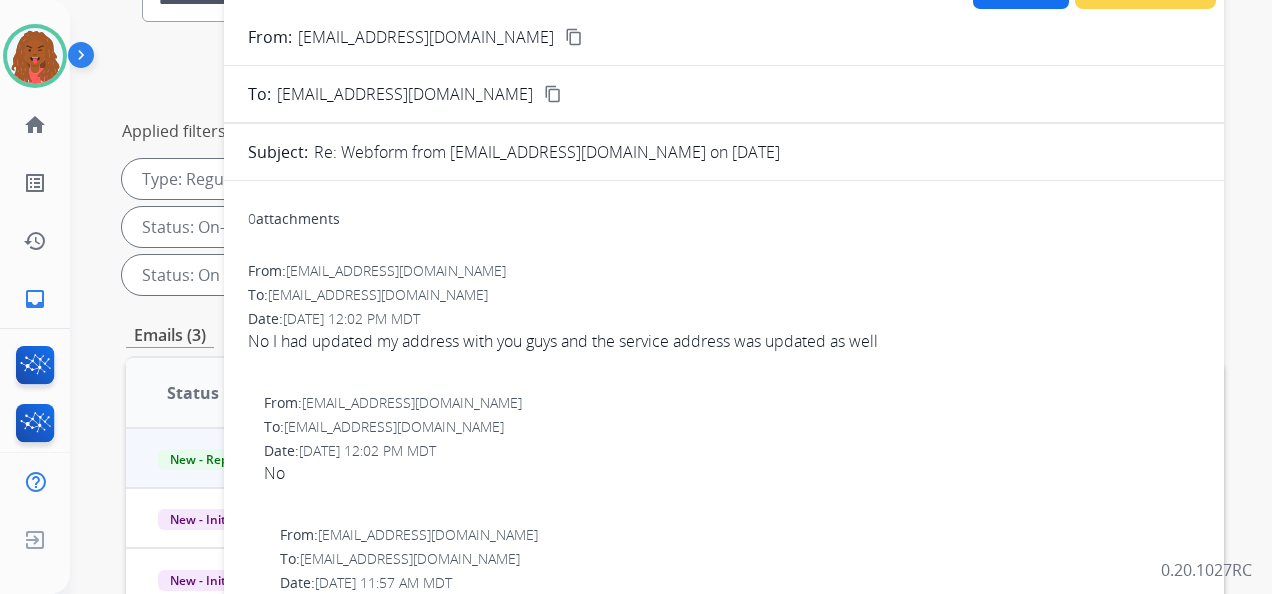 scroll, scrollTop: 100, scrollLeft: 0, axis: vertical 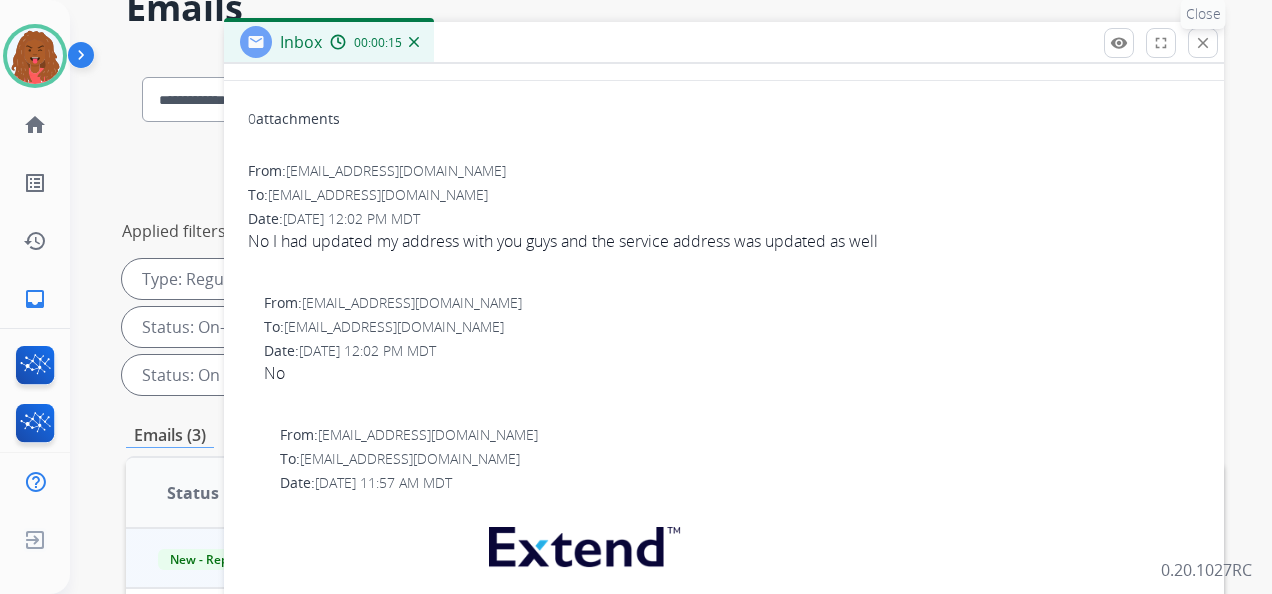 click on "close" at bounding box center [1203, 43] 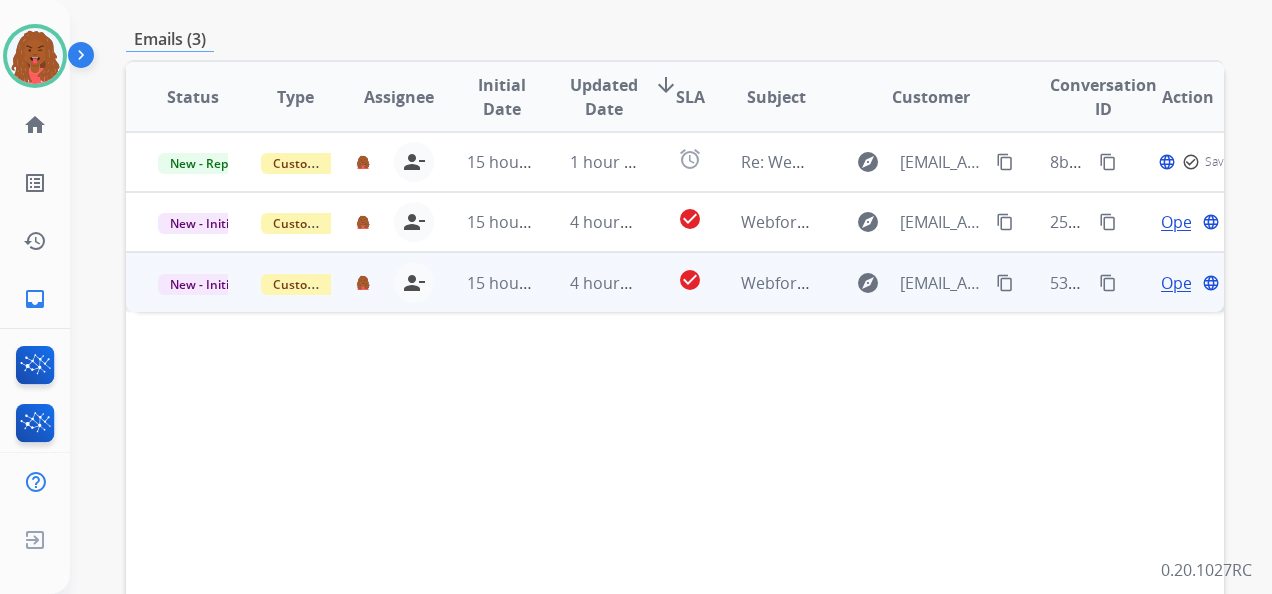 scroll, scrollTop: 500, scrollLeft: 0, axis: vertical 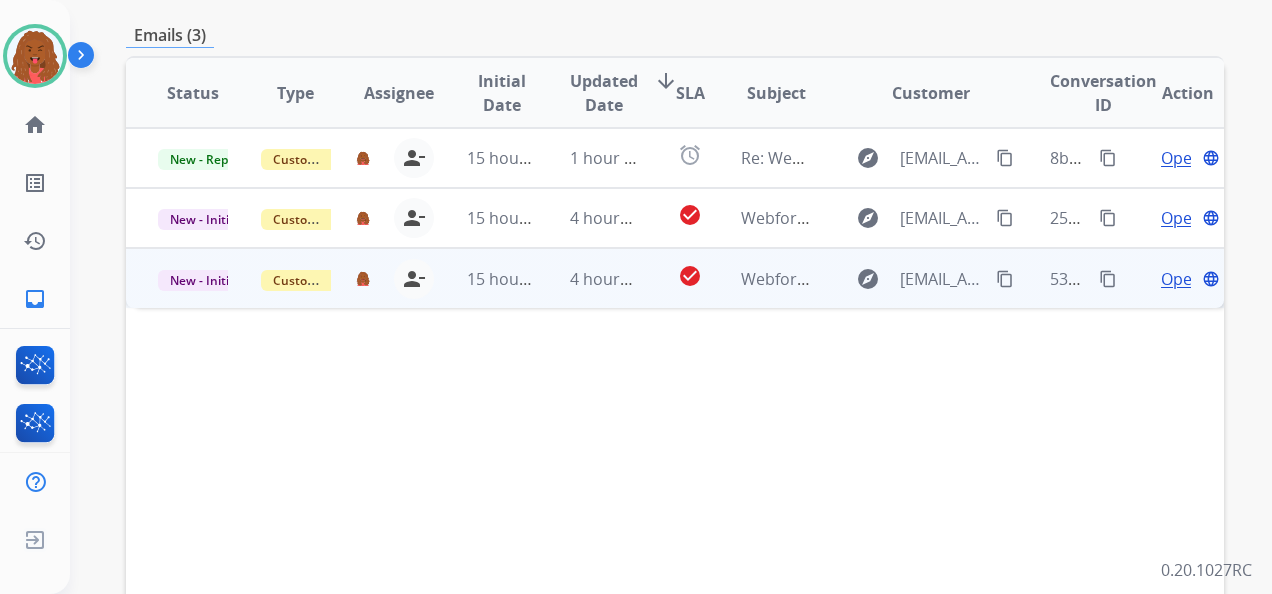 click on "Open" at bounding box center (1181, 279) 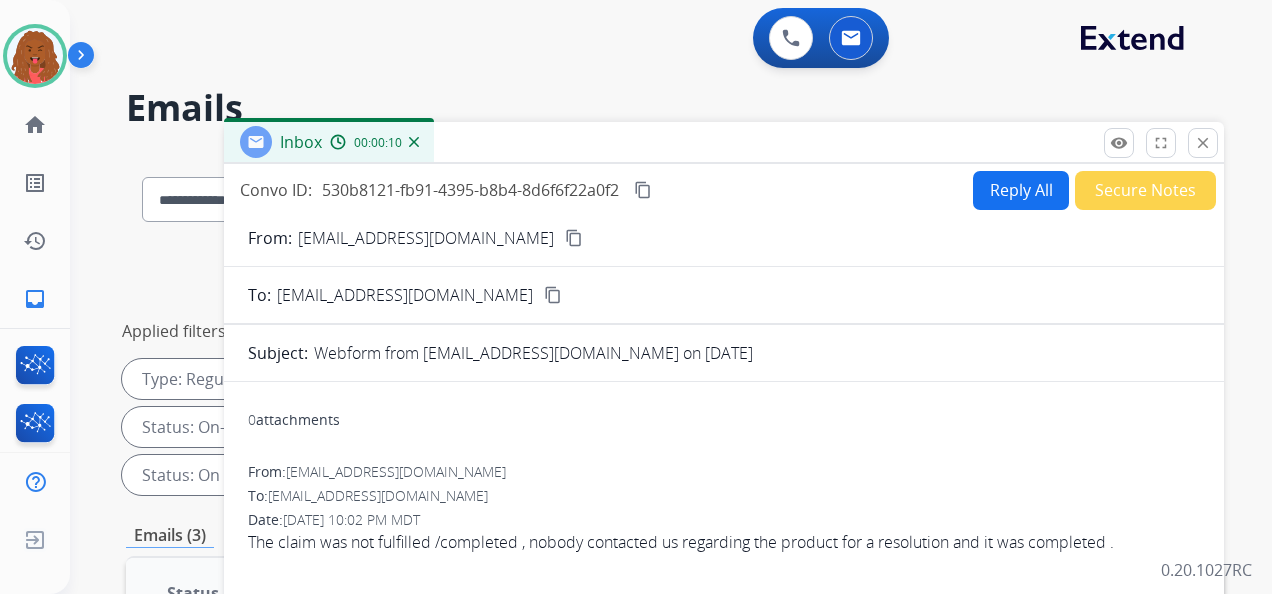 scroll, scrollTop: 0, scrollLeft: 0, axis: both 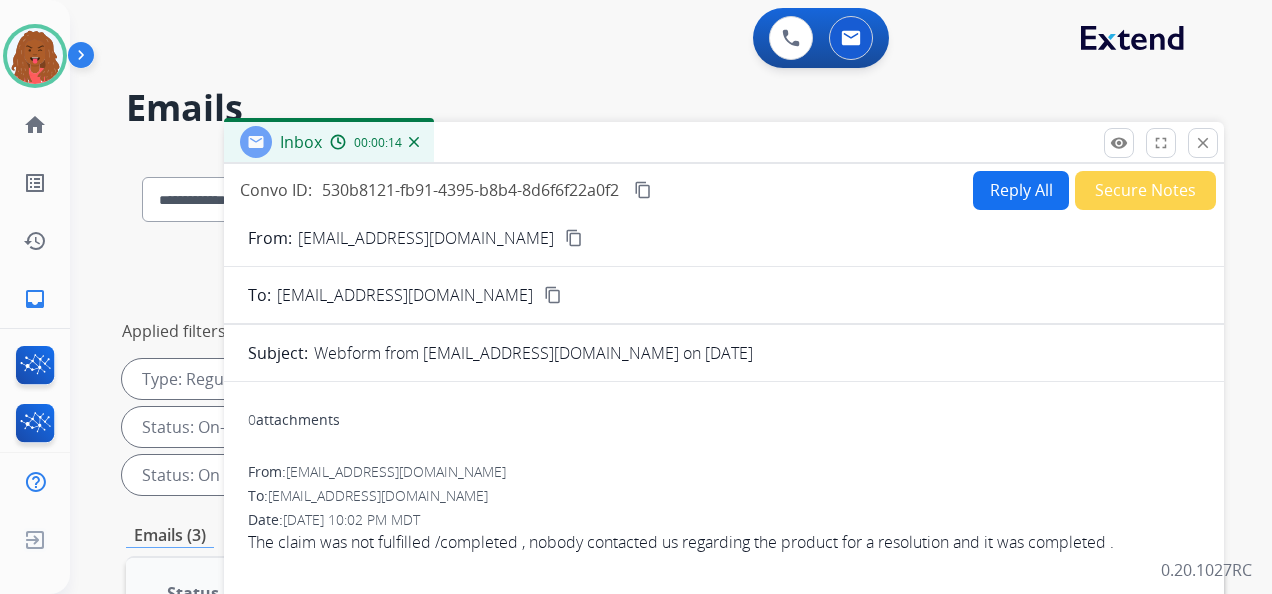 click on "content_copy" at bounding box center [574, 238] 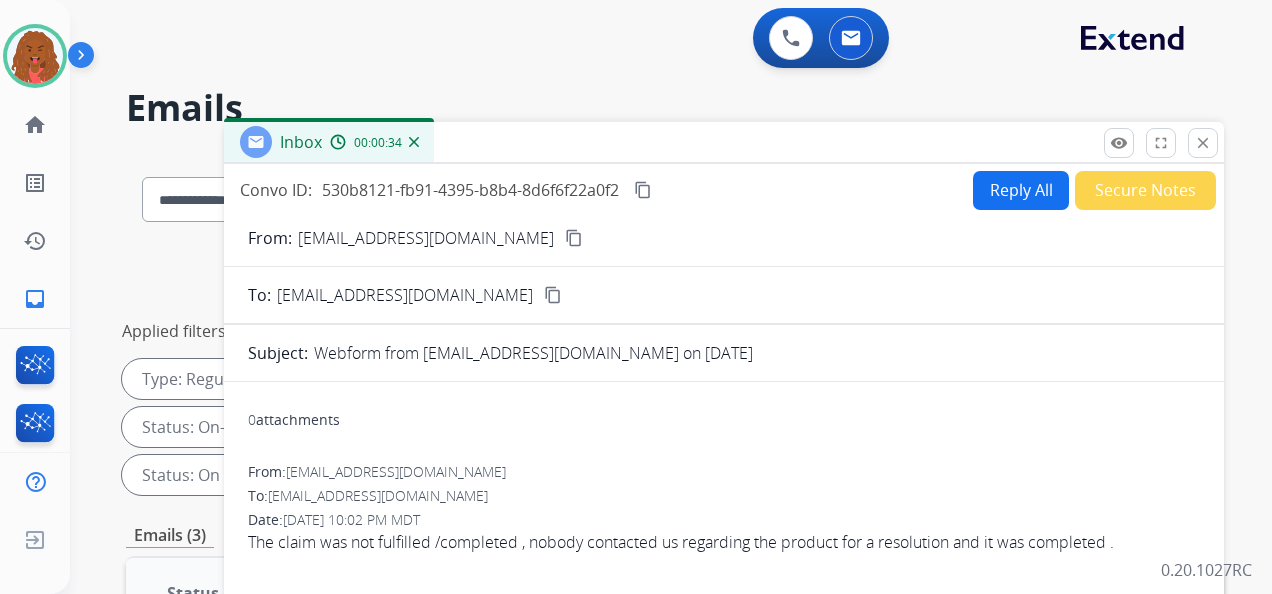 click on "Reply All" at bounding box center (1021, 190) 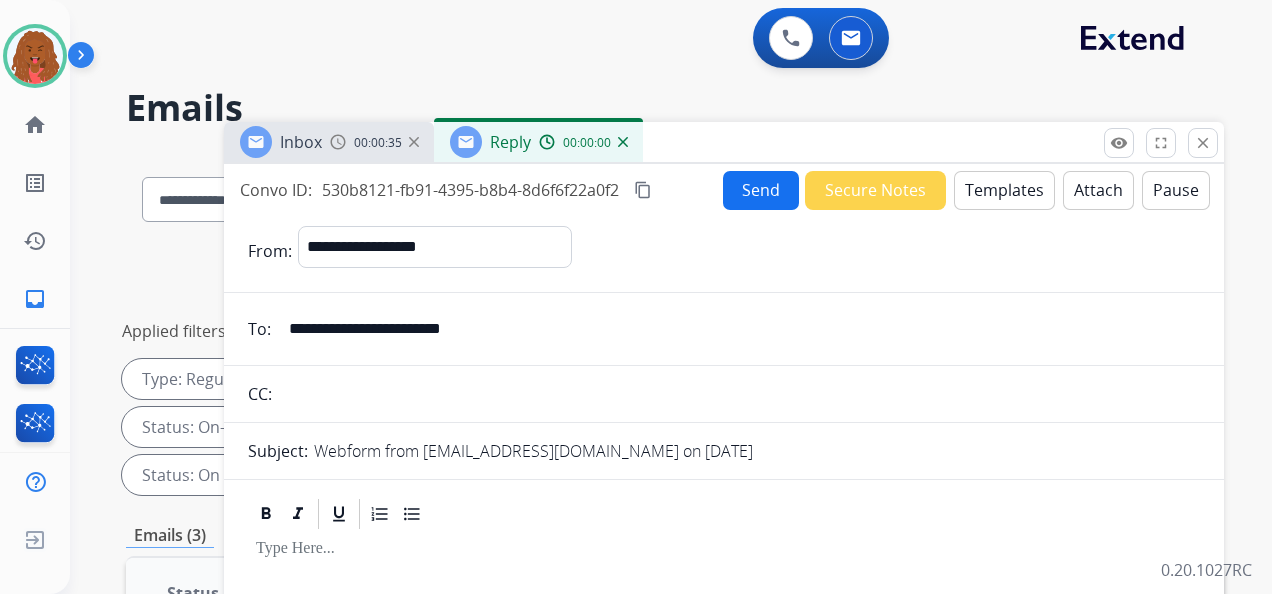 click on "Templates" at bounding box center [1004, 190] 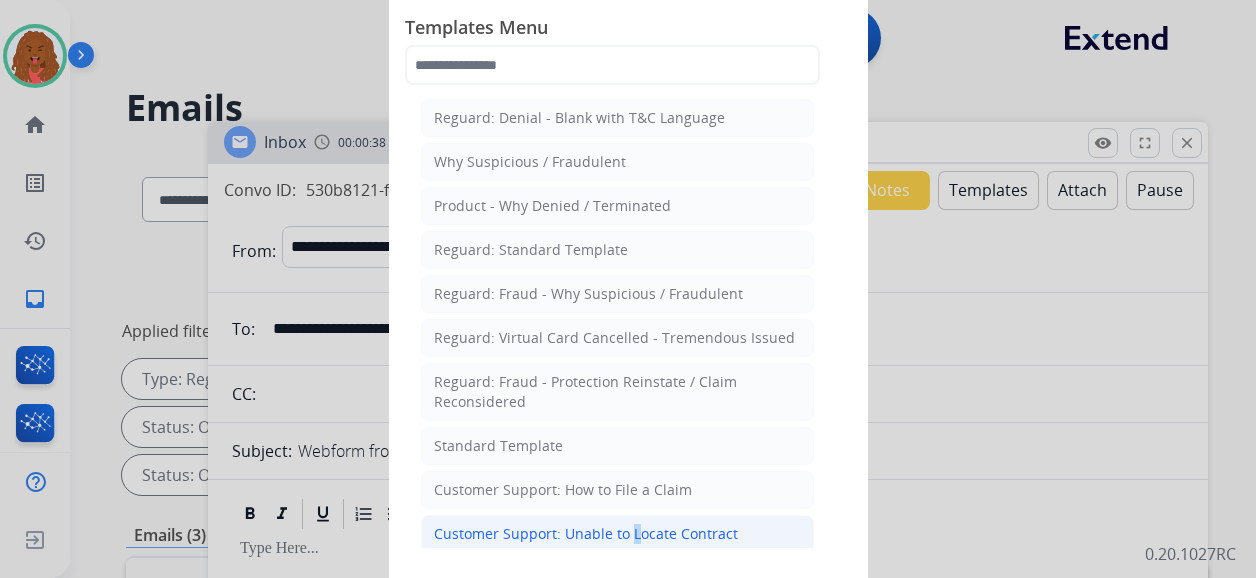 click on "Customer Support: Unable to Locate Contract" 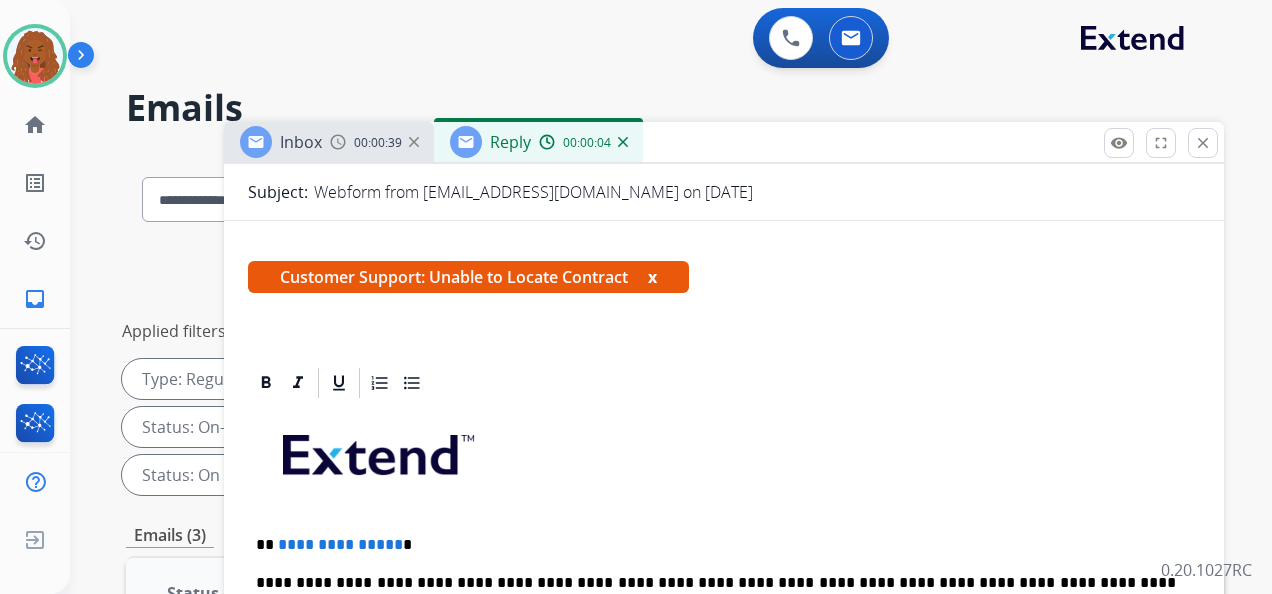 scroll, scrollTop: 300, scrollLeft: 0, axis: vertical 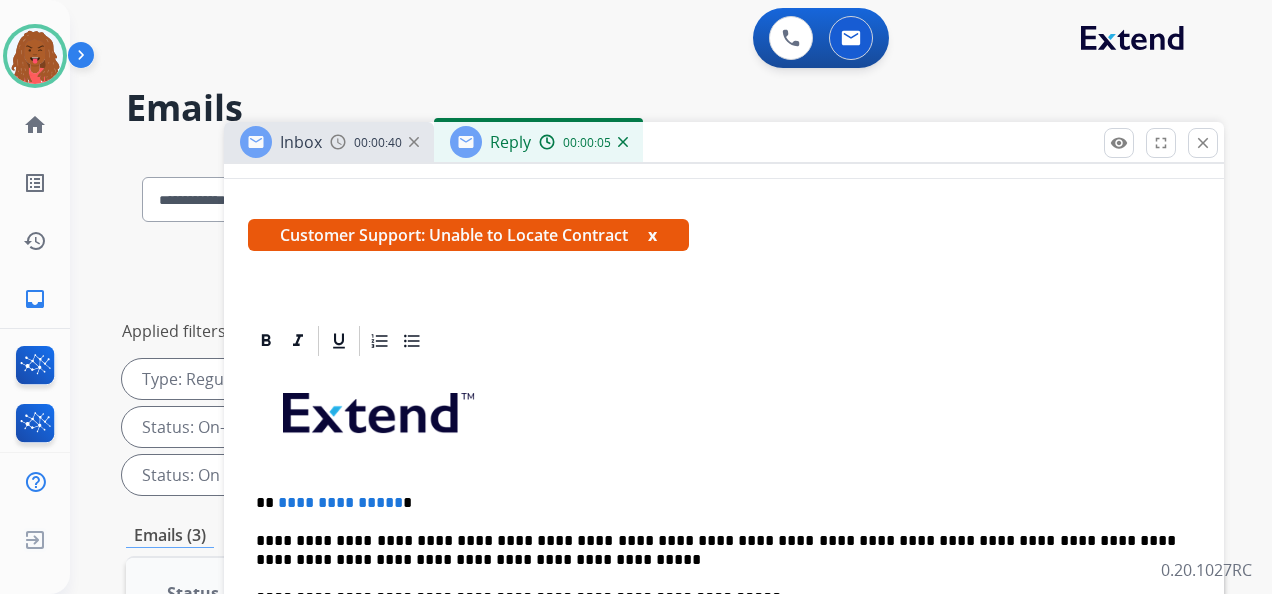 click on "**********" at bounding box center [340, 502] 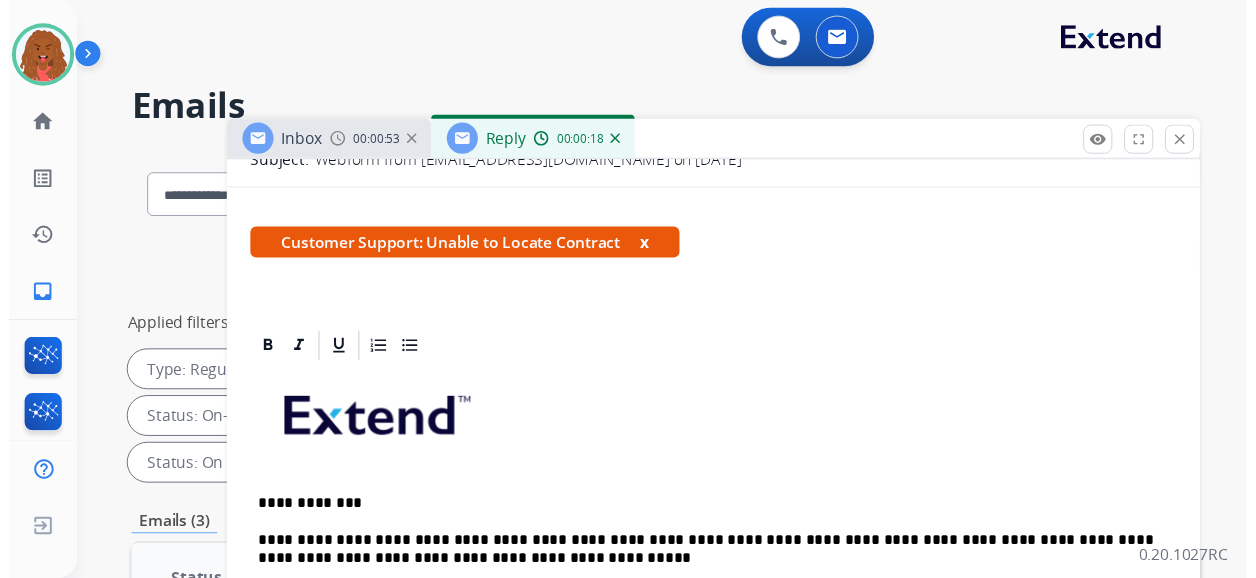 scroll, scrollTop: 0, scrollLeft: 0, axis: both 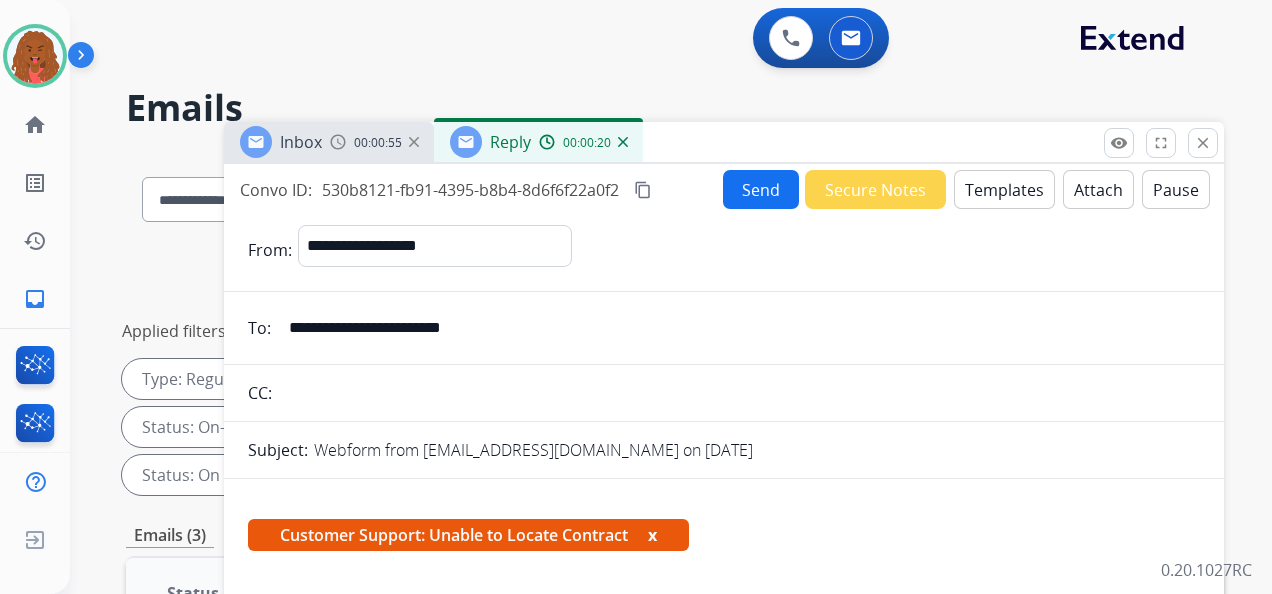 click on "Send" at bounding box center [761, 189] 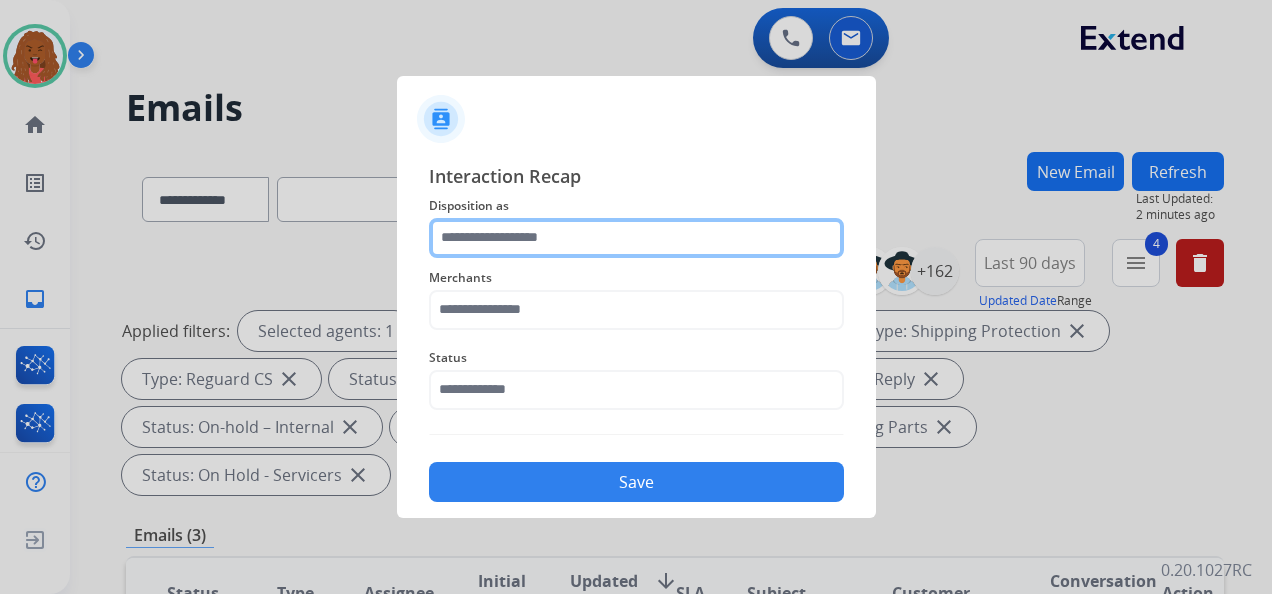 click 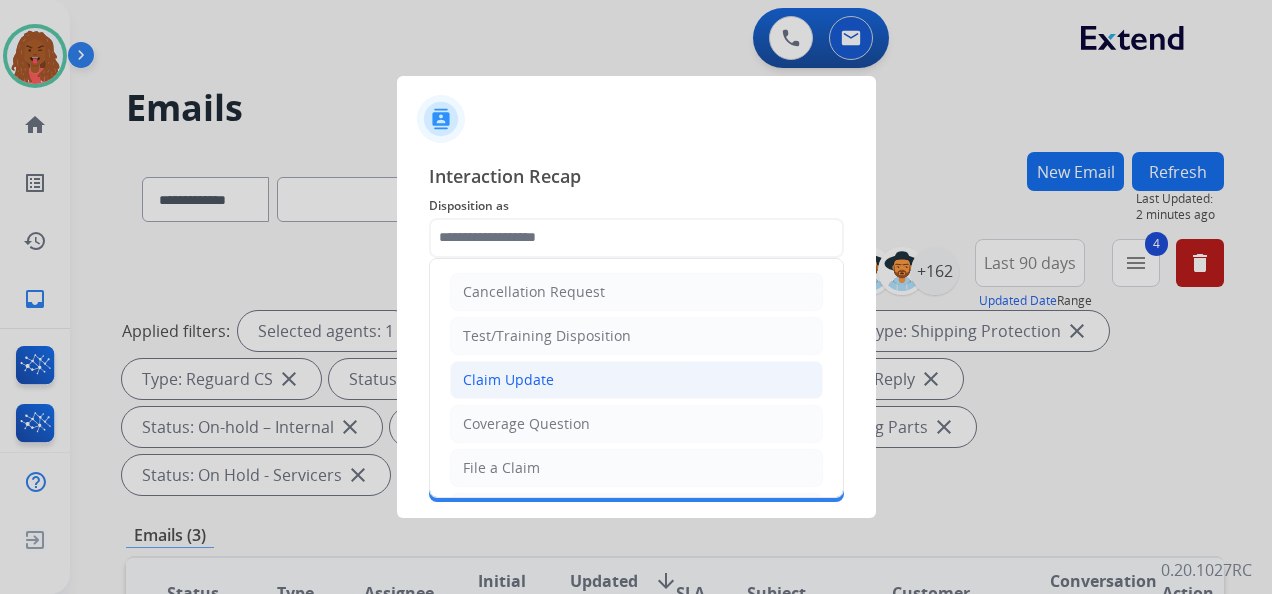 click on "Claim Update" 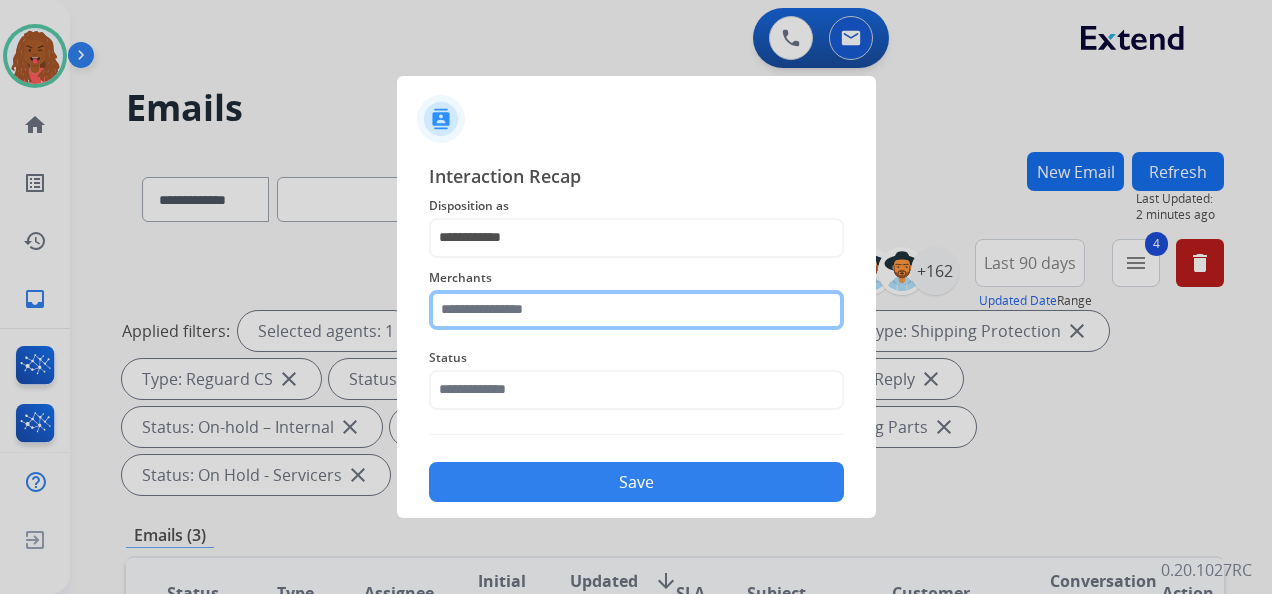 click 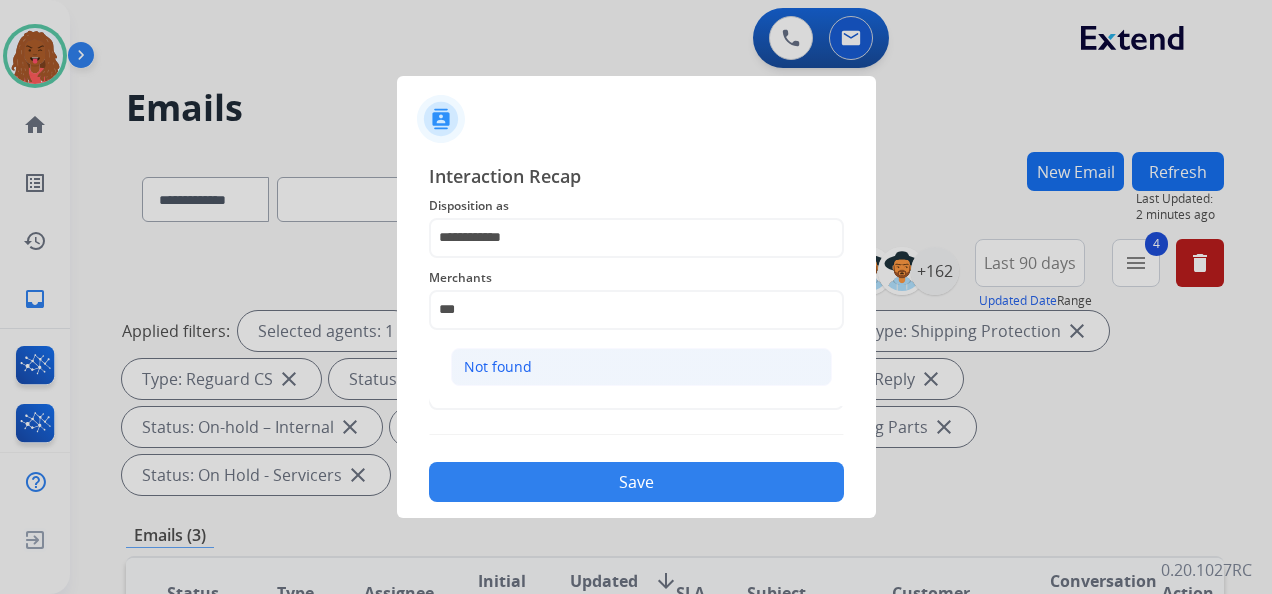 click on "Not found" 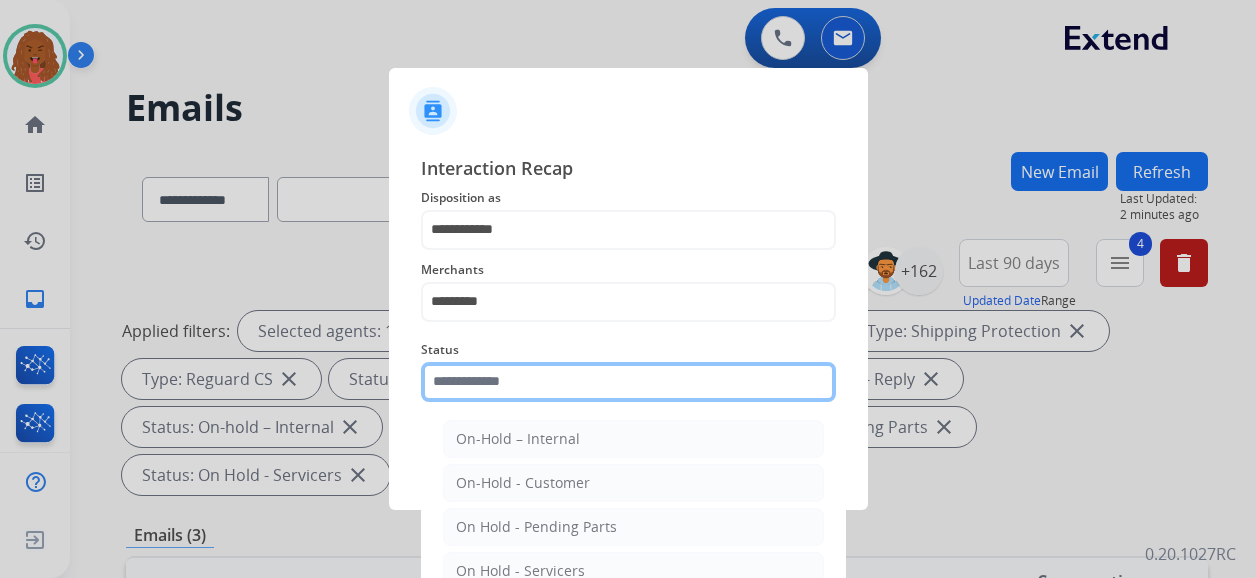 click 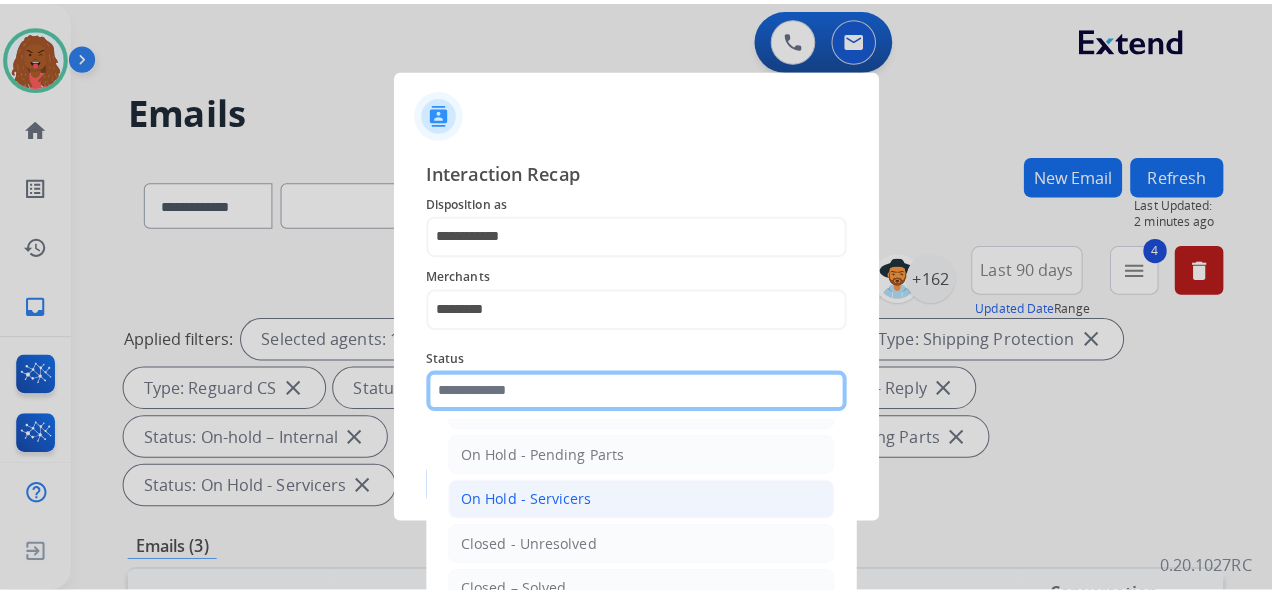 scroll, scrollTop: 100, scrollLeft: 0, axis: vertical 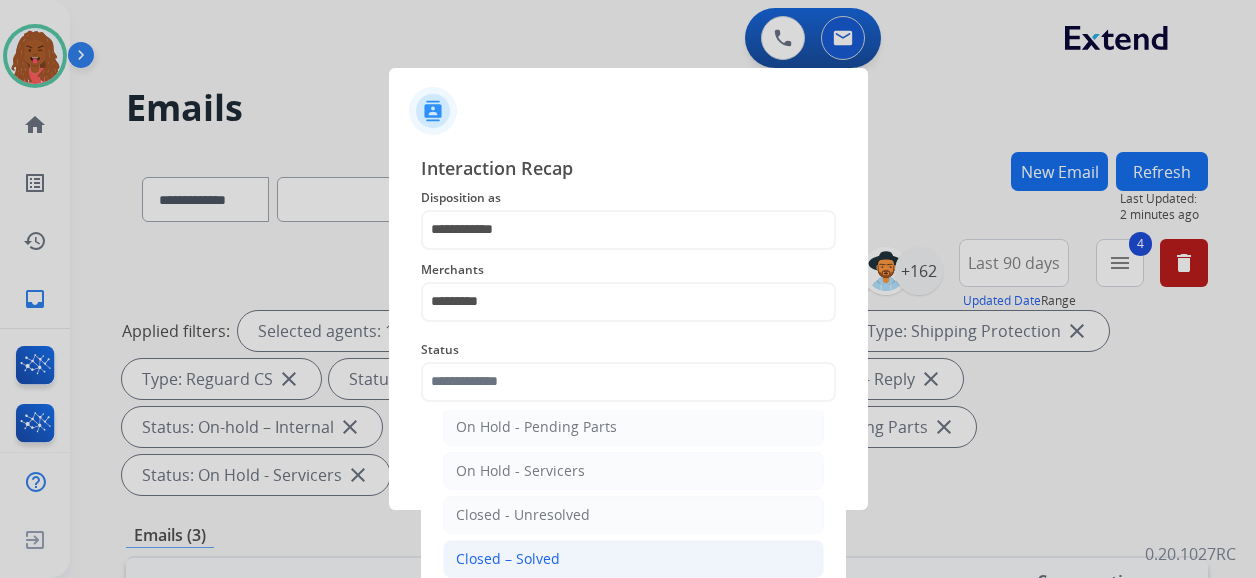 click on "Closed – Solved" 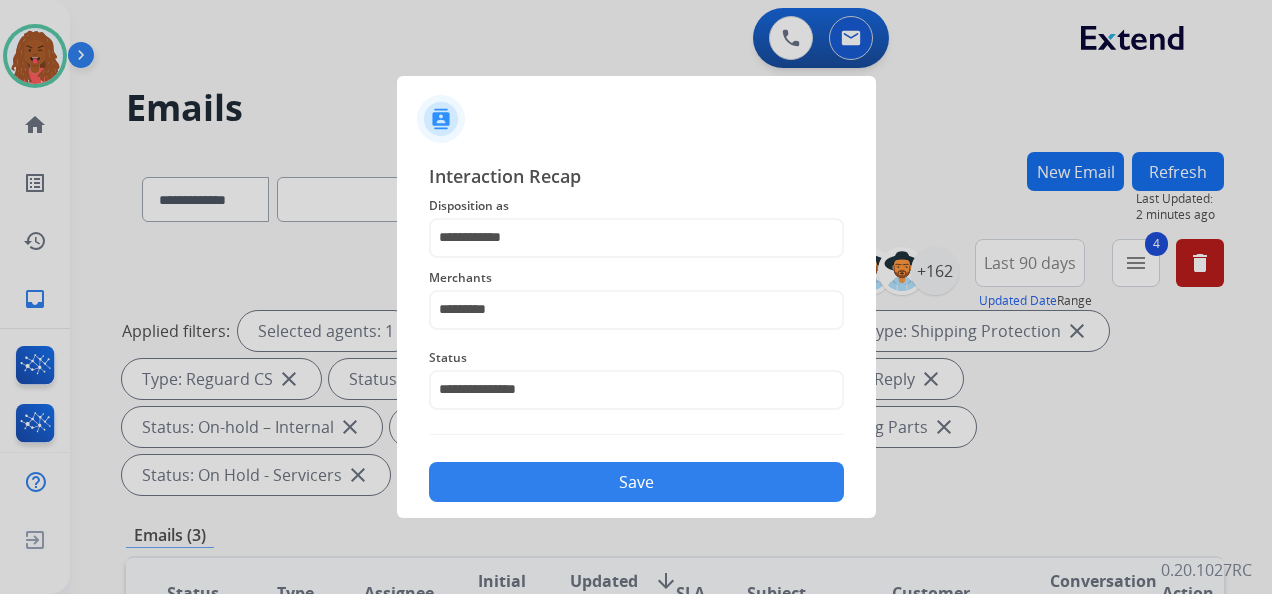 click on "Save" 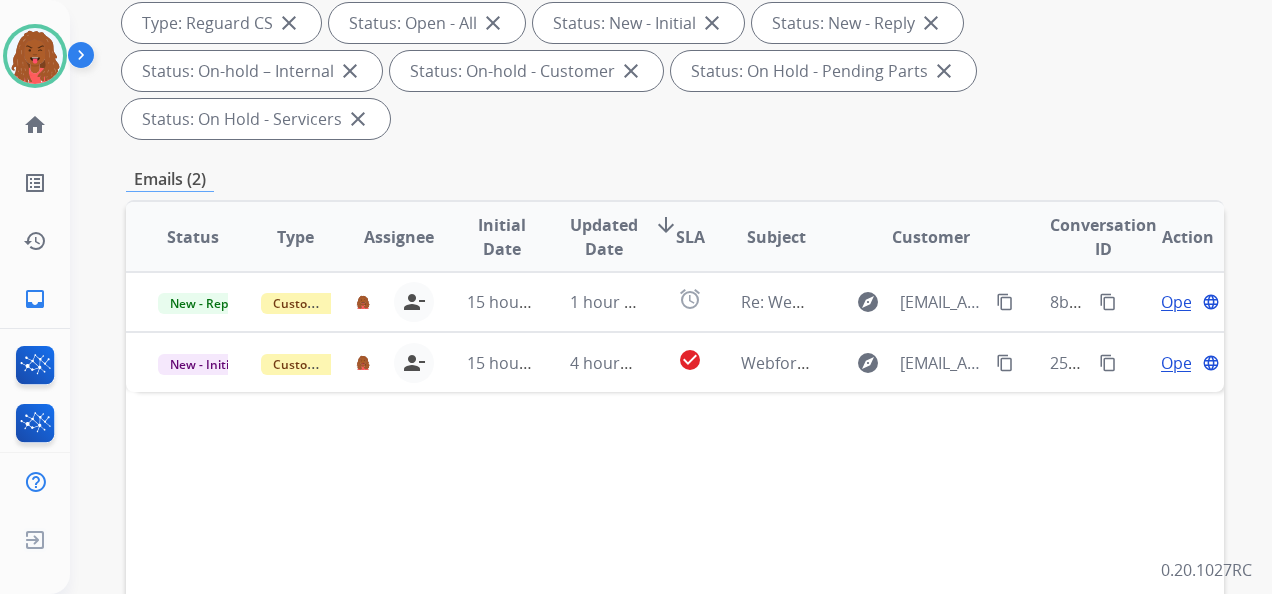 scroll, scrollTop: 400, scrollLeft: 0, axis: vertical 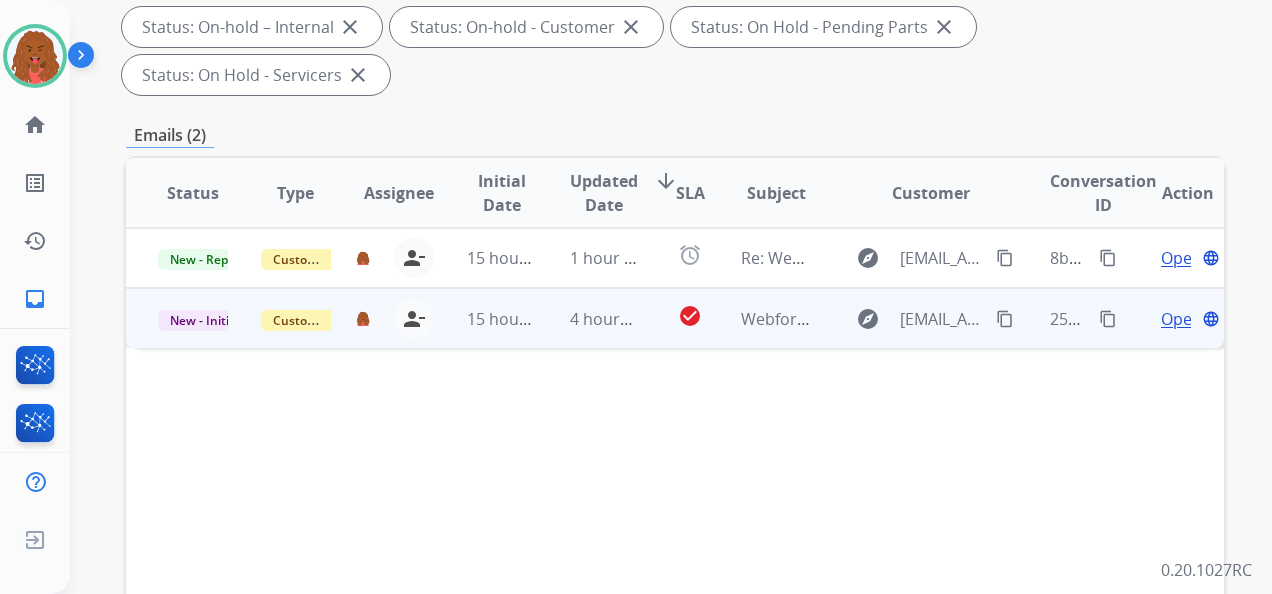 click on "Open" at bounding box center (1181, 319) 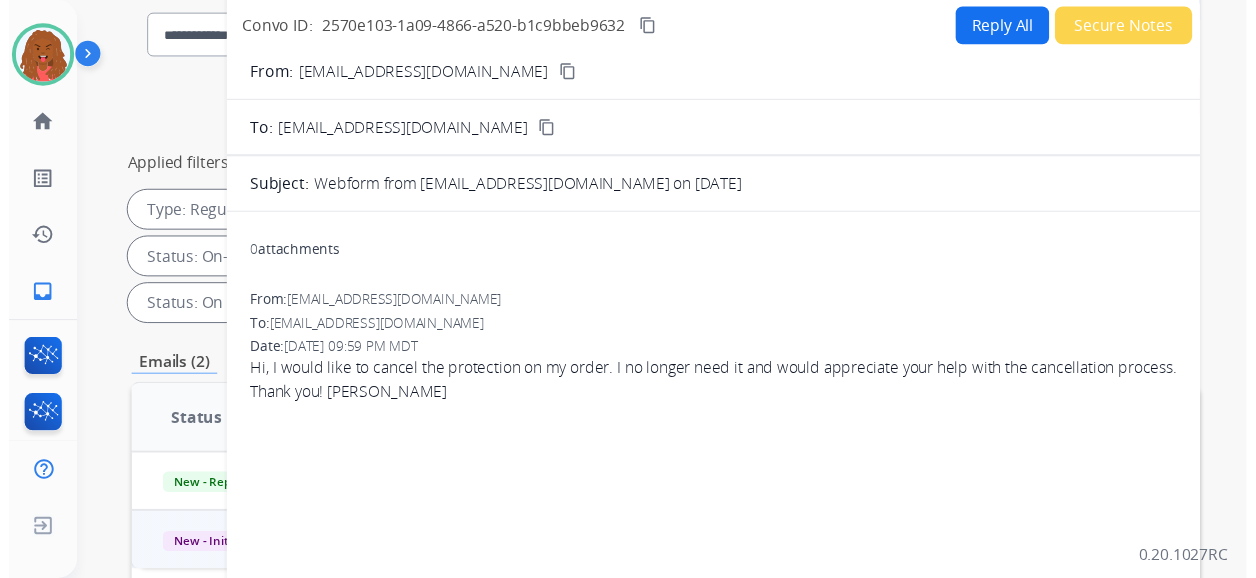 scroll, scrollTop: 100, scrollLeft: 0, axis: vertical 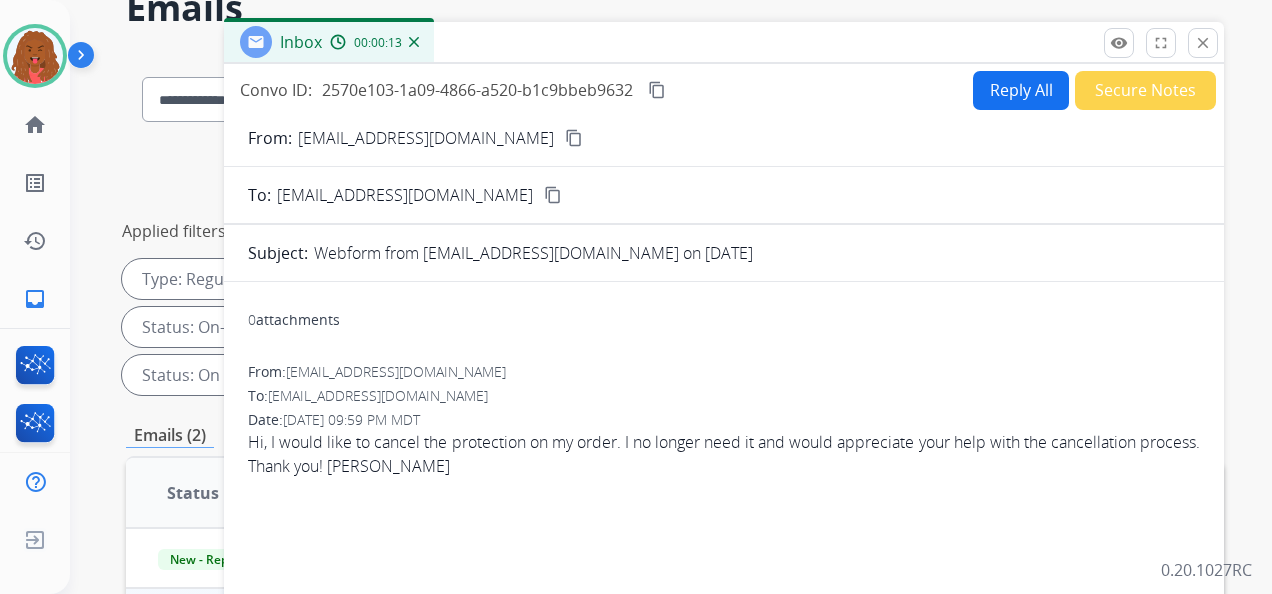 click on "Reply All" at bounding box center [1021, 90] 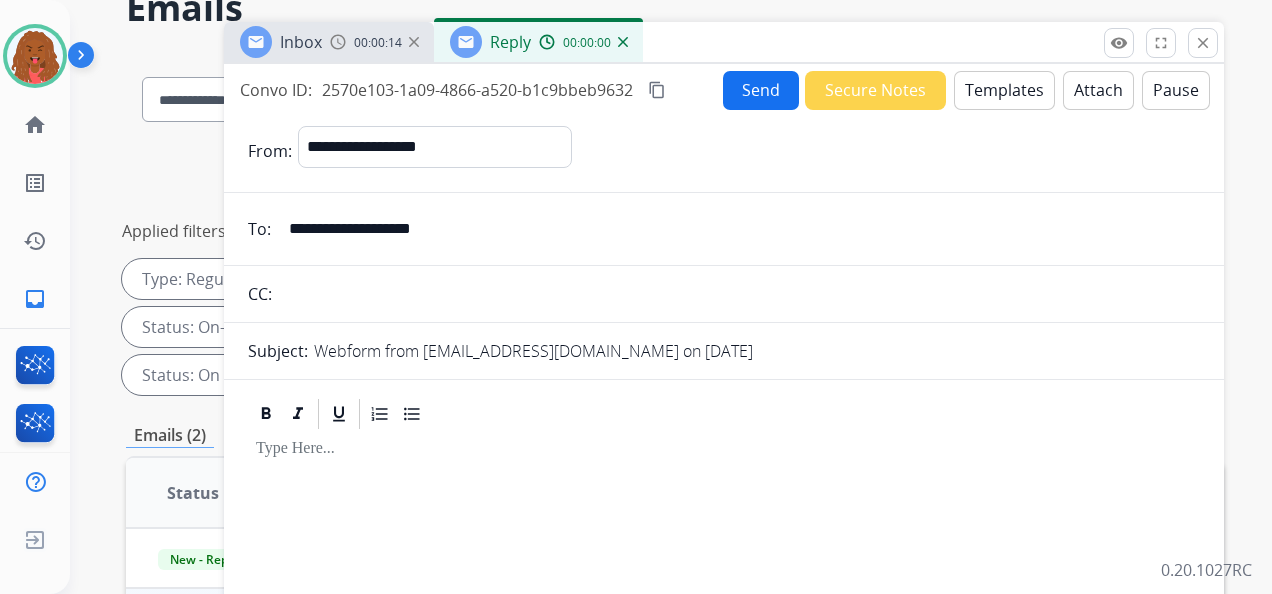 click on "Templates" at bounding box center (1004, 90) 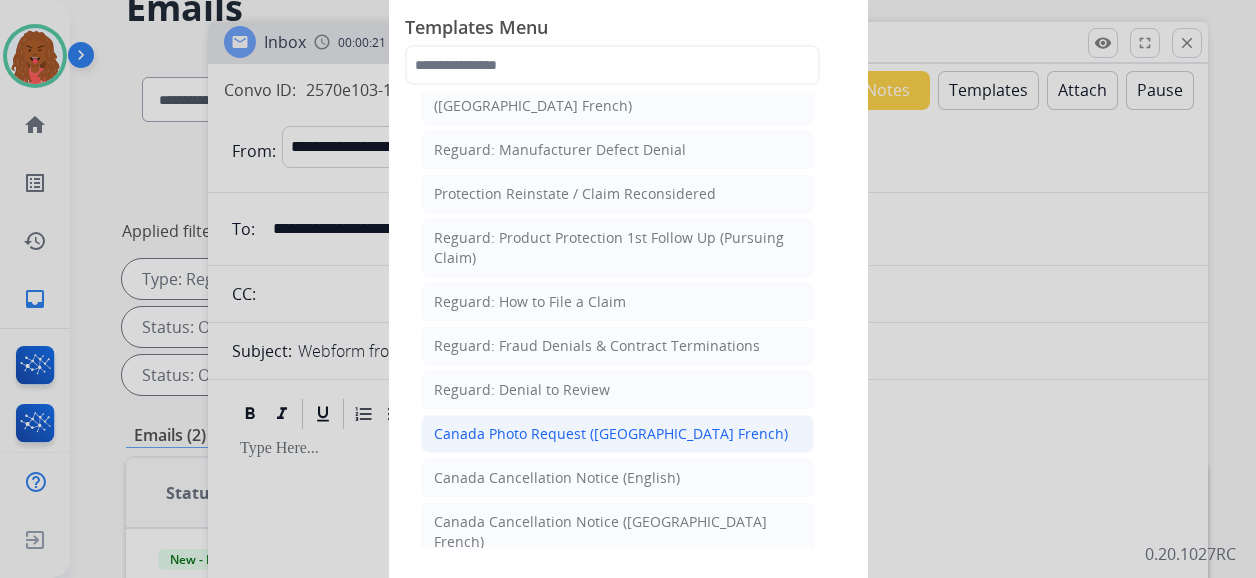 scroll, scrollTop: 2020, scrollLeft: 0, axis: vertical 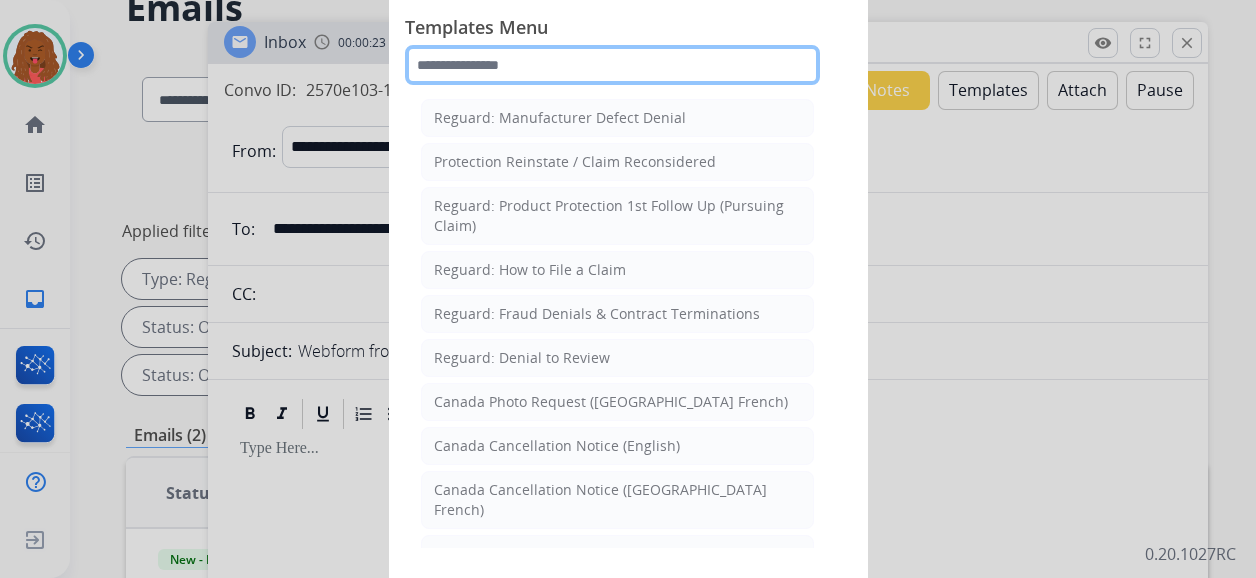 click 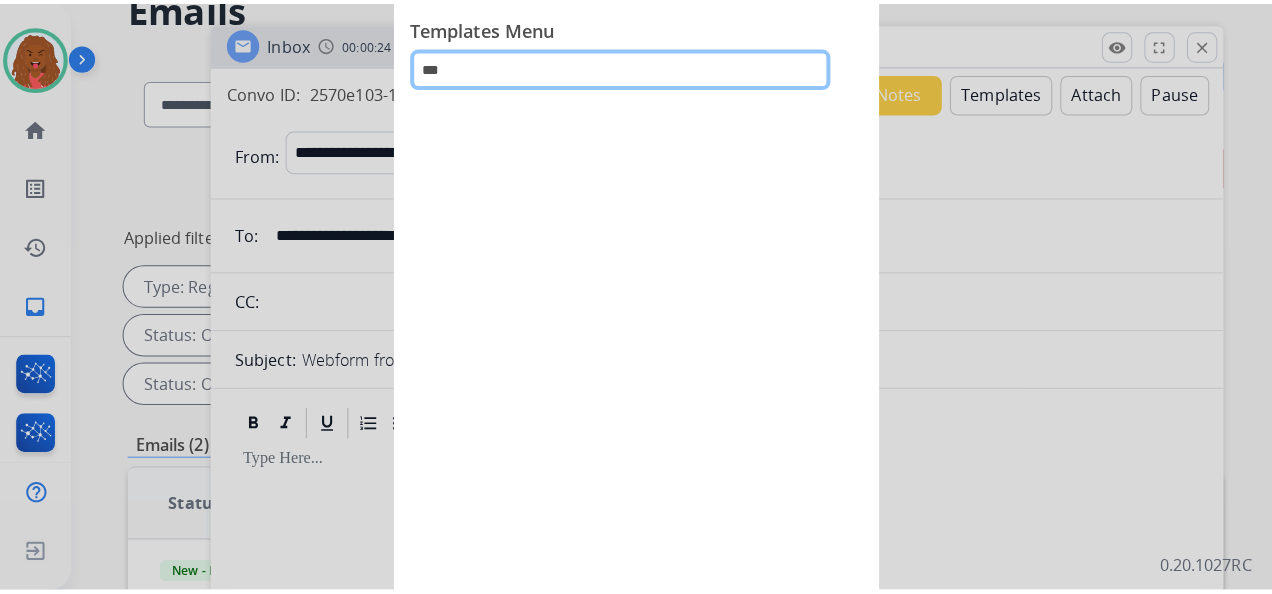 scroll, scrollTop: 0, scrollLeft: 0, axis: both 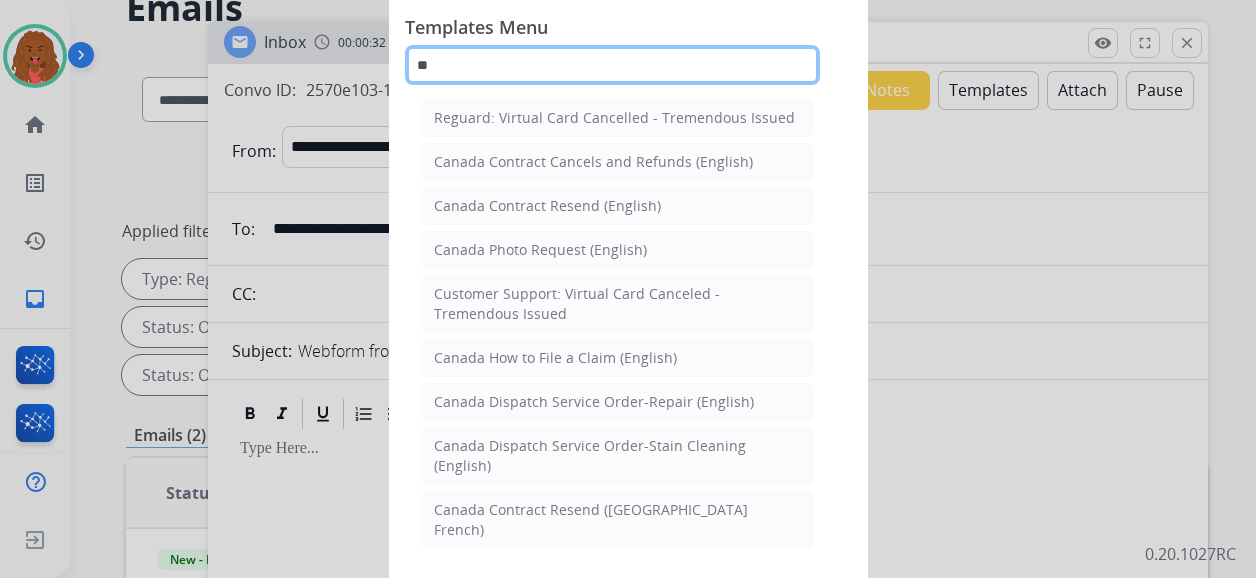 type on "*" 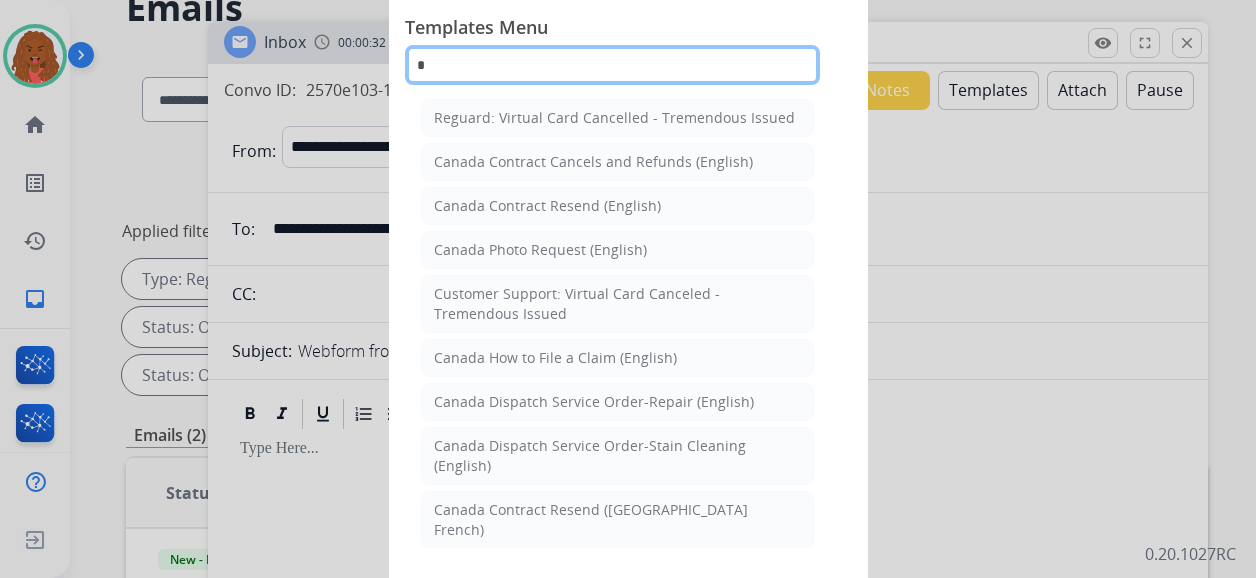 type 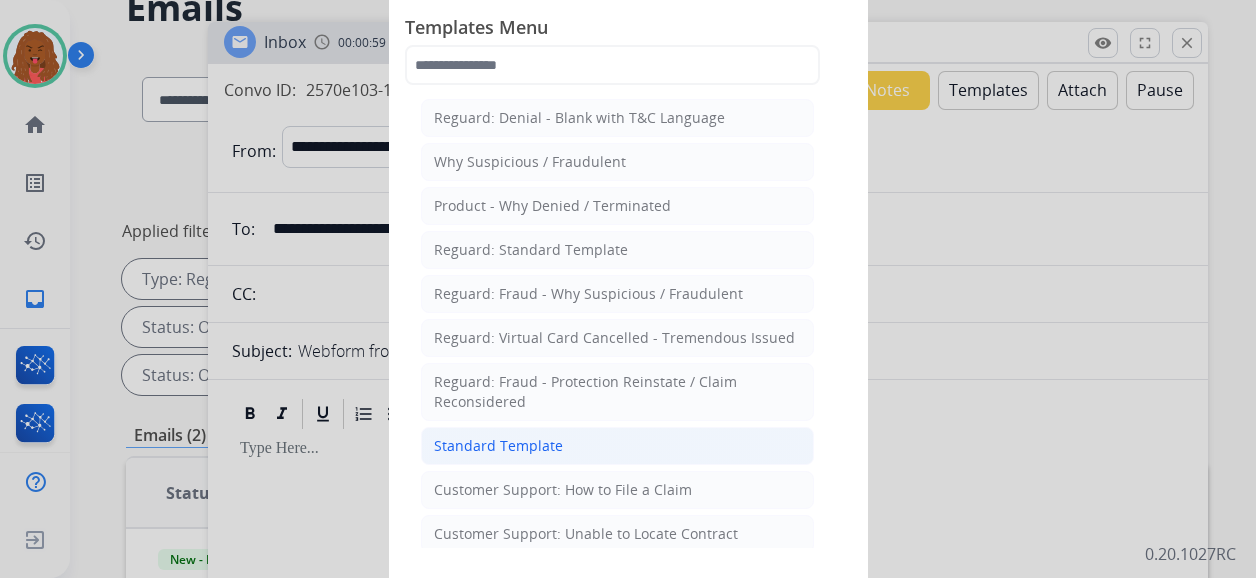 click on "Standard Template" 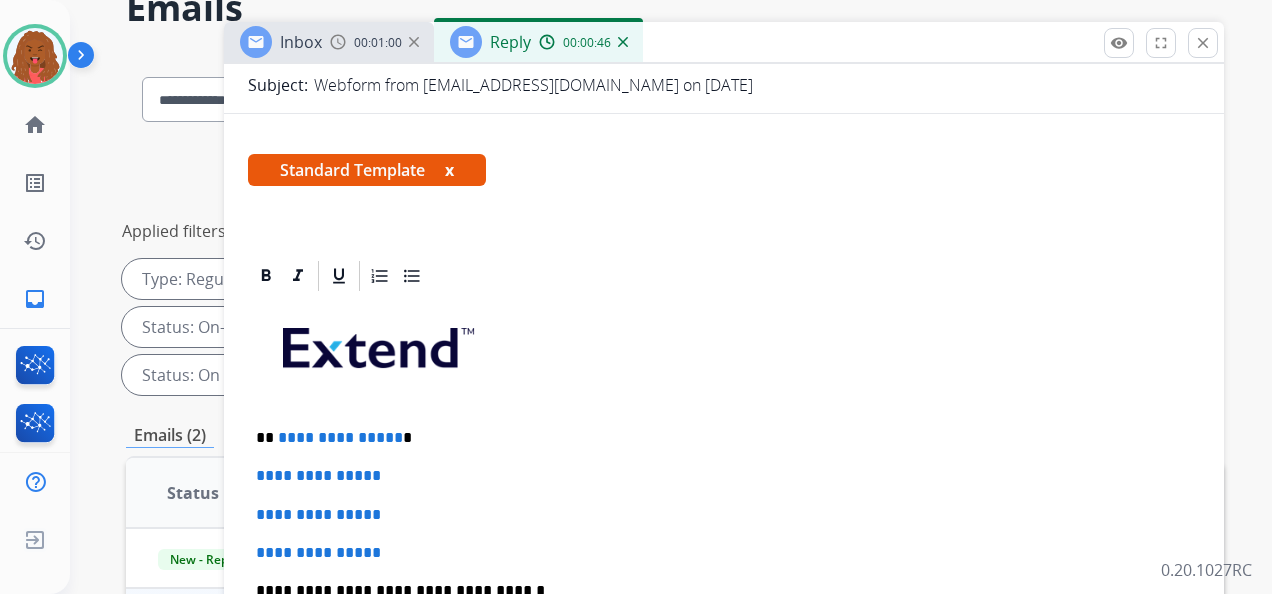 scroll, scrollTop: 300, scrollLeft: 0, axis: vertical 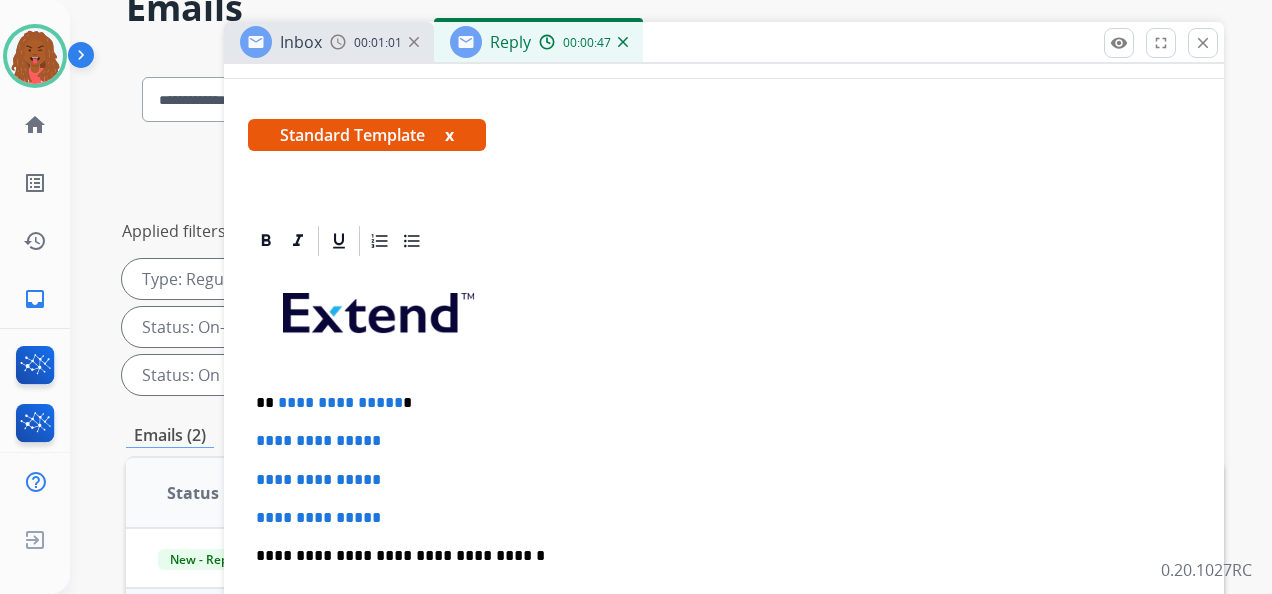 click on "**********" at bounding box center (724, 603) 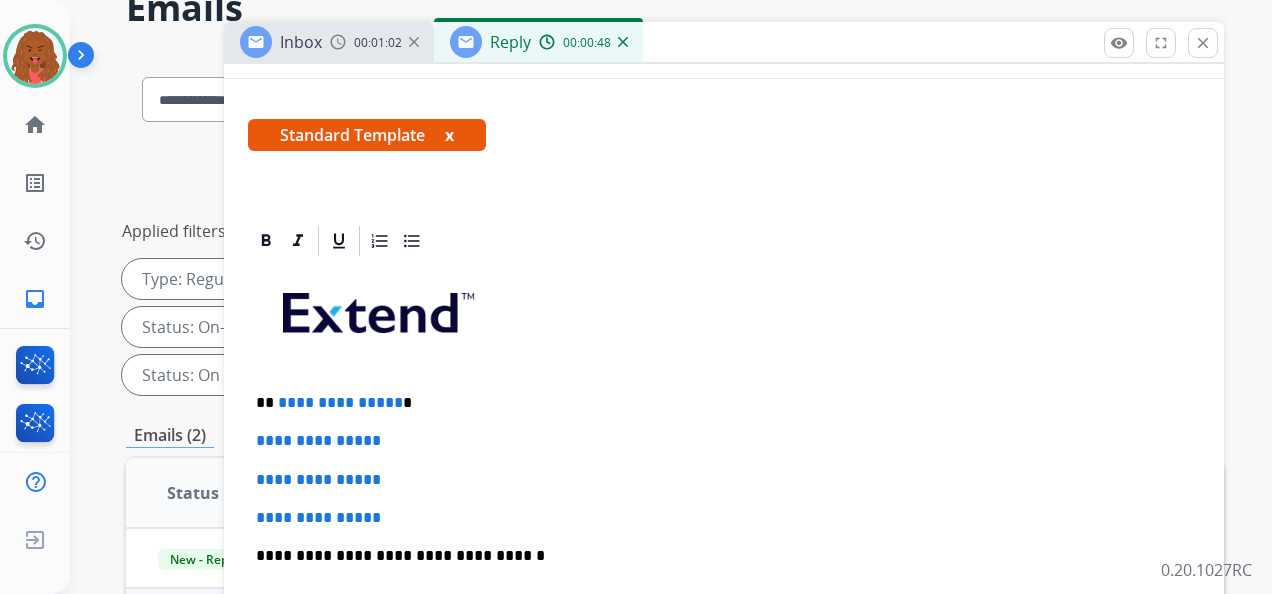 type 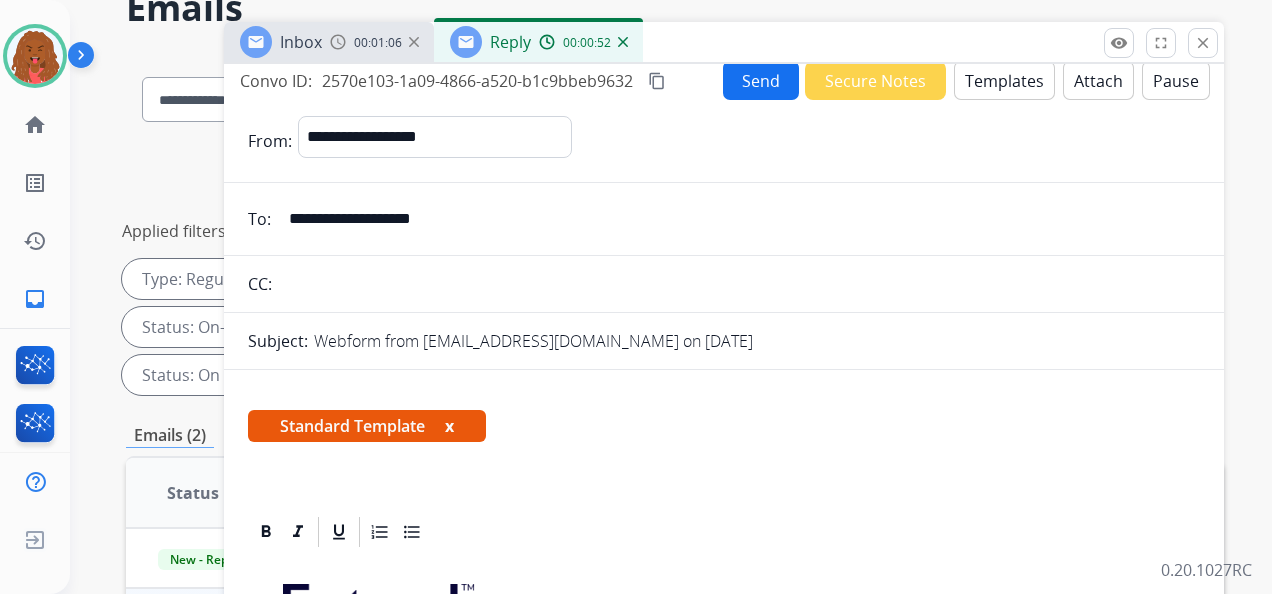 scroll, scrollTop: 0, scrollLeft: 0, axis: both 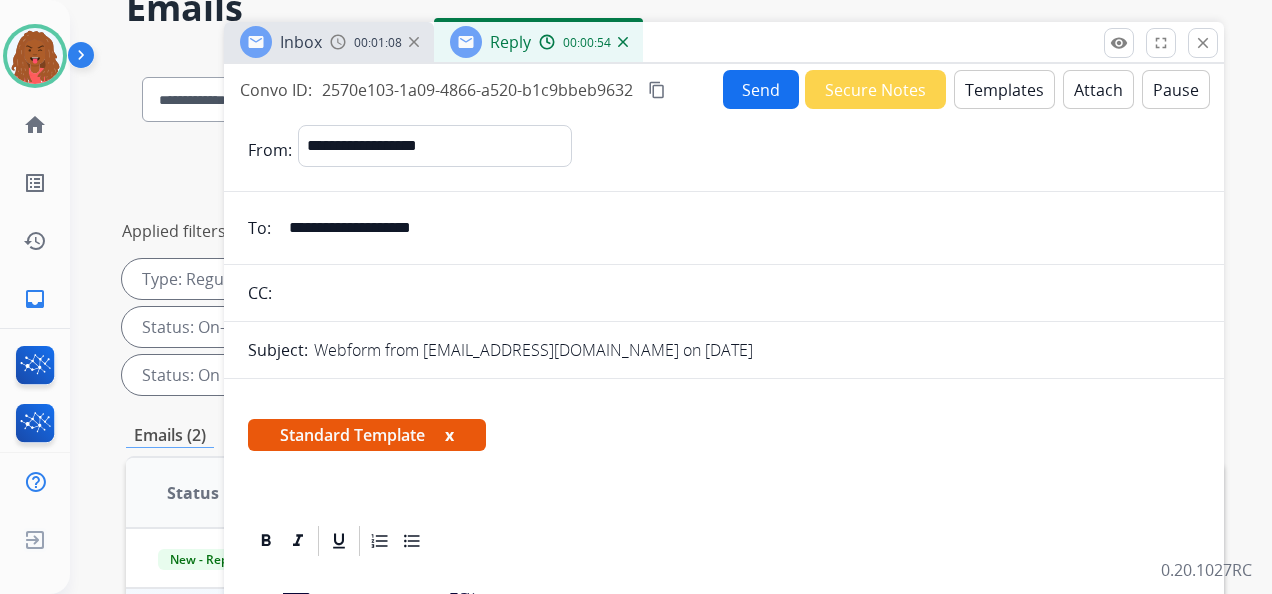 drag, startPoint x: 474, startPoint y: 219, endPoint x: 77, endPoint y: 226, distance: 397.0617 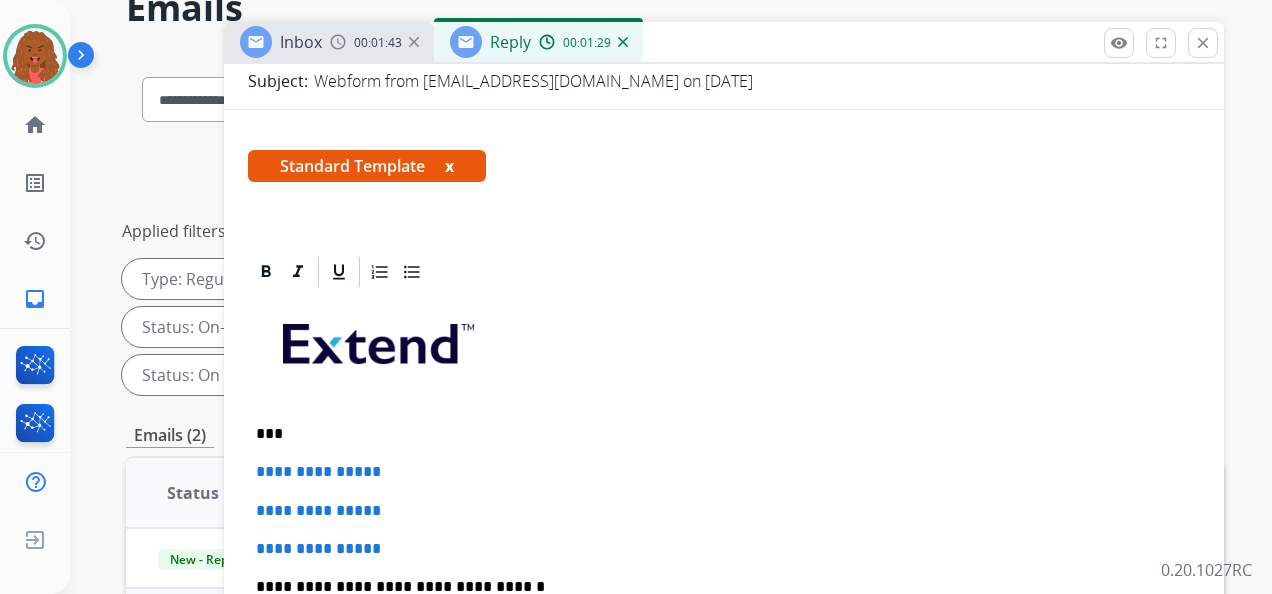 scroll, scrollTop: 300, scrollLeft: 0, axis: vertical 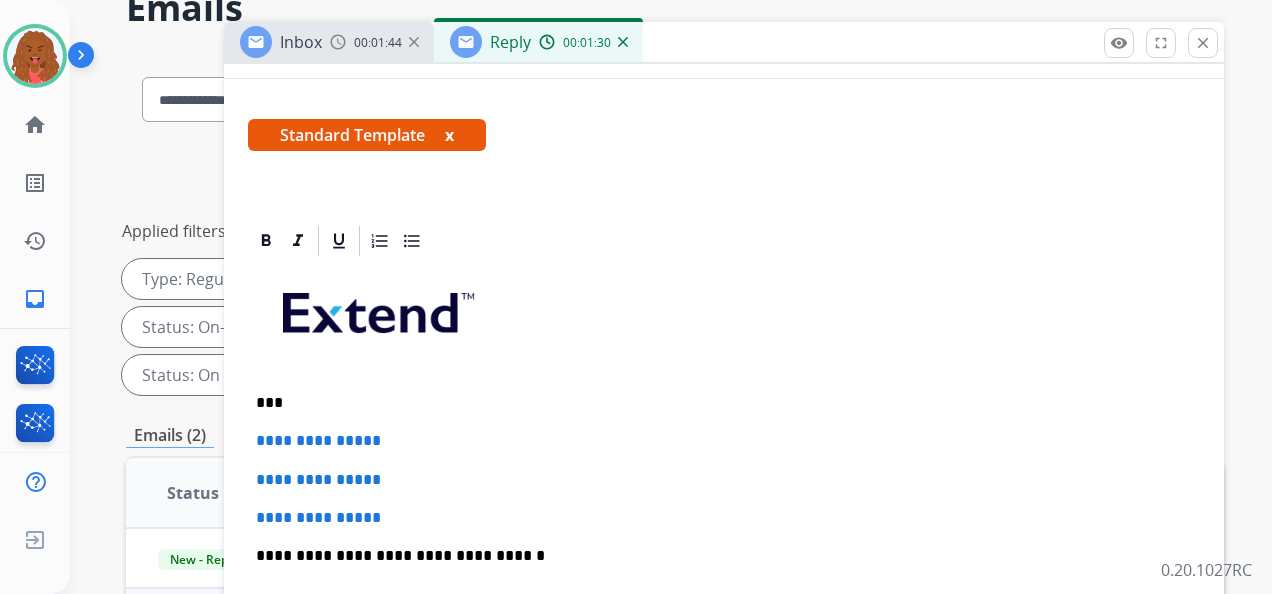 drag, startPoint x: 270, startPoint y: 396, endPoint x: 296, endPoint y: 420, distance: 35.383614 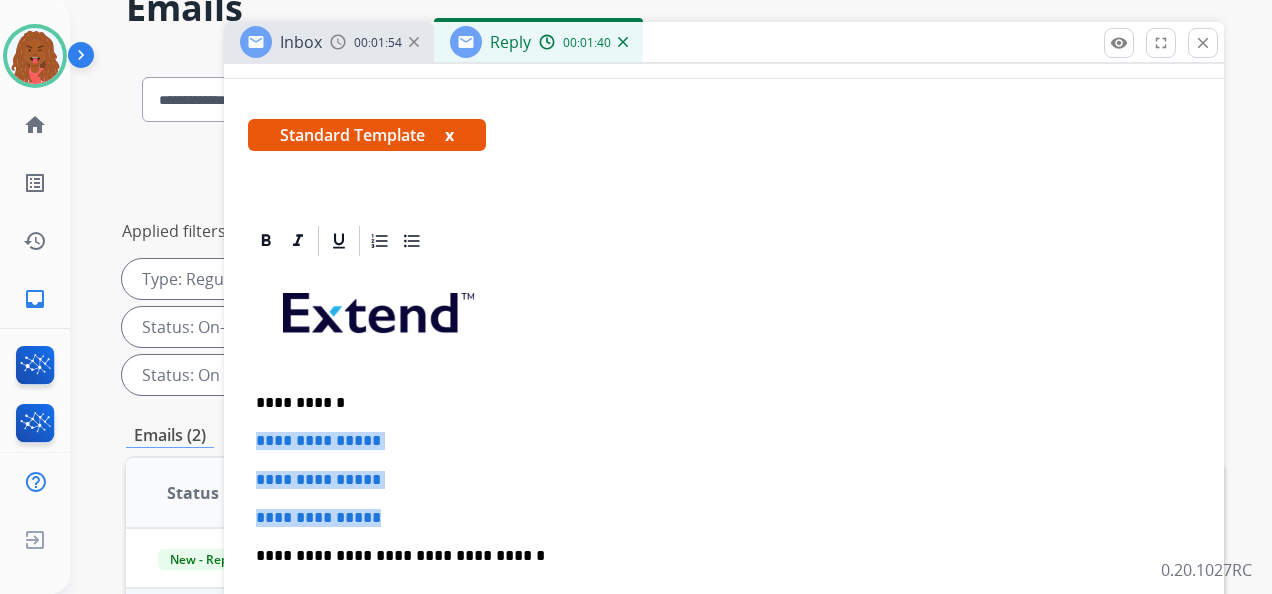 drag, startPoint x: 399, startPoint y: 515, endPoint x: 238, endPoint y: 420, distance: 186.93849 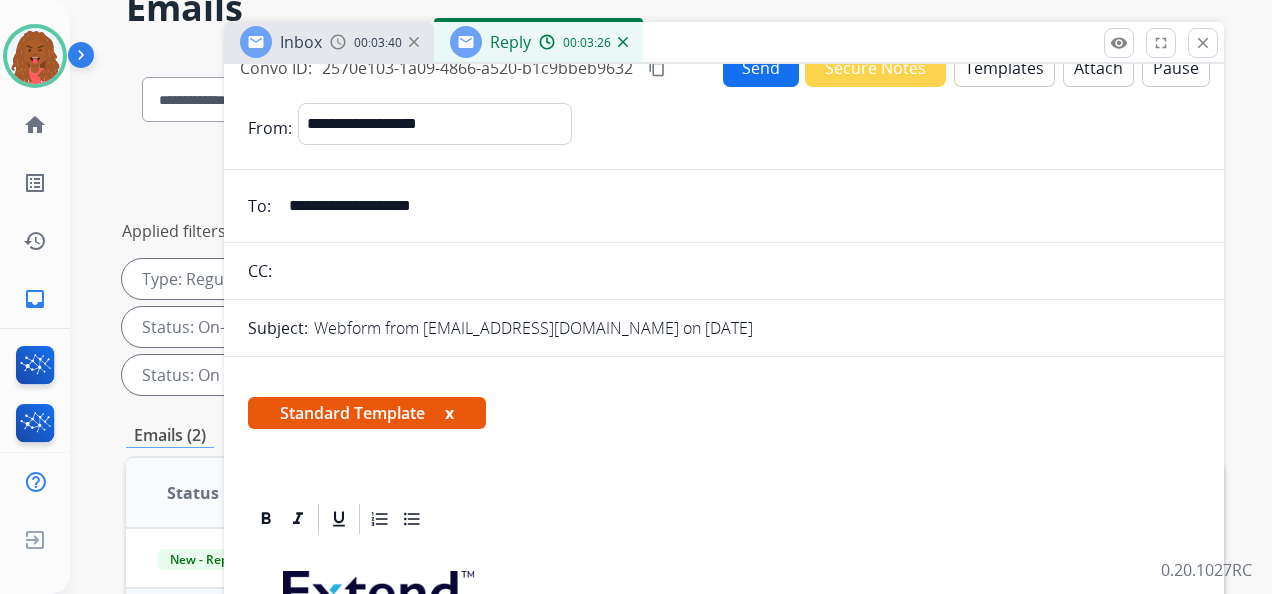 scroll, scrollTop: 0, scrollLeft: 0, axis: both 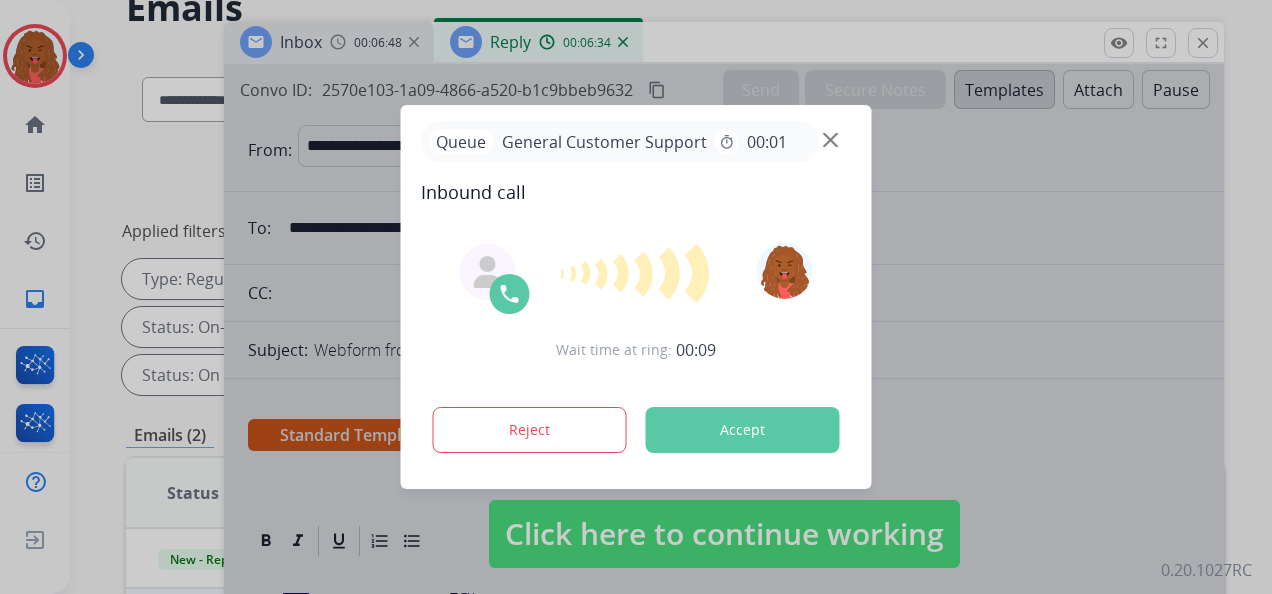 click at bounding box center (830, 140) 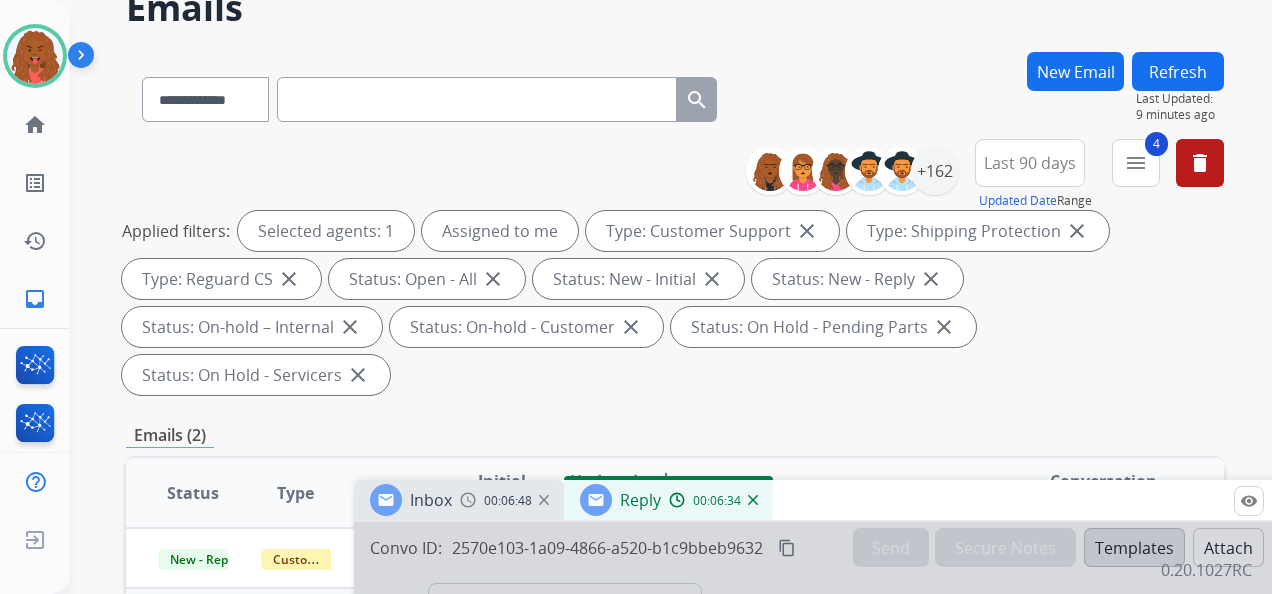 drag, startPoint x: 1026, startPoint y: 46, endPoint x: 1018, endPoint y: 593, distance: 547.0585 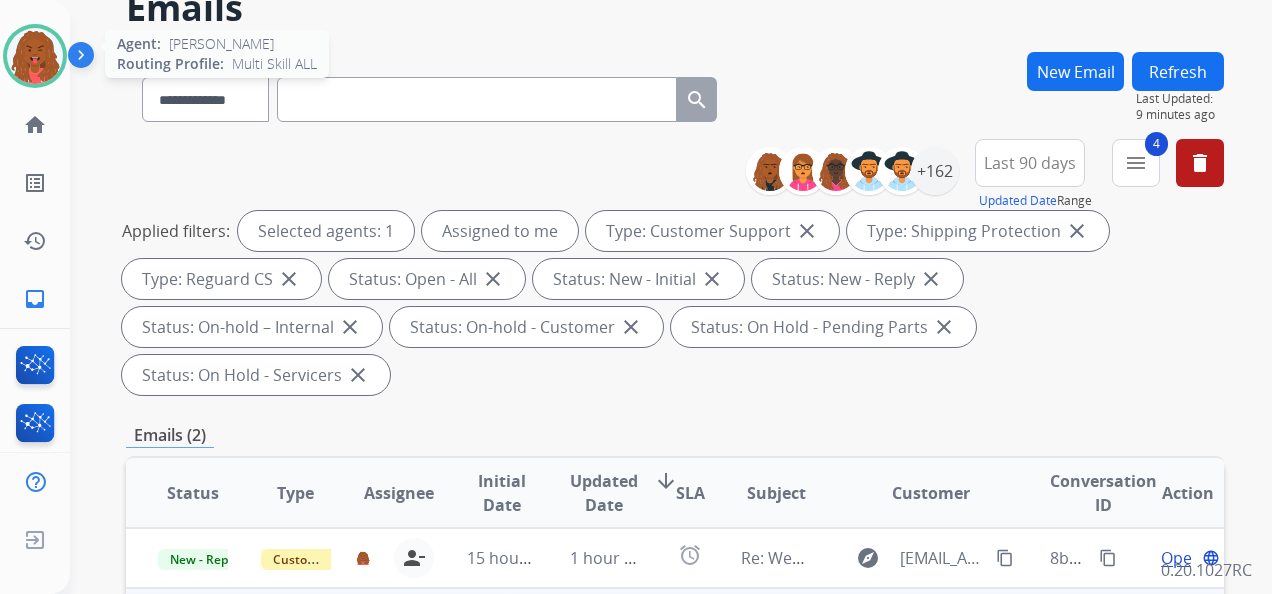 click at bounding box center [35, 56] 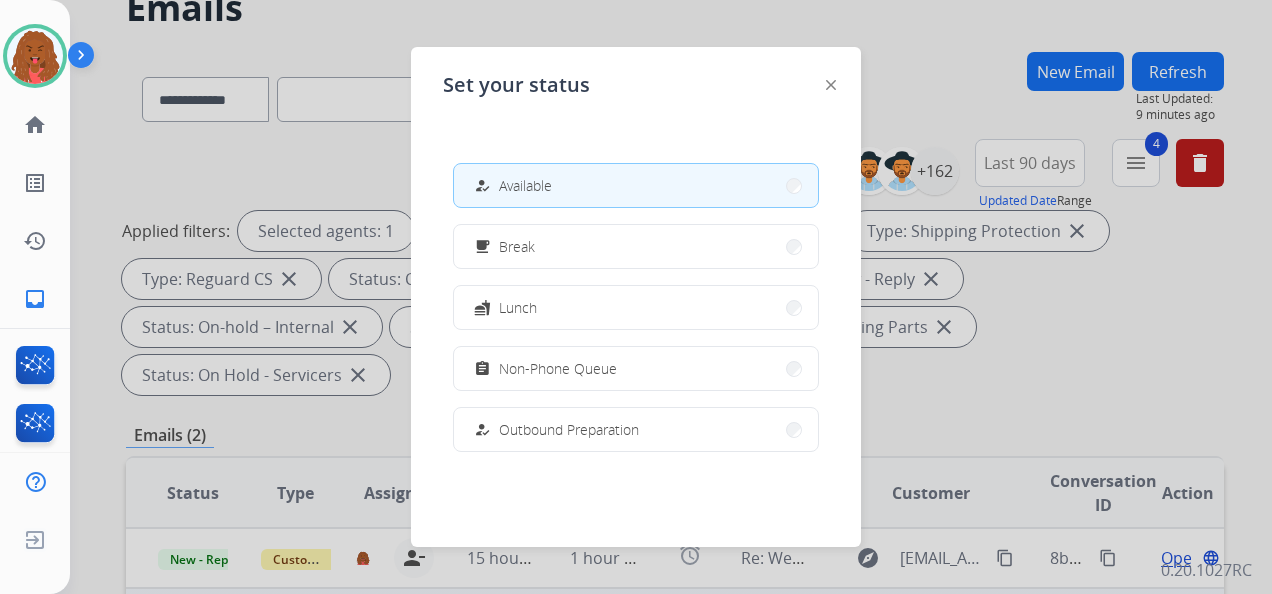 click on "how_to_reg Available free_breakfast Break fastfood Lunch assignment Non-Phone Queue how_to_reg Outbound Preparation campaign Team Huddle menu_book Training school Coaching phonelink_off System Issue login Logged In work_off Offline" at bounding box center [636, 307] 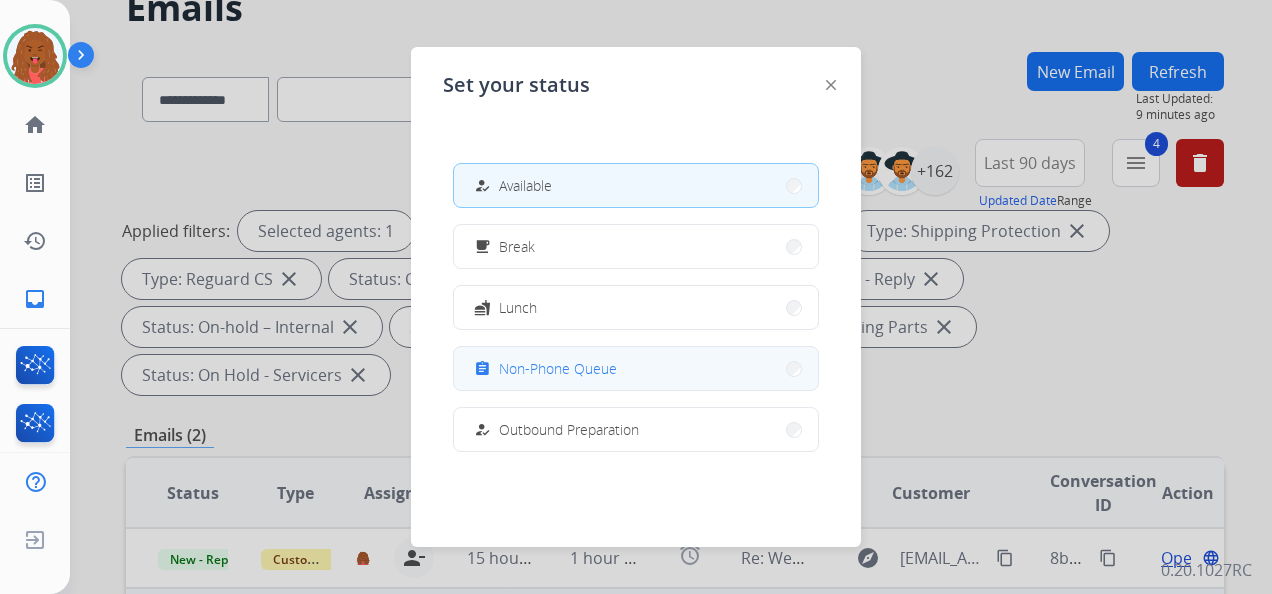click on "assignment Non-Phone Queue" at bounding box center [636, 368] 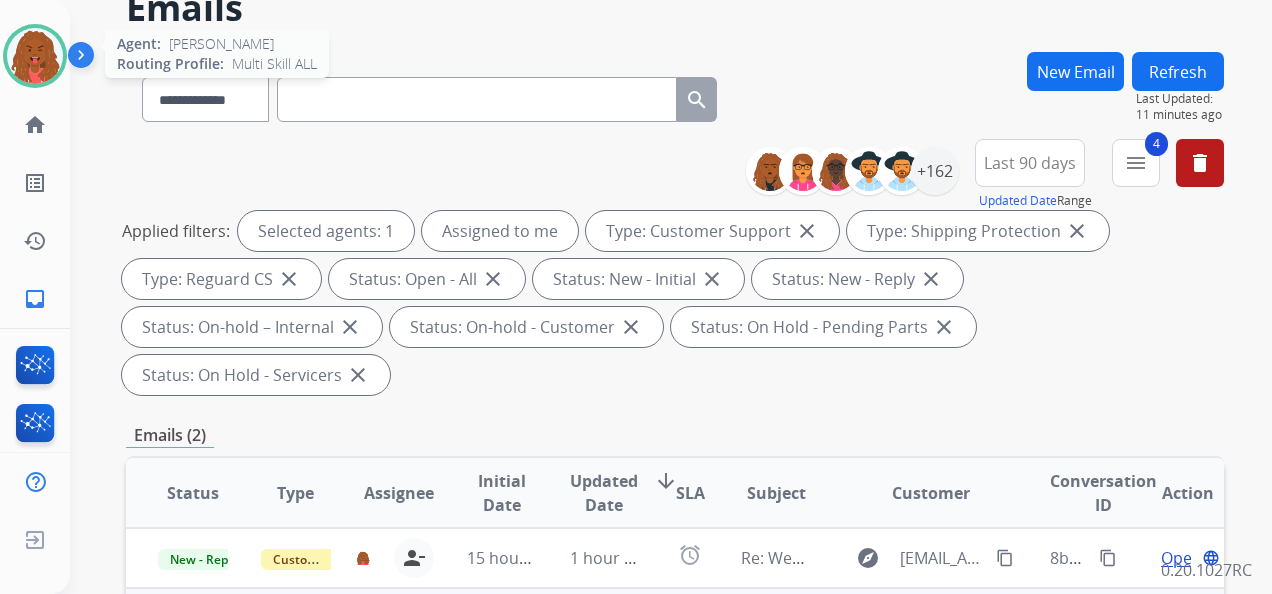 drag, startPoint x: 24, startPoint y: 73, endPoint x: 37, endPoint y: 69, distance: 13.601471 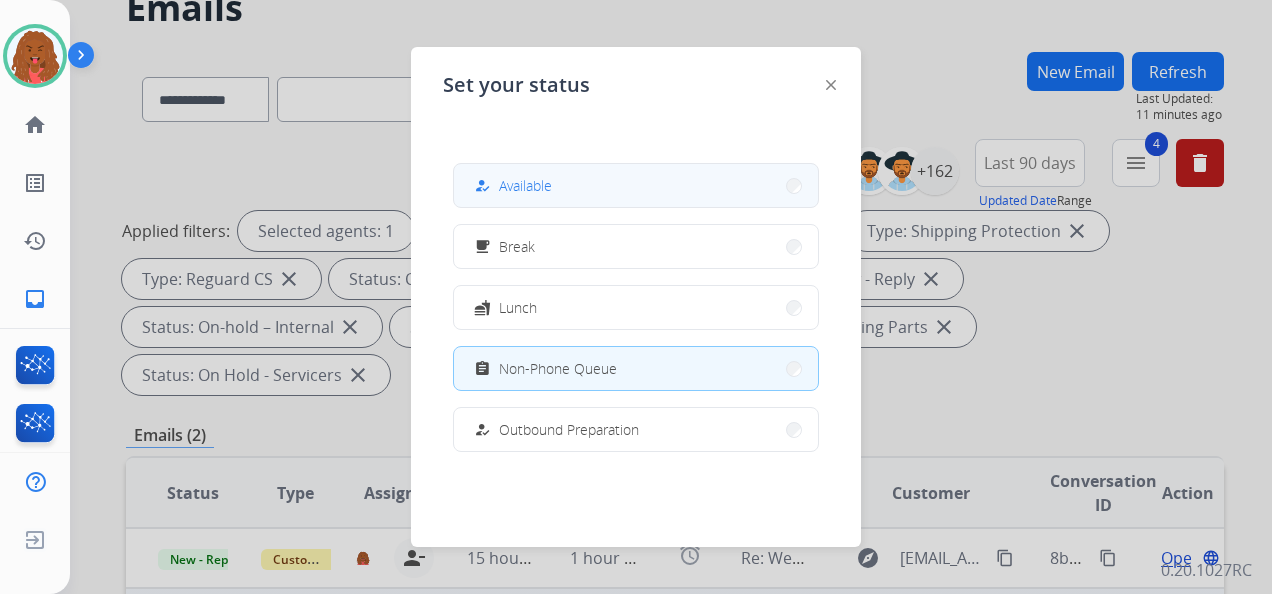 click on "how_to_reg Available" at bounding box center (636, 185) 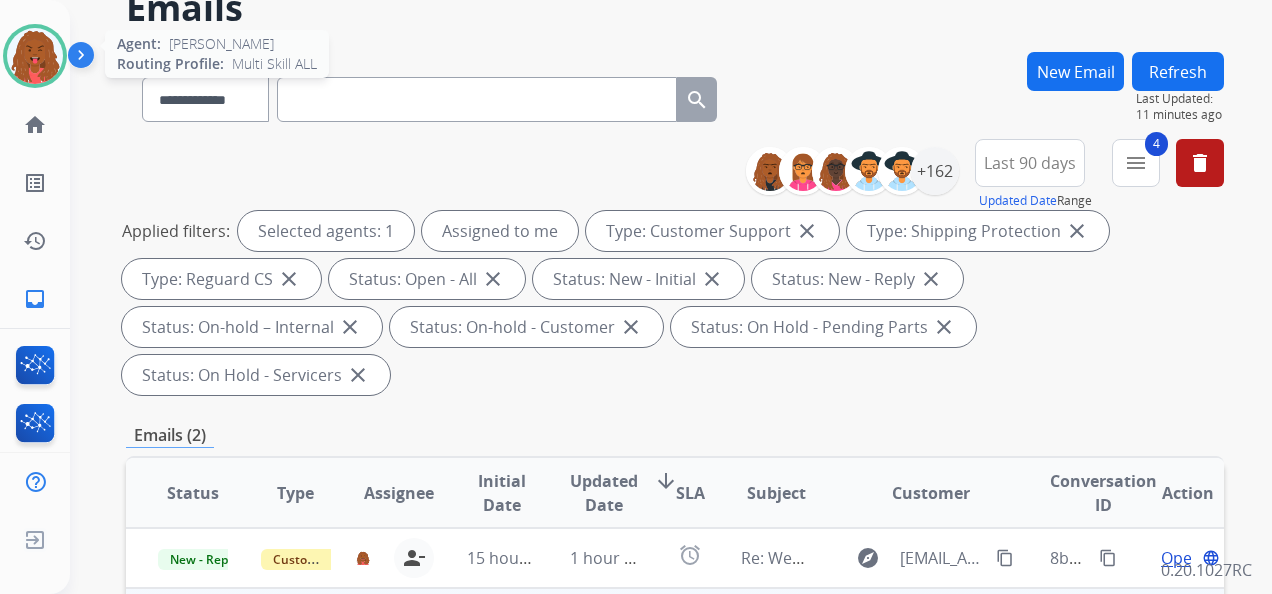 click at bounding box center (35, 56) 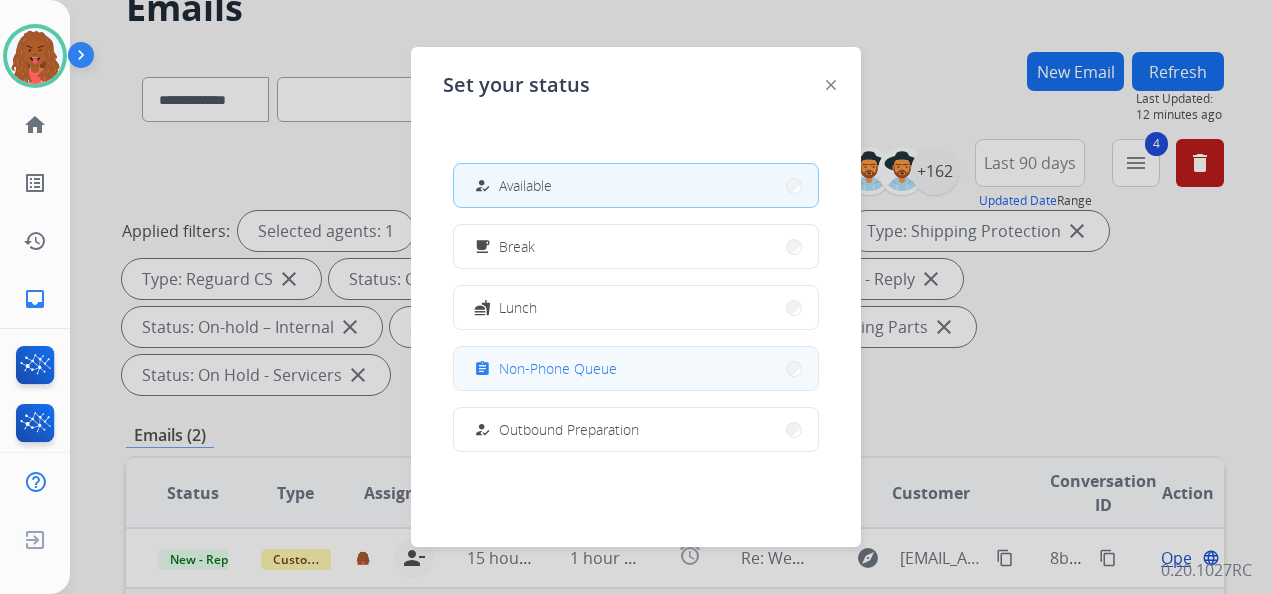 click on "Non-Phone Queue" at bounding box center (558, 368) 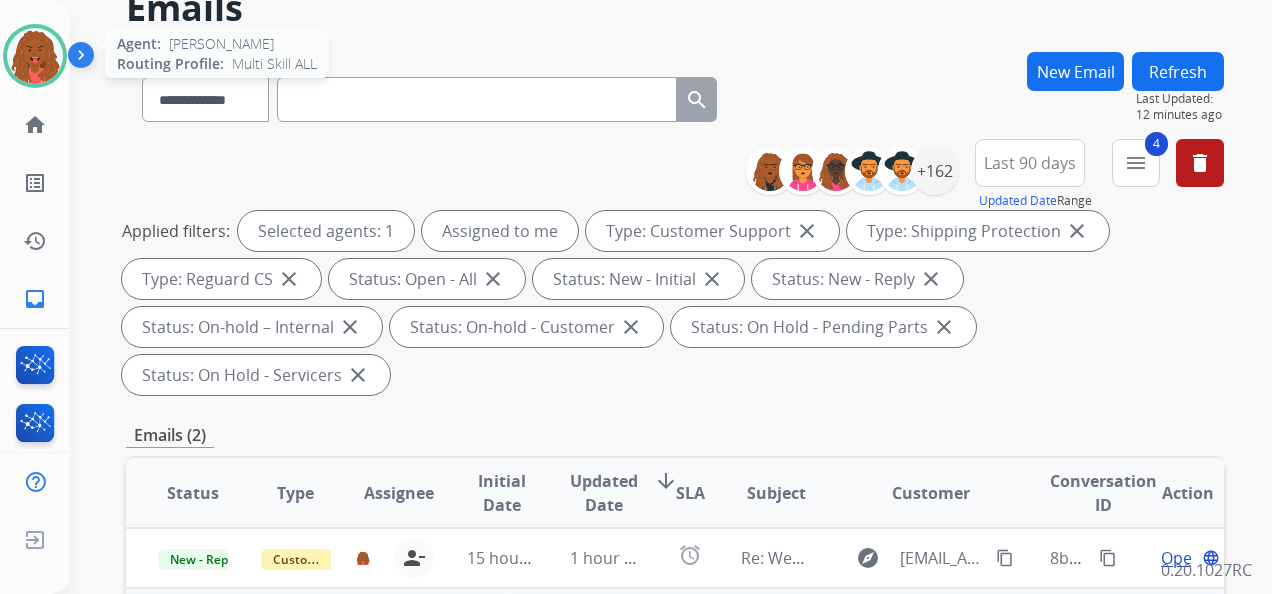 click at bounding box center (35, 56) 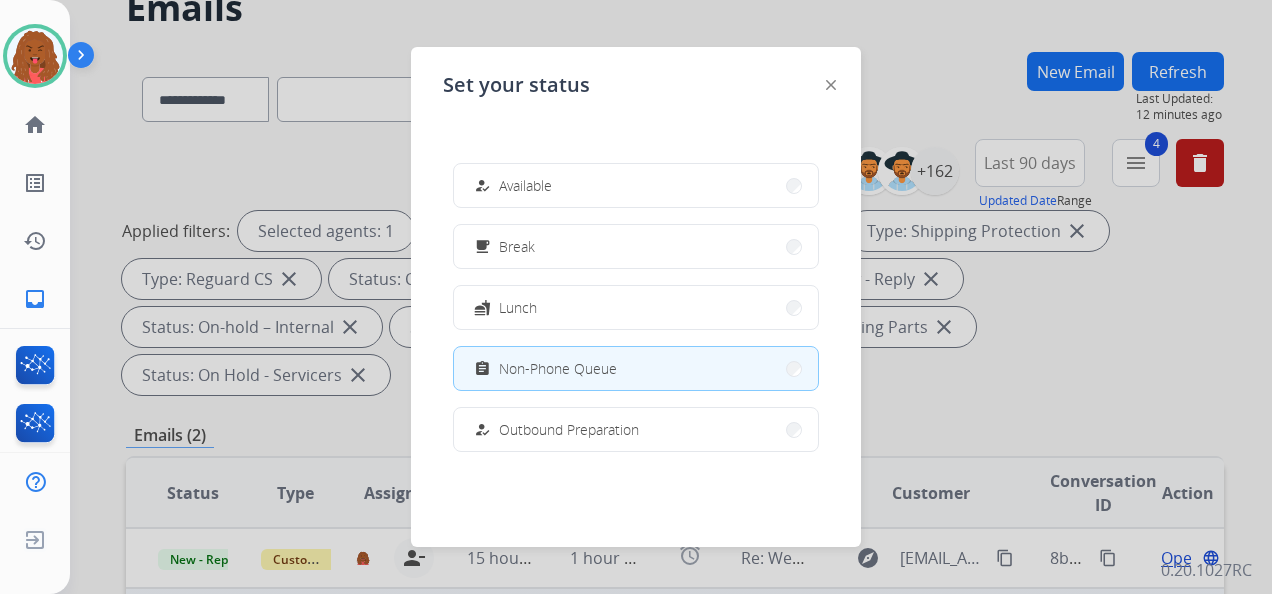 click on "Available" at bounding box center (525, 185) 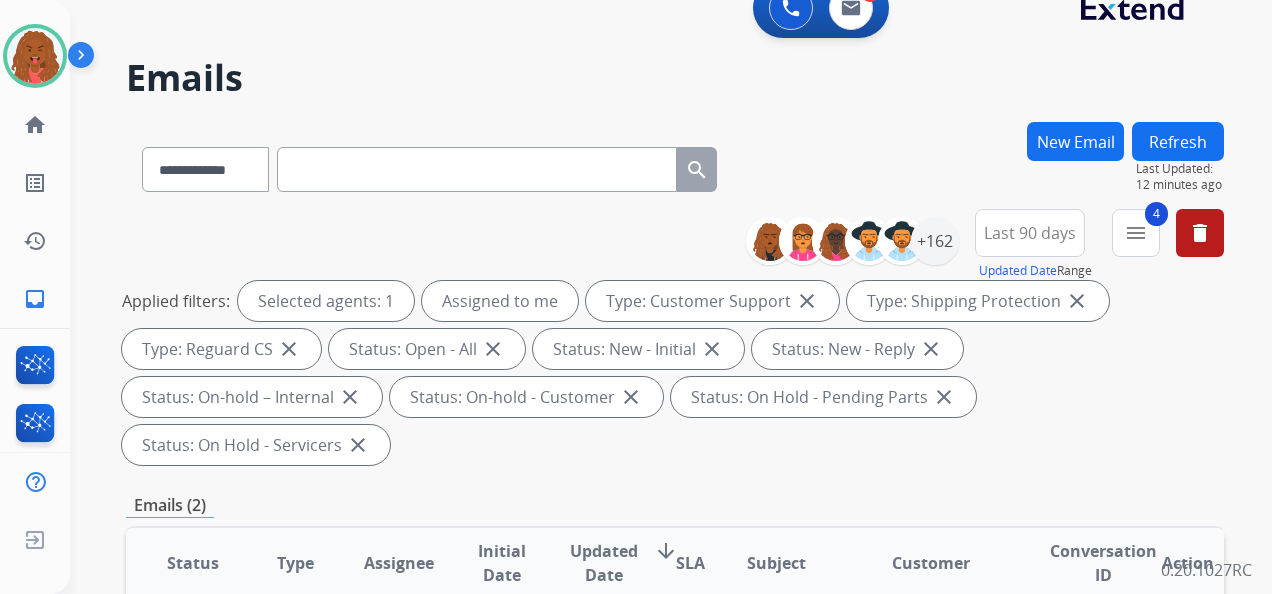 scroll, scrollTop: 0, scrollLeft: 0, axis: both 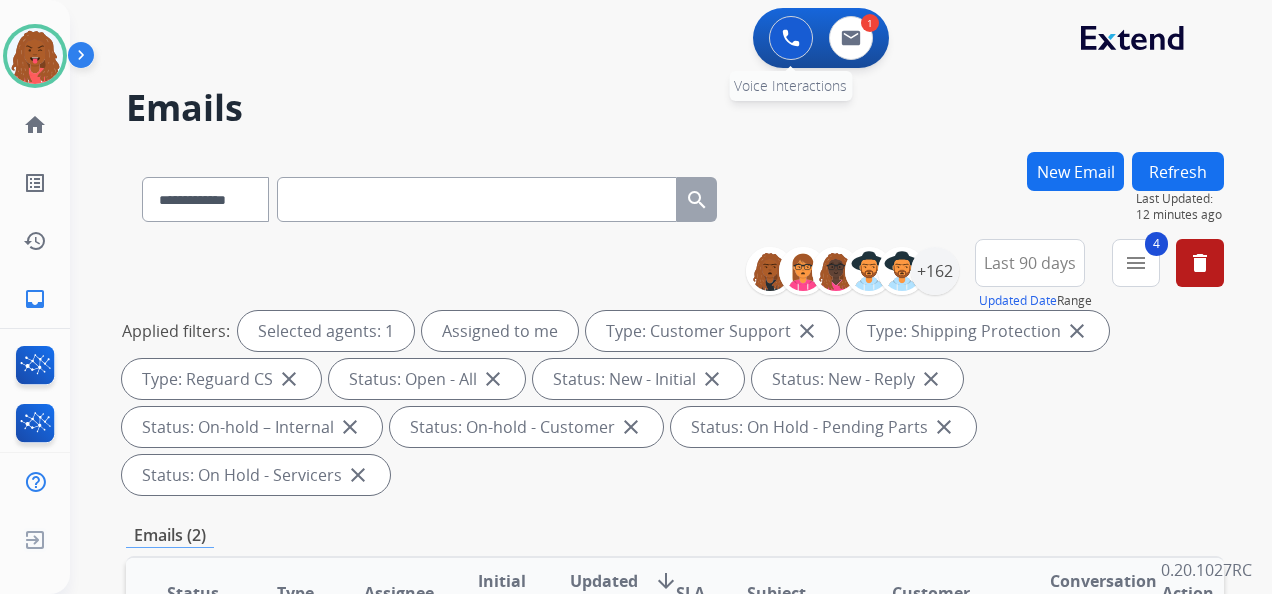 click at bounding box center [791, 38] 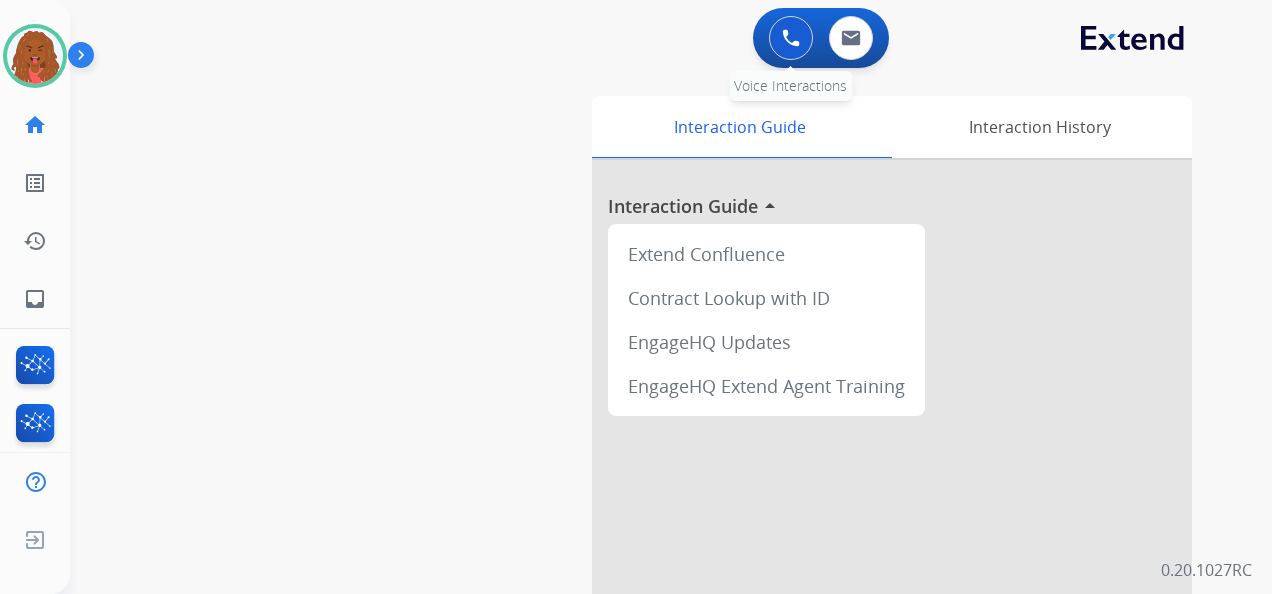 click at bounding box center [791, 38] 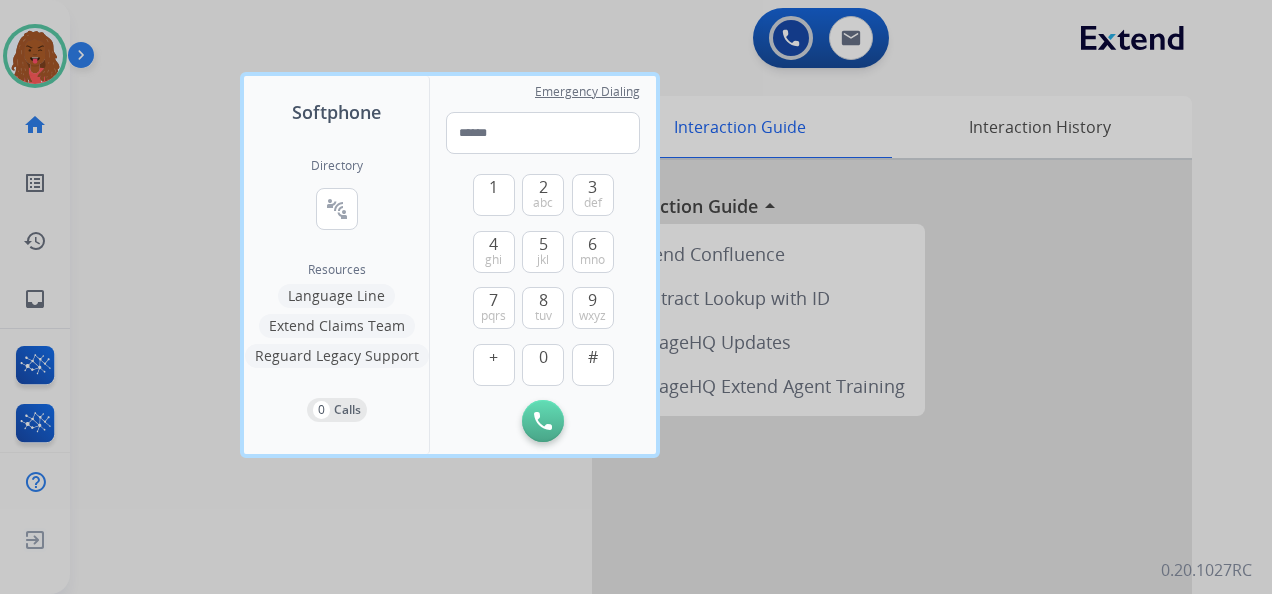 click on "Language Line" at bounding box center (336, 296) 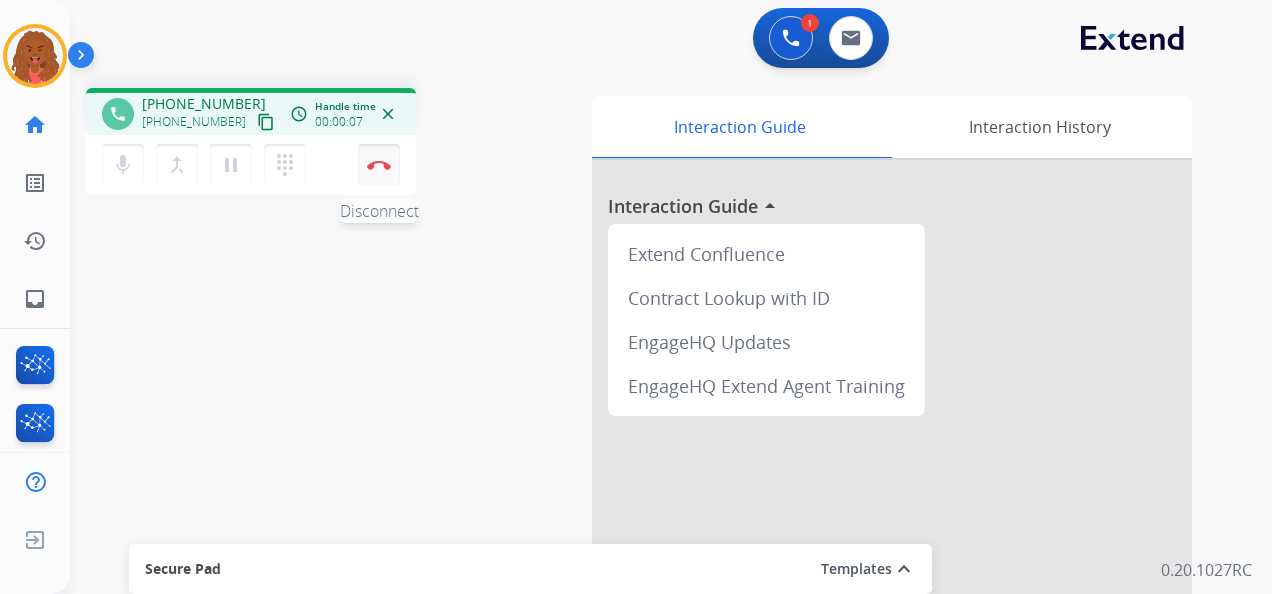 click on "Disconnect" at bounding box center (379, 165) 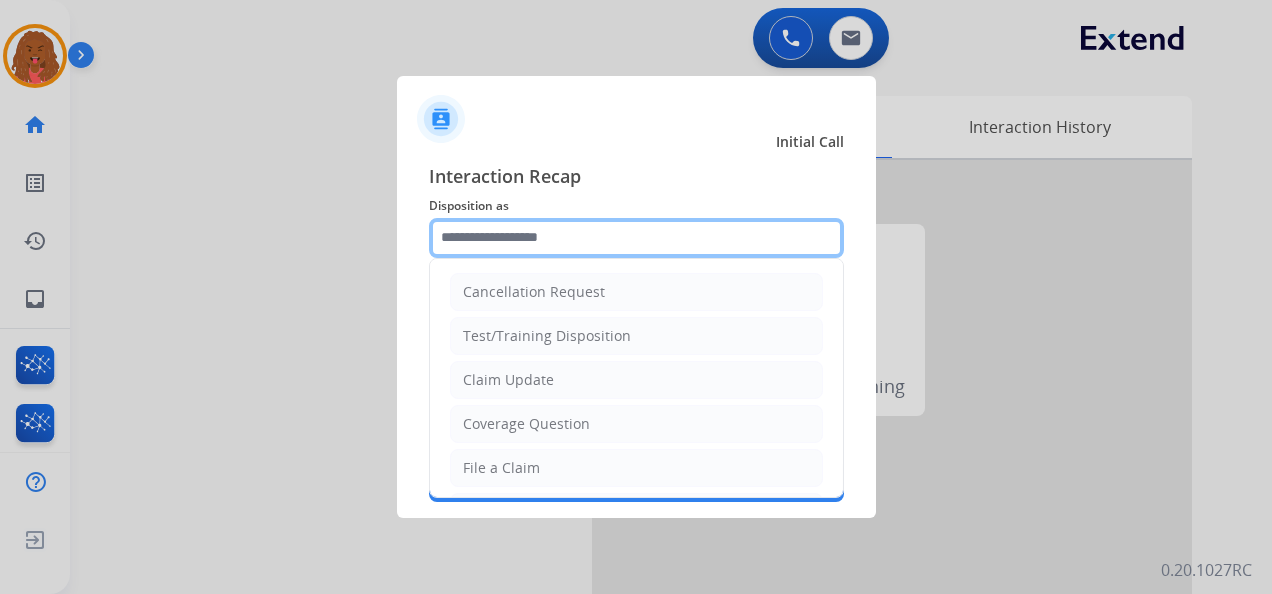 click 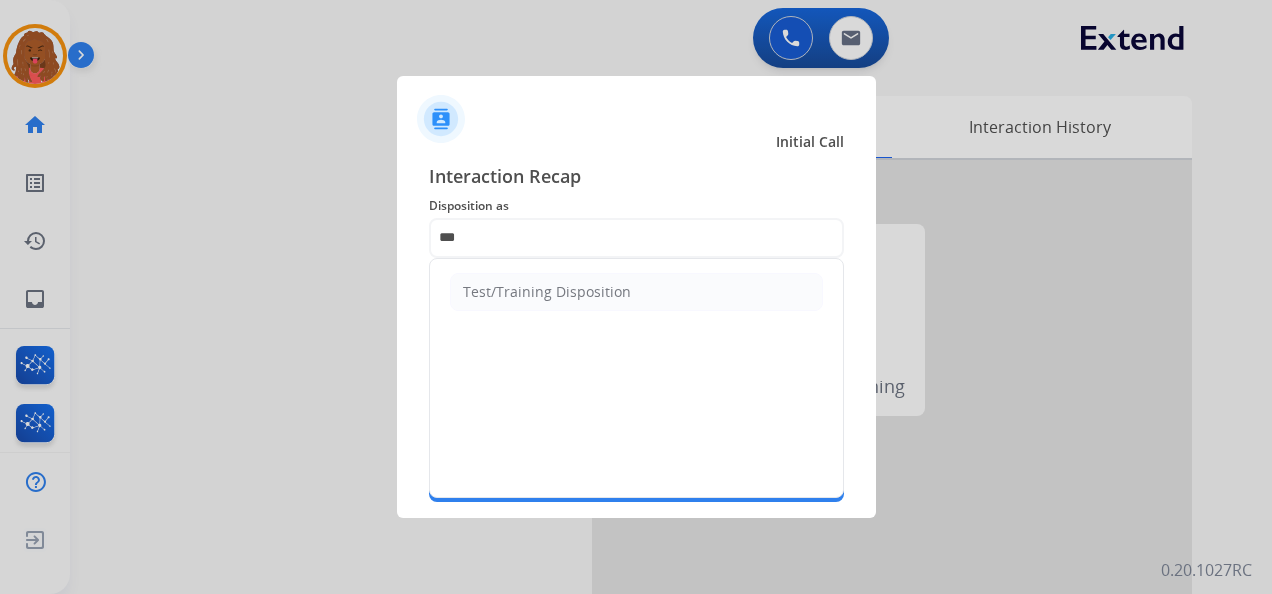 click on "Test/Training Disposition" 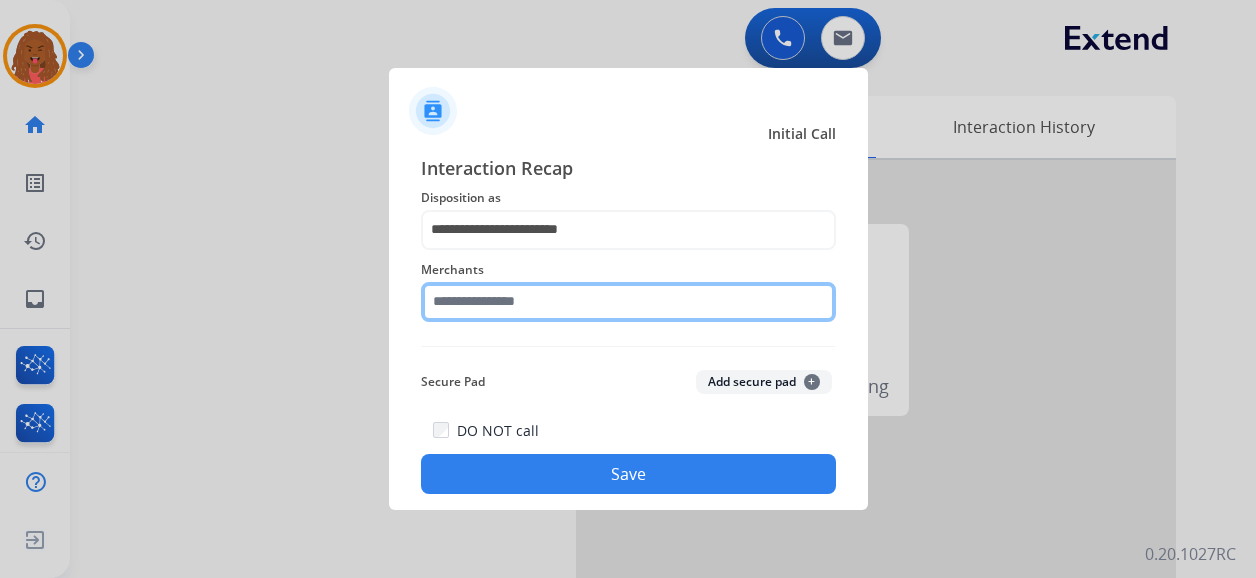 click 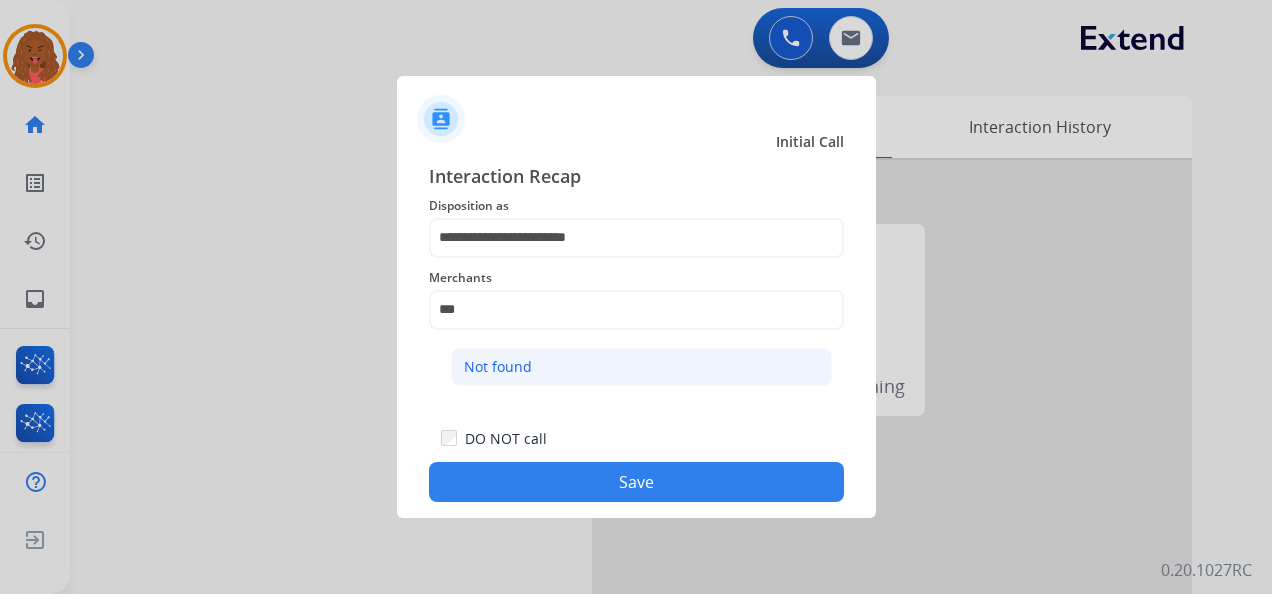 drag, startPoint x: 545, startPoint y: 366, endPoint x: 551, endPoint y: 398, distance: 32.55764 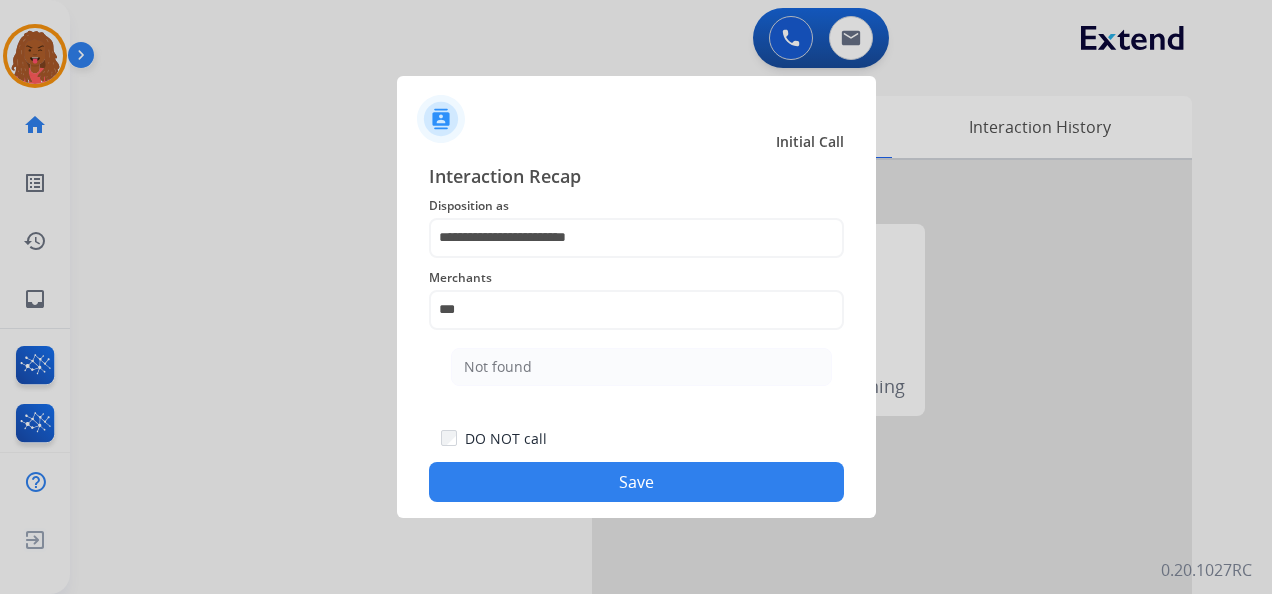 click on "Not found" 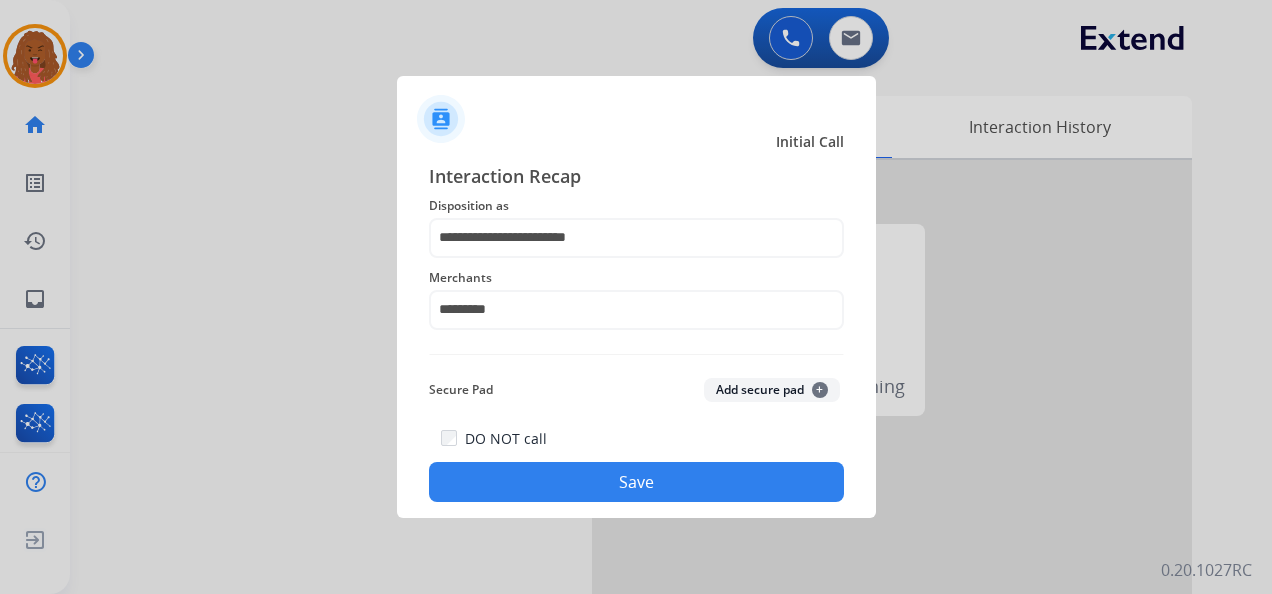 click on "Save" 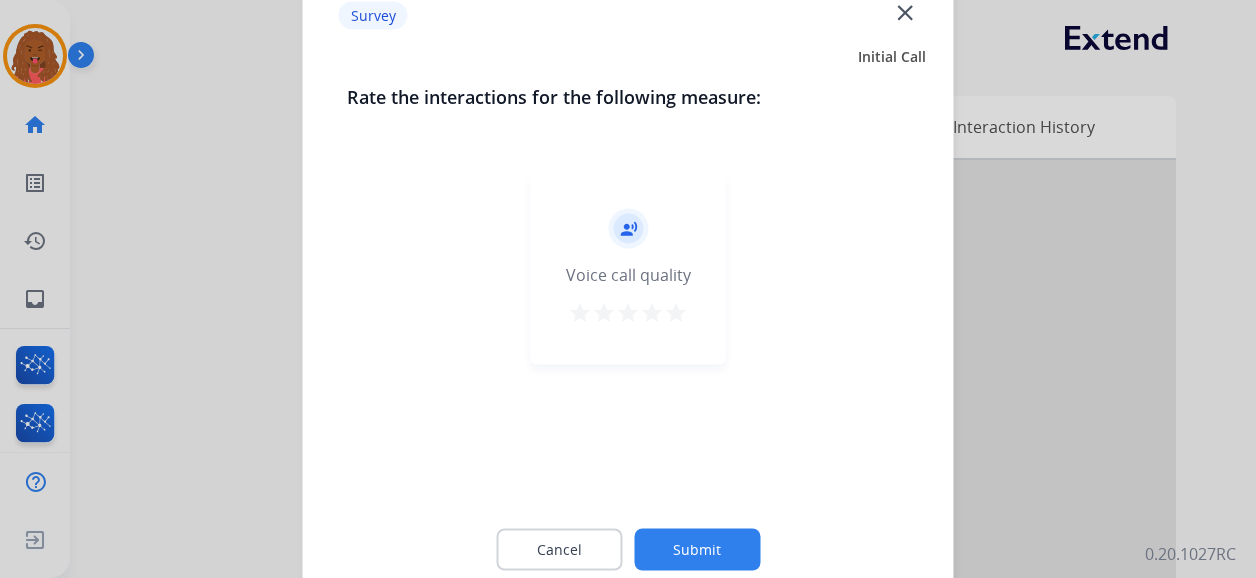 click on "Cancel" 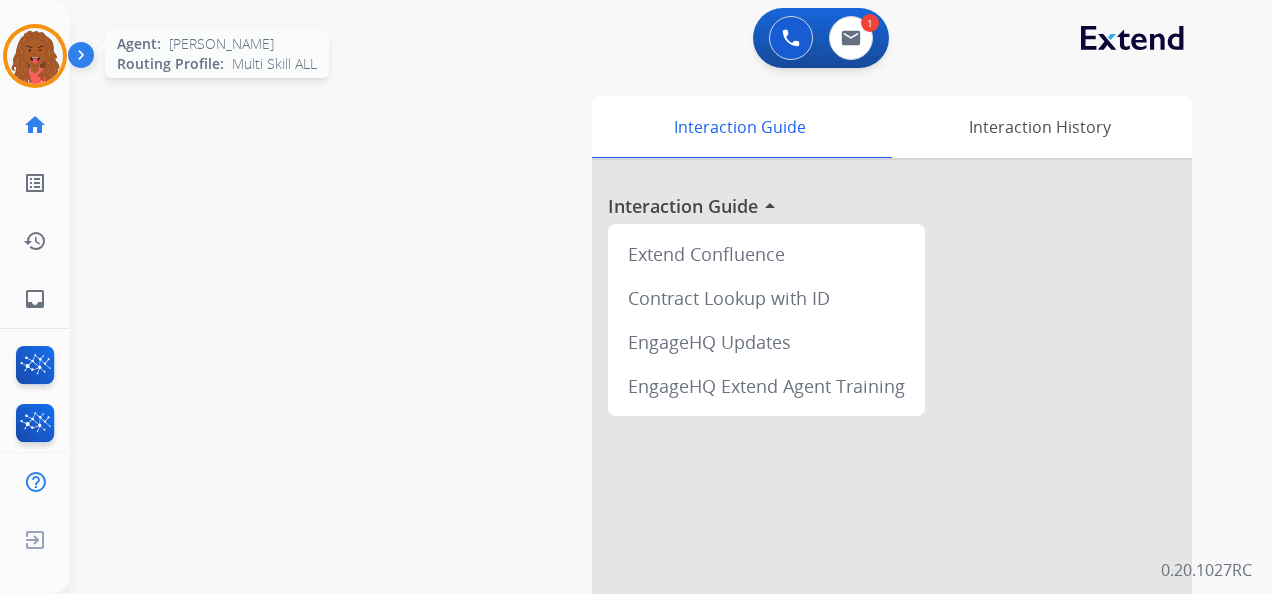 click at bounding box center (35, 56) 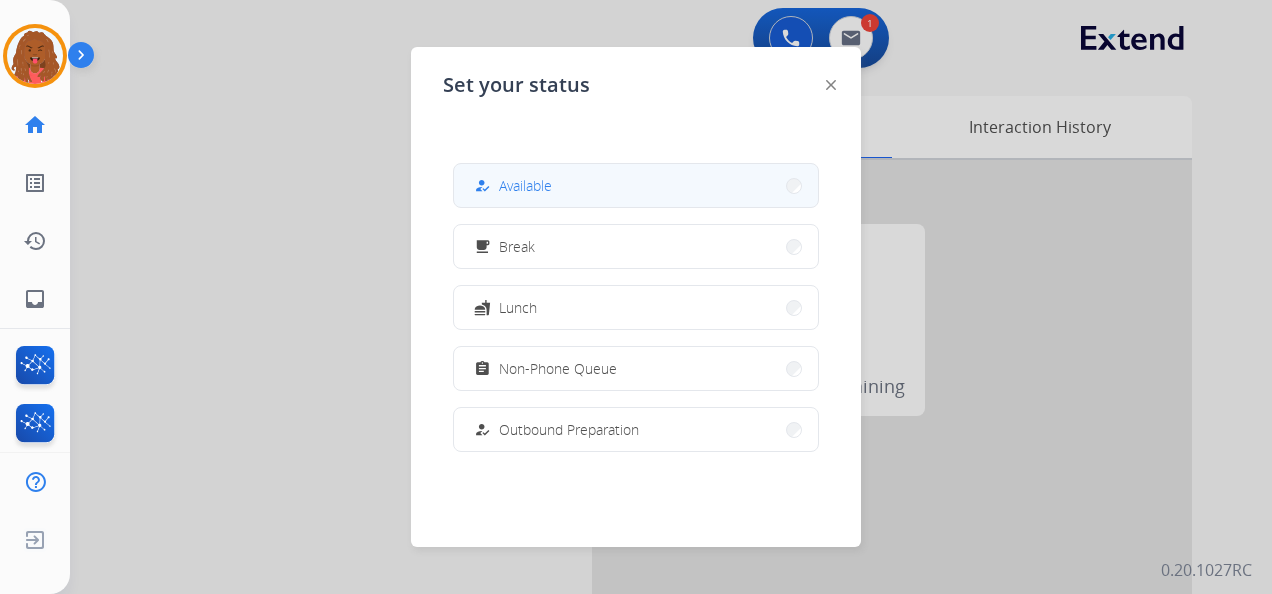 click on "Available" at bounding box center [525, 185] 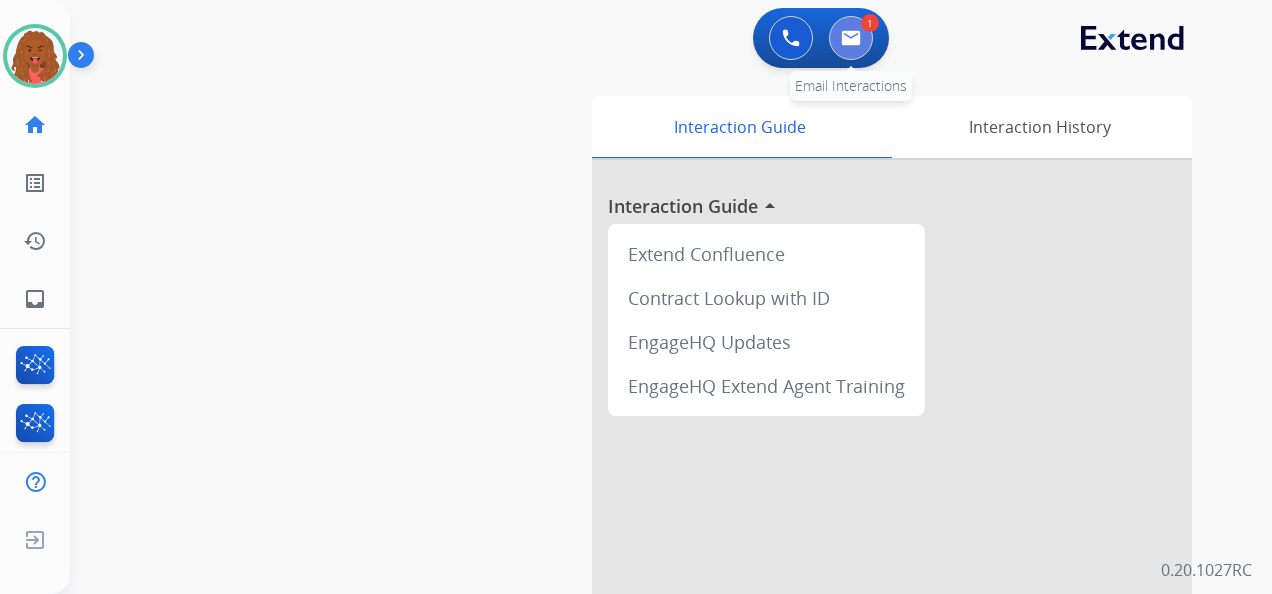 click at bounding box center (851, 38) 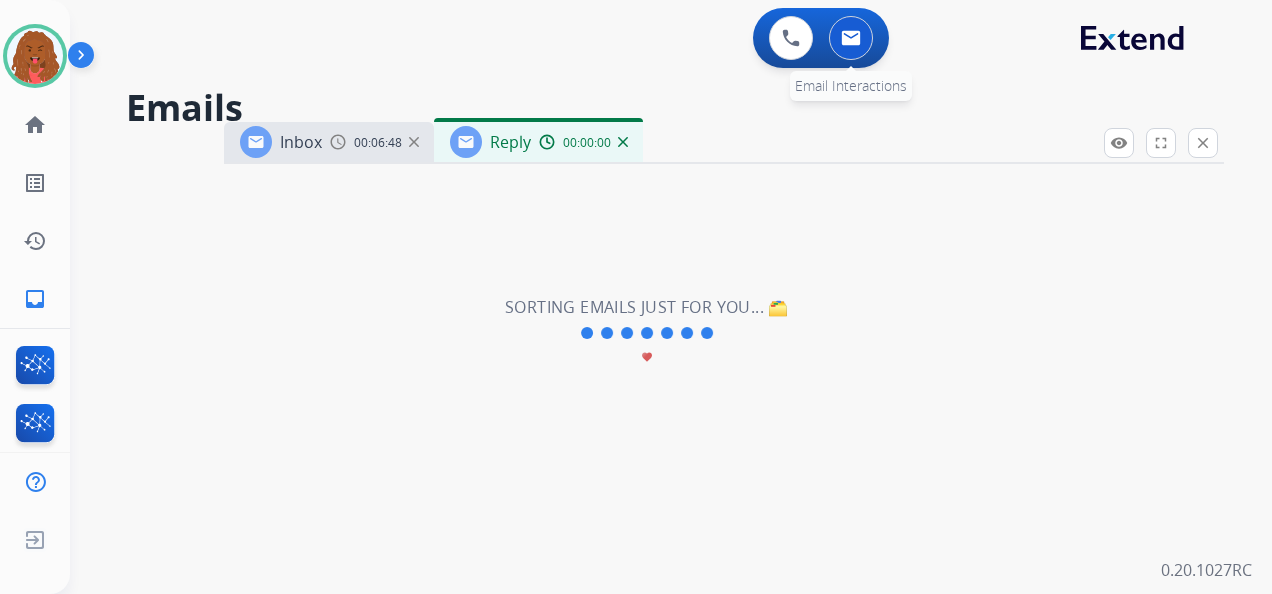 select on "**********" 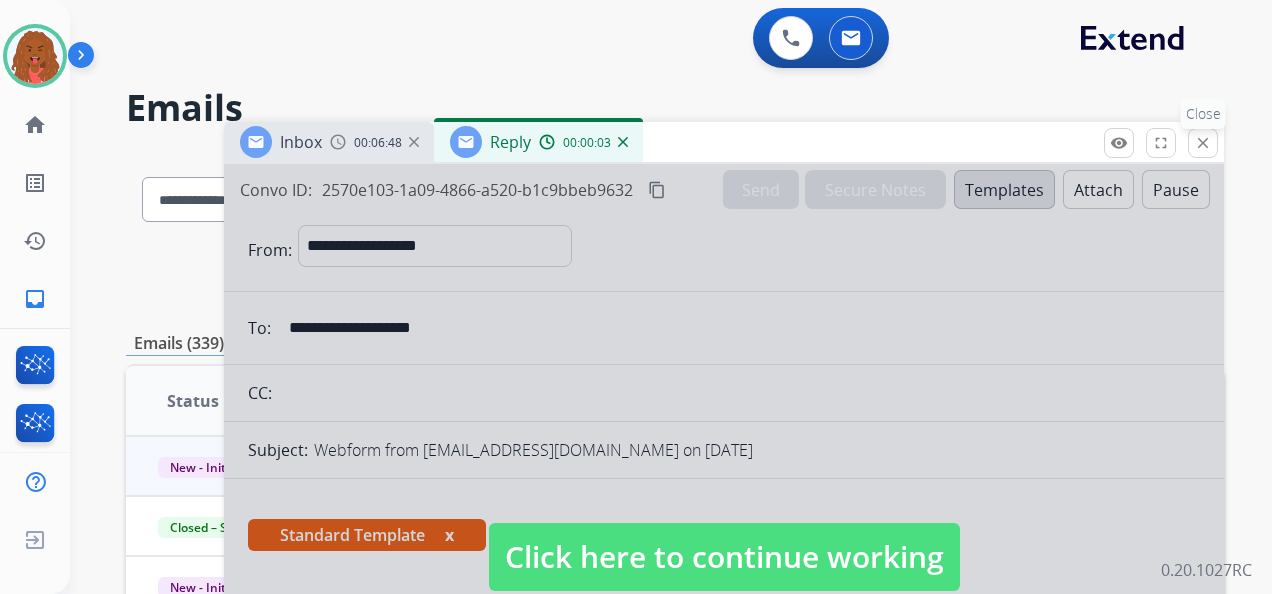 click on "close" at bounding box center (1203, 143) 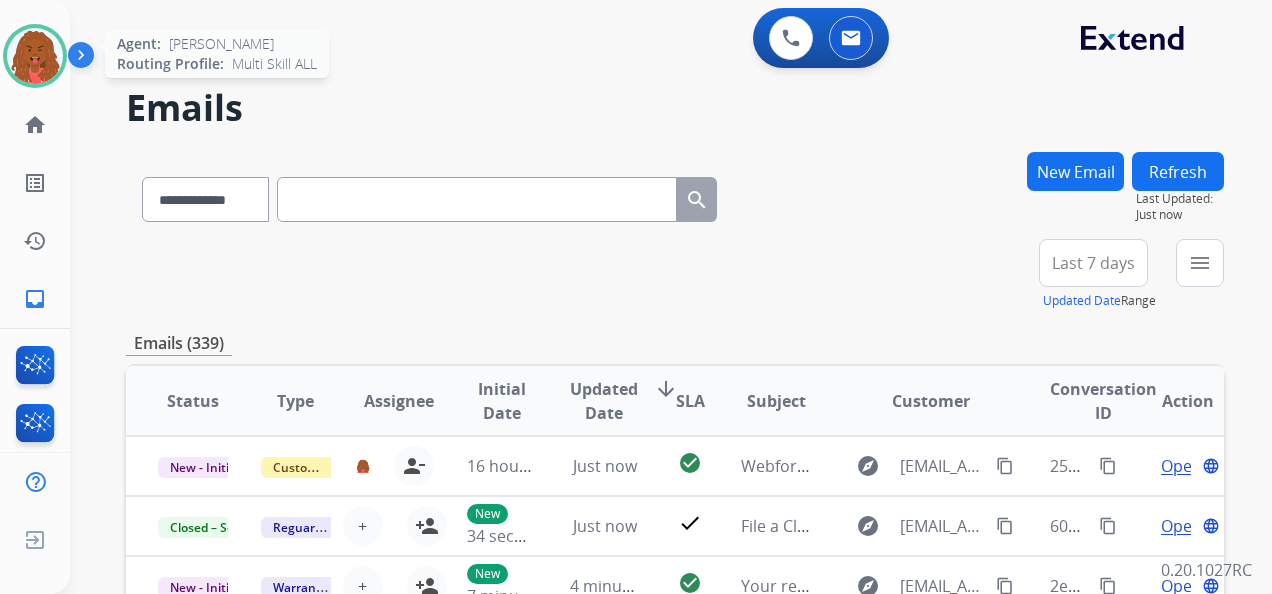 click at bounding box center (35, 56) 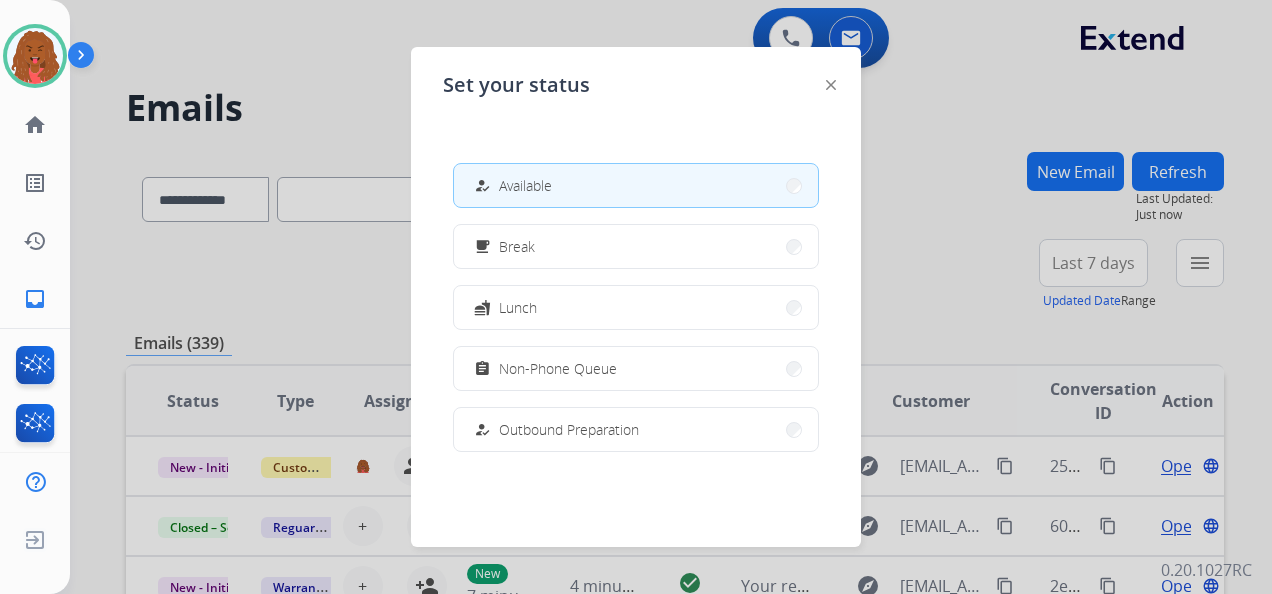 drag, startPoint x: 586, startPoint y: 368, endPoint x: 774, endPoint y: 310, distance: 196.74348 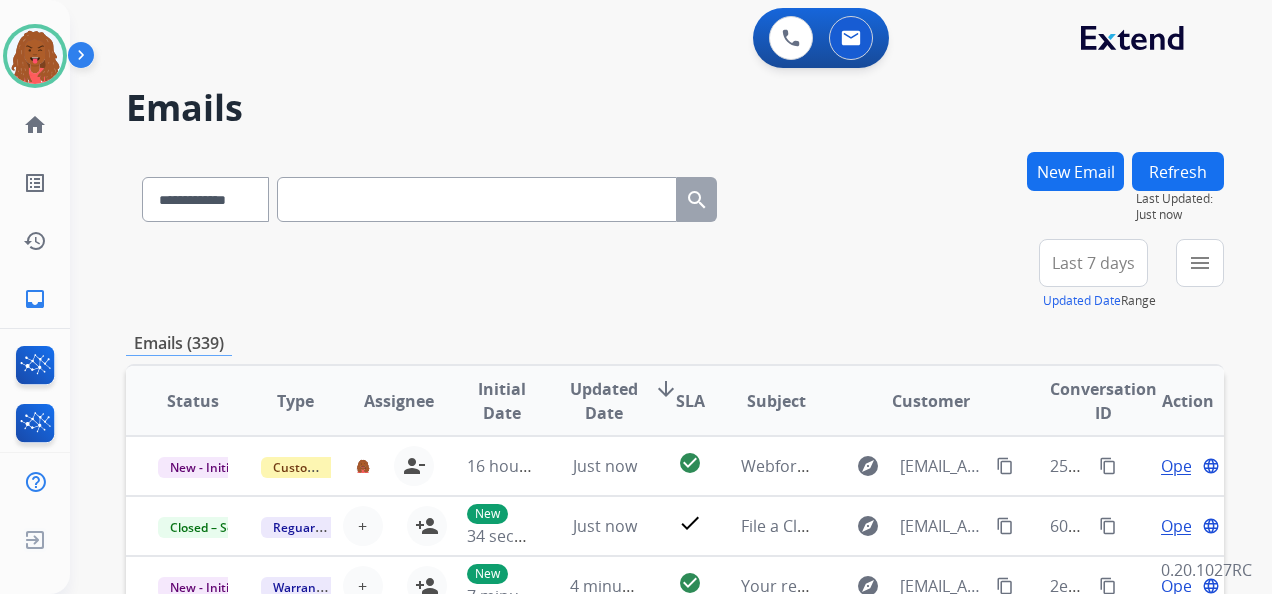 click on "**********" at bounding box center [675, 275] 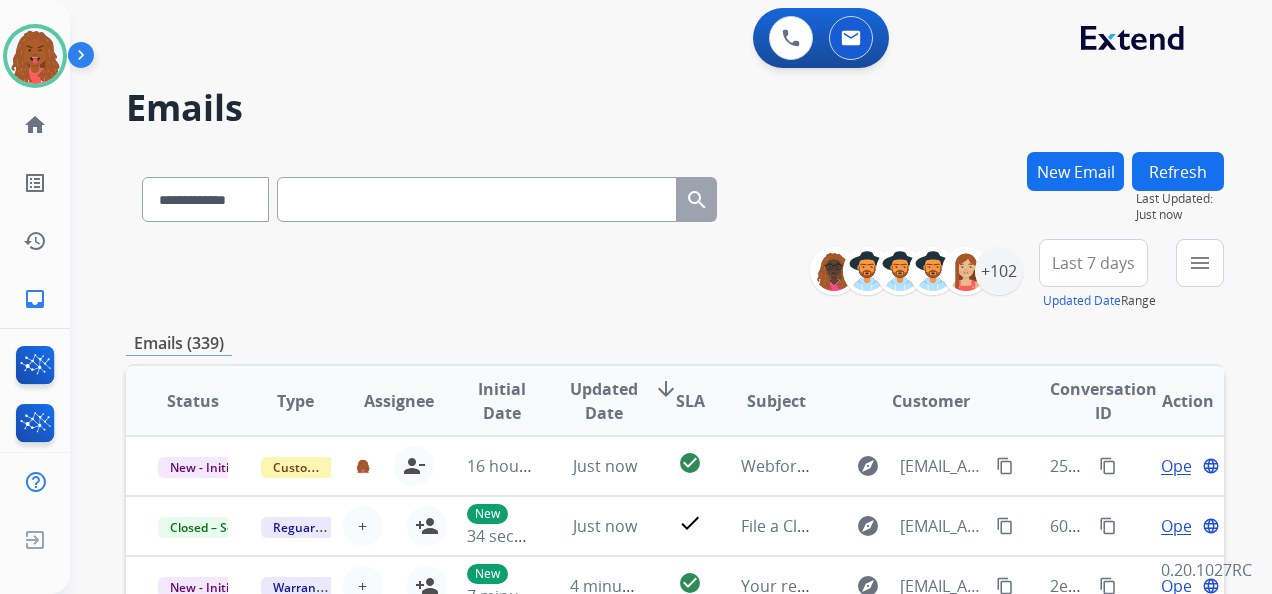 click at bounding box center (477, 199) 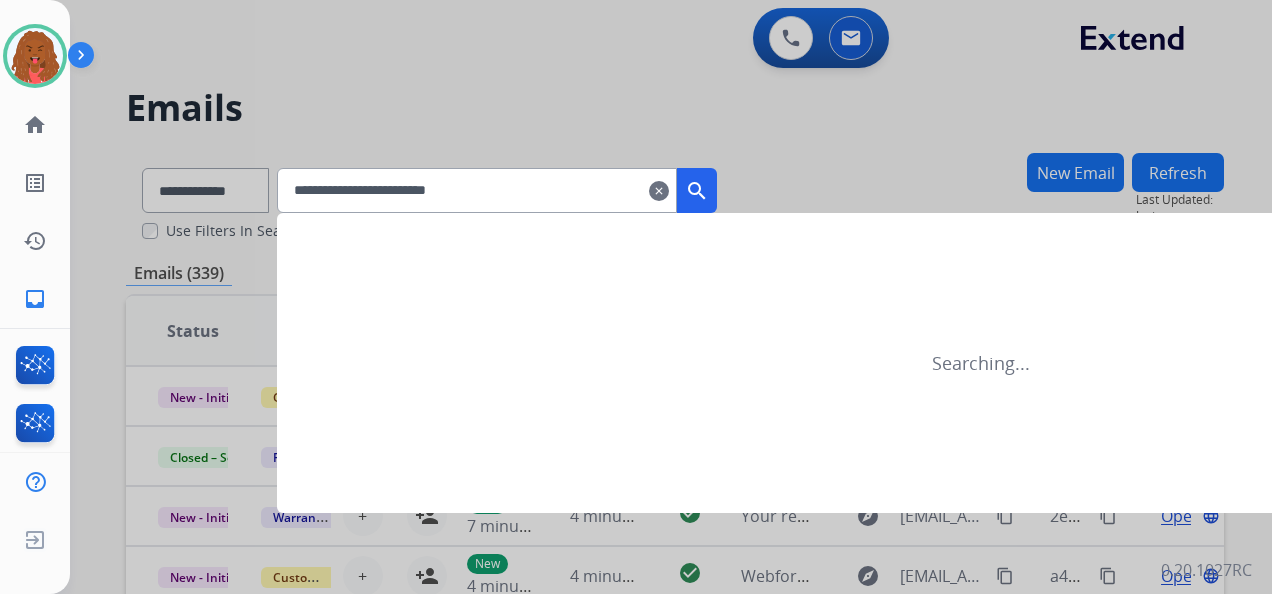 type on "**********" 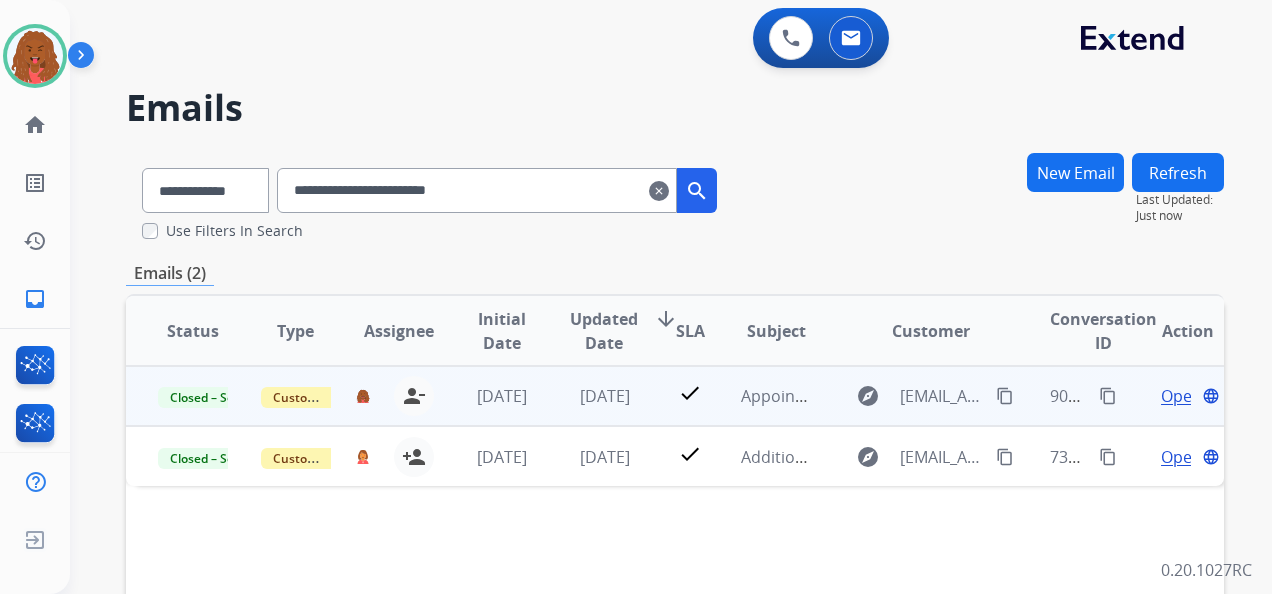click on "Open" at bounding box center [1181, 396] 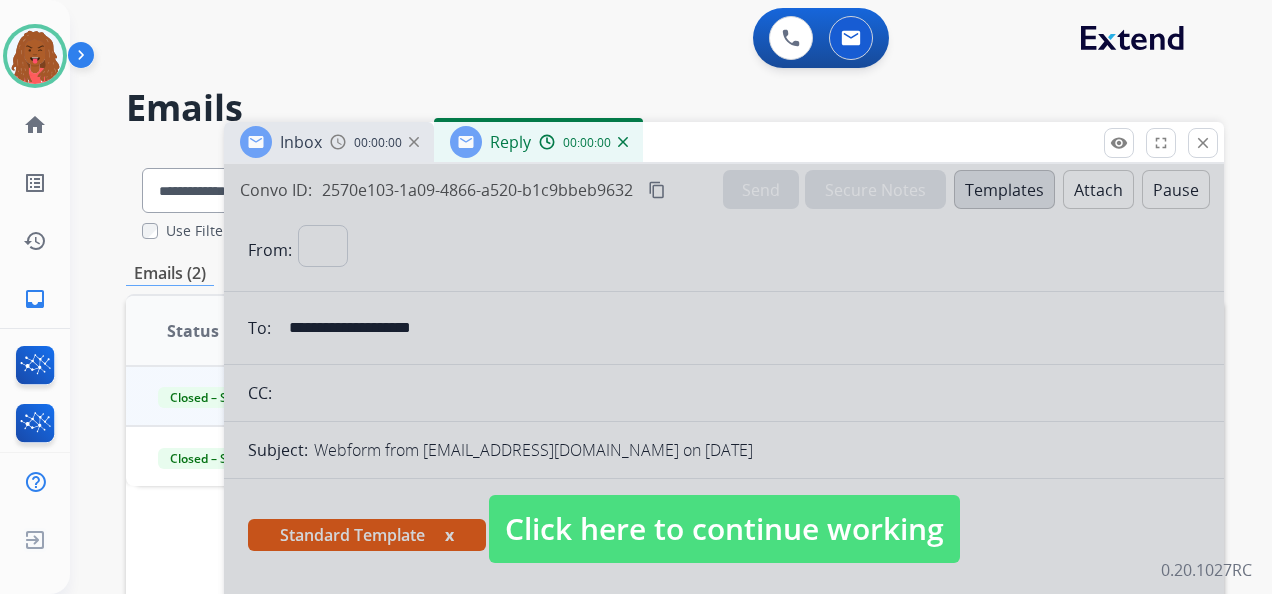 select on "**********" 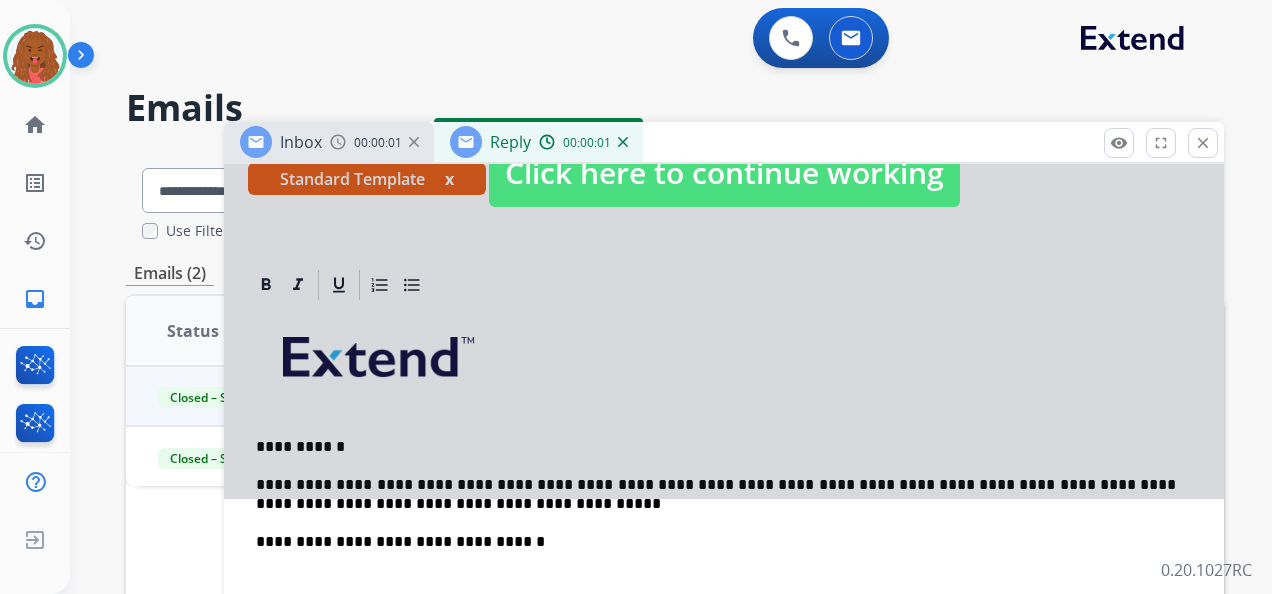 scroll, scrollTop: 300, scrollLeft: 0, axis: vertical 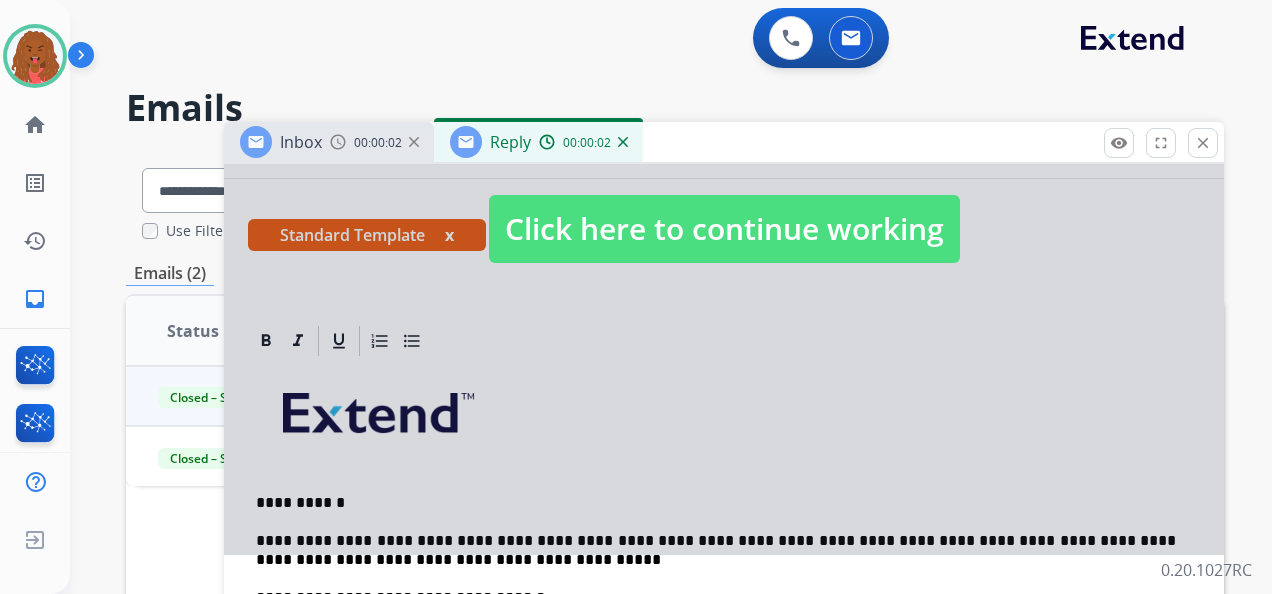 click at bounding box center (724, 209) 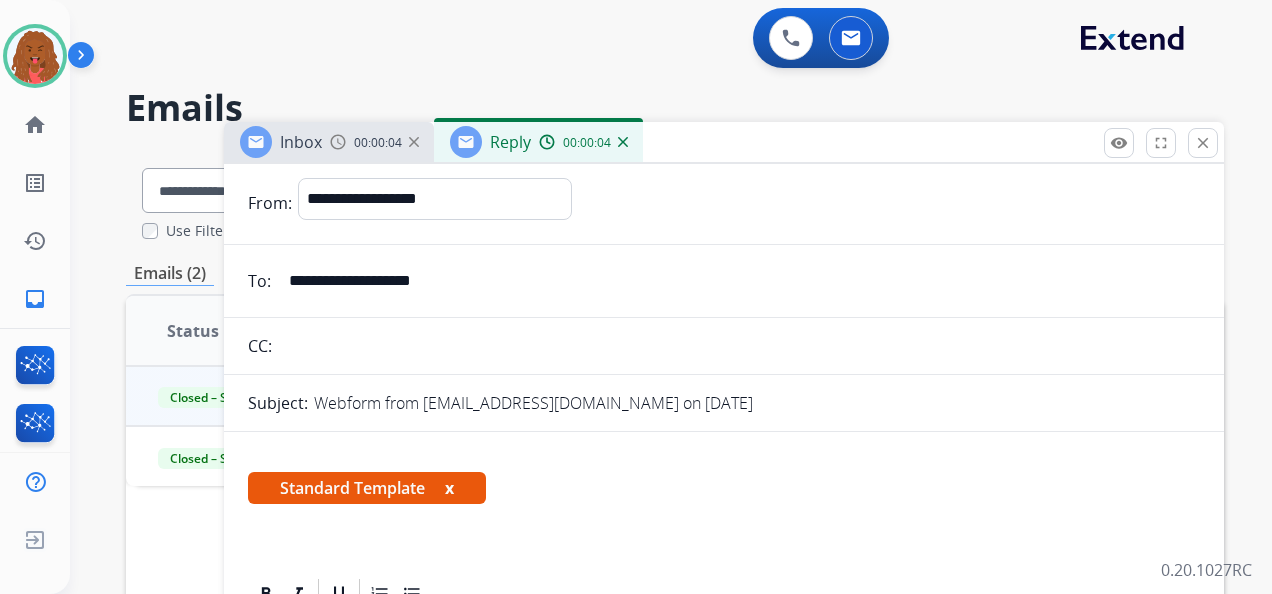 scroll, scrollTop: 0, scrollLeft: 0, axis: both 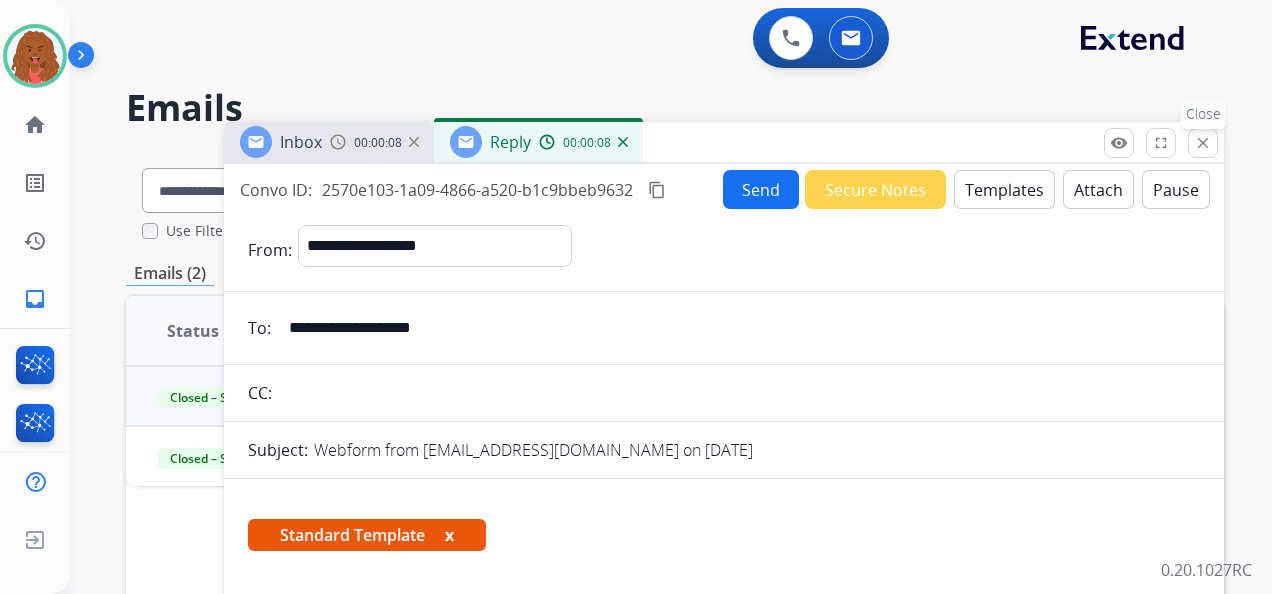 click on "close" at bounding box center (1203, 143) 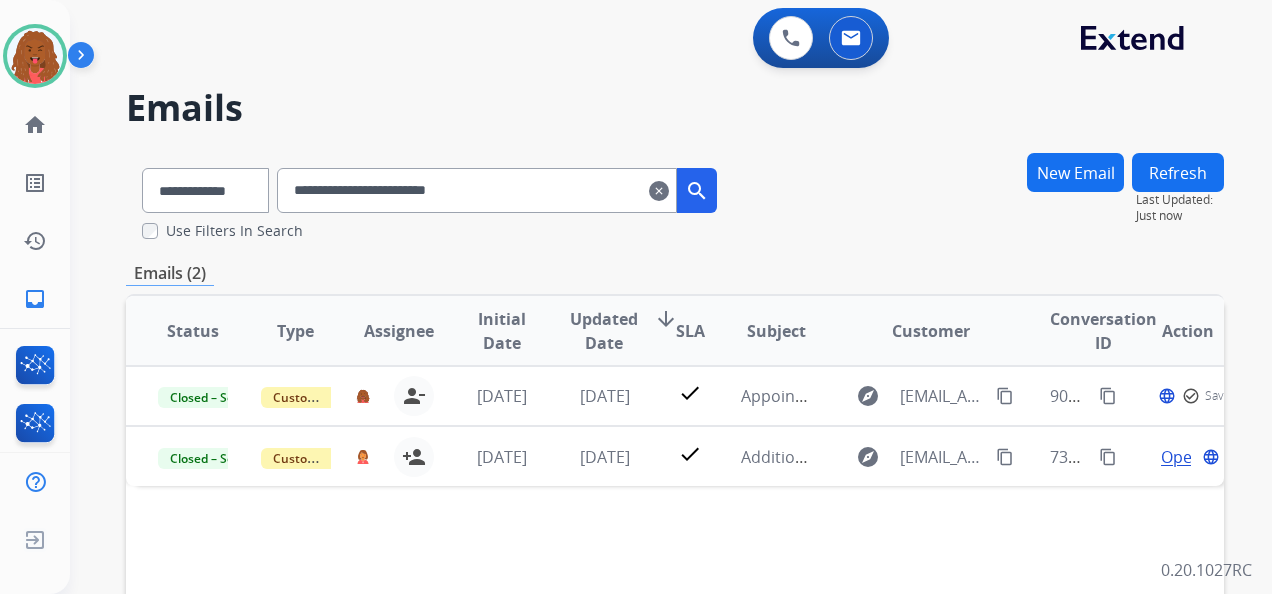 click on "New Email" at bounding box center [1075, 172] 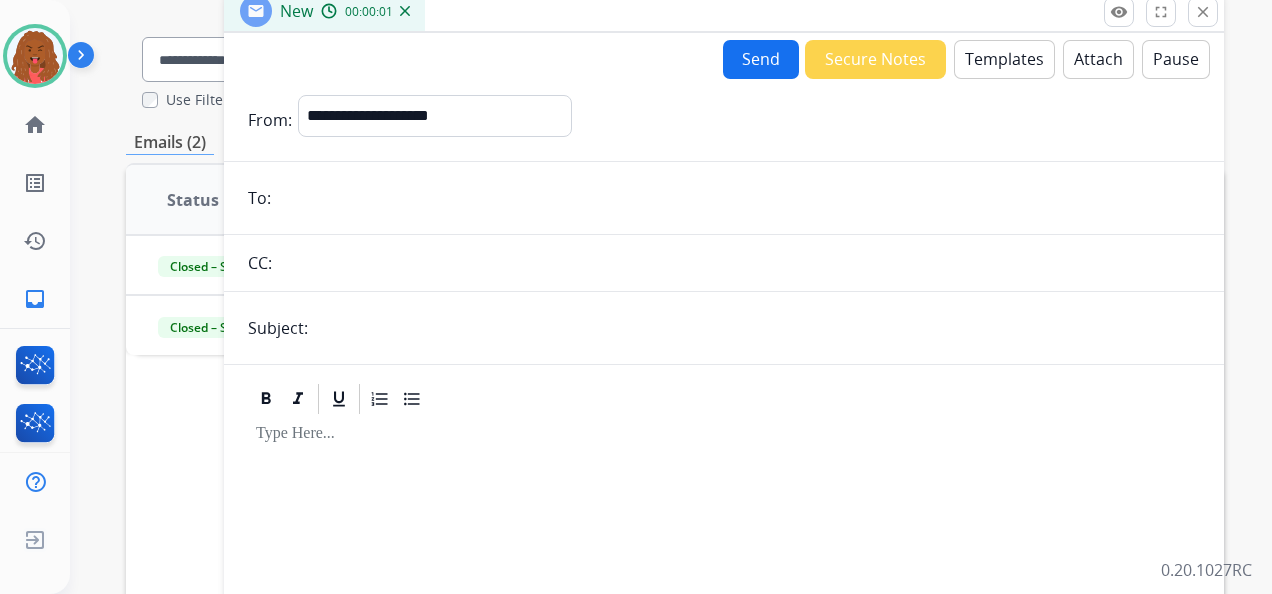scroll, scrollTop: 100, scrollLeft: 0, axis: vertical 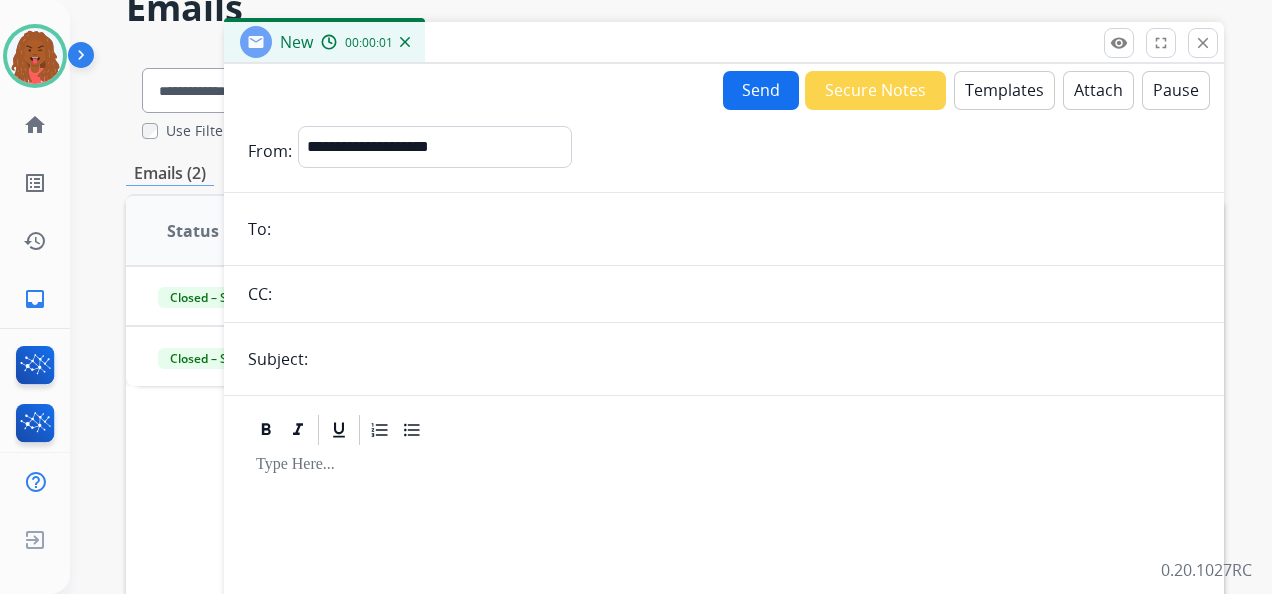 click at bounding box center (738, 229) 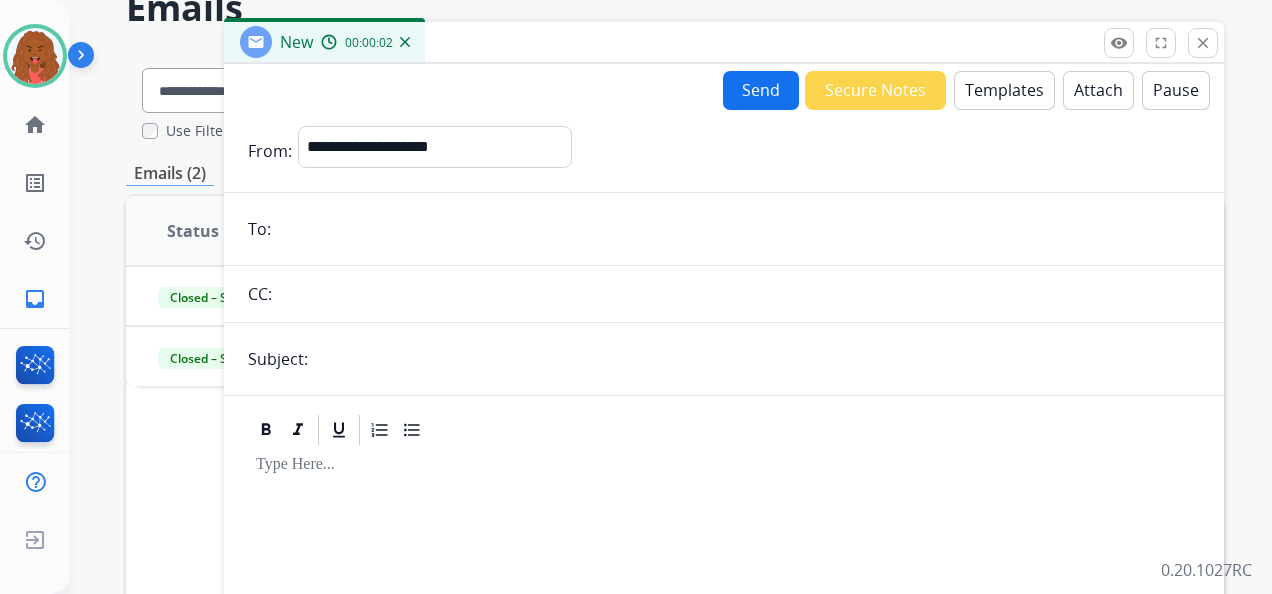 paste on "**********" 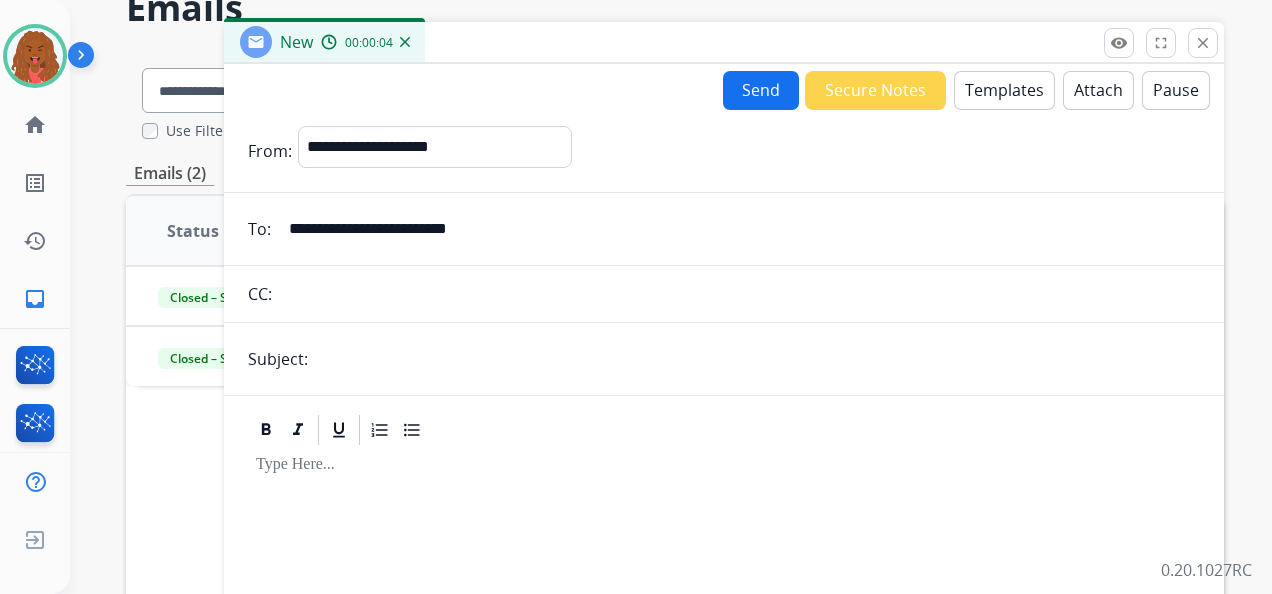 type on "**********" 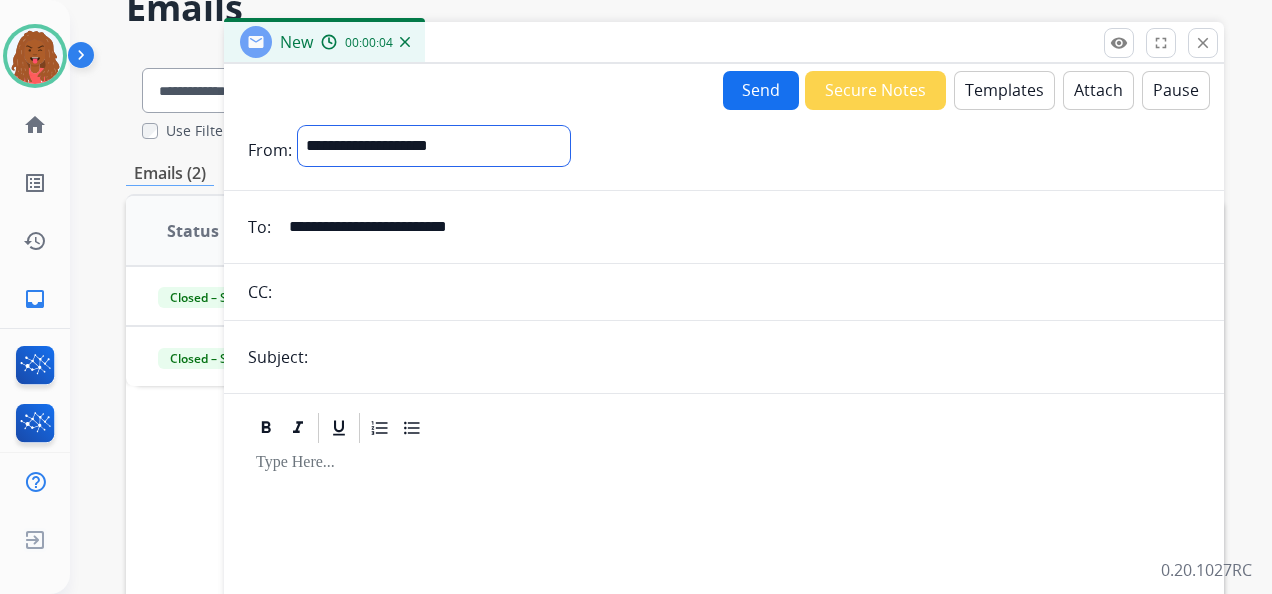 drag, startPoint x: 415, startPoint y: 151, endPoint x: 408, endPoint y: 162, distance: 13.038404 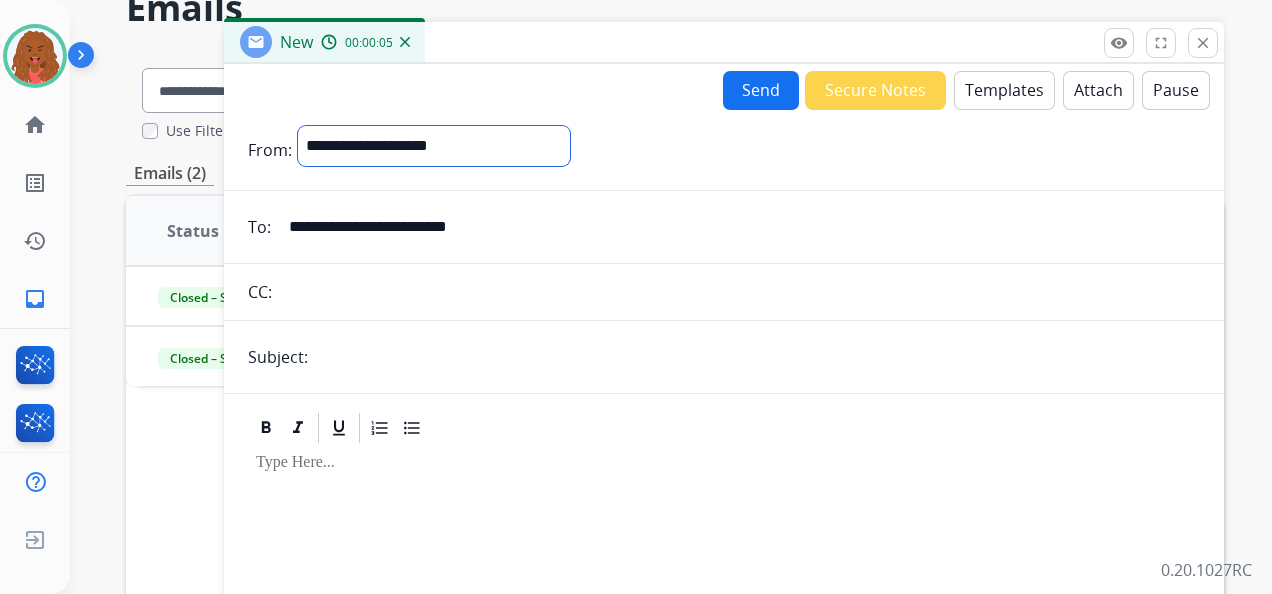 select on "**********" 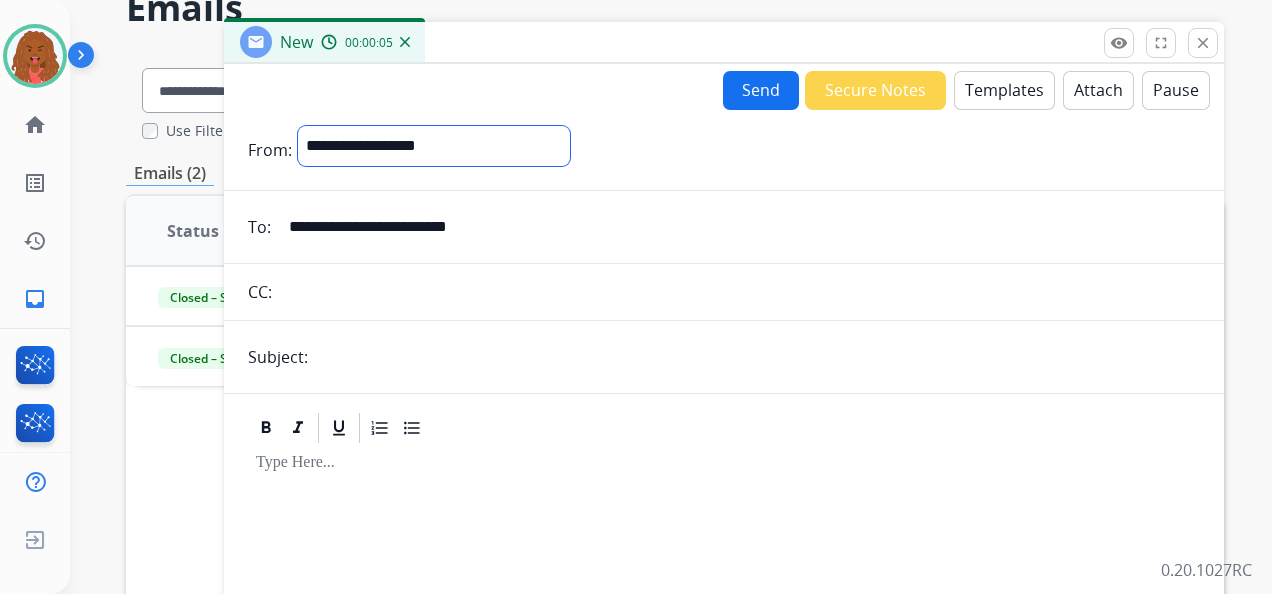click on "**********" at bounding box center (434, 146) 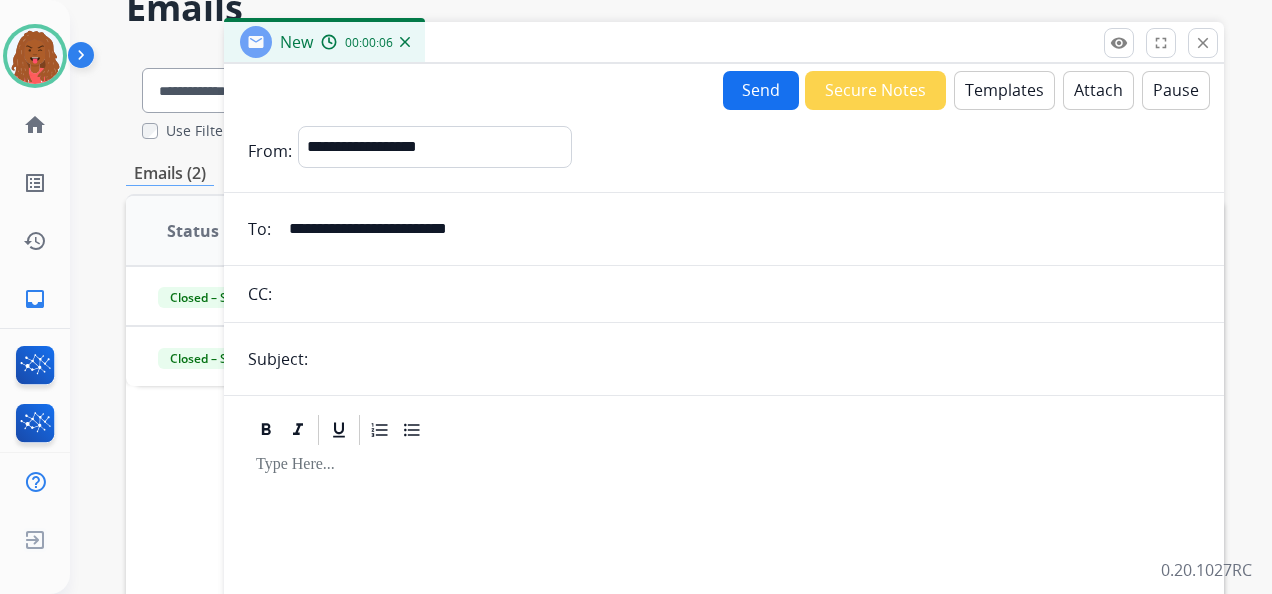 click at bounding box center (757, 359) 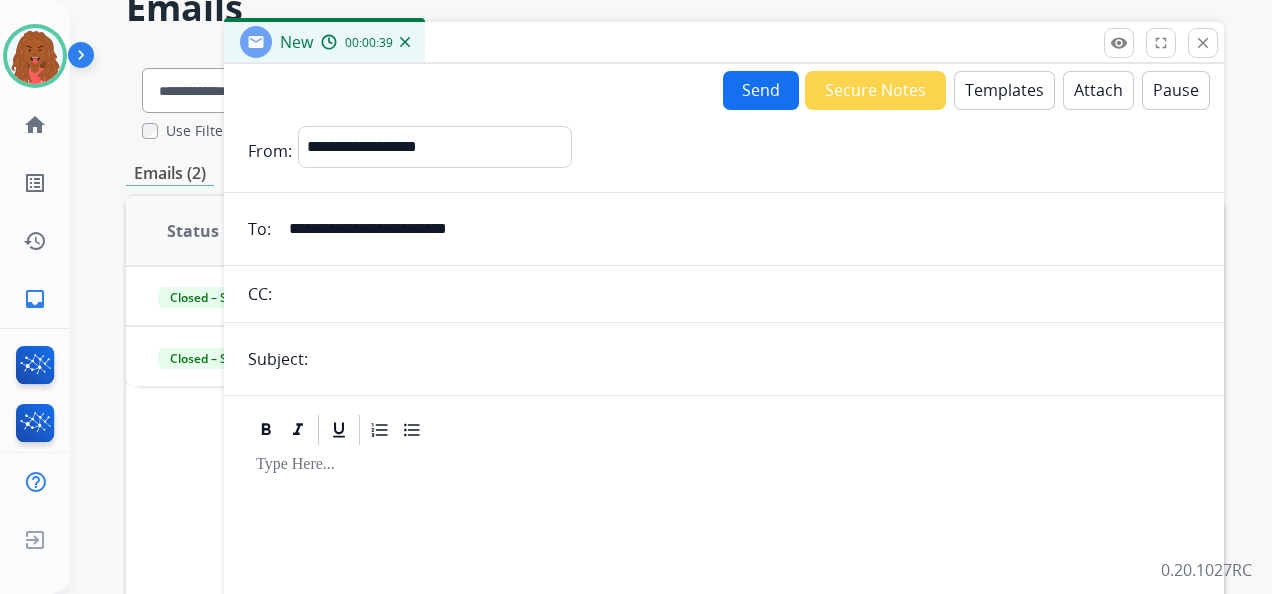 click at bounding box center (757, 359) 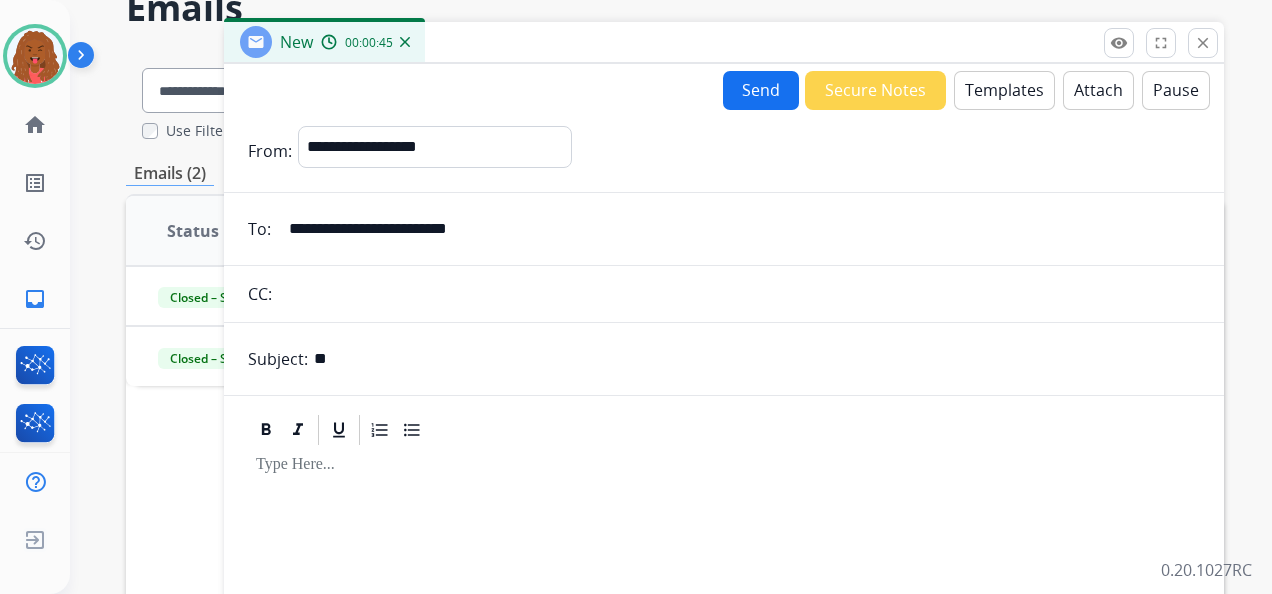 type on "*" 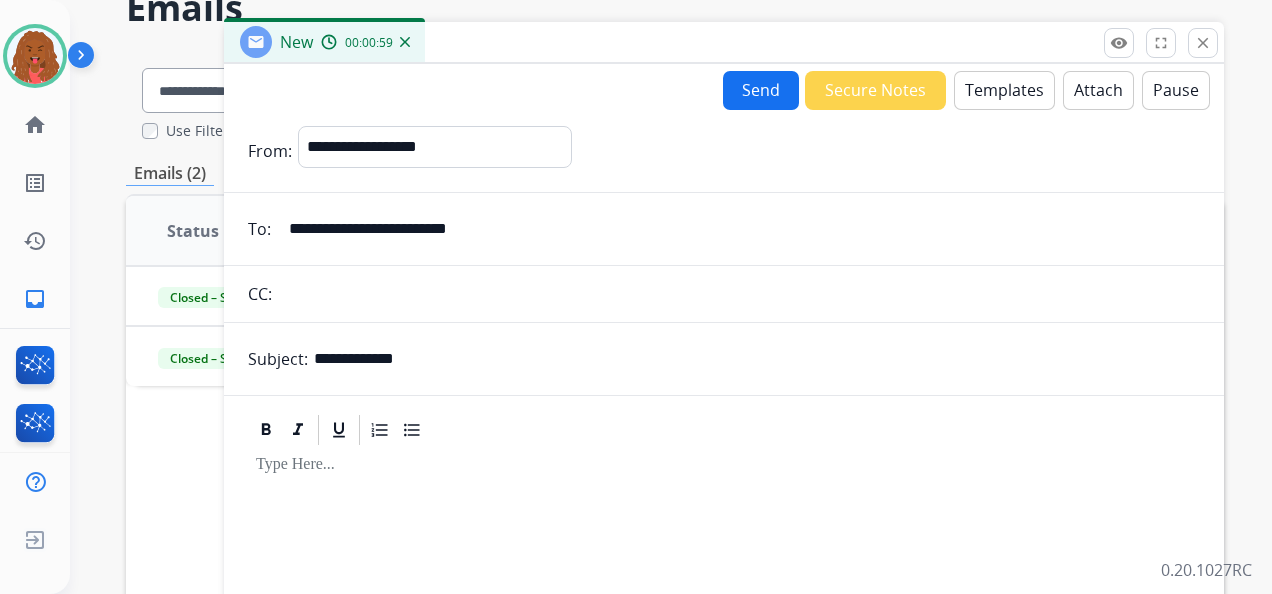 type on "**********" 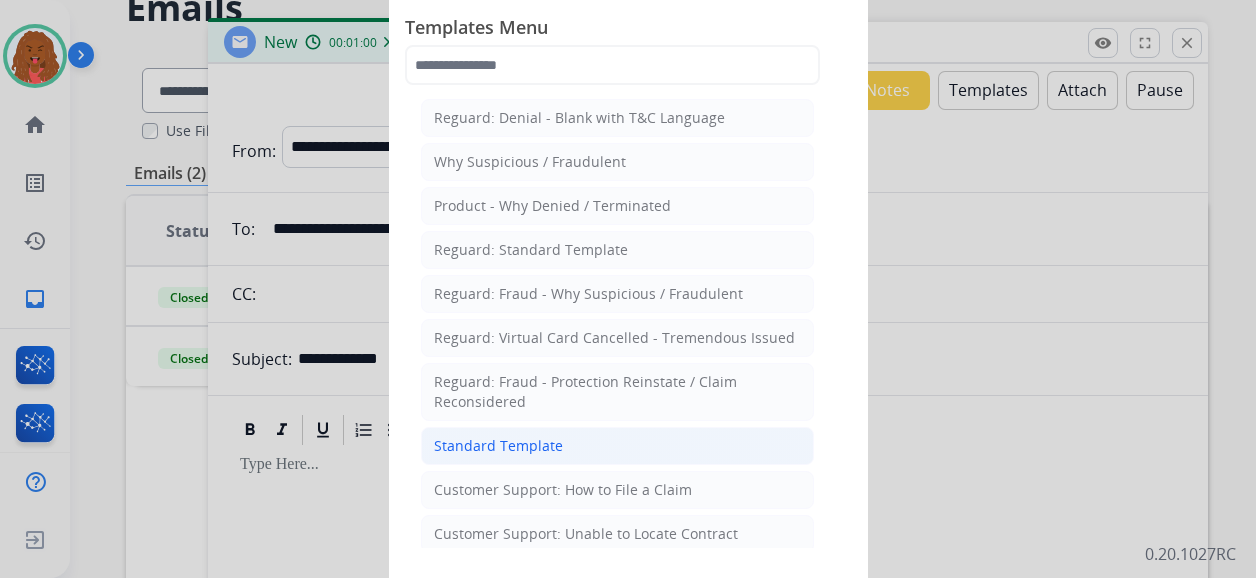 click on "Standard Template" 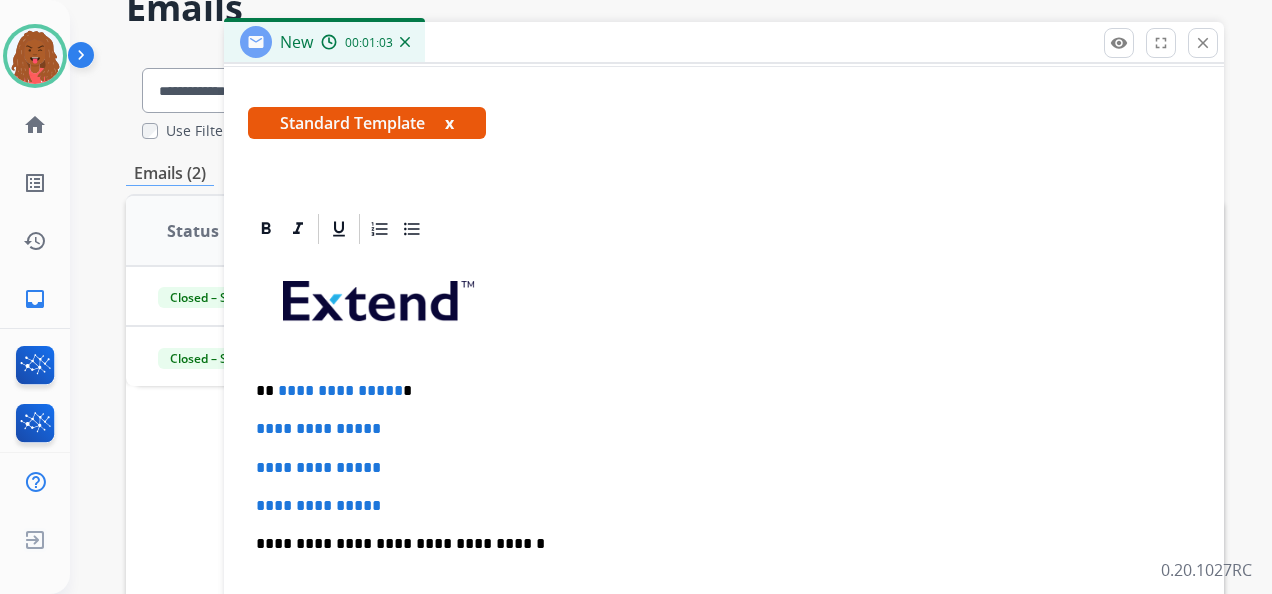 scroll, scrollTop: 400, scrollLeft: 0, axis: vertical 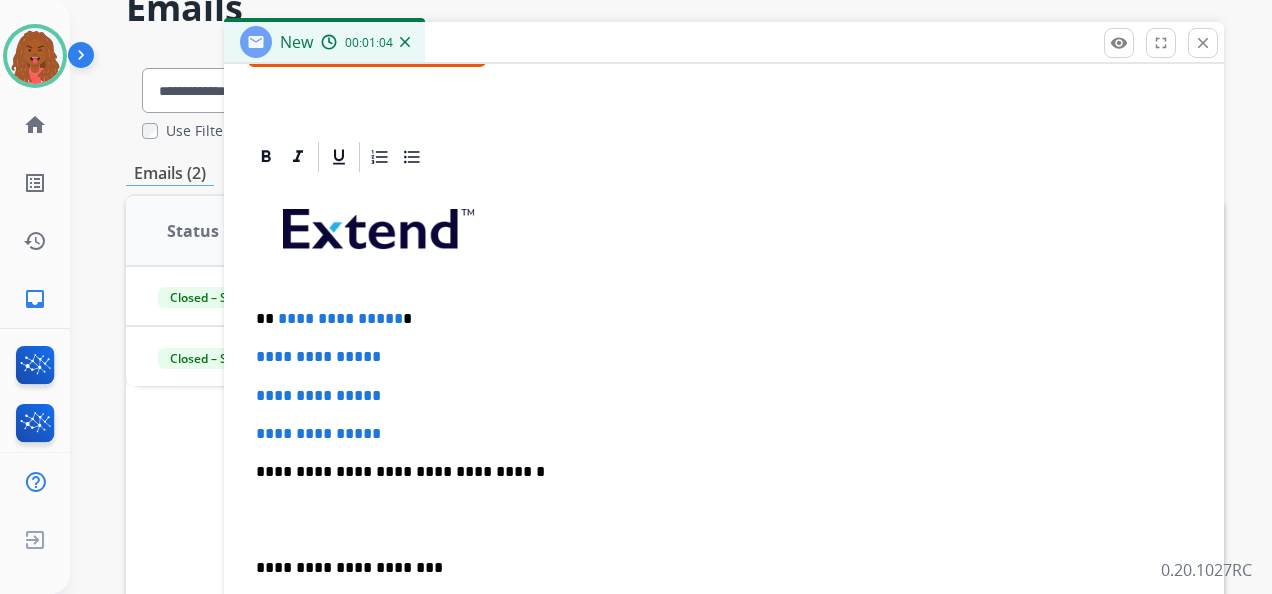 click on "**********" at bounding box center (716, 319) 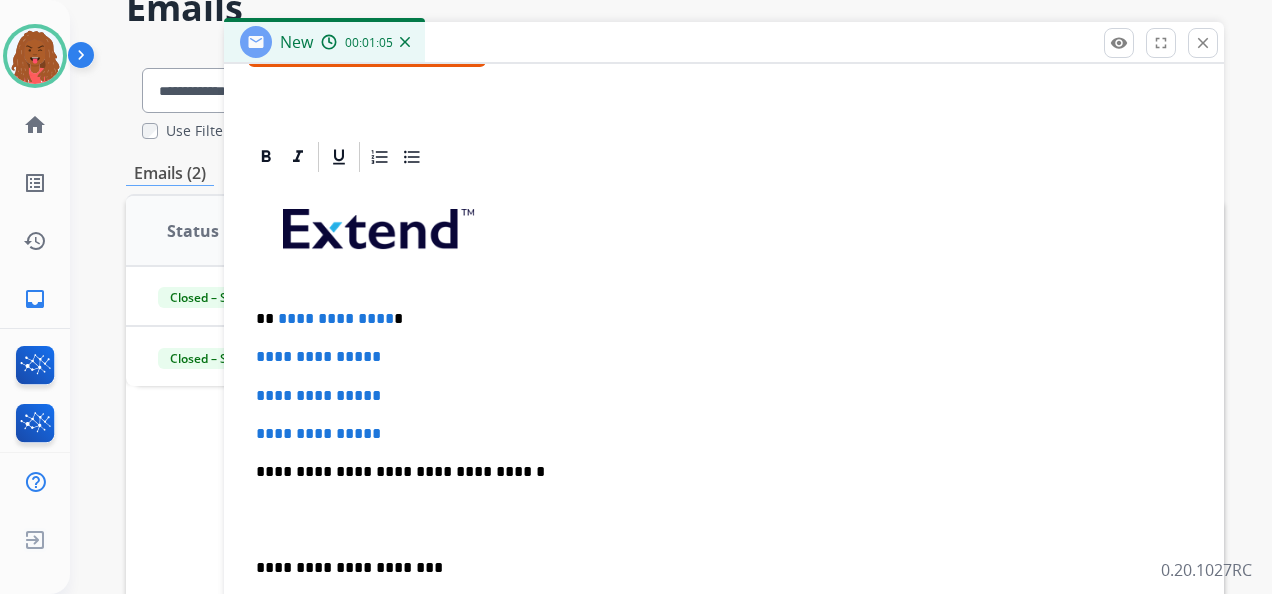 type 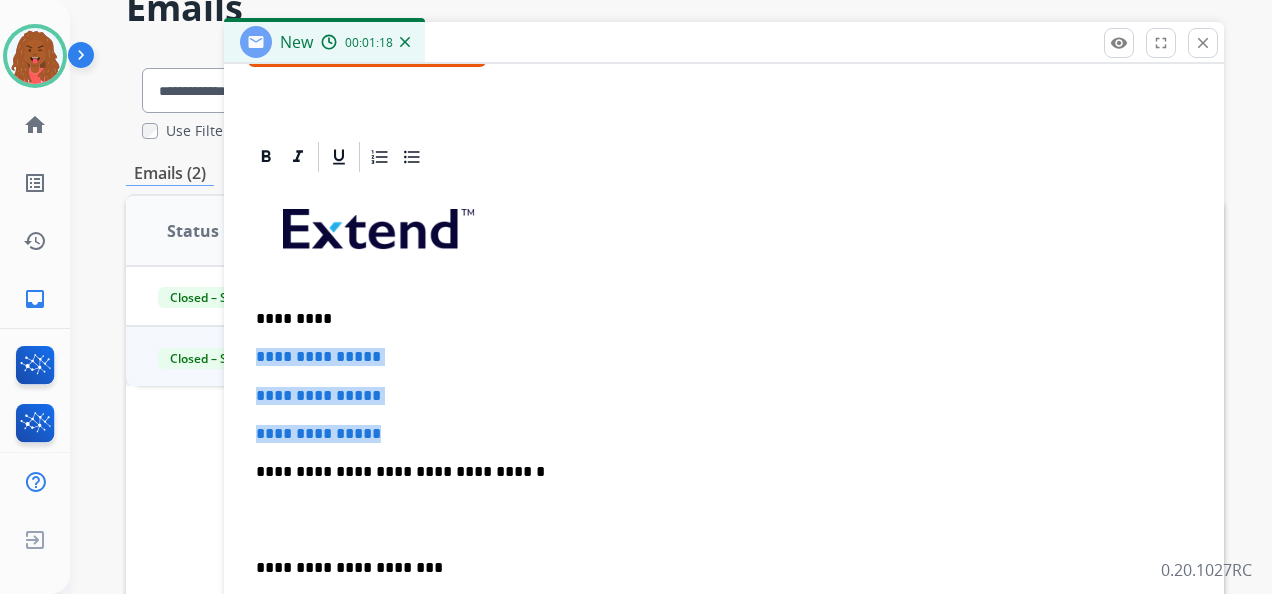 drag, startPoint x: 419, startPoint y: 434, endPoint x: 223, endPoint y: 342, distance: 216.5179 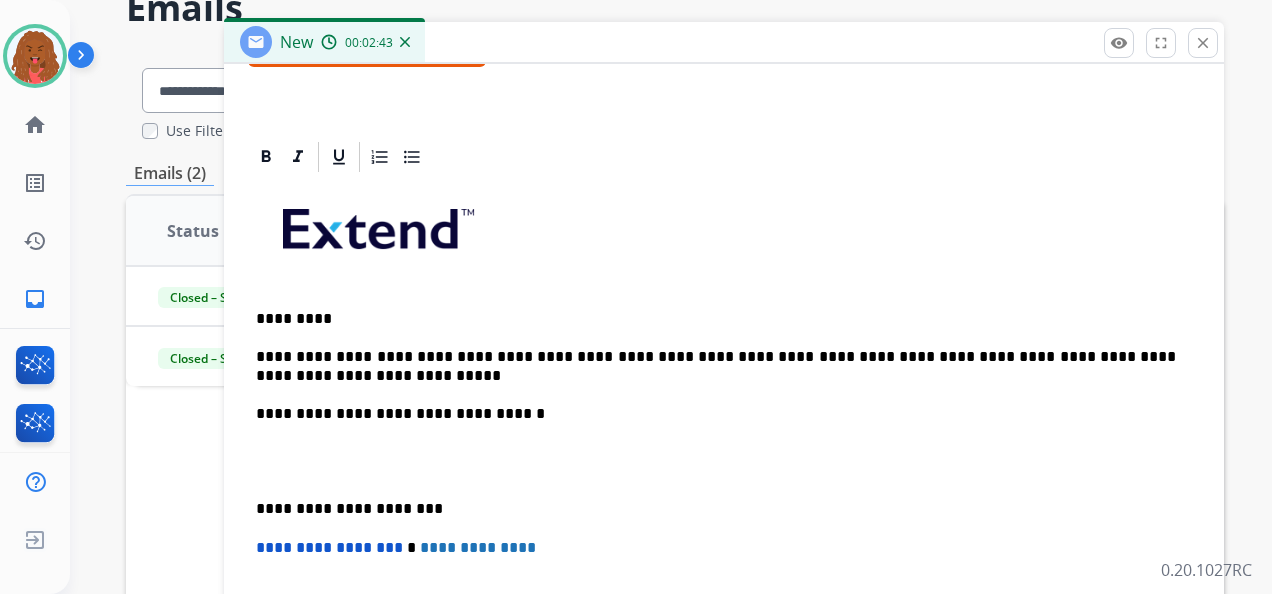 scroll, scrollTop: 458, scrollLeft: 0, axis: vertical 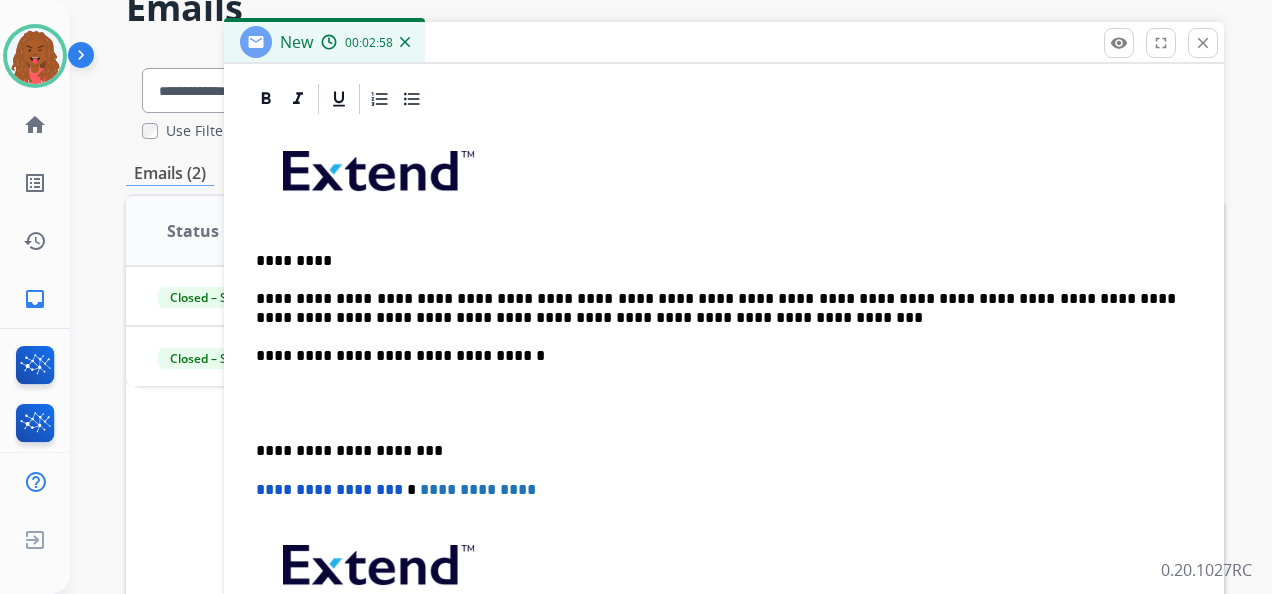 click on "**********" at bounding box center [716, 308] 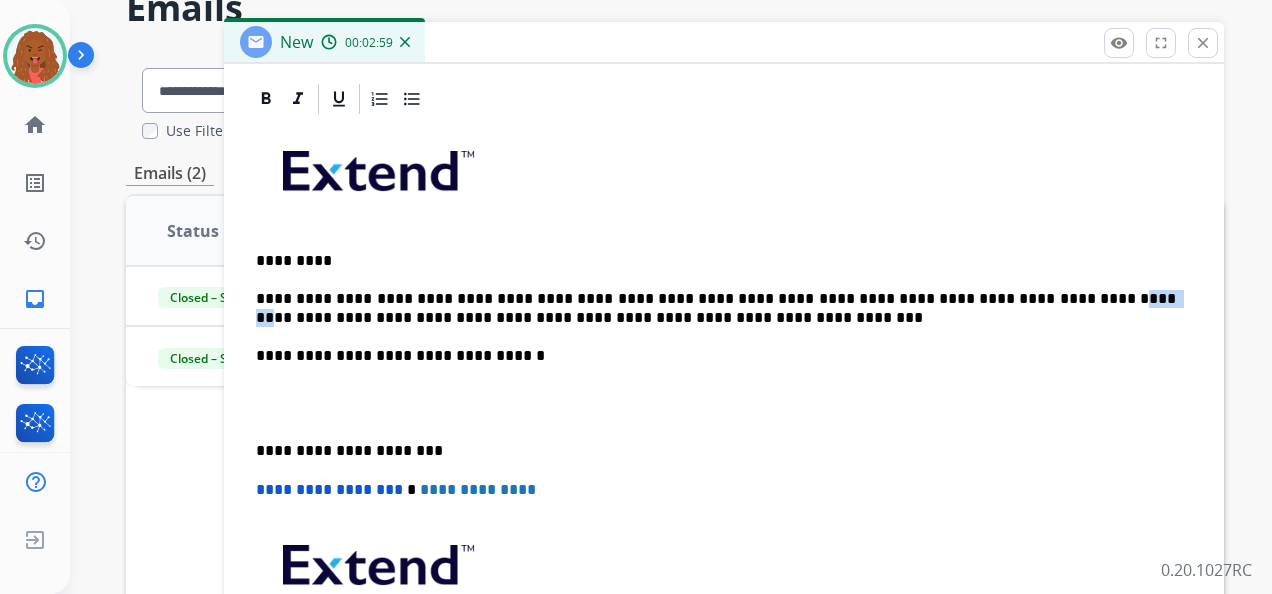 click on "**********" at bounding box center (716, 308) 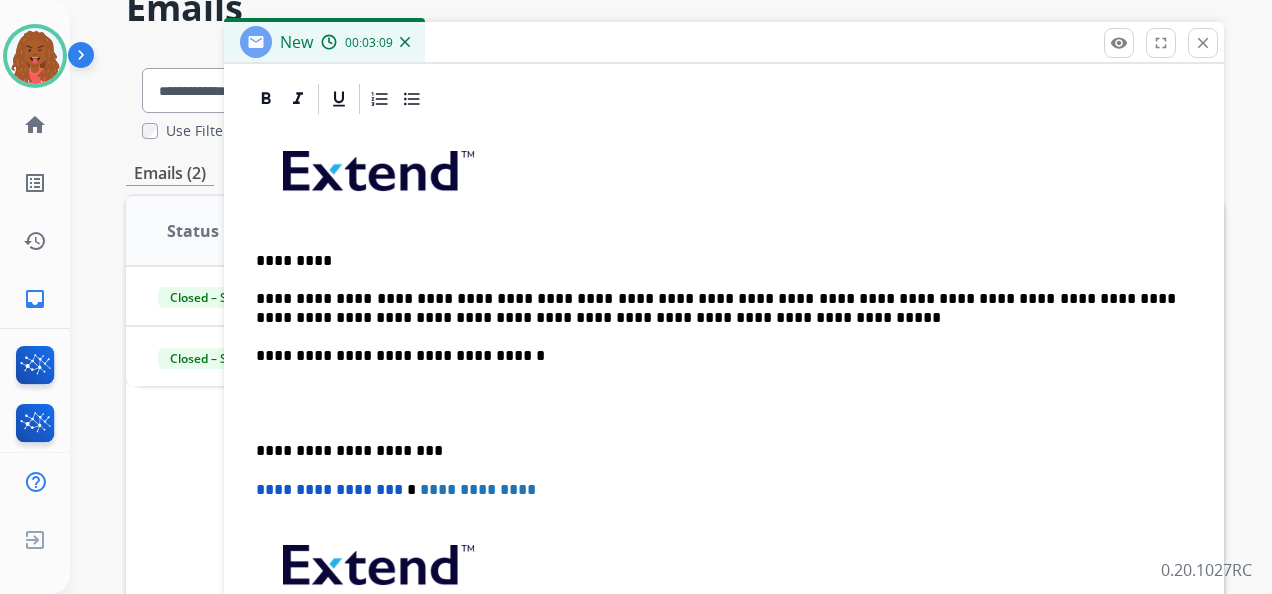 click on "**********" at bounding box center [716, 308] 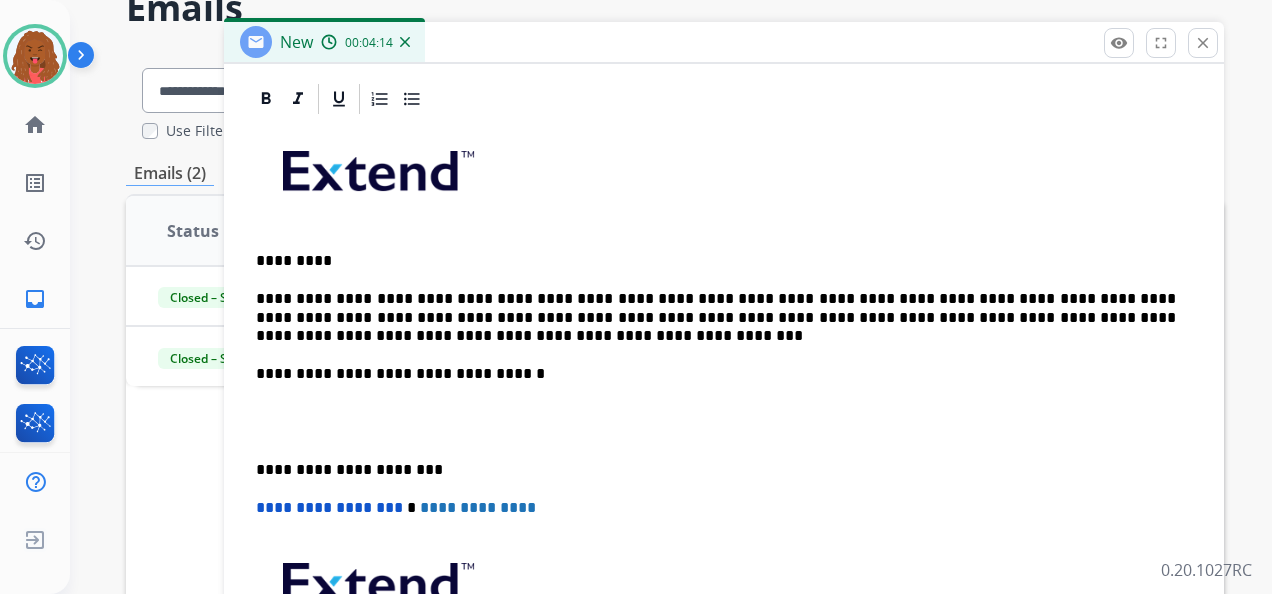 click on "**********" at bounding box center (716, 317) 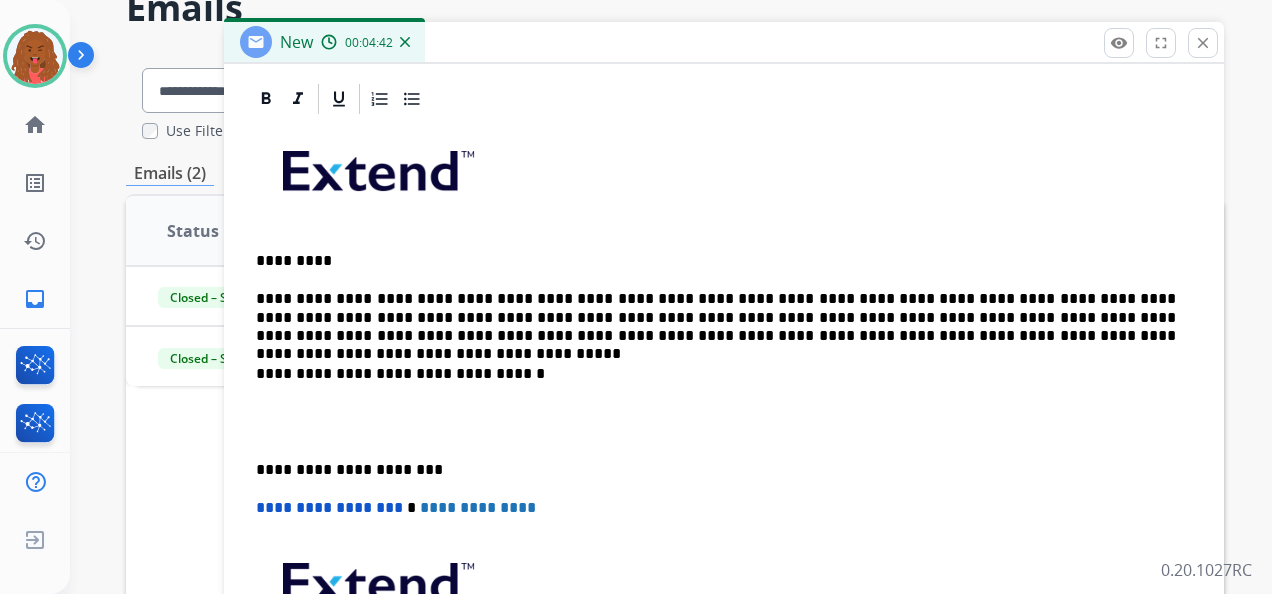 click at bounding box center [724, 422] 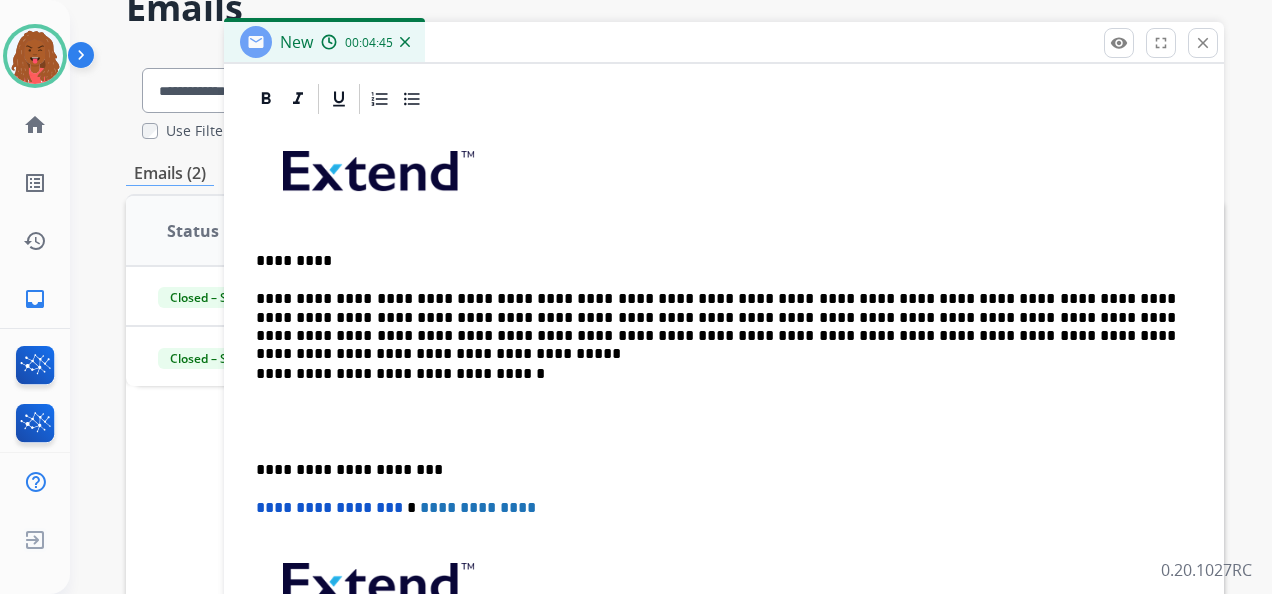 click on "*********" at bounding box center (716, 261) 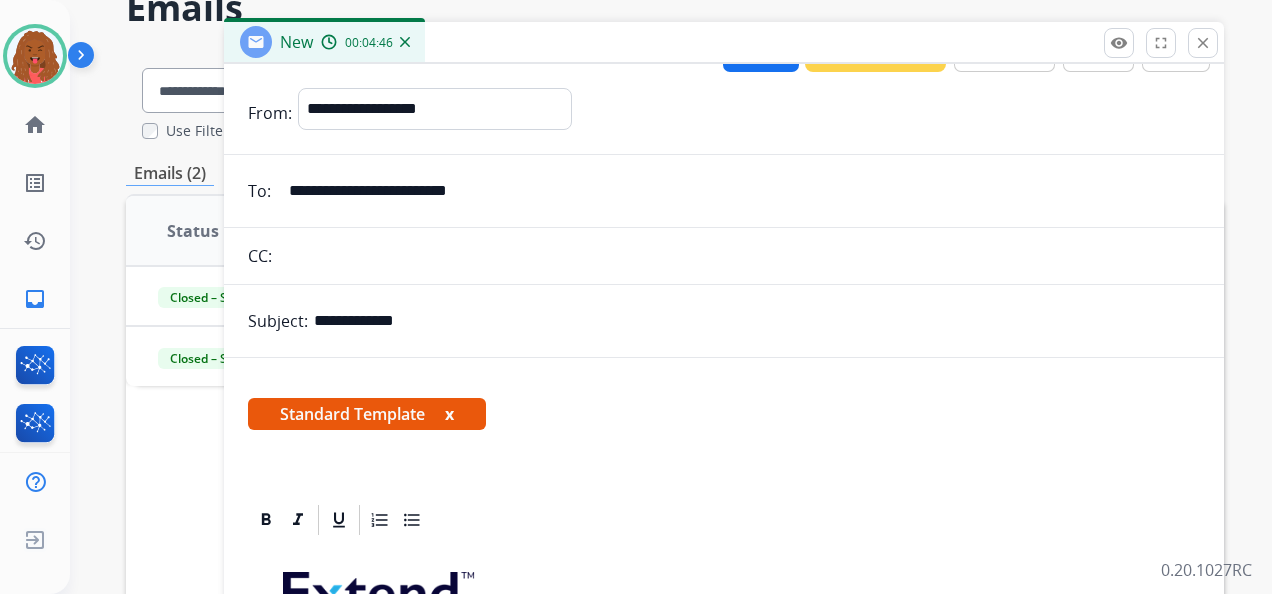 scroll, scrollTop: 0, scrollLeft: 0, axis: both 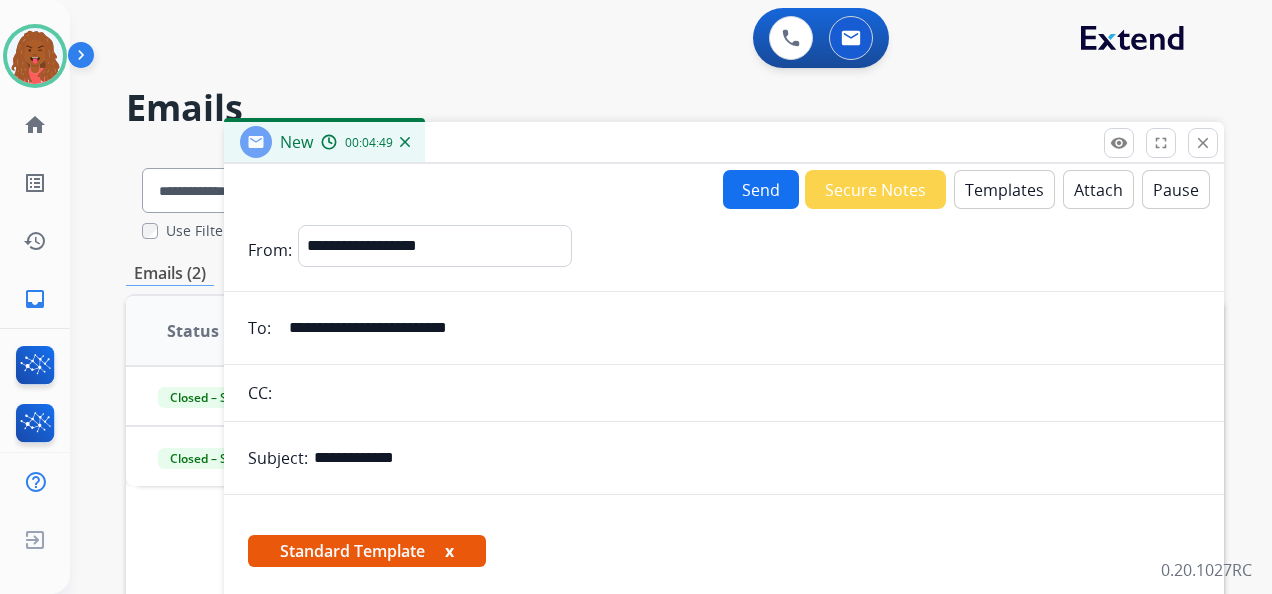 click on "Send" at bounding box center [761, 189] 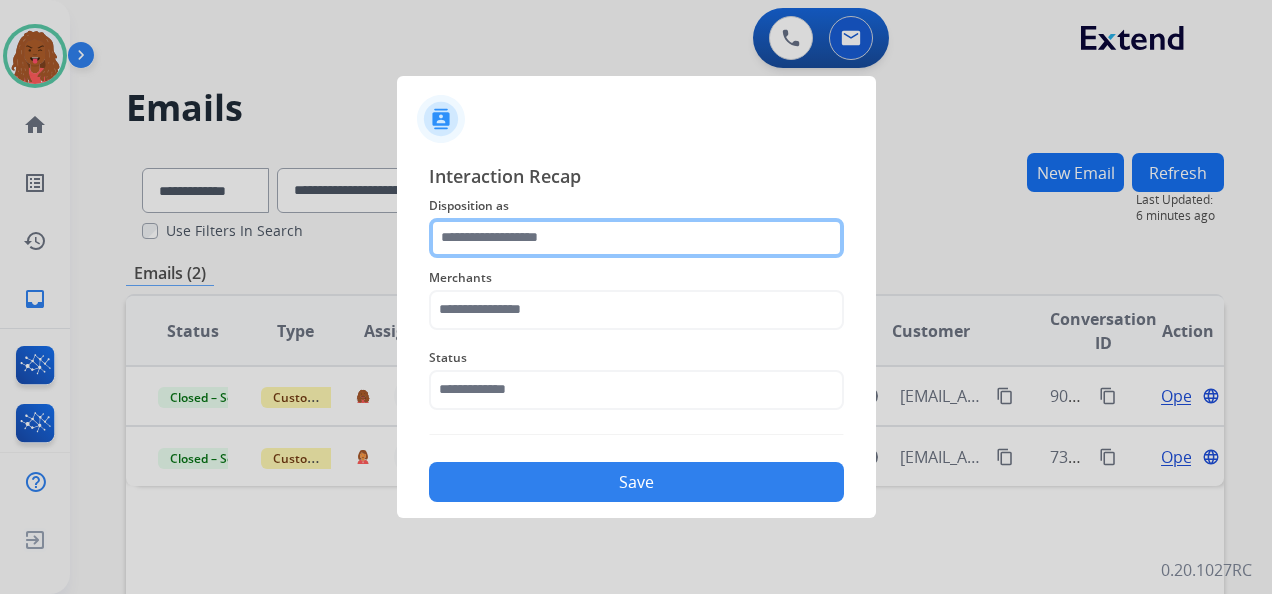 click 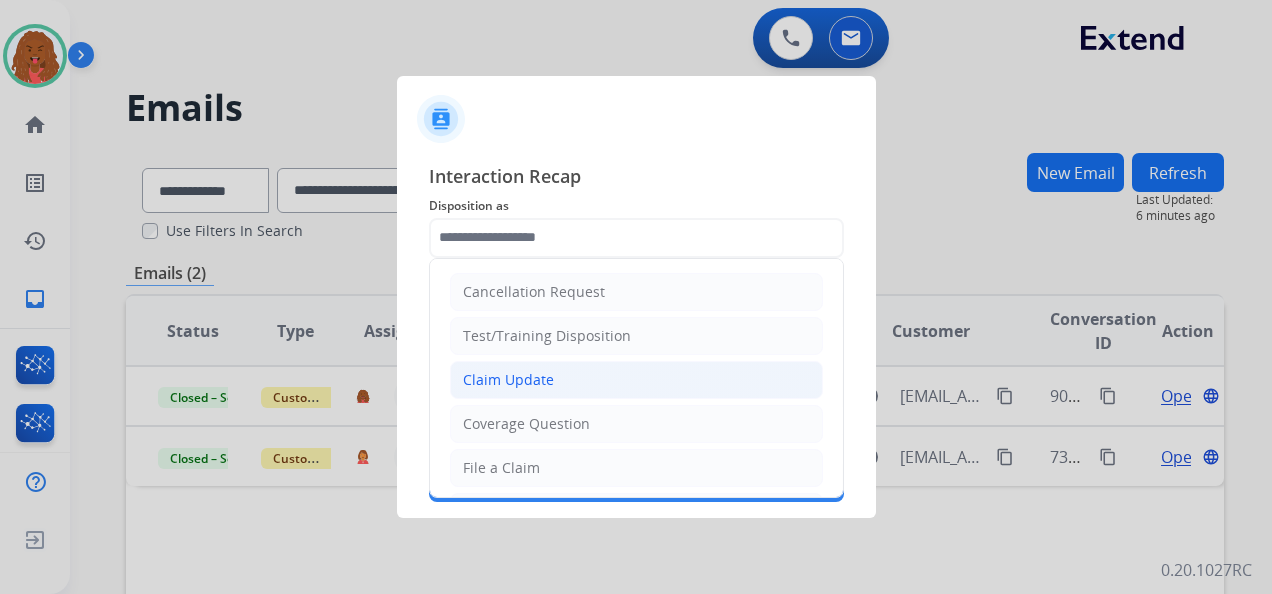 click on "Claim Update" 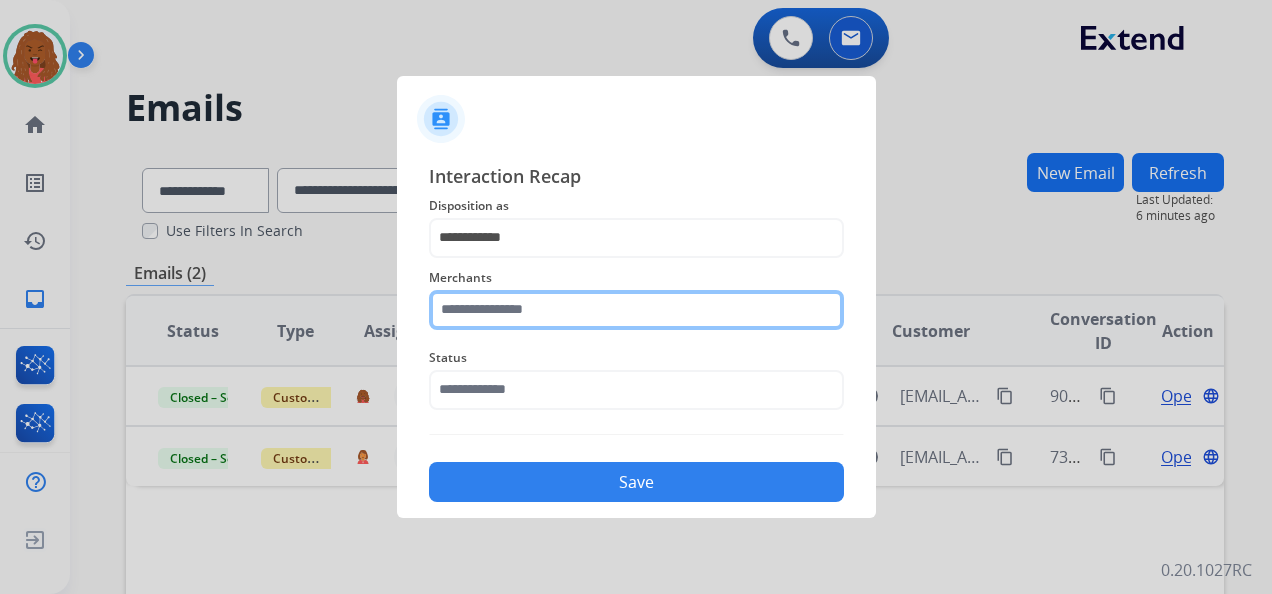 click on "Merchants" 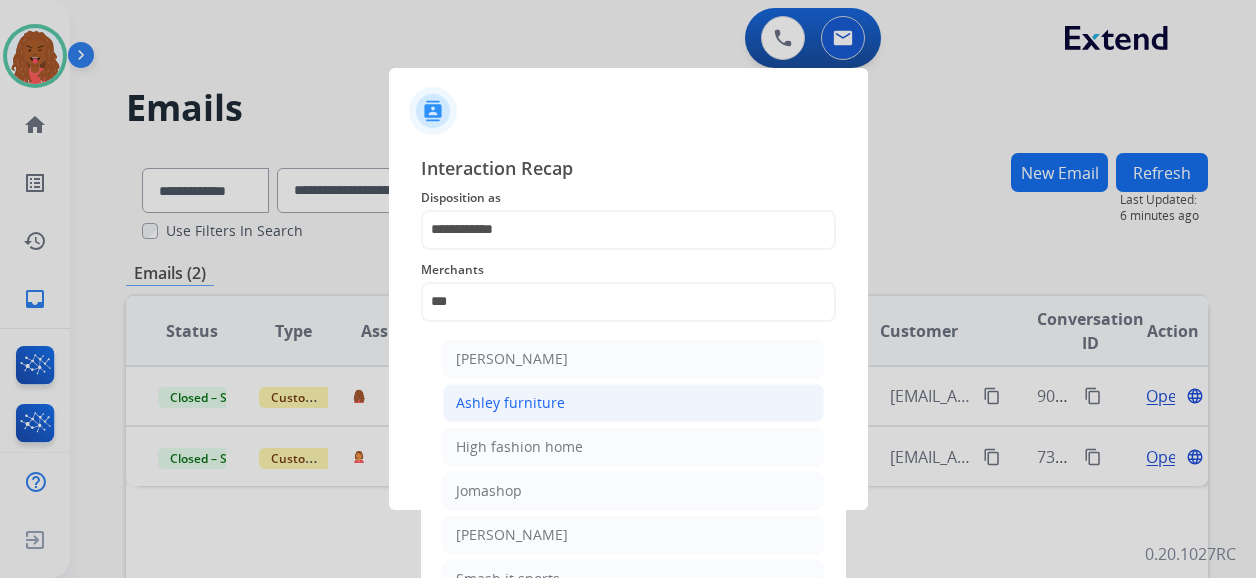 click on "Ashley furniture" 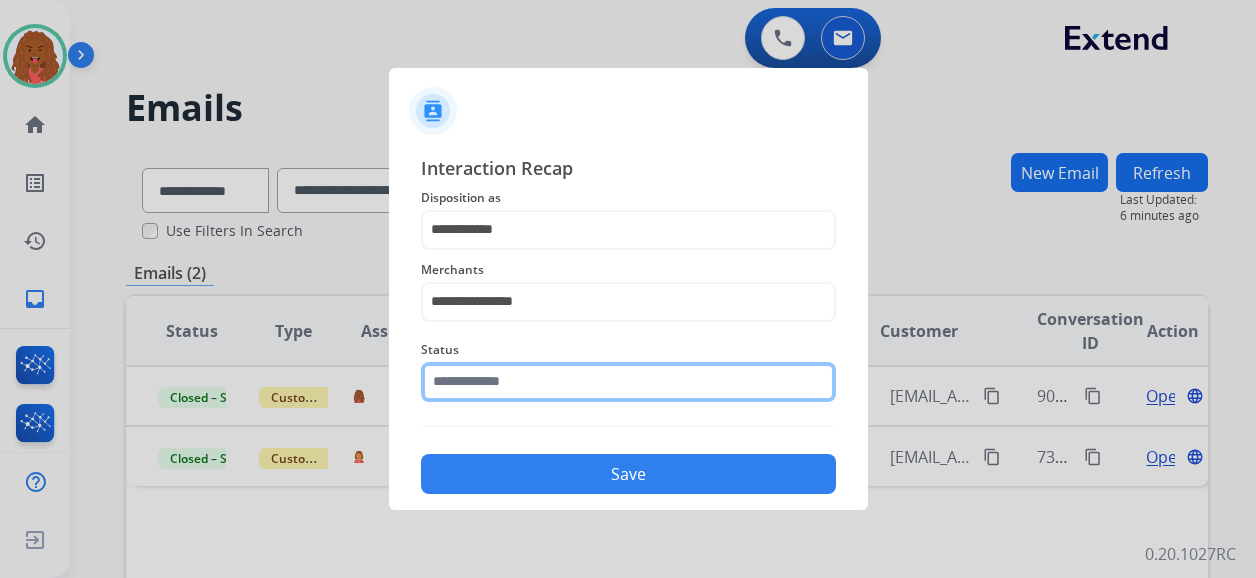 click 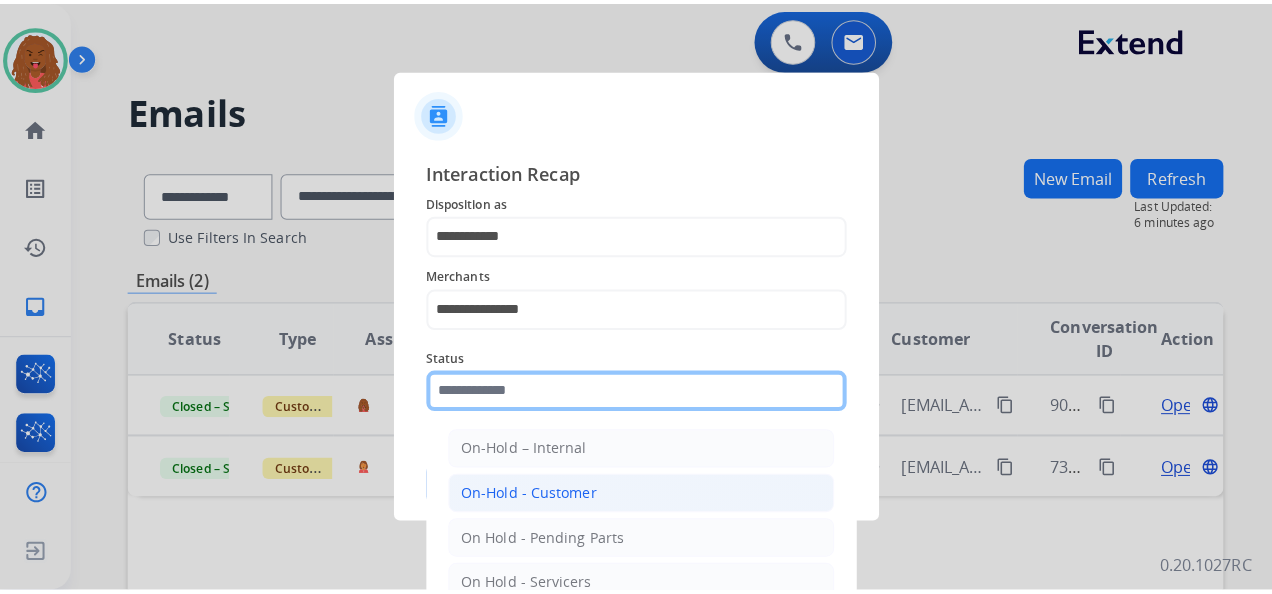 scroll, scrollTop: 114, scrollLeft: 0, axis: vertical 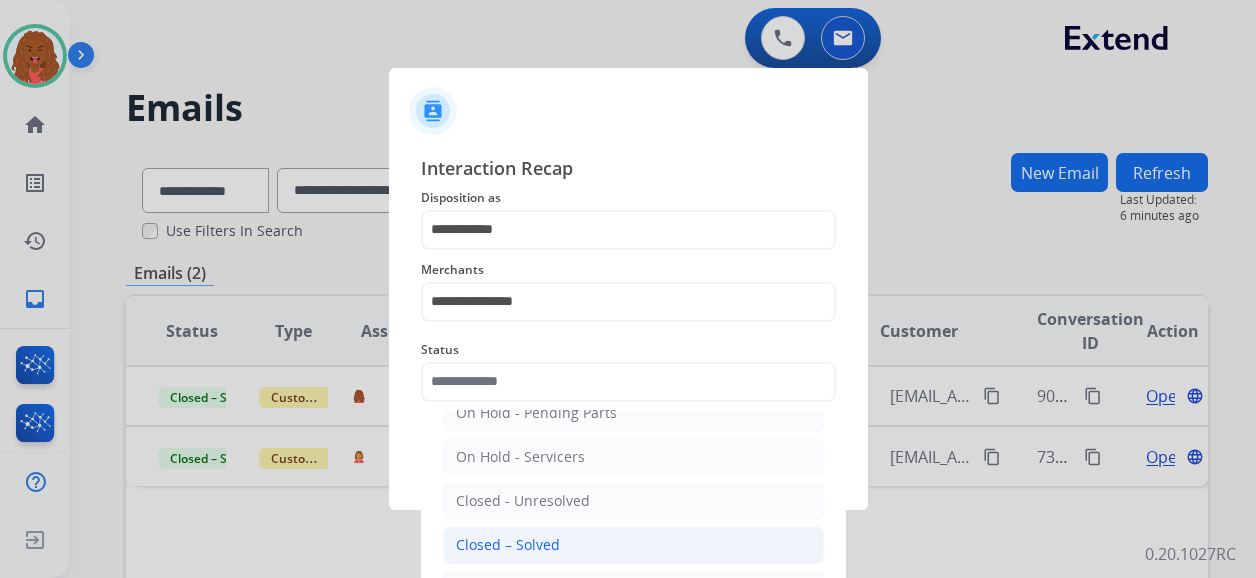 click on "Closed – Solved" 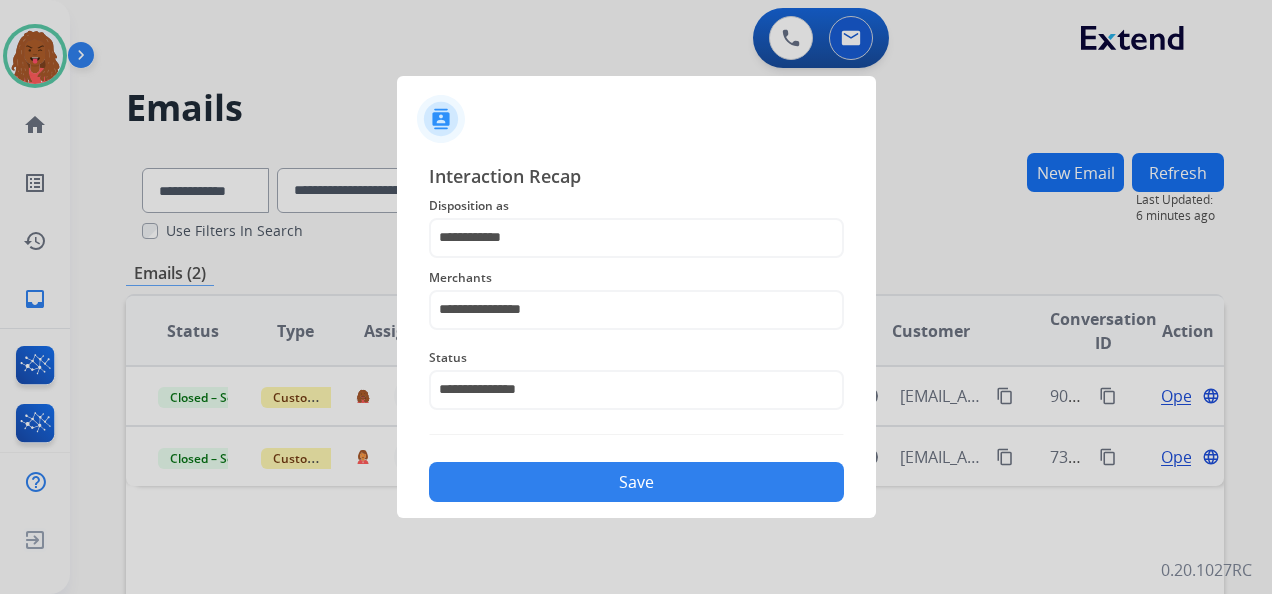 click on "Save" 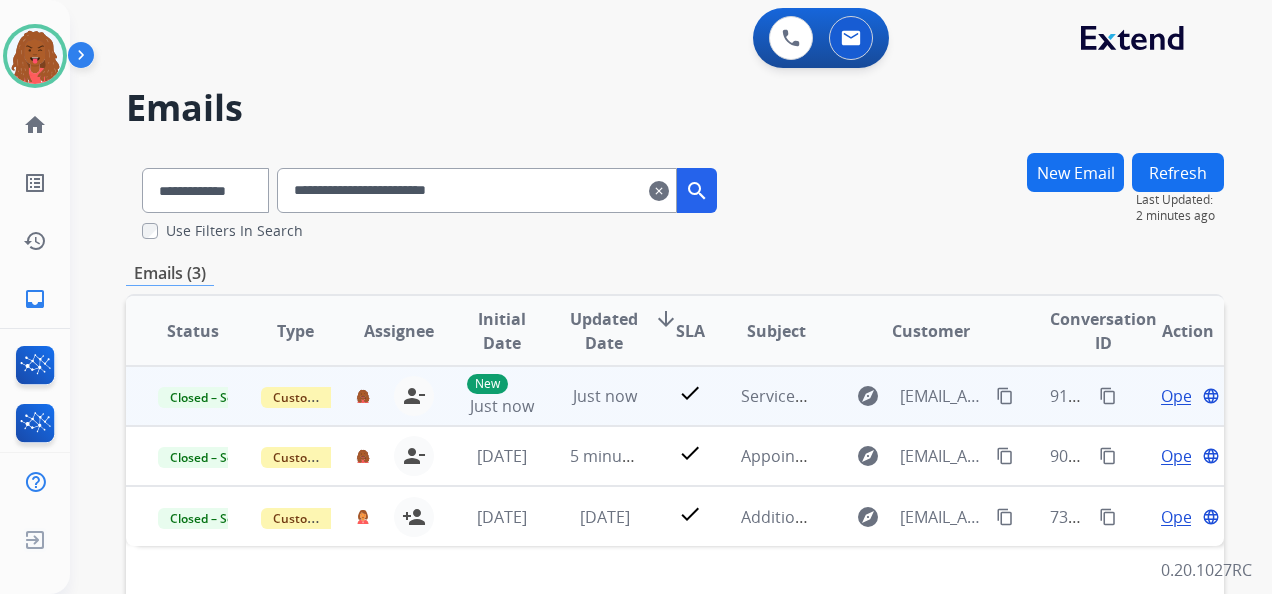 click on "content_copy" at bounding box center (1108, 396) 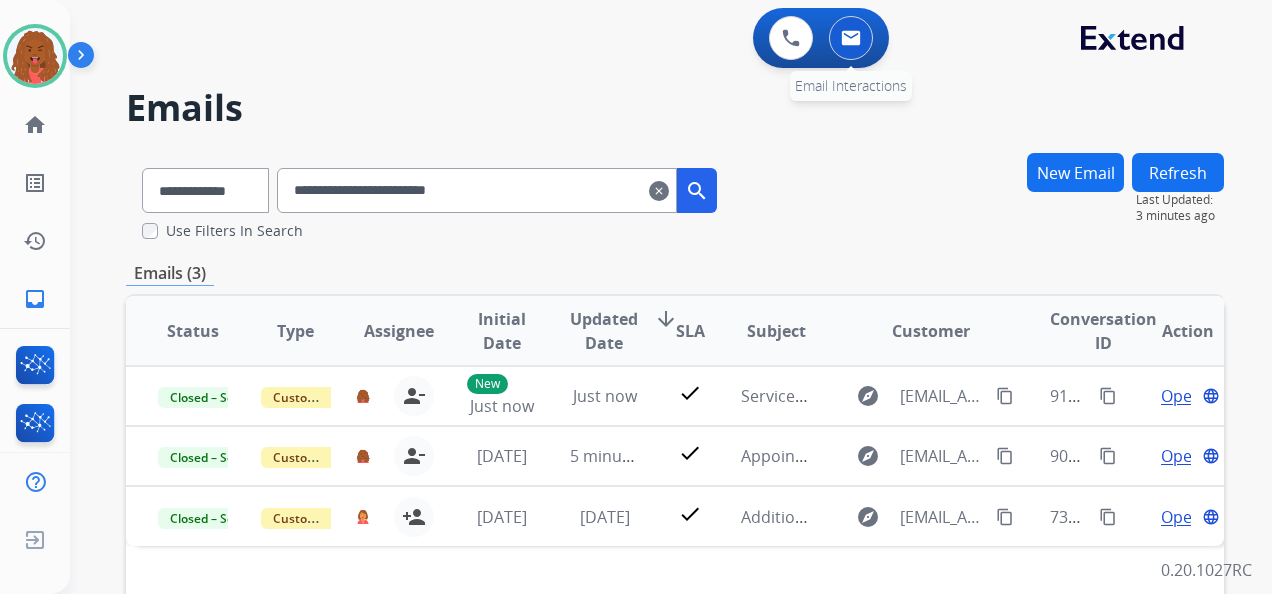click at bounding box center (851, 38) 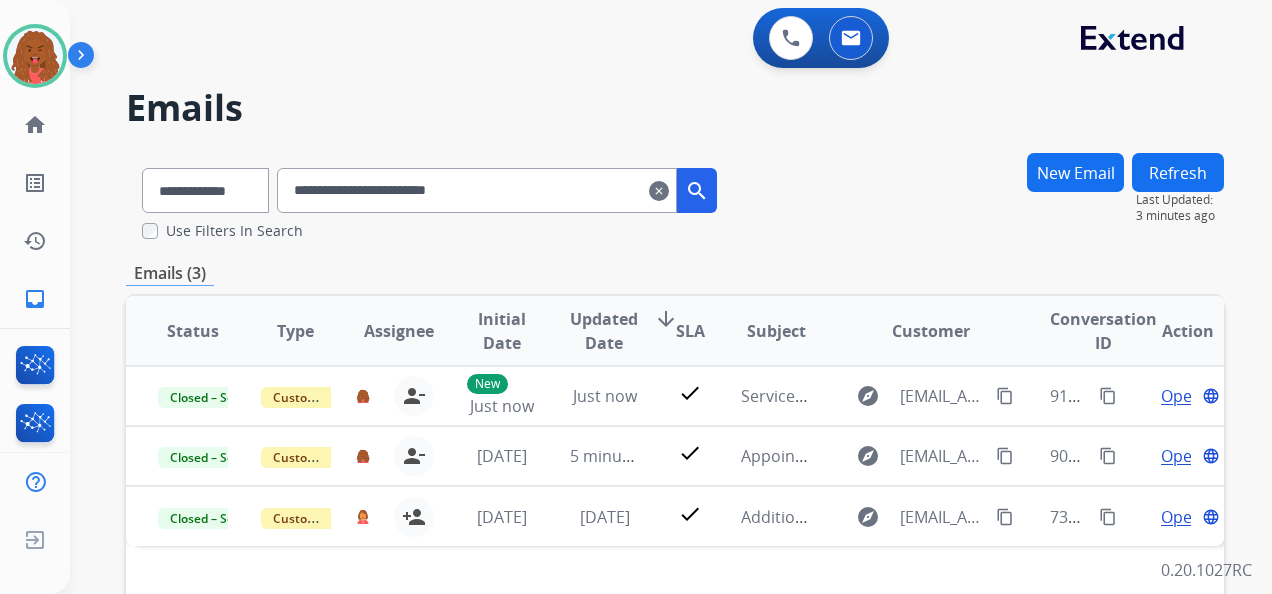 click on "**********" at bounding box center [477, 190] 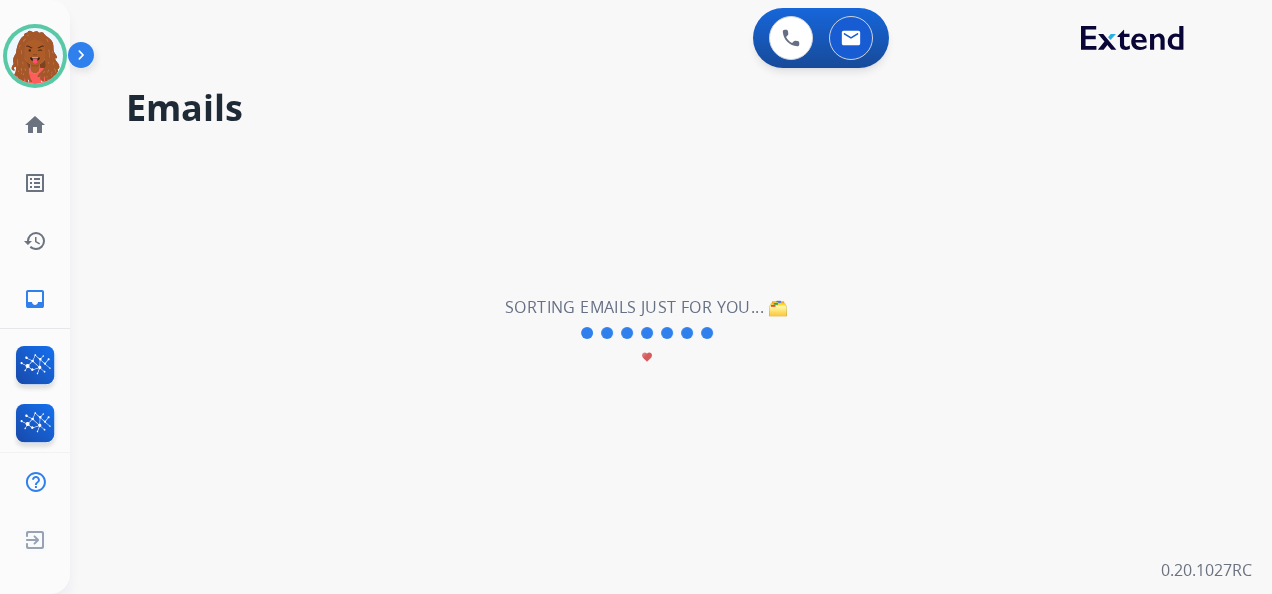 type 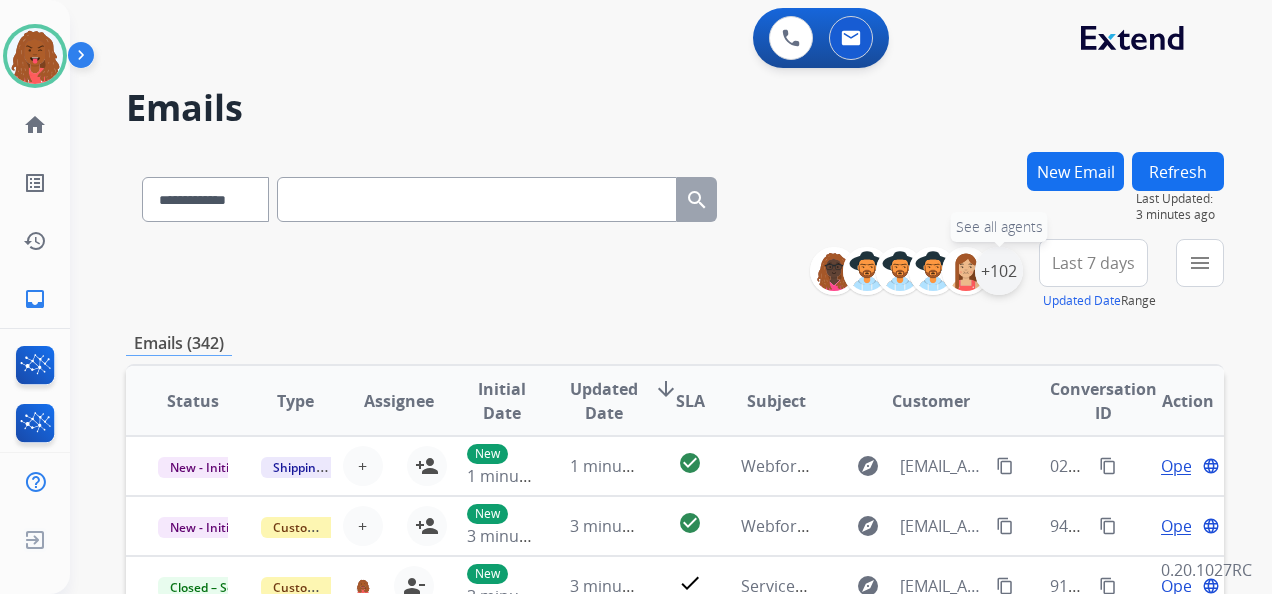 click on "+102" at bounding box center [999, 271] 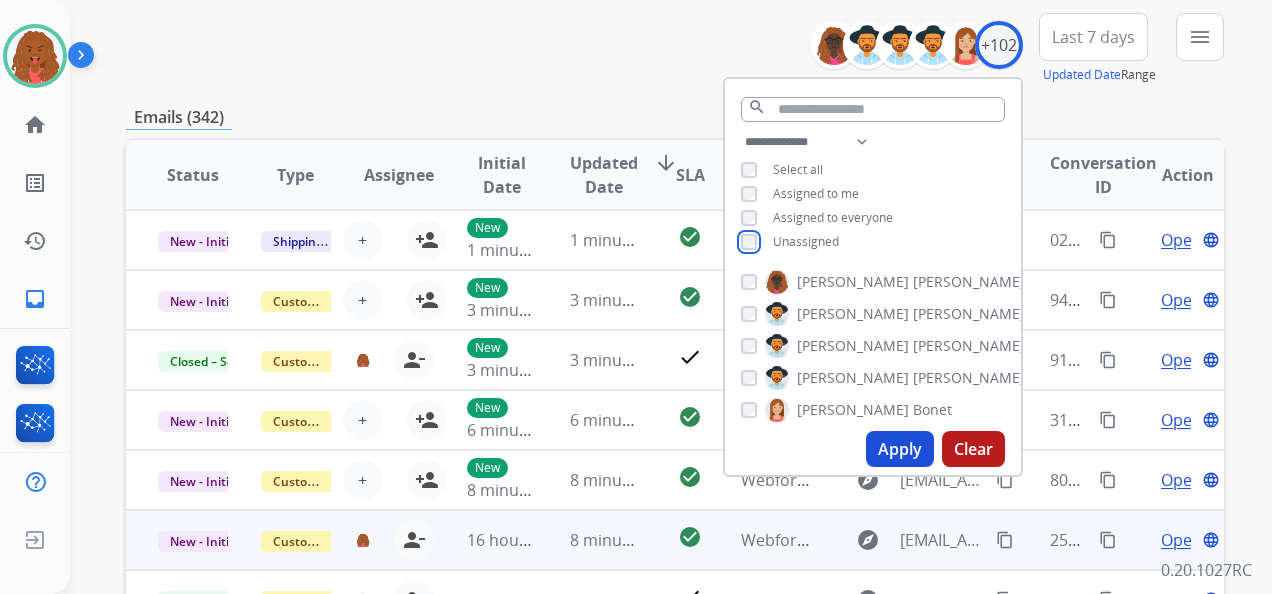 scroll, scrollTop: 400, scrollLeft: 0, axis: vertical 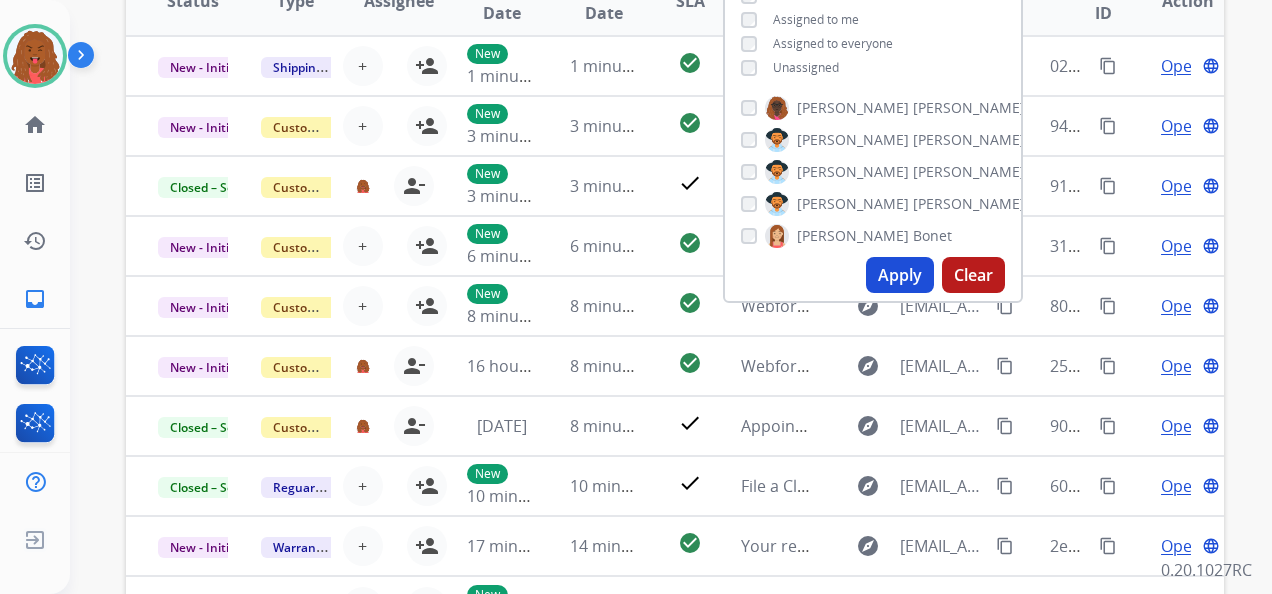 click on "Apply" at bounding box center [900, 275] 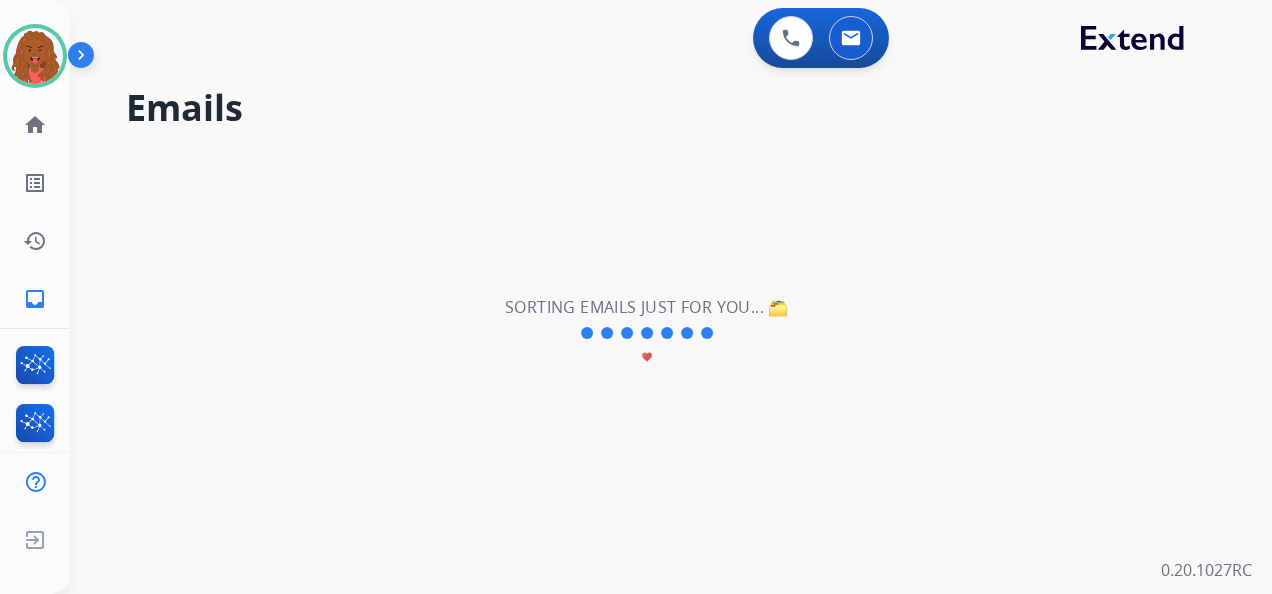 scroll, scrollTop: 0, scrollLeft: 0, axis: both 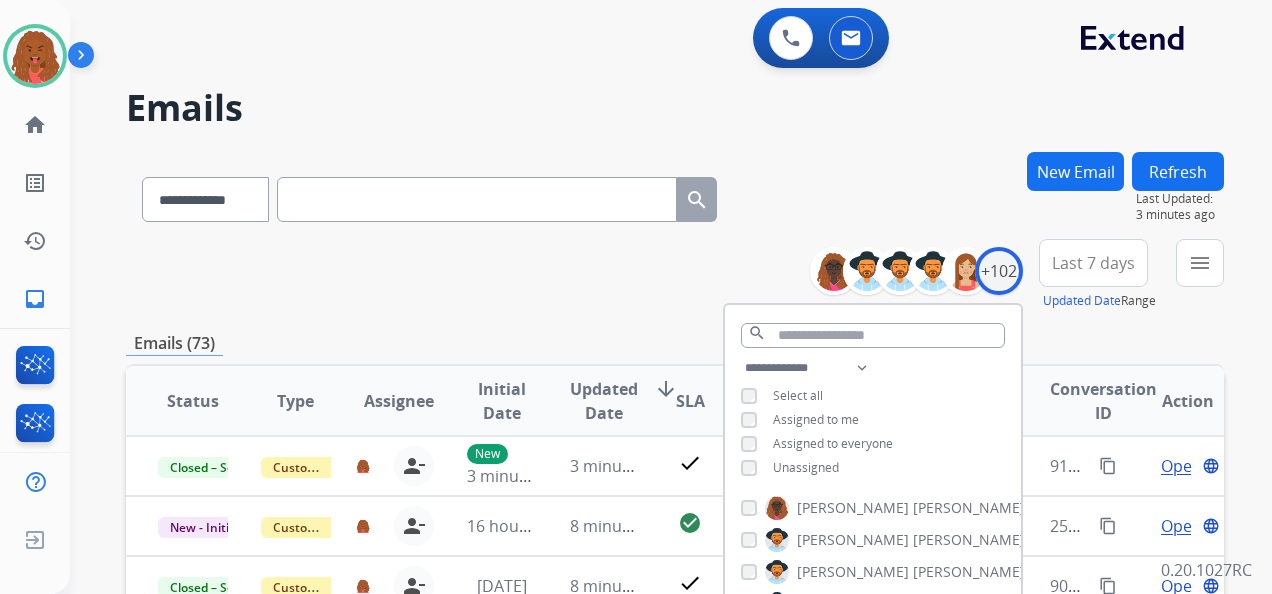 click on "Last 7 days" at bounding box center (1093, 263) 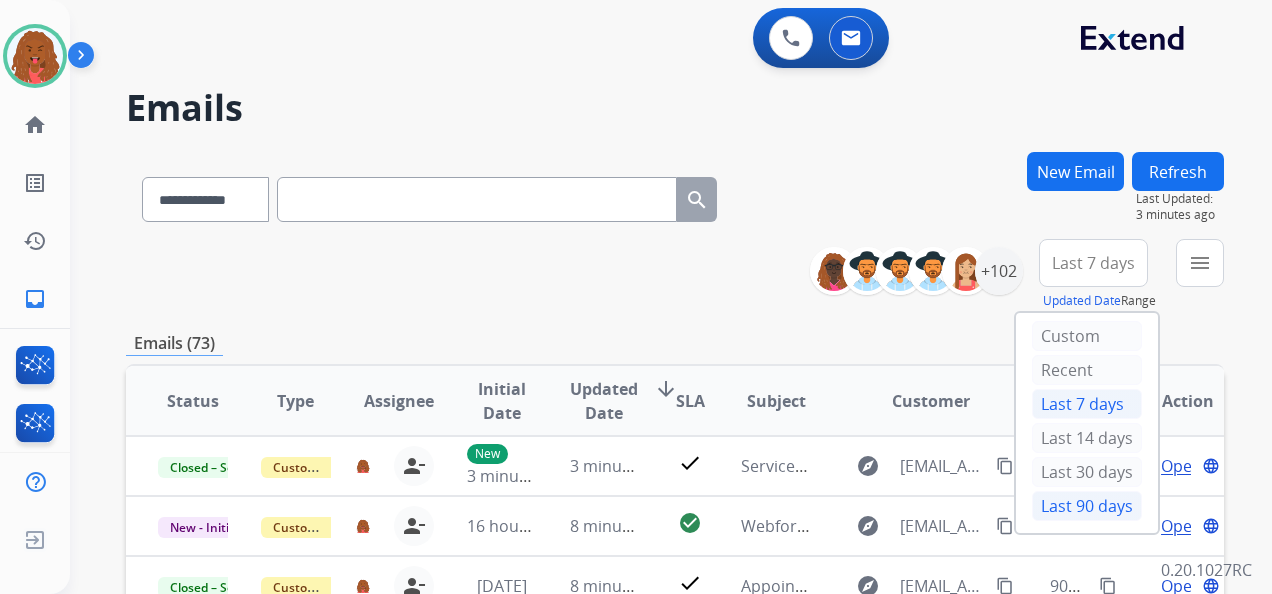 drag, startPoint x: 1072, startPoint y: 496, endPoint x: 1082, endPoint y: 438, distance: 58.855755 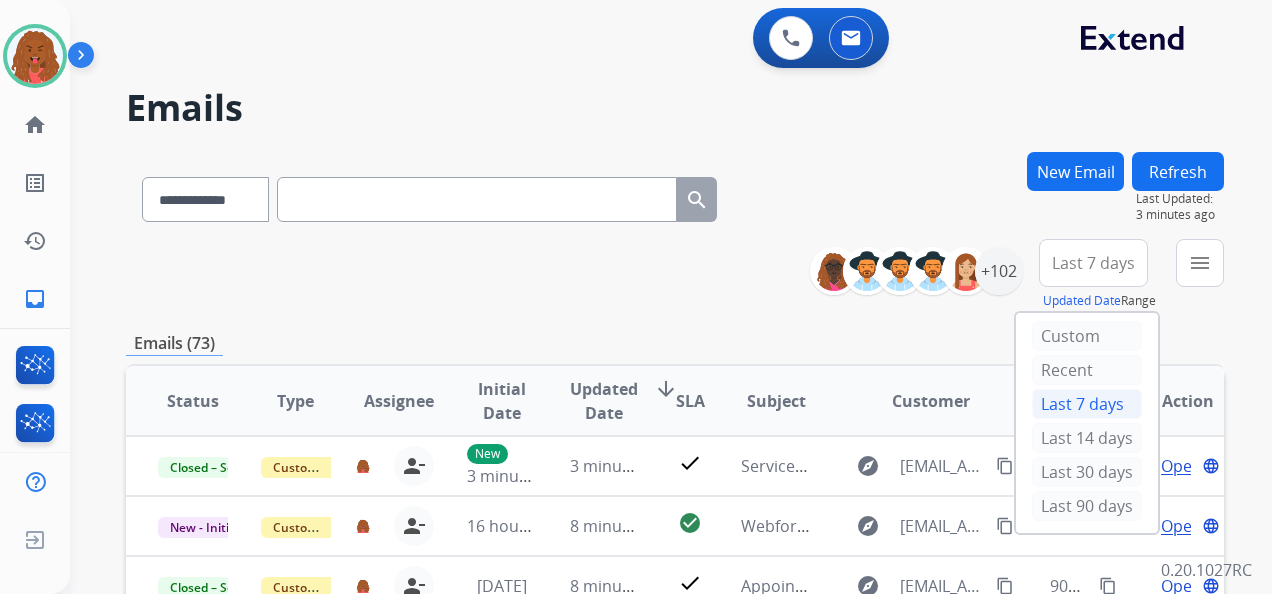 click on "Last 90 days" at bounding box center [1087, 506] 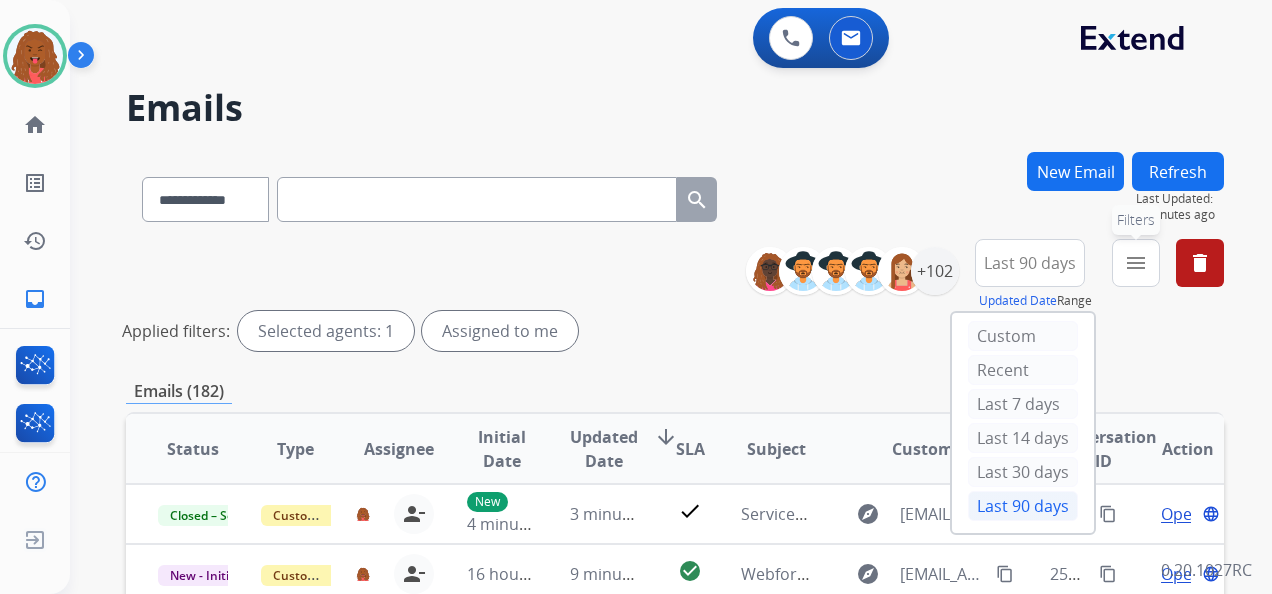 click on "menu  Filters" at bounding box center (1136, 263) 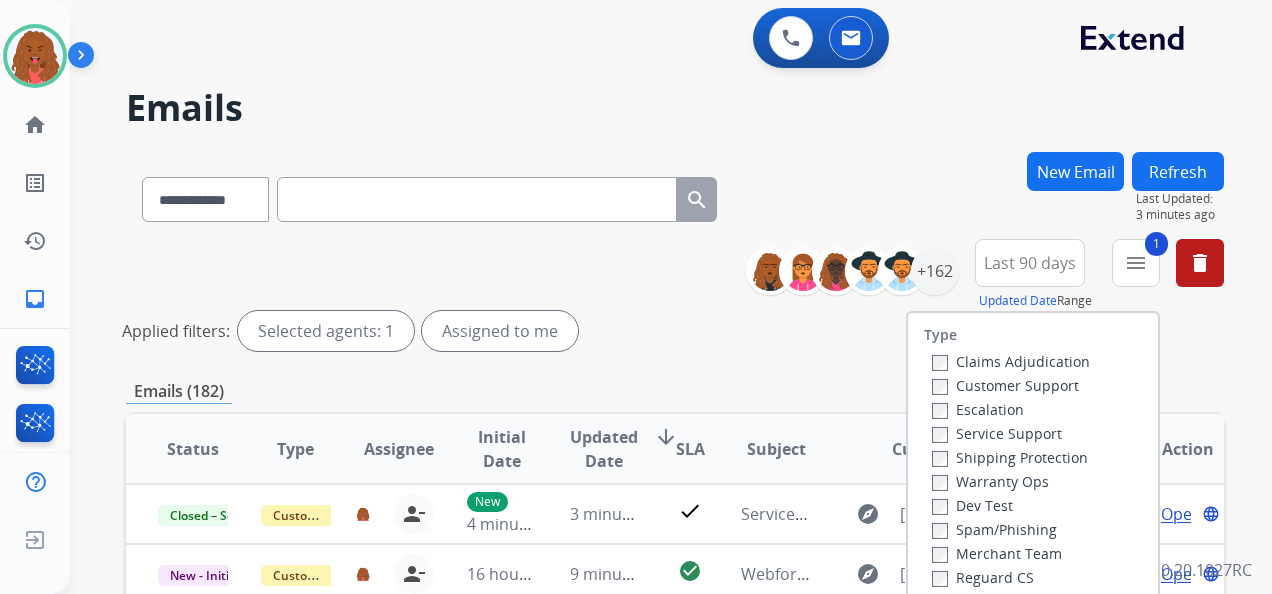 click on "Shipping Protection" at bounding box center [1010, 457] 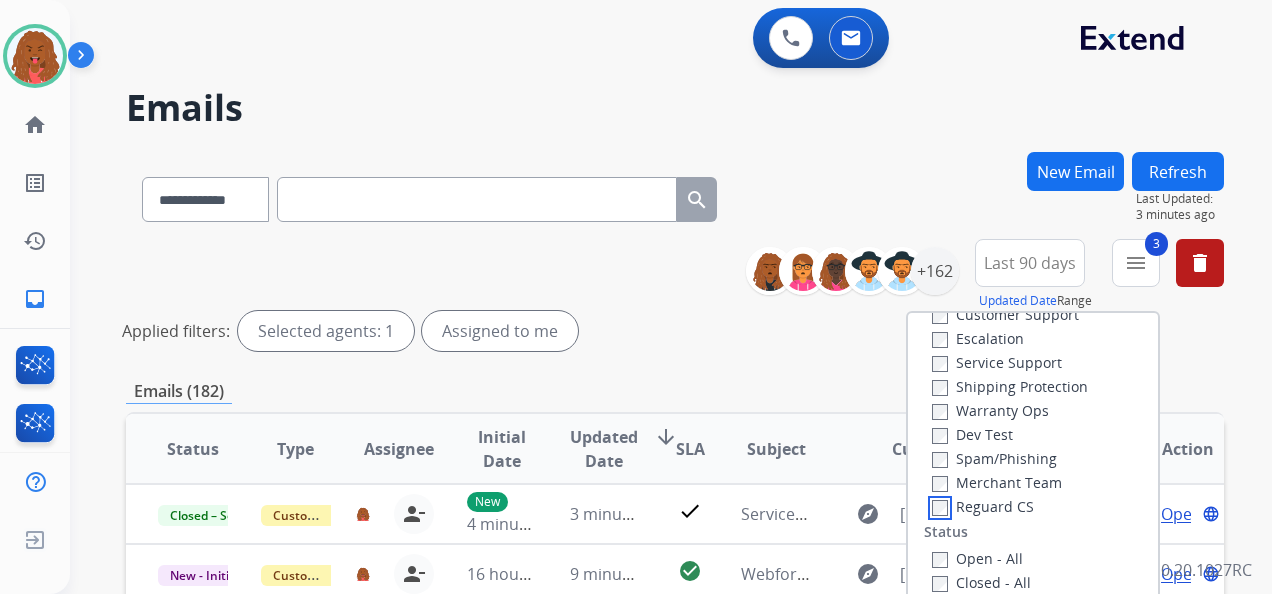 scroll, scrollTop: 200, scrollLeft: 0, axis: vertical 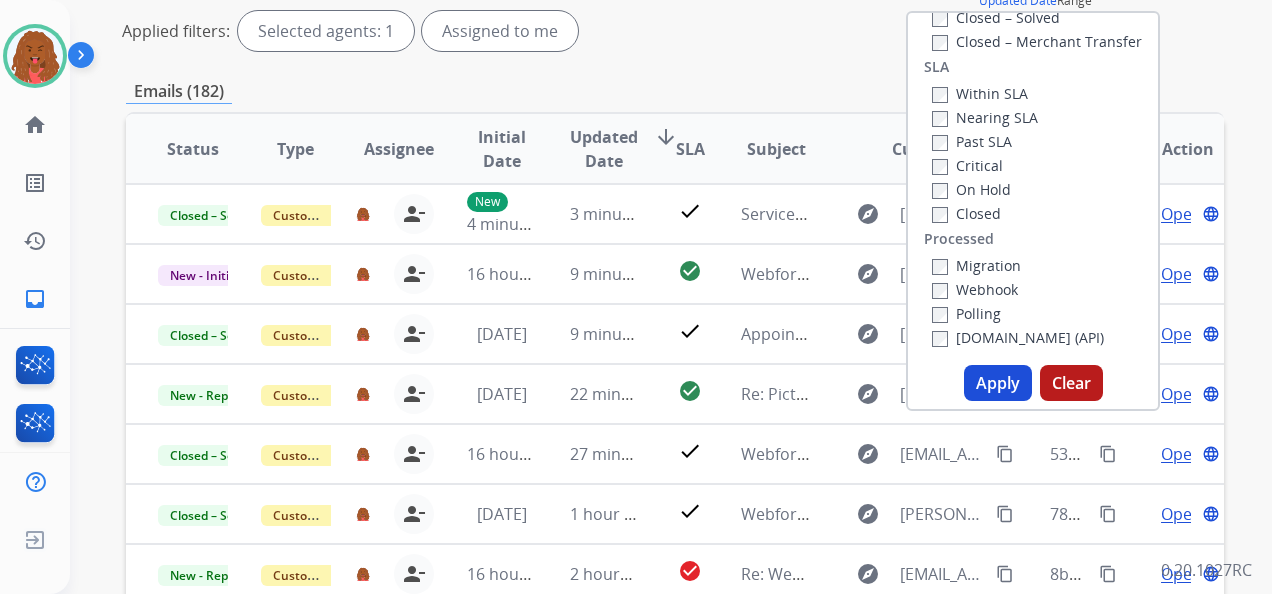 click on "Apply" at bounding box center (998, 383) 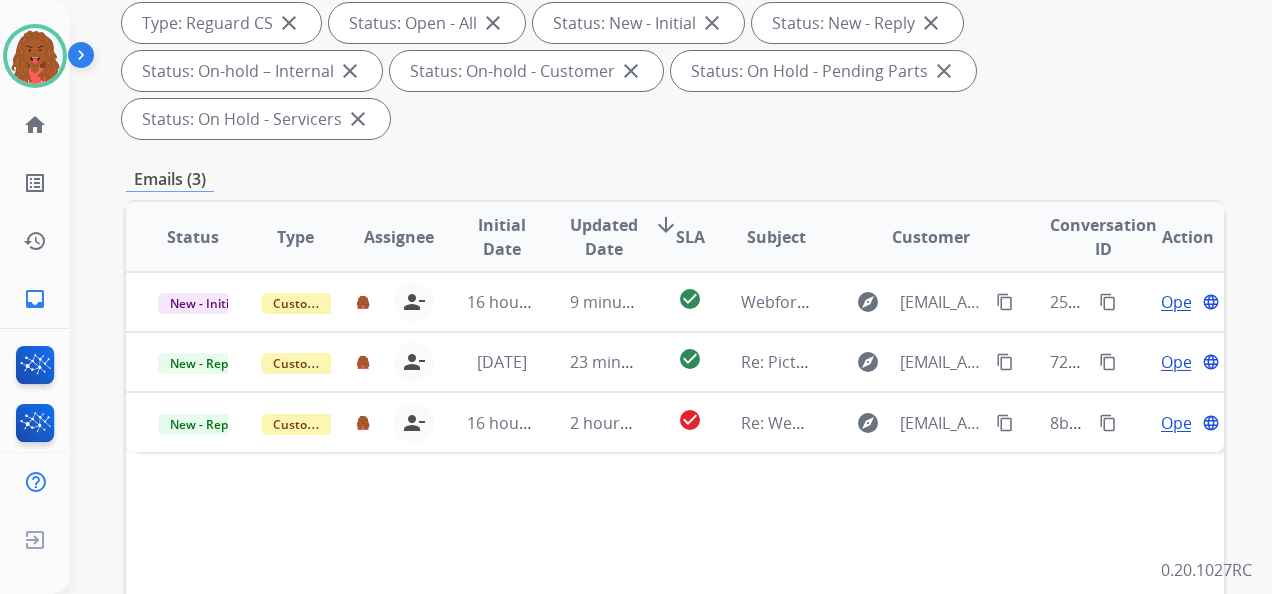 scroll, scrollTop: 400, scrollLeft: 0, axis: vertical 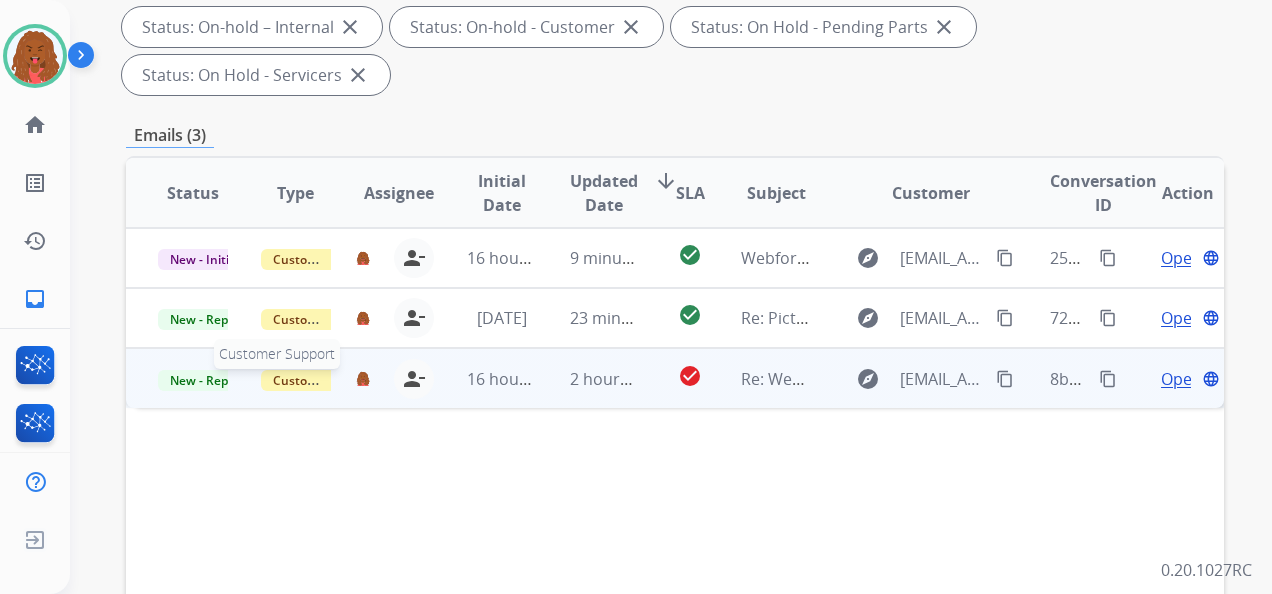 click on "Customer Support" at bounding box center [326, 380] 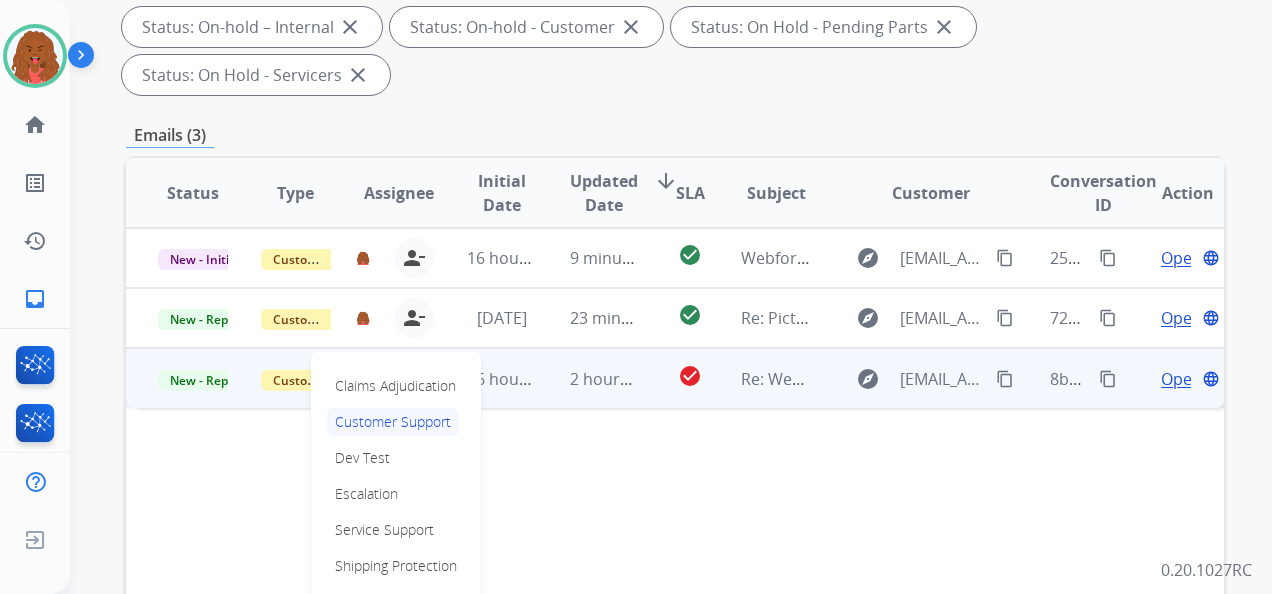 click on "Customer Support  Claims Adjudication   Customer Support   Dev Test   Escalation   Service Support   Shipping Protection   Warranty Ops   Spam/Phishing   Merchant Team   Reguard CS" at bounding box center (280, 378) 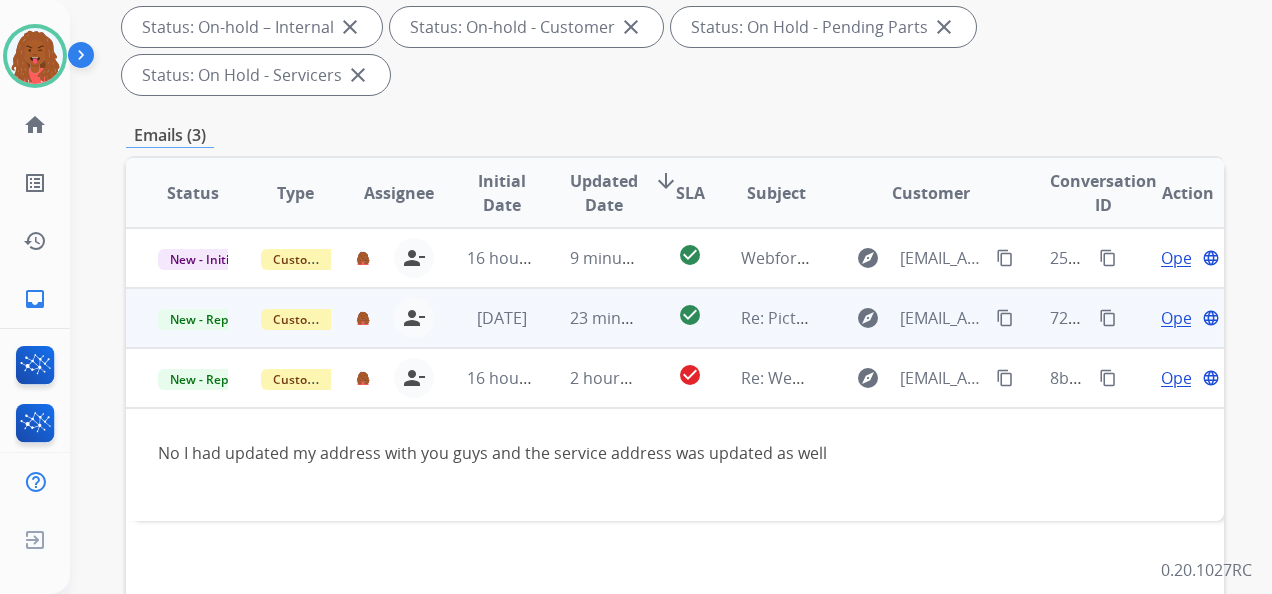click on "Customer Support" at bounding box center [280, 318] 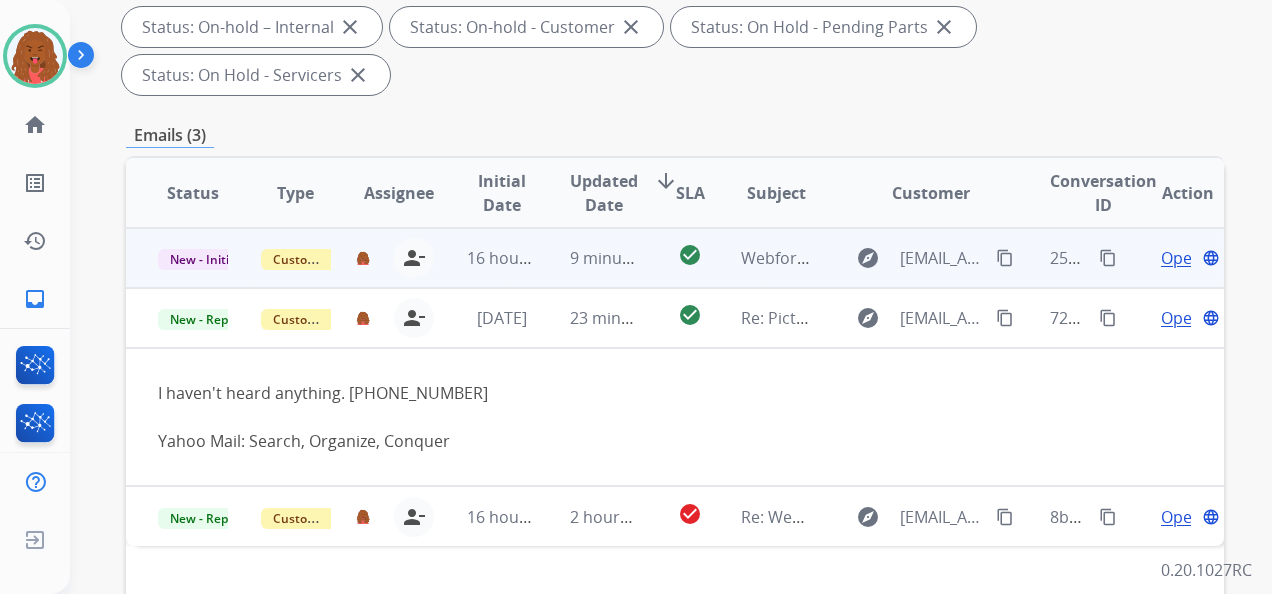 click on "Customer Support" at bounding box center (280, 258) 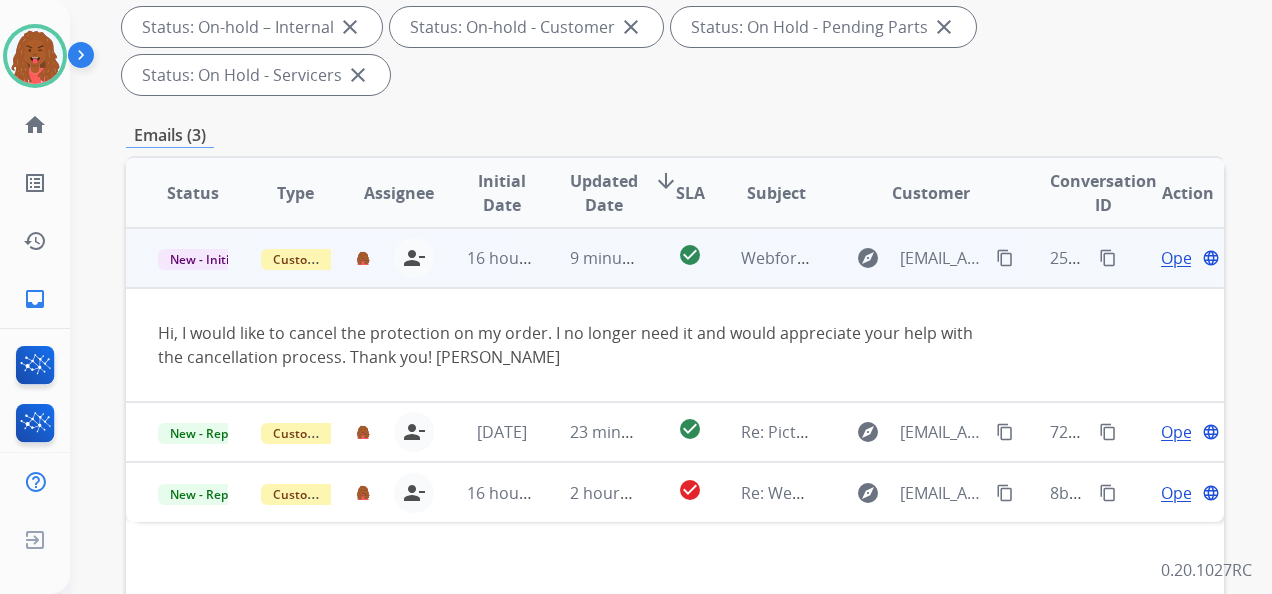 click on "Open" at bounding box center [1181, 258] 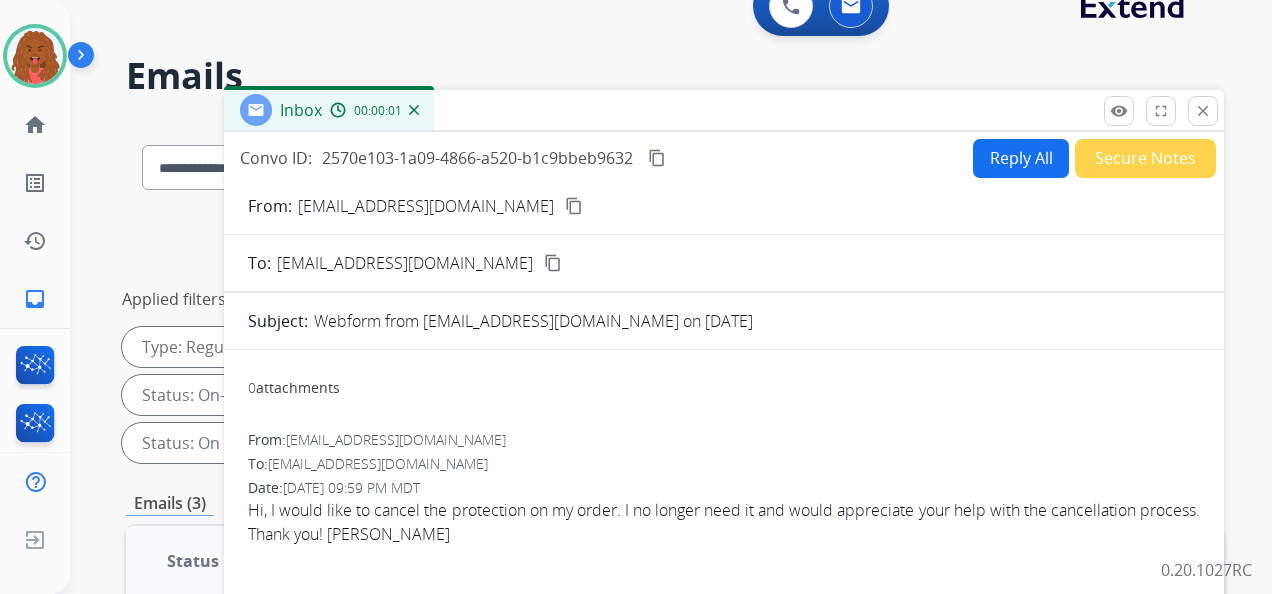scroll, scrollTop: 0, scrollLeft: 0, axis: both 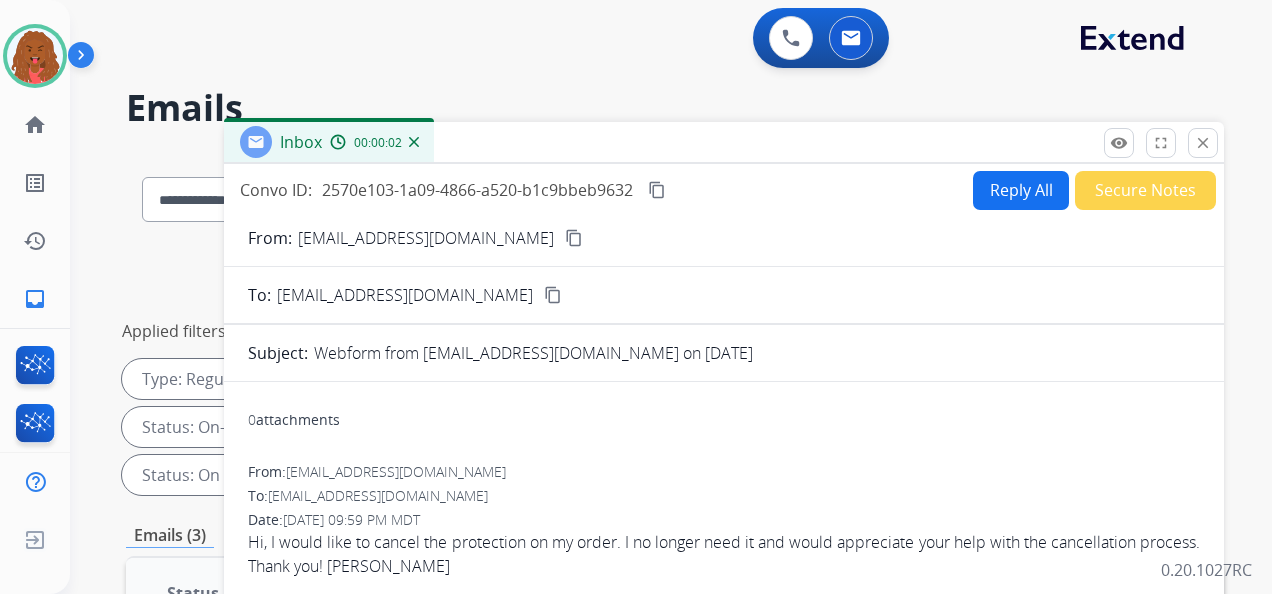 click on "content_copy" at bounding box center [574, 238] 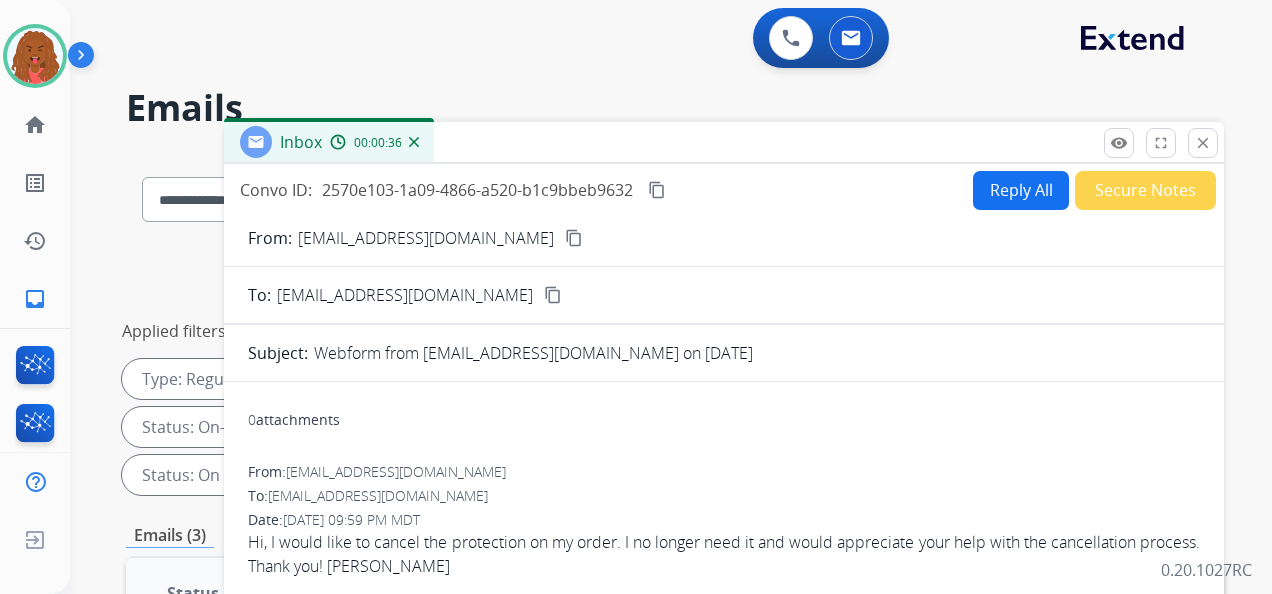 click on "close" at bounding box center (1203, 143) 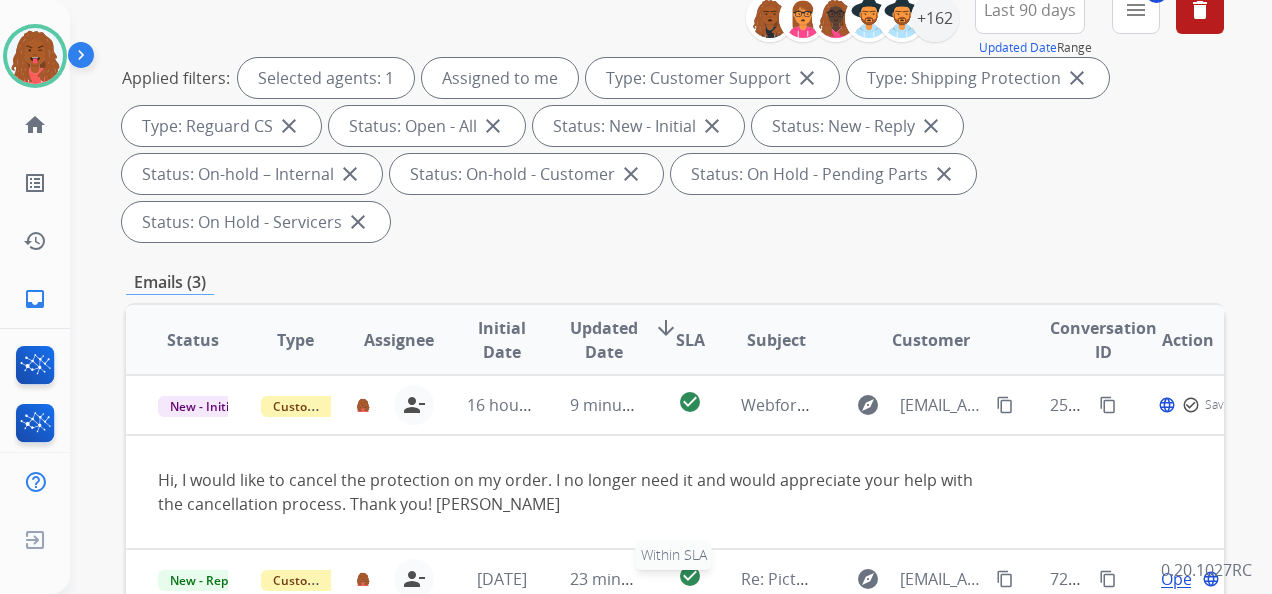scroll, scrollTop: 500, scrollLeft: 0, axis: vertical 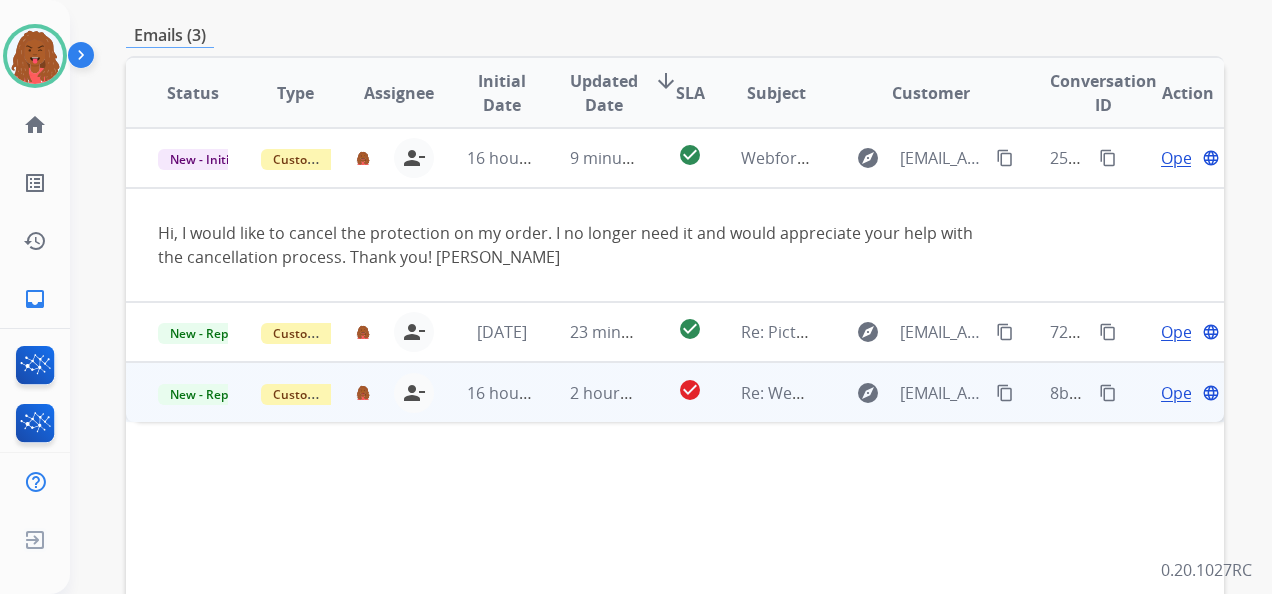 click on "Open" at bounding box center (1181, 393) 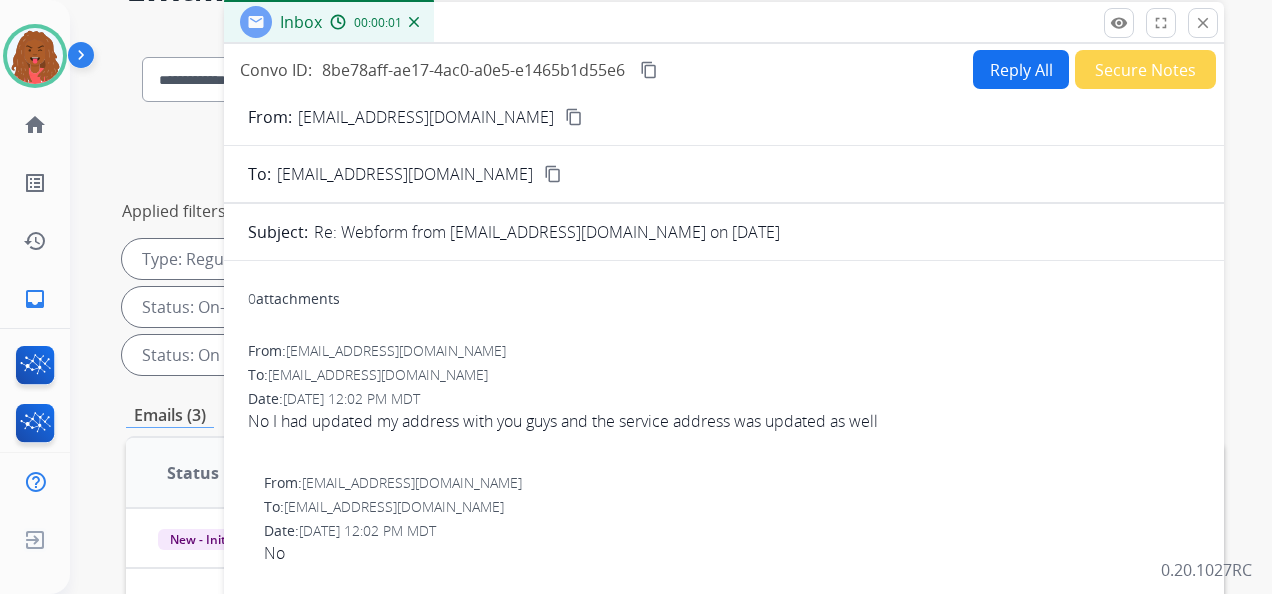 scroll, scrollTop: 0, scrollLeft: 0, axis: both 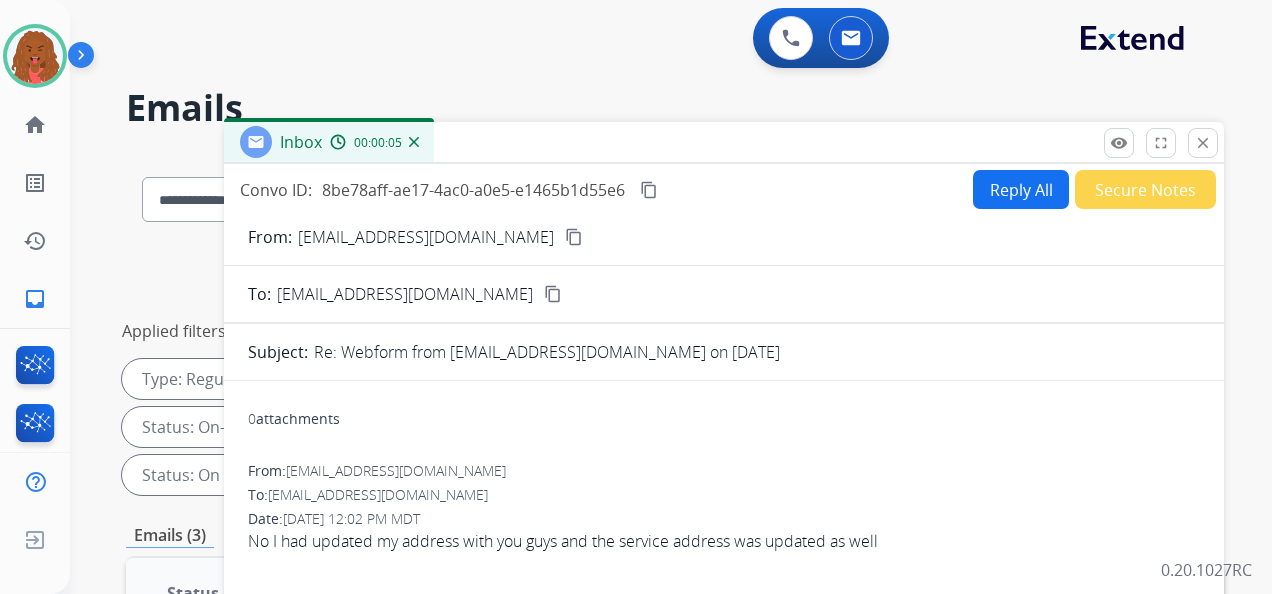 click on "Reply All" at bounding box center [1021, 189] 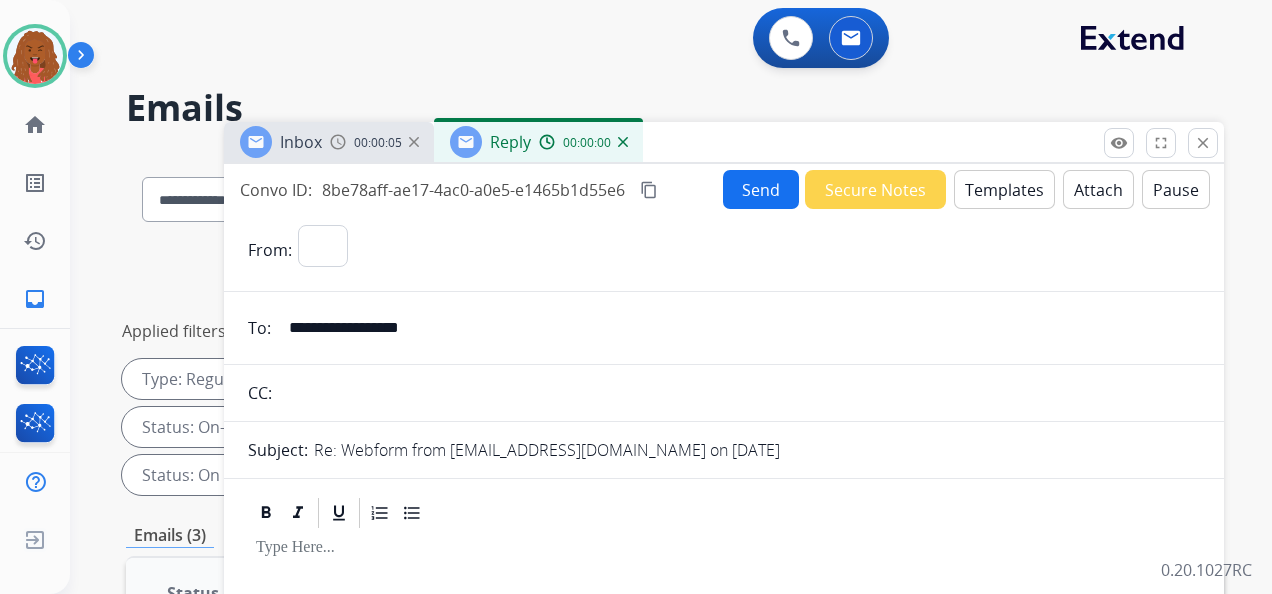 select on "**********" 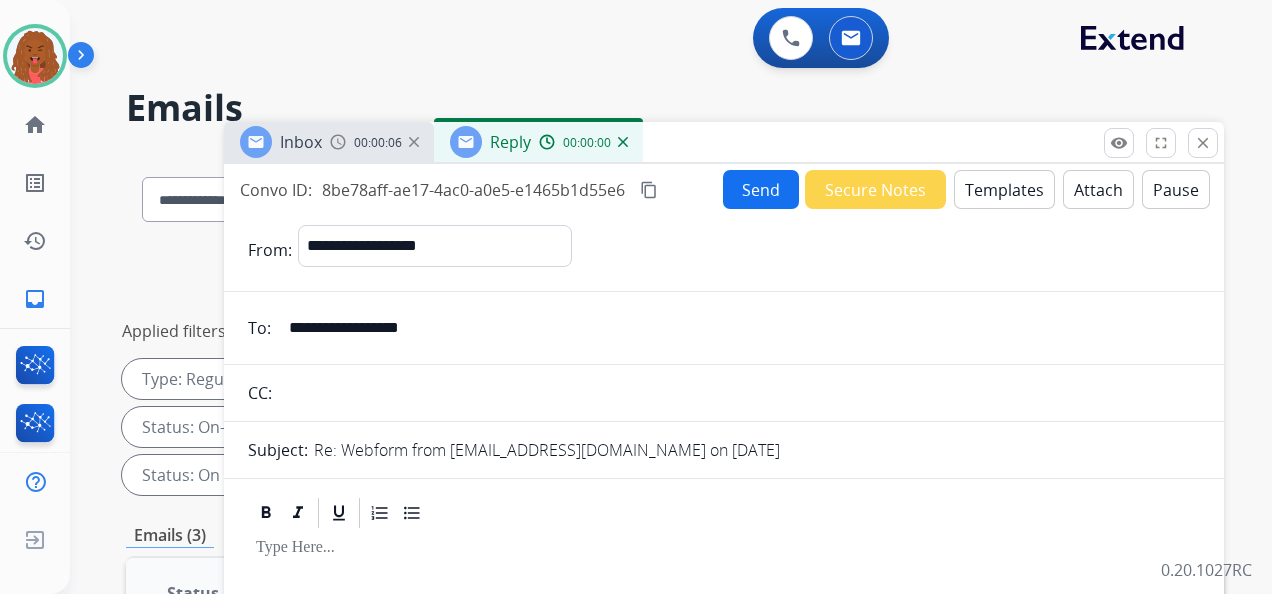 click on "Templates" at bounding box center (1004, 189) 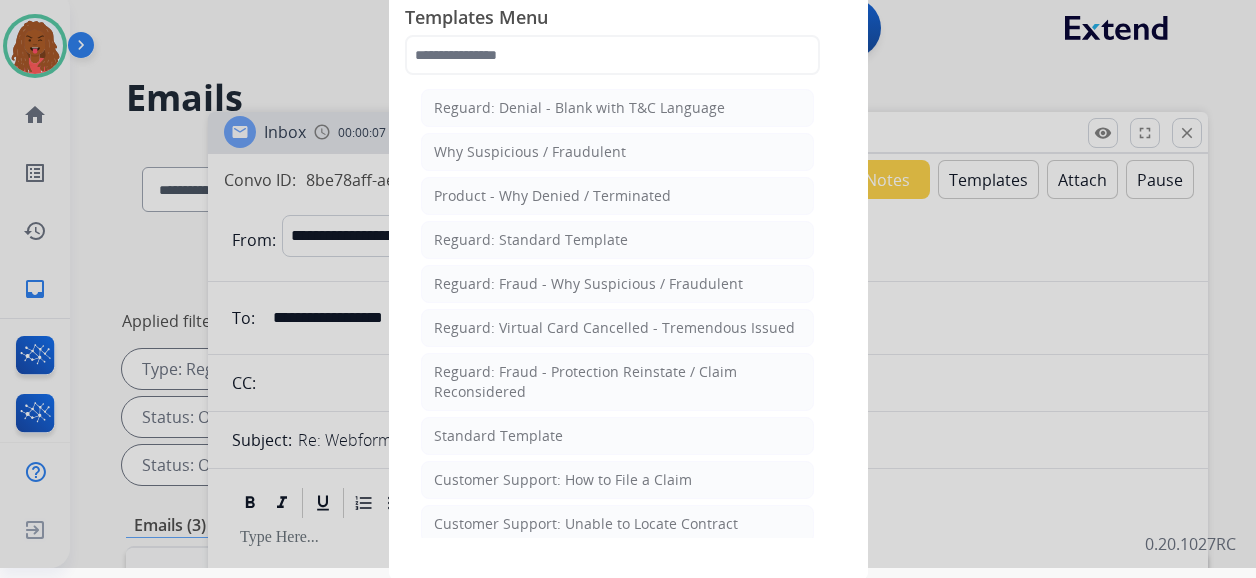 scroll, scrollTop: 16, scrollLeft: 0, axis: vertical 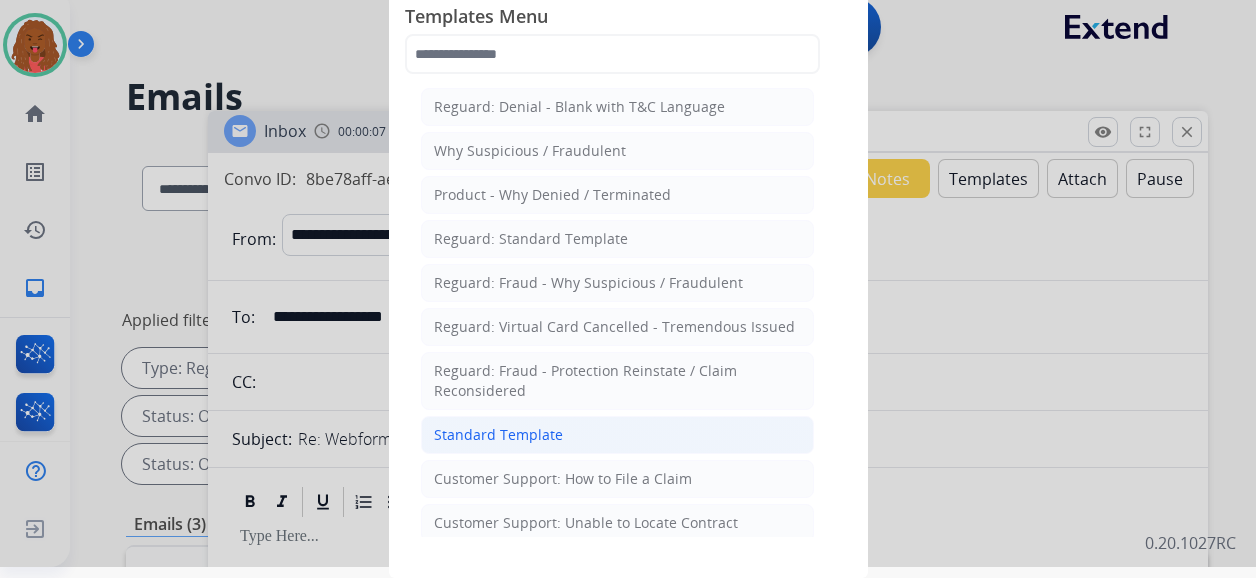 click on "Standard Template" 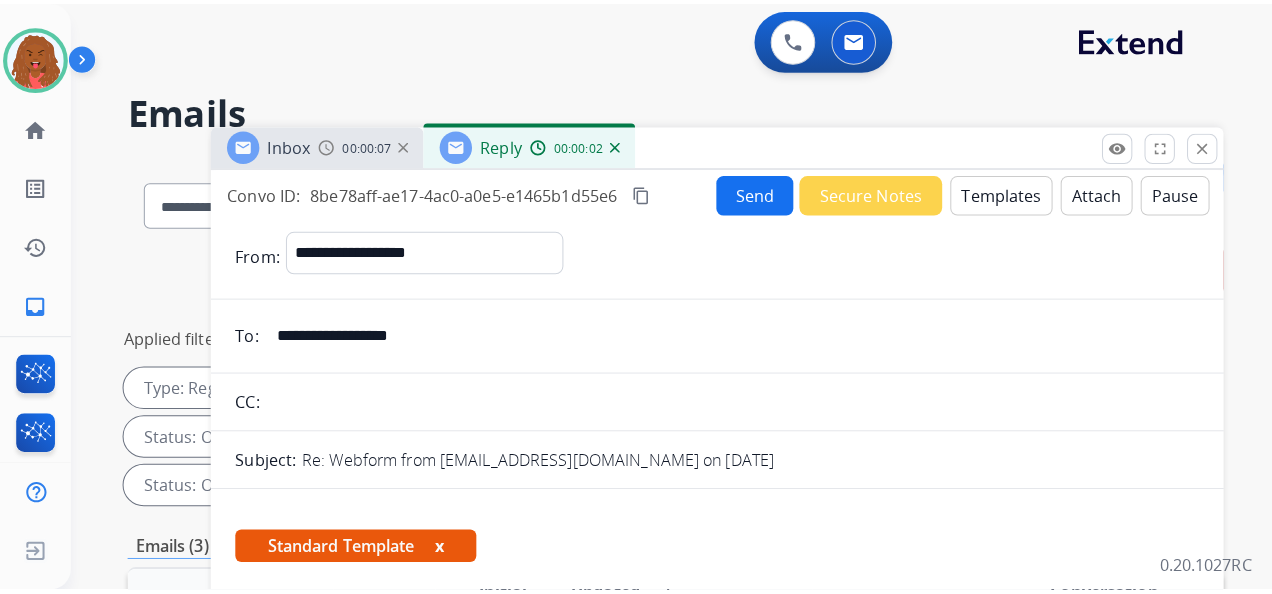 scroll, scrollTop: 0, scrollLeft: 0, axis: both 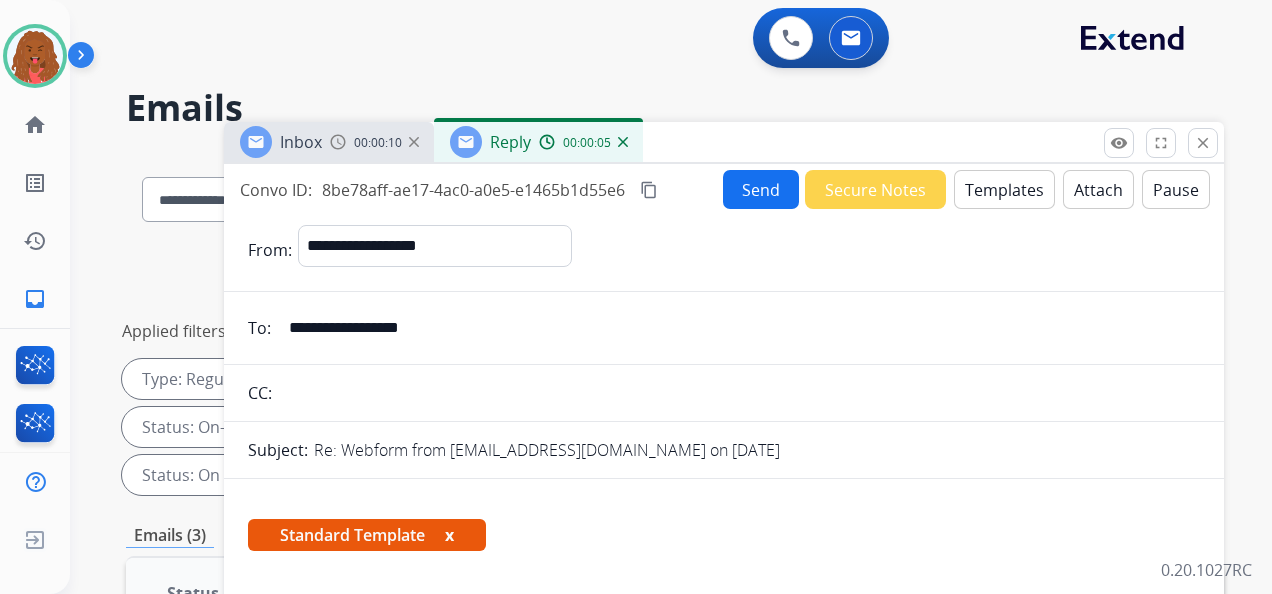 click on "**********" at bounding box center (738, 328) 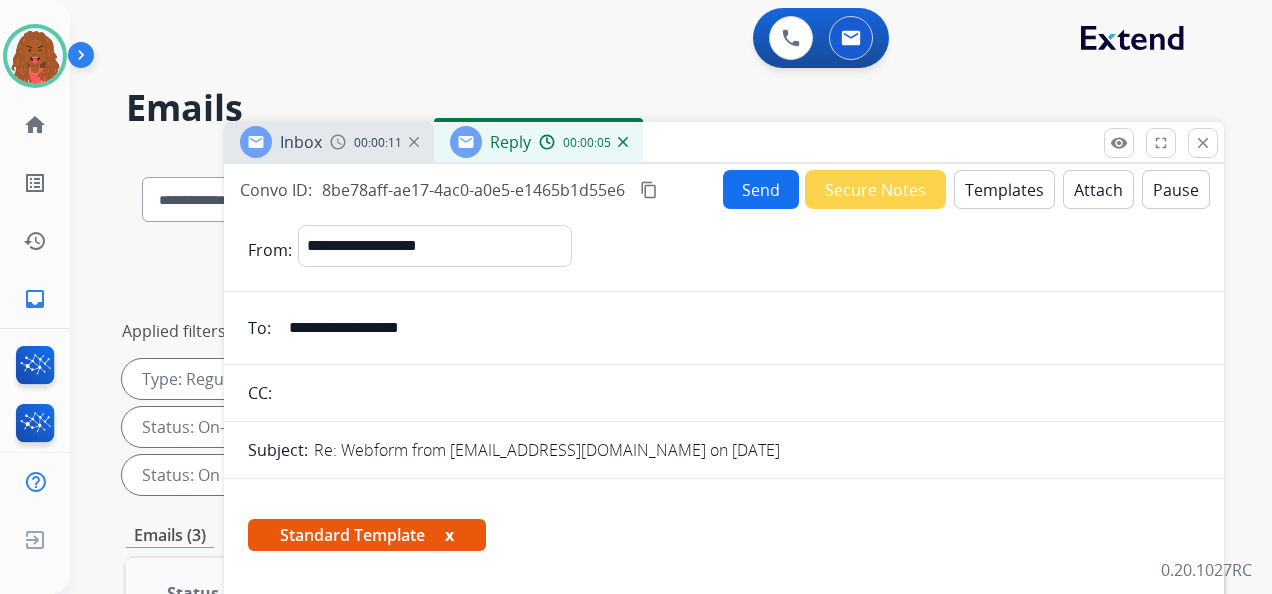 click on "**********" at bounding box center [738, 328] 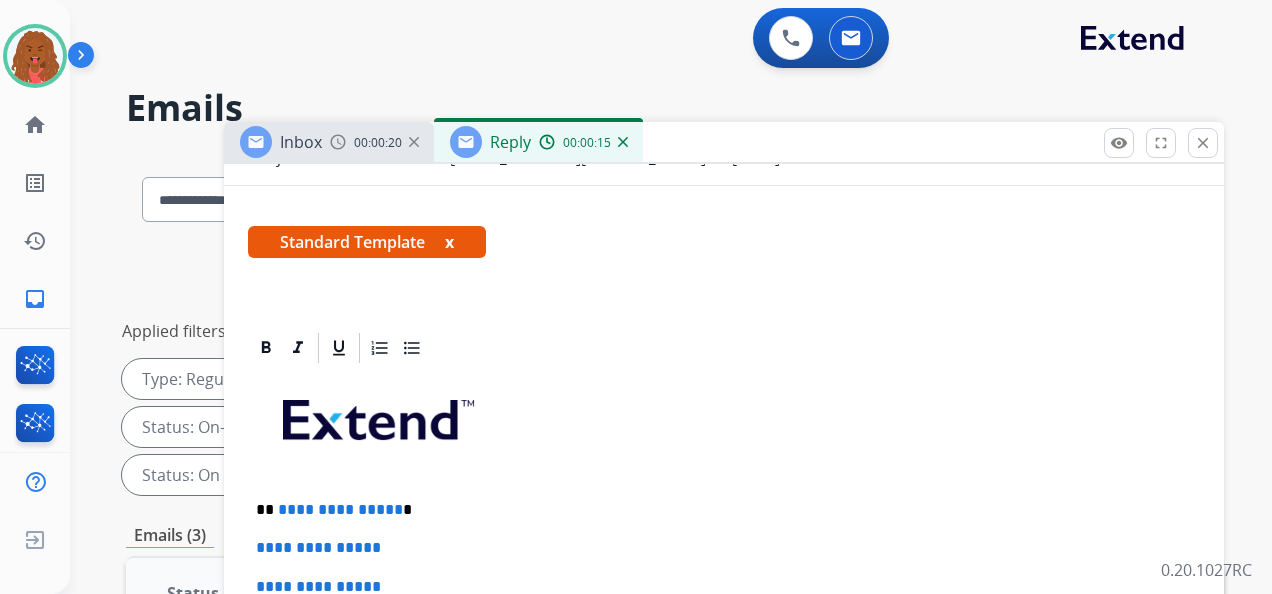 scroll, scrollTop: 300, scrollLeft: 0, axis: vertical 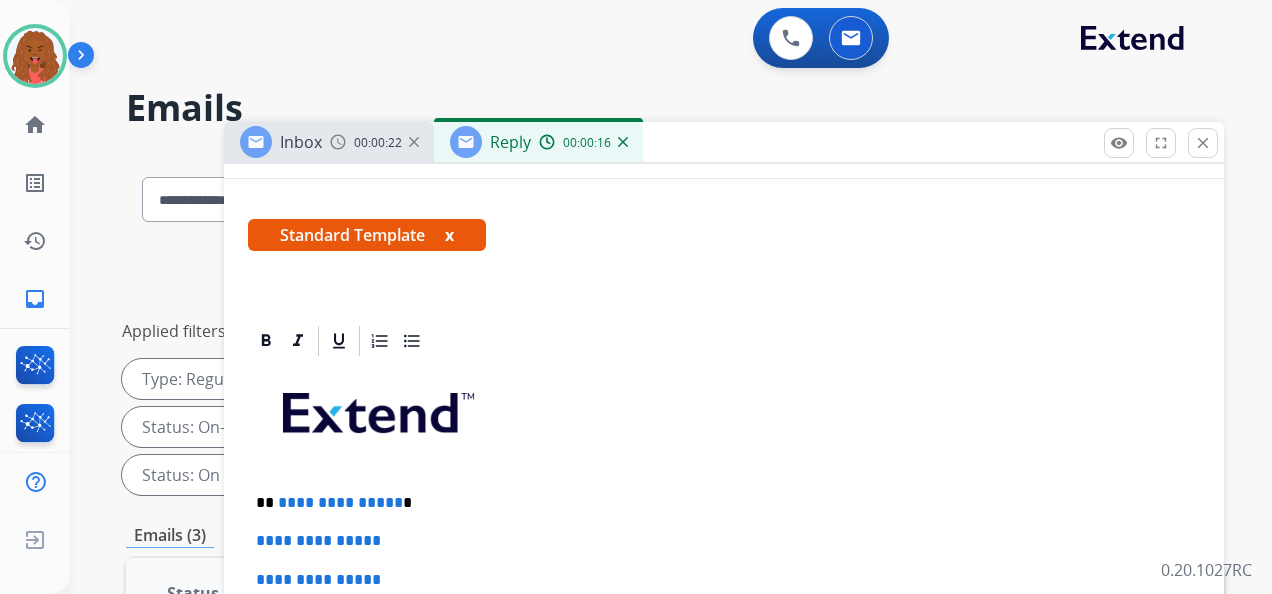 drag, startPoint x: 392, startPoint y: 502, endPoint x: 416, endPoint y: 498, distance: 24.33105 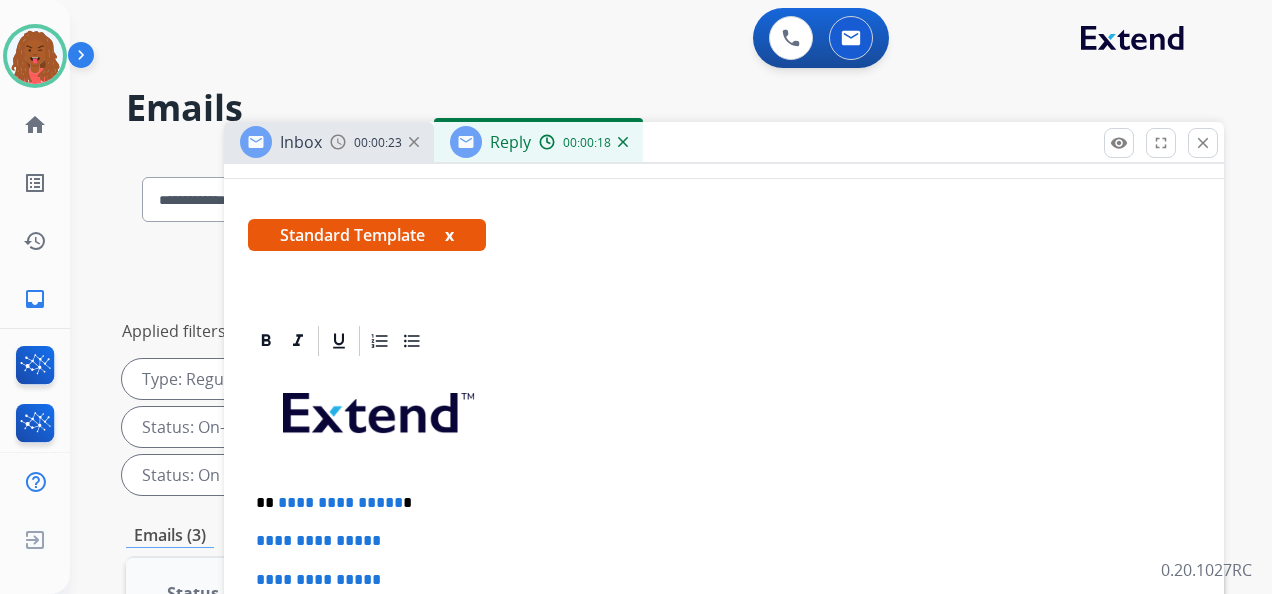 type 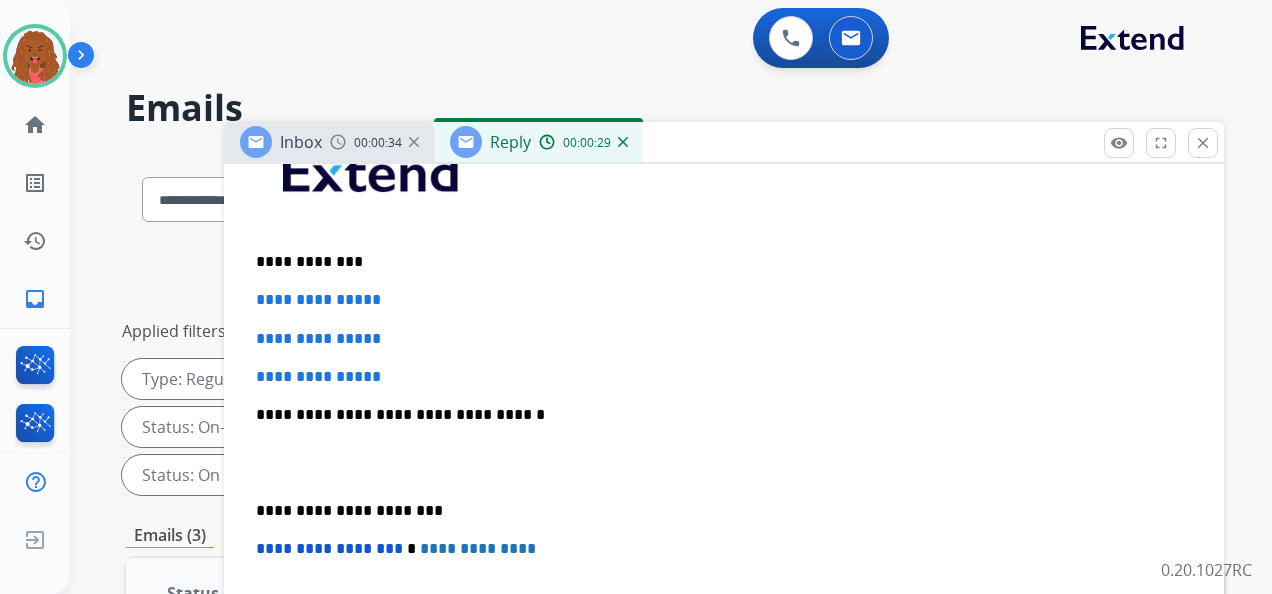 scroll, scrollTop: 600, scrollLeft: 0, axis: vertical 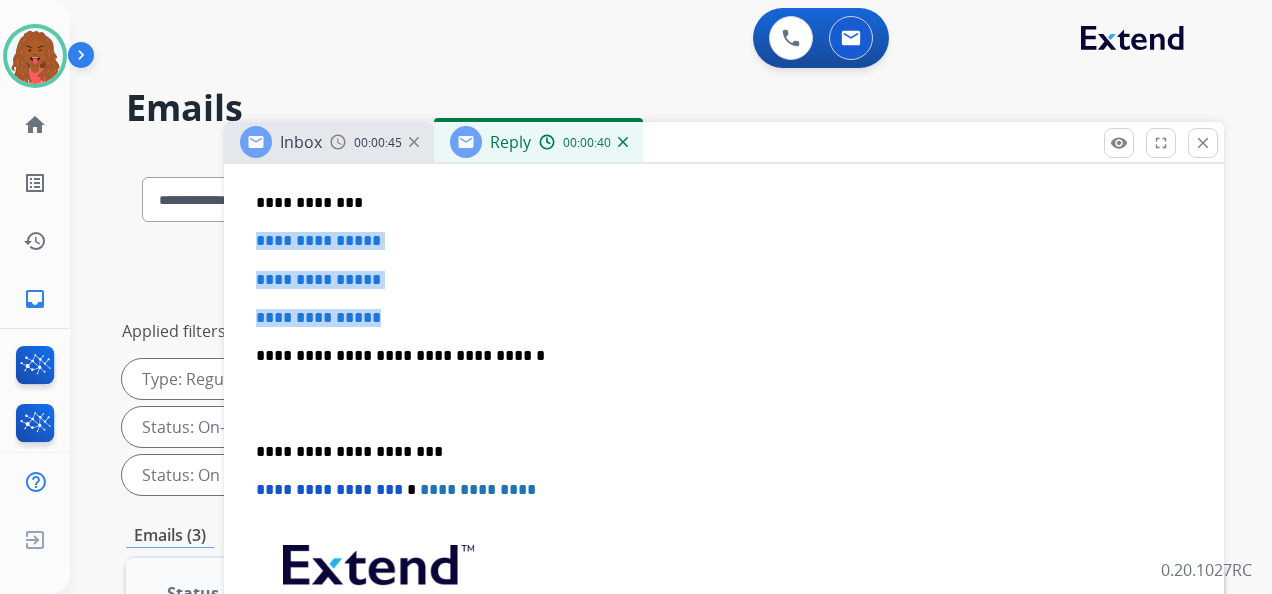drag, startPoint x: 394, startPoint y: 320, endPoint x: 248, endPoint y: 232, distance: 170.46994 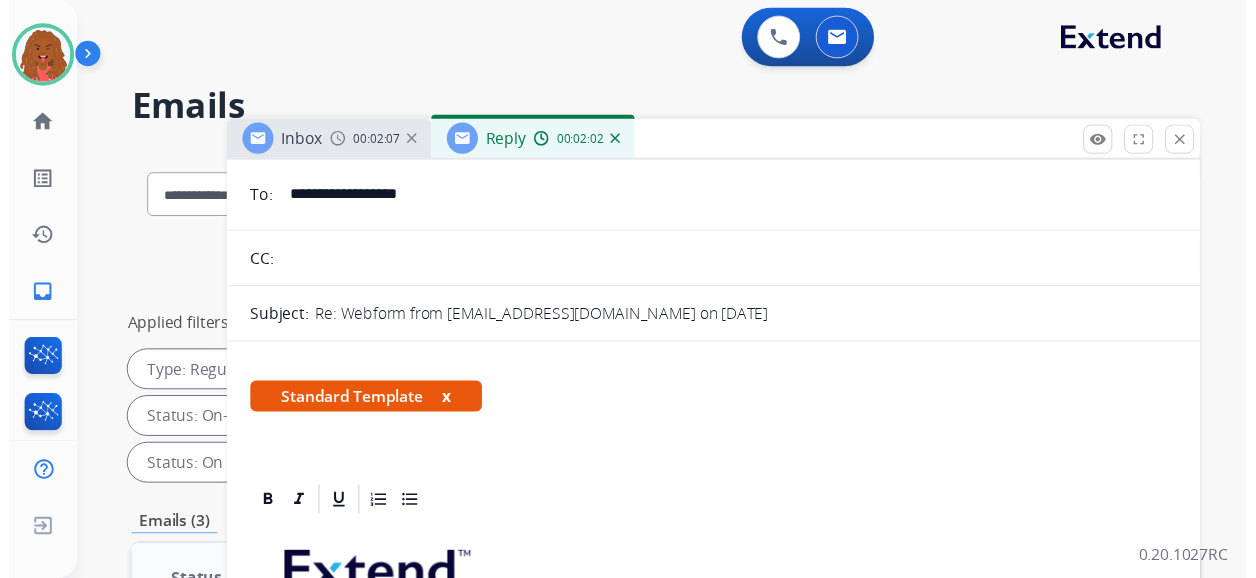 scroll, scrollTop: 0, scrollLeft: 0, axis: both 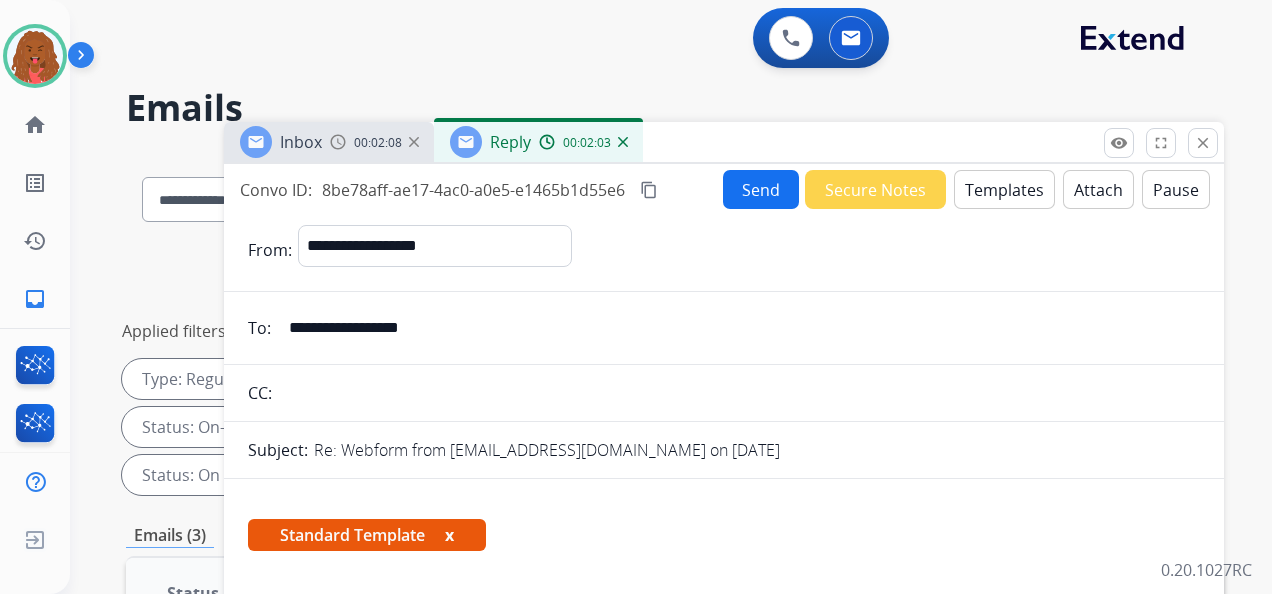 click on "Send" at bounding box center [761, 189] 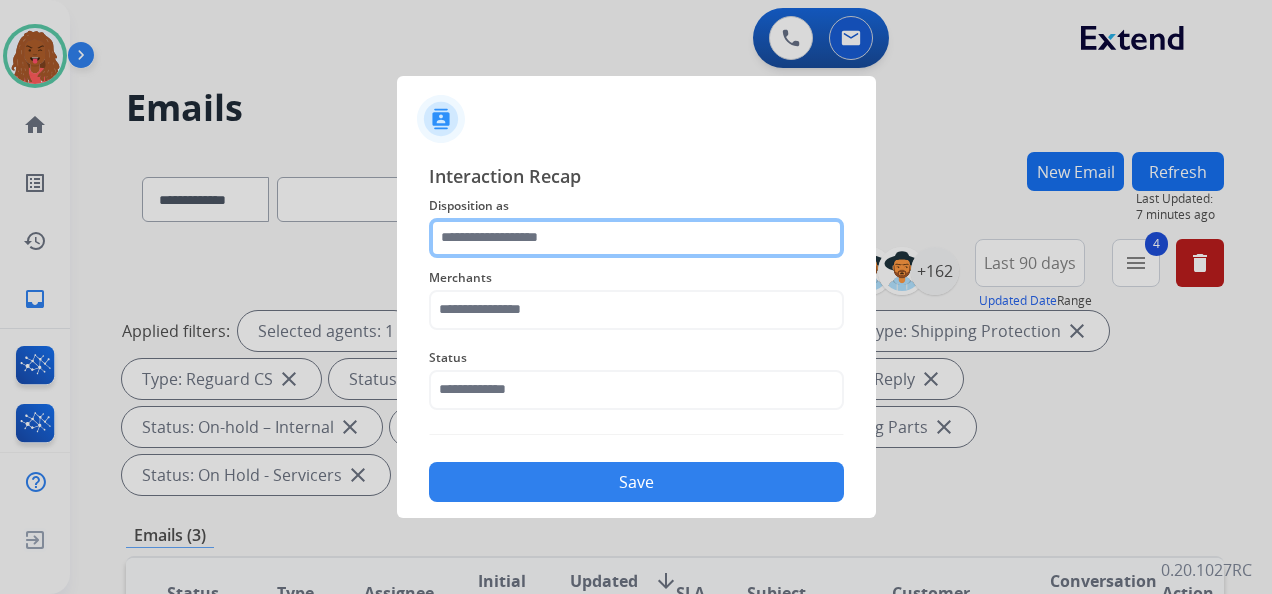 click 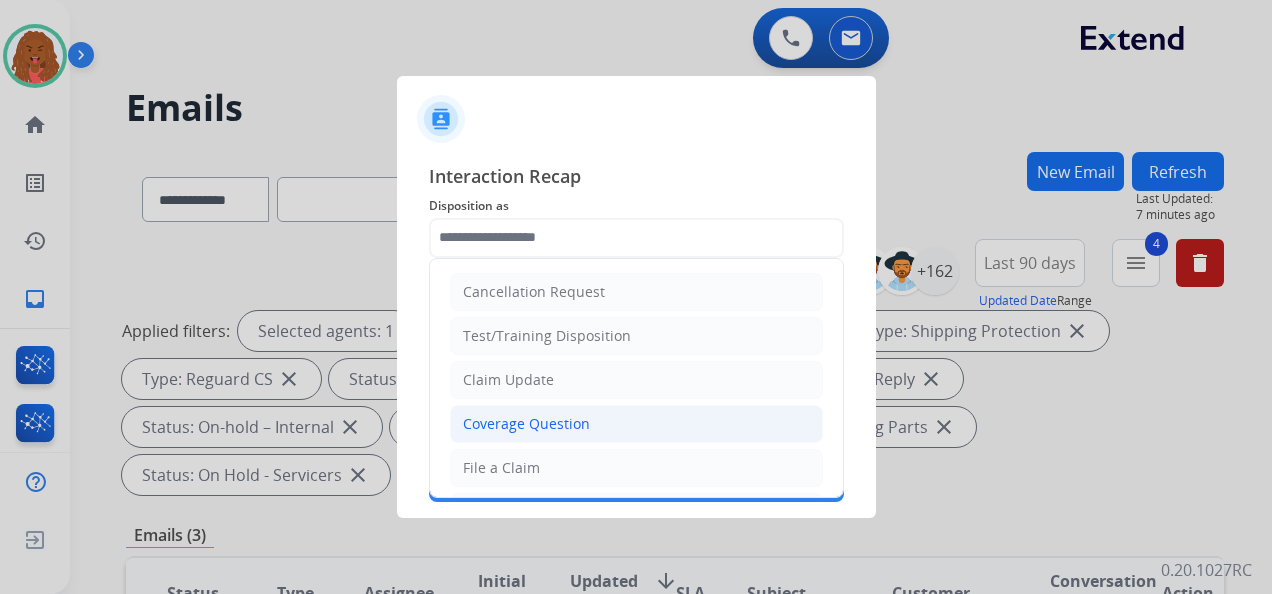 click on "Coverage Question" 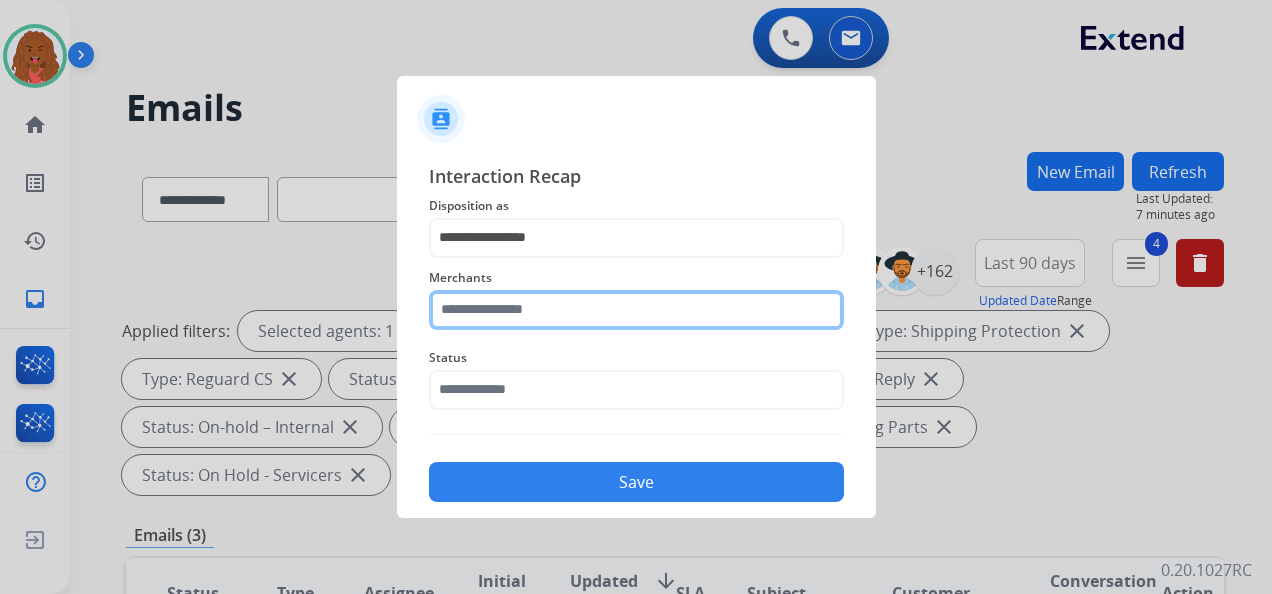 click 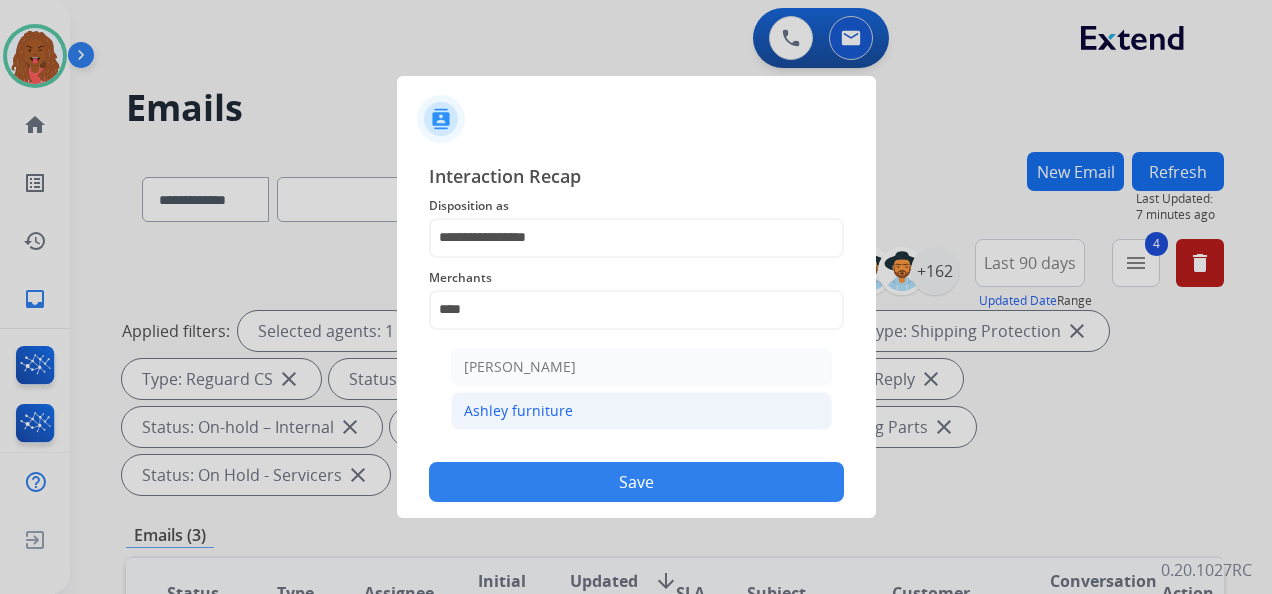 click on "Ashley furniture" 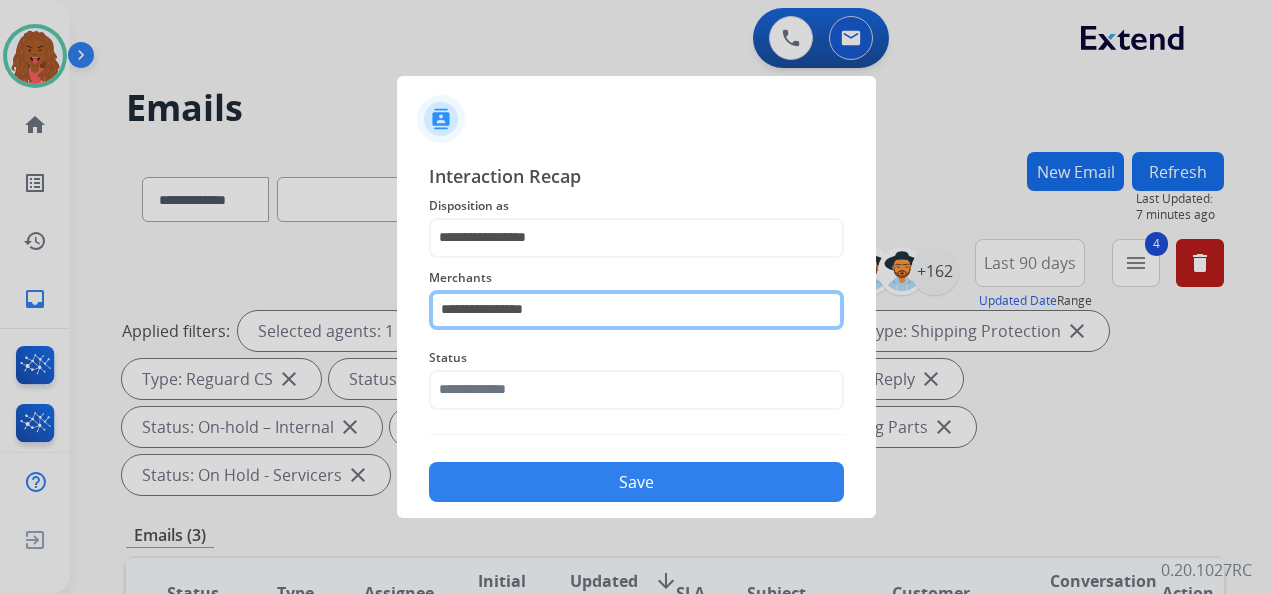 click on "**********" 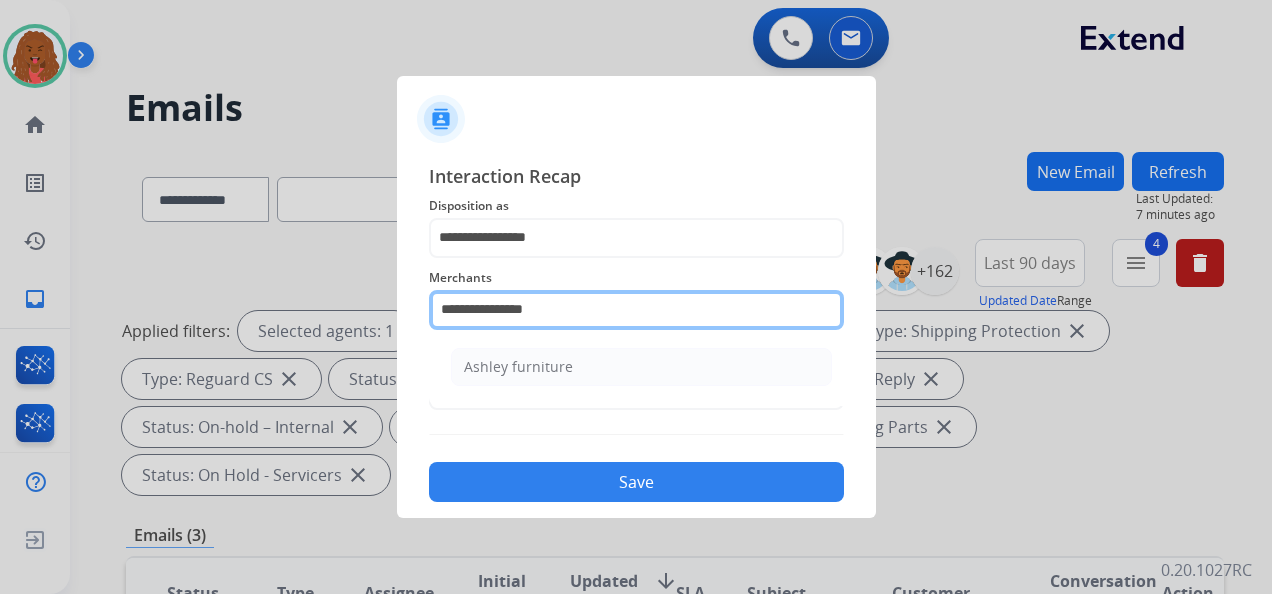 click on "**********" 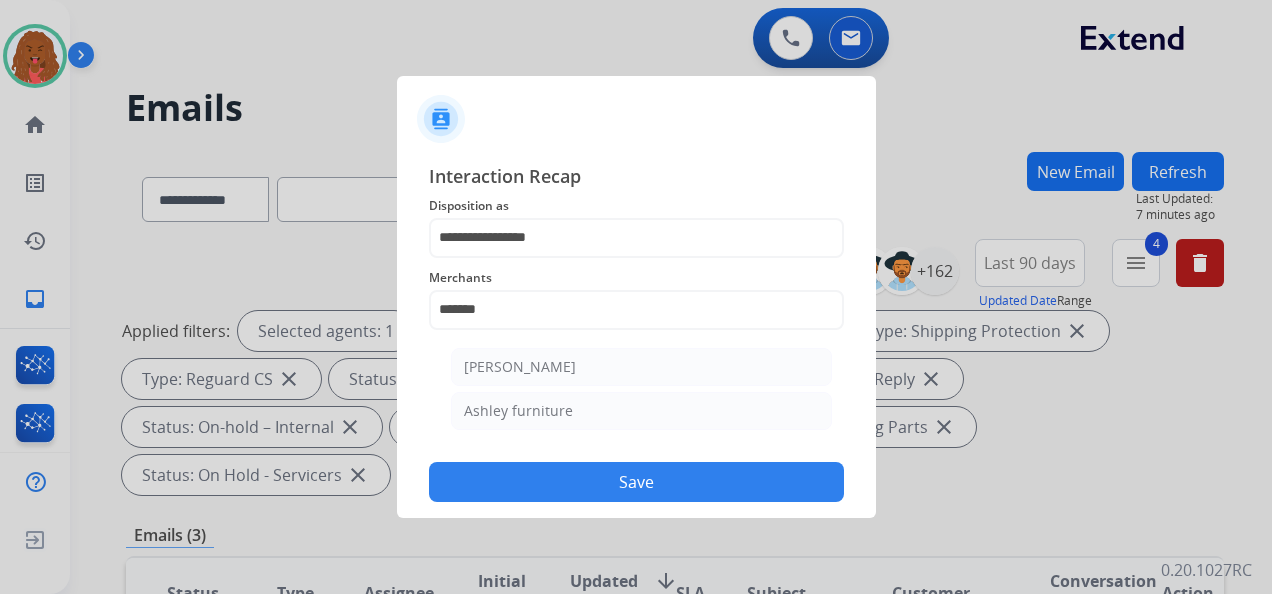 click on "Ashley - Reguard" 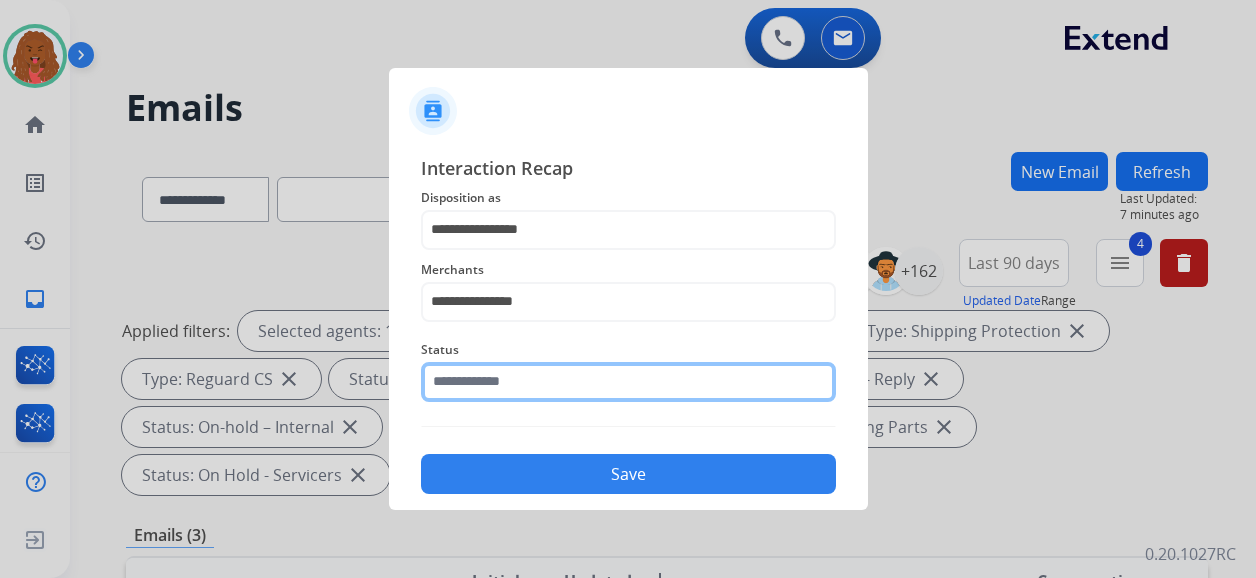 click 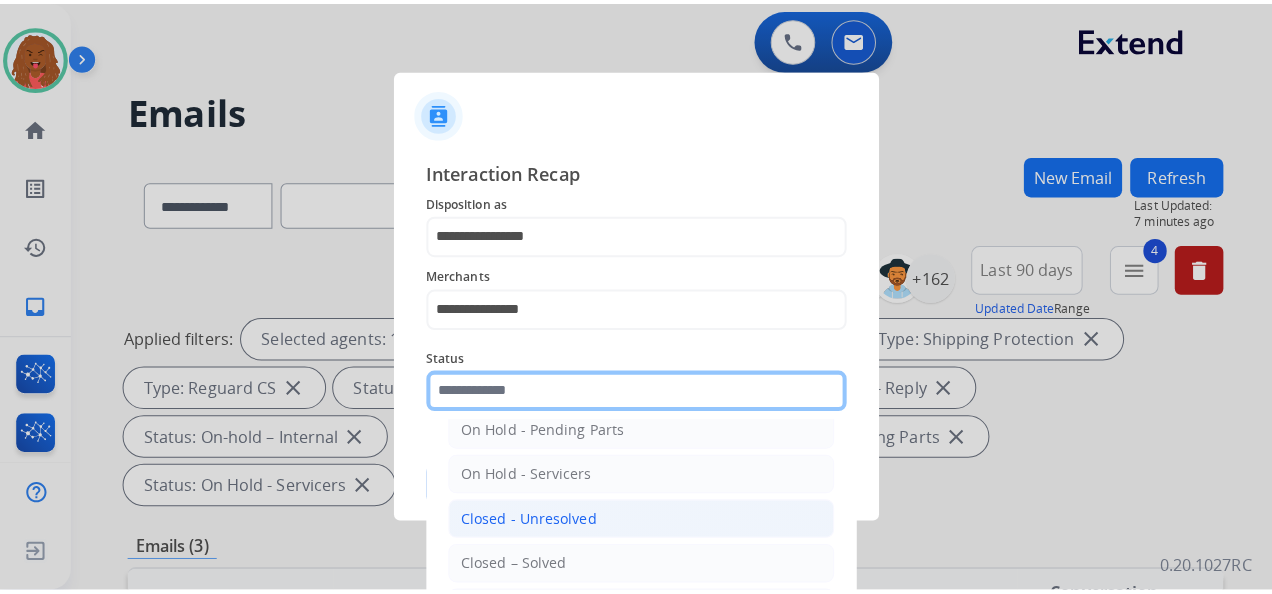scroll, scrollTop: 114, scrollLeft: 0, axis: vertical 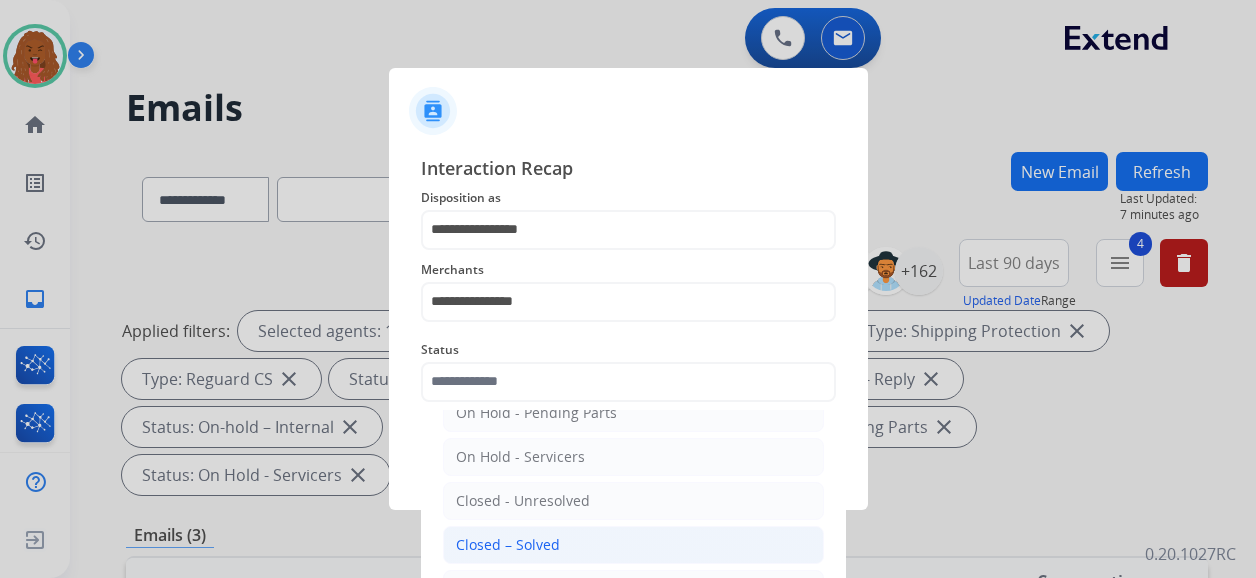 click on "Closed – Solved" 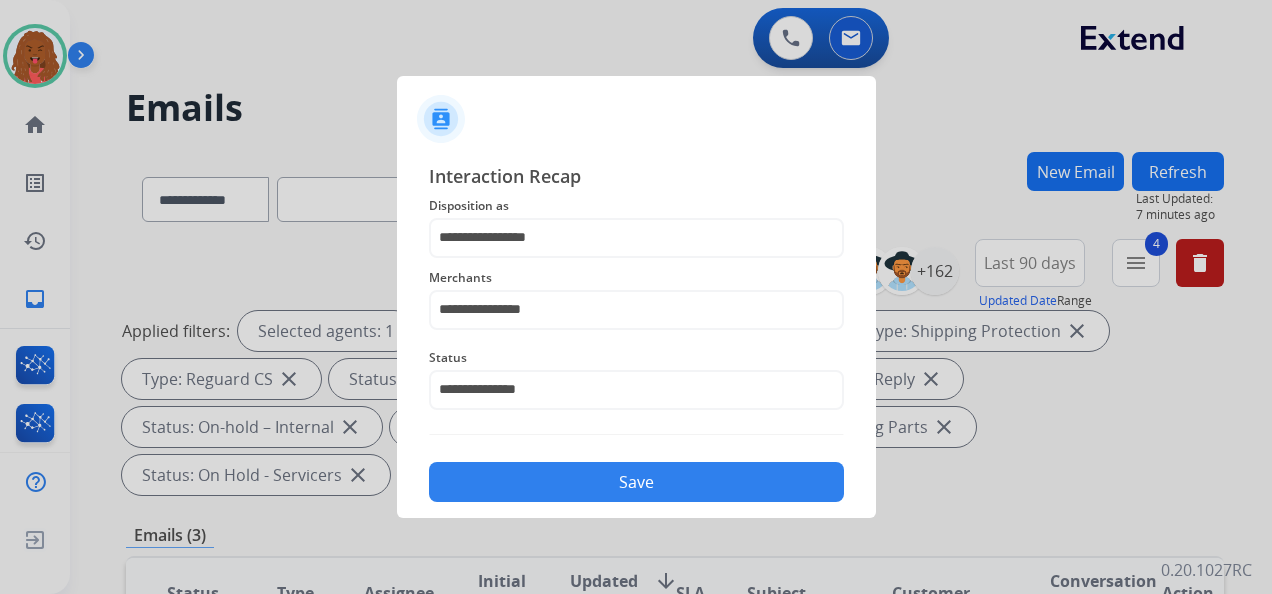 click on "Save" 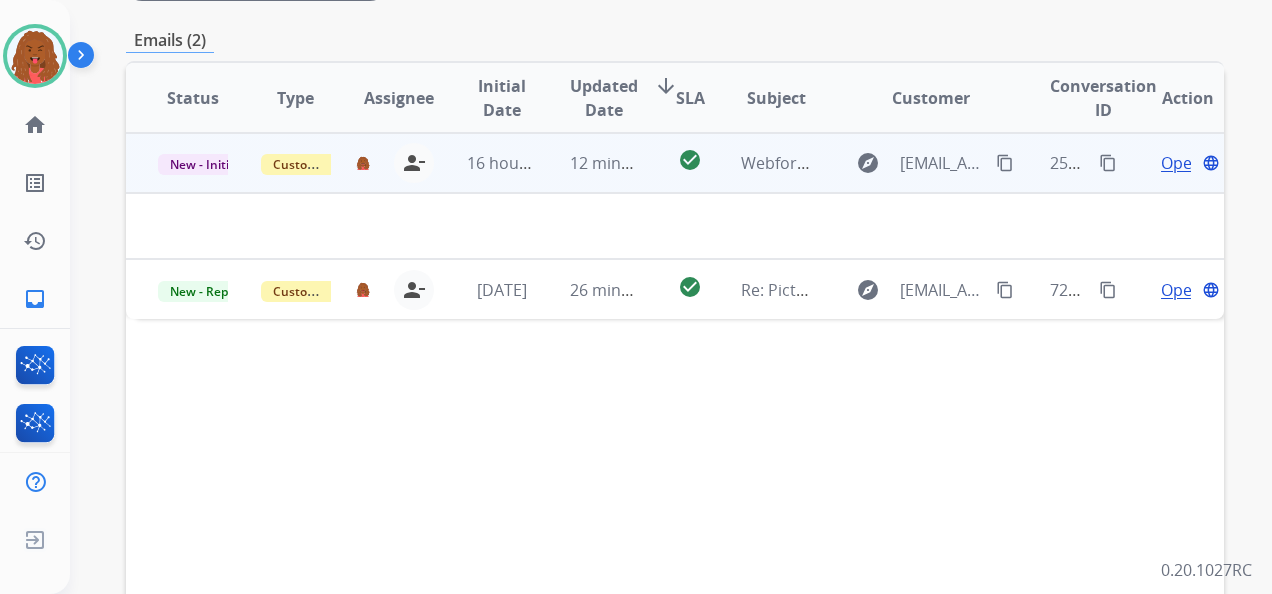 scroll, scrollTop: 500, scrollLeft: 0, axis: vertical 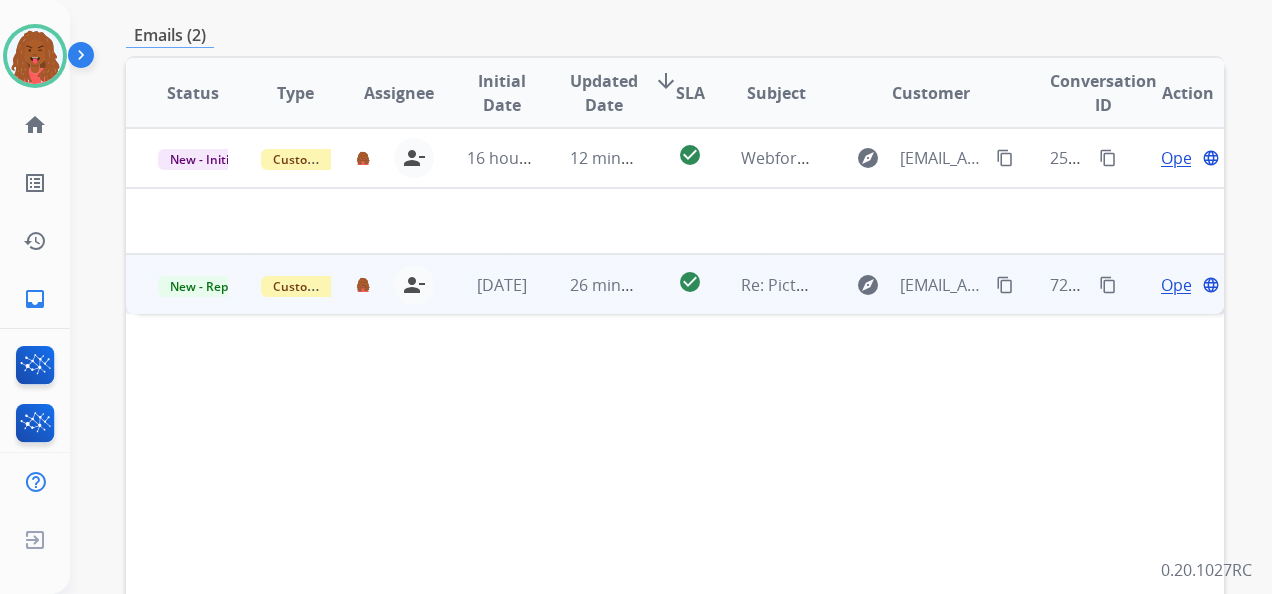 click on "Open" at bounding box center [1181, 285] 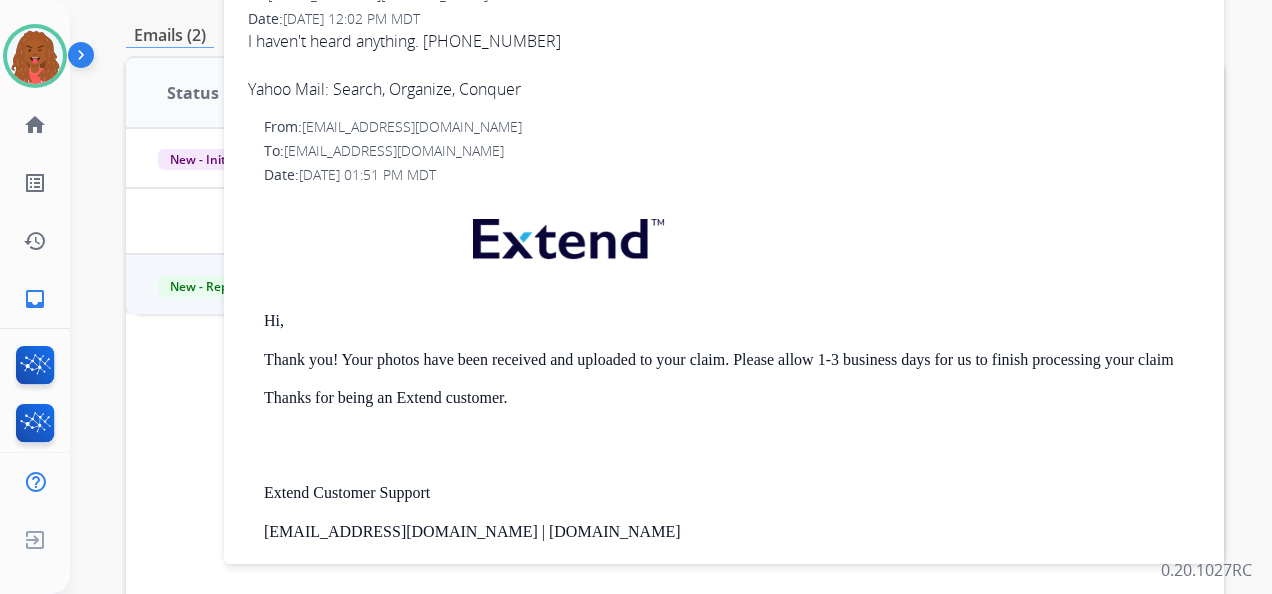 scroll, scrollTop: 200, scrollLeft: 0, axis: vertical 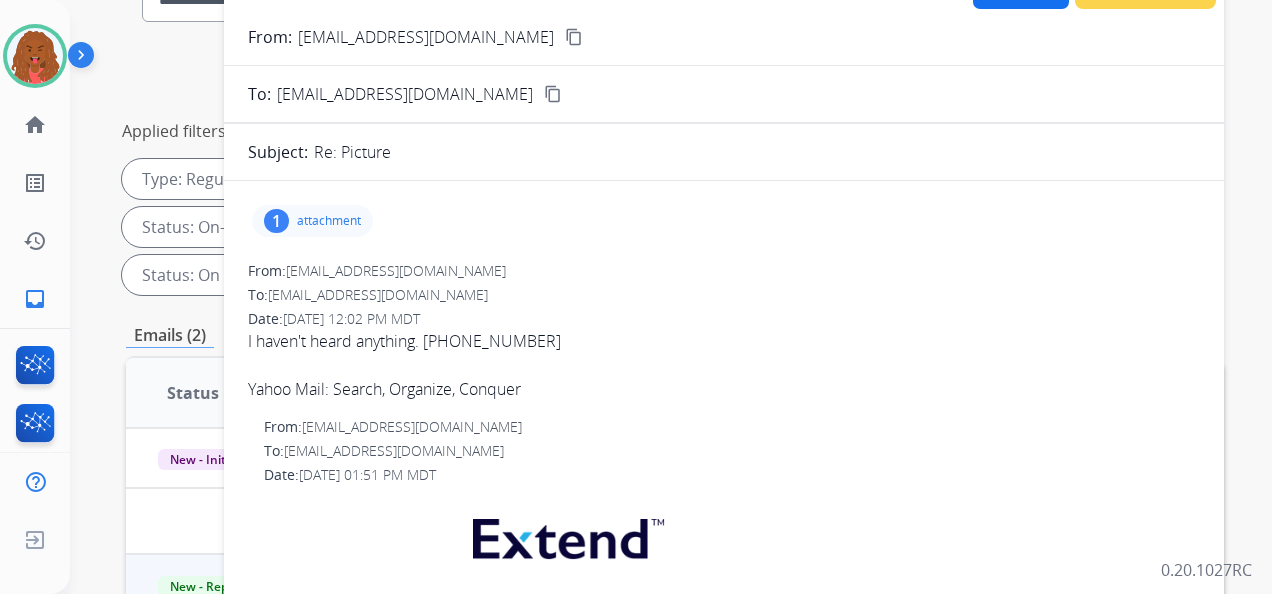 click on "content_copy" at bounding box center (574, 37) 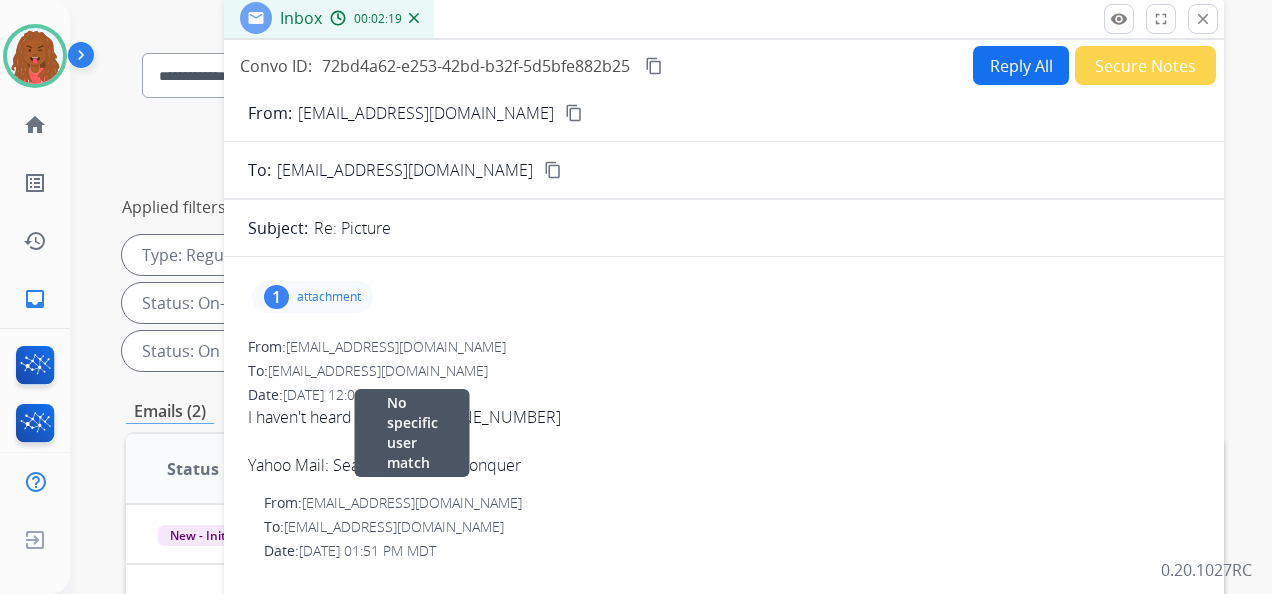 scroll, scrollTop: 100, scrollLeft: 0, axis: vertical 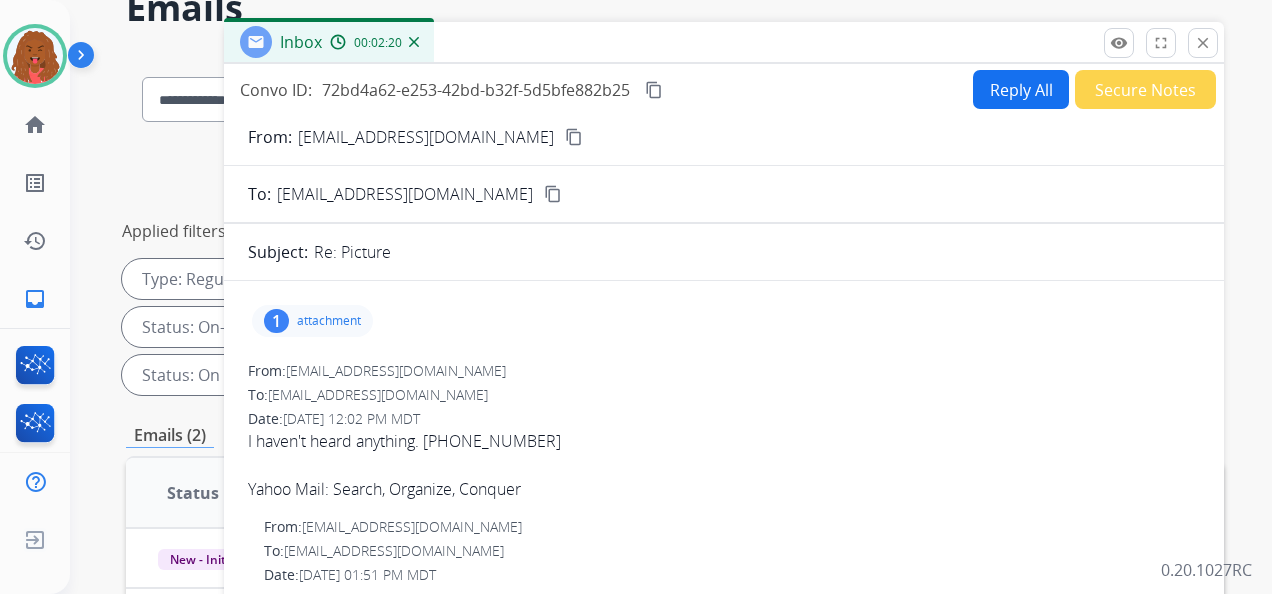 click on "Reply All" at bounding box center [1021, 89] 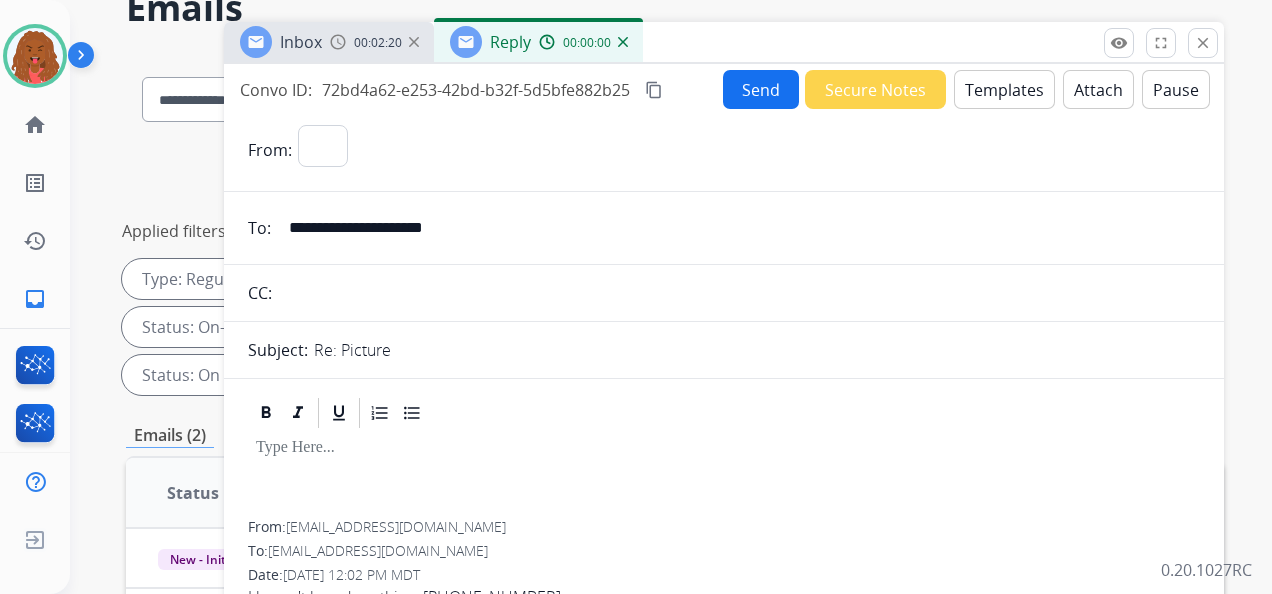 select on "**********" 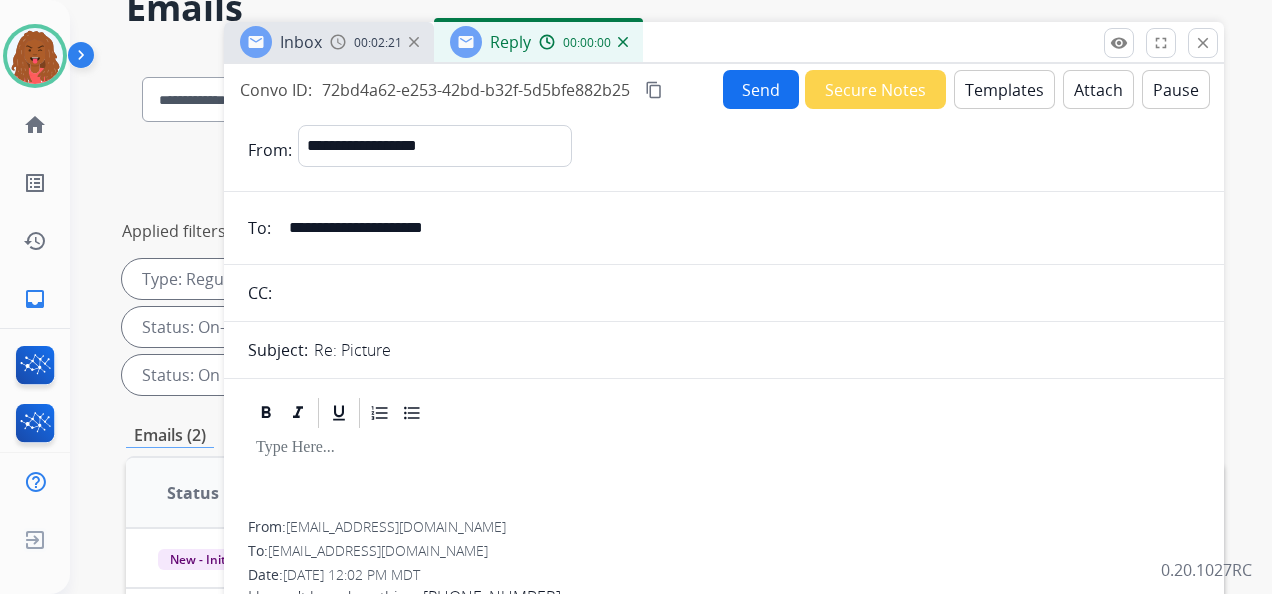 click on "Templates" at bounding box center (1004, 89) 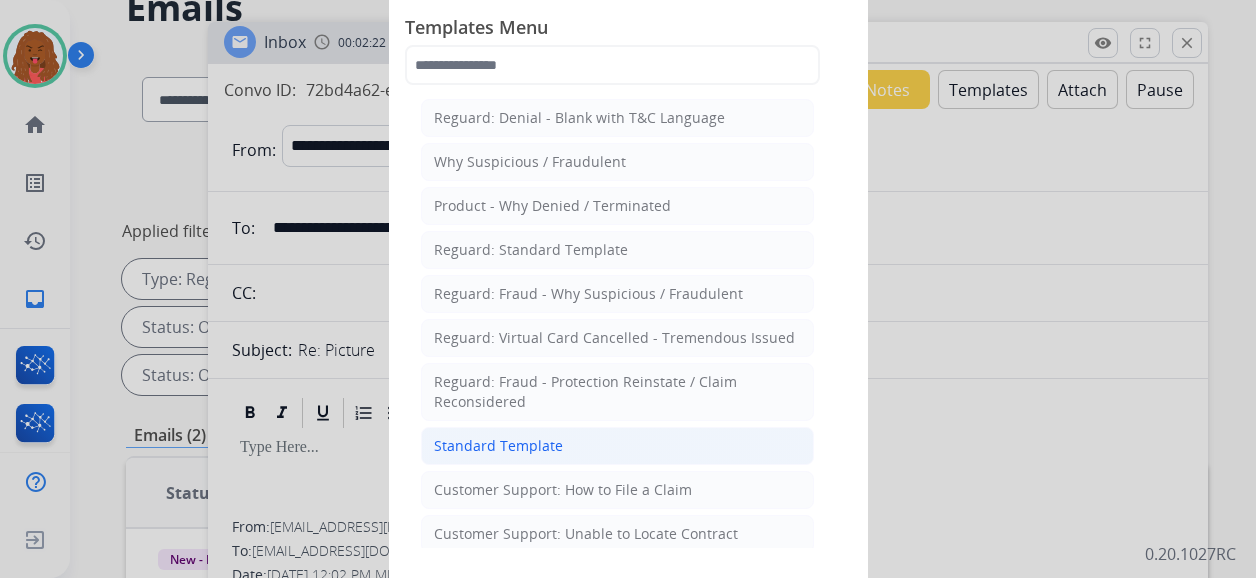 click on "Standard Template" 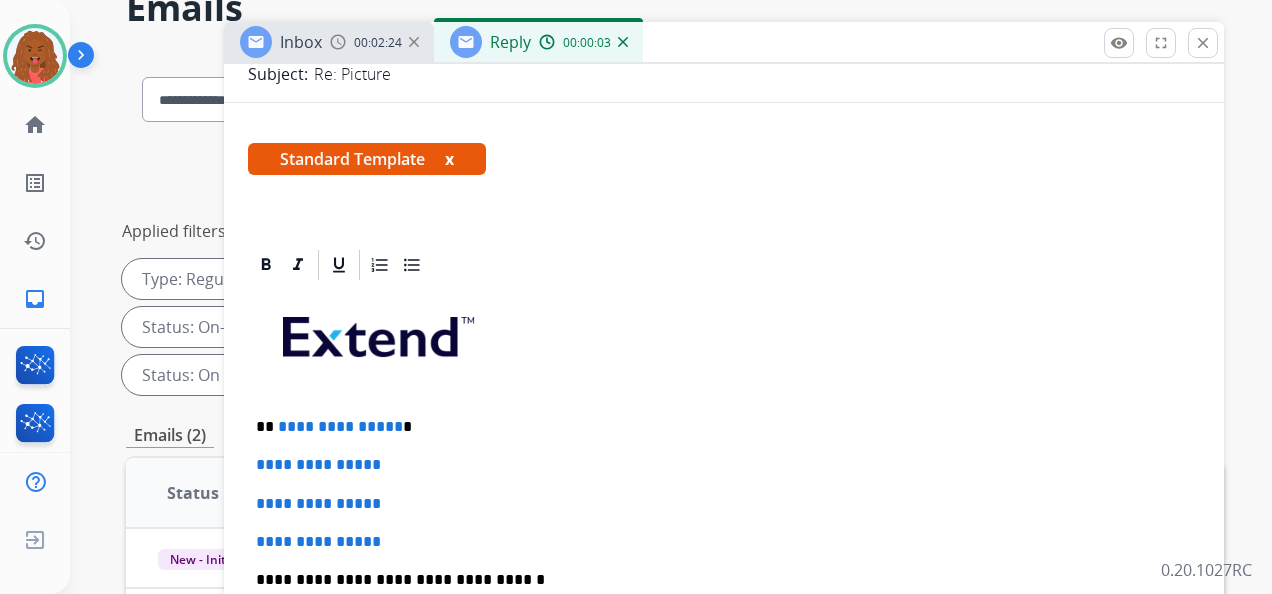 scroll, scrollTop: 500, scrollLeft: 0, axis: vertical 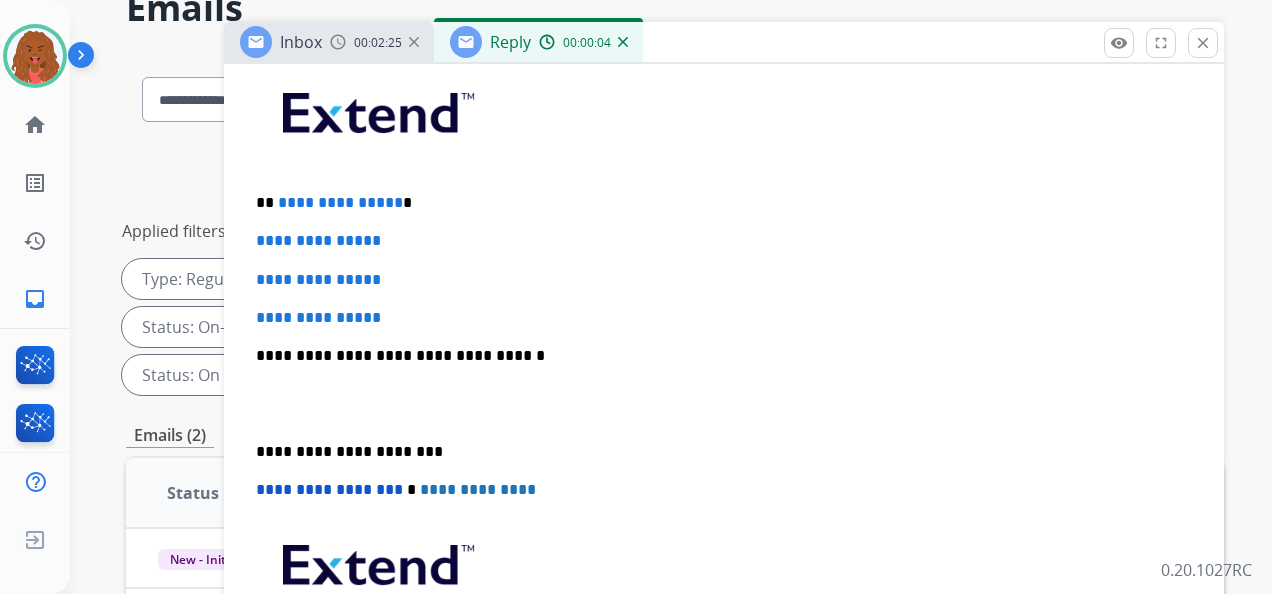 click on "**********" at bounding box center [340, 202] 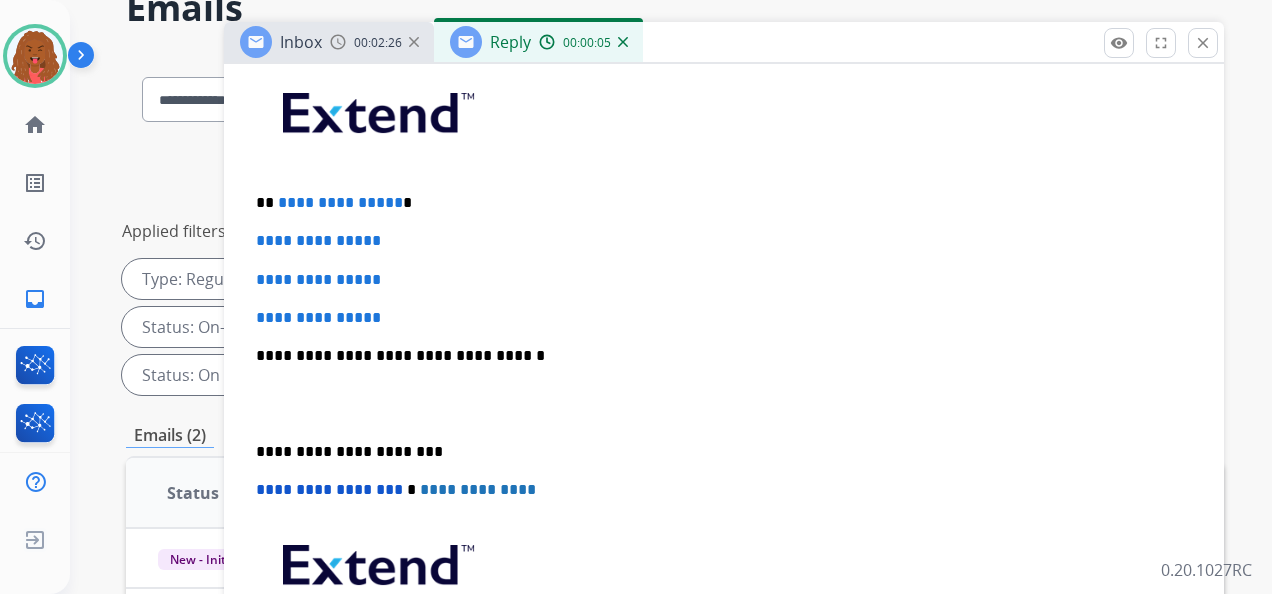 type 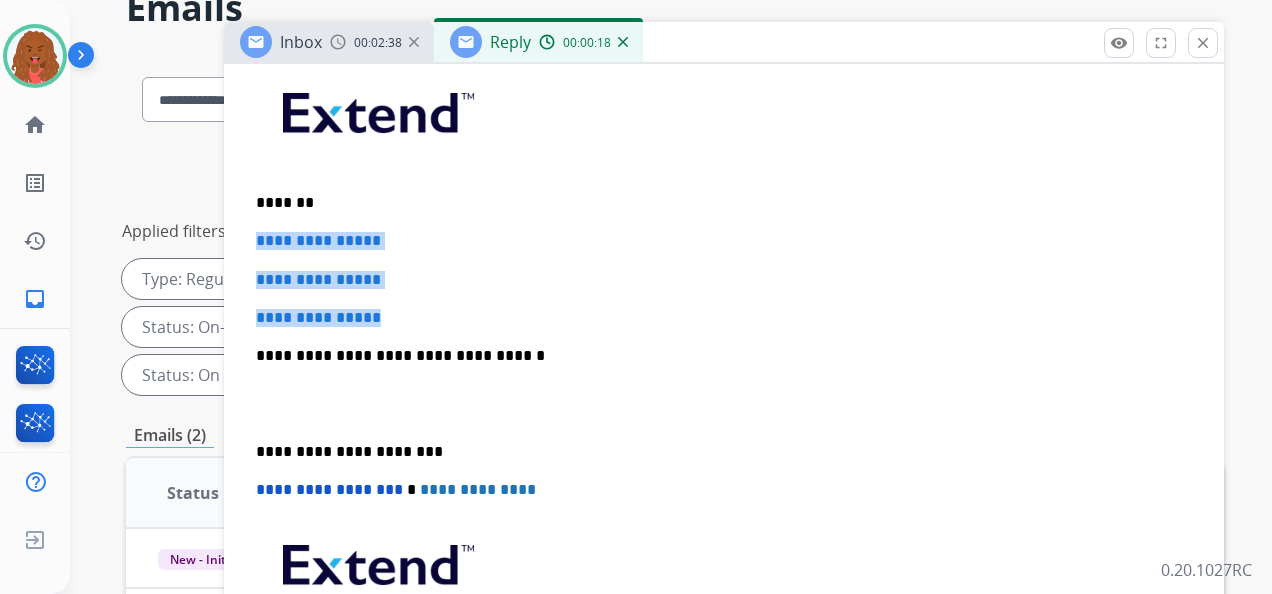 drag, startPoint x: 412, startPoint y: 306, endPoint x: 248, endPoint y: 236, distance: 178.31433 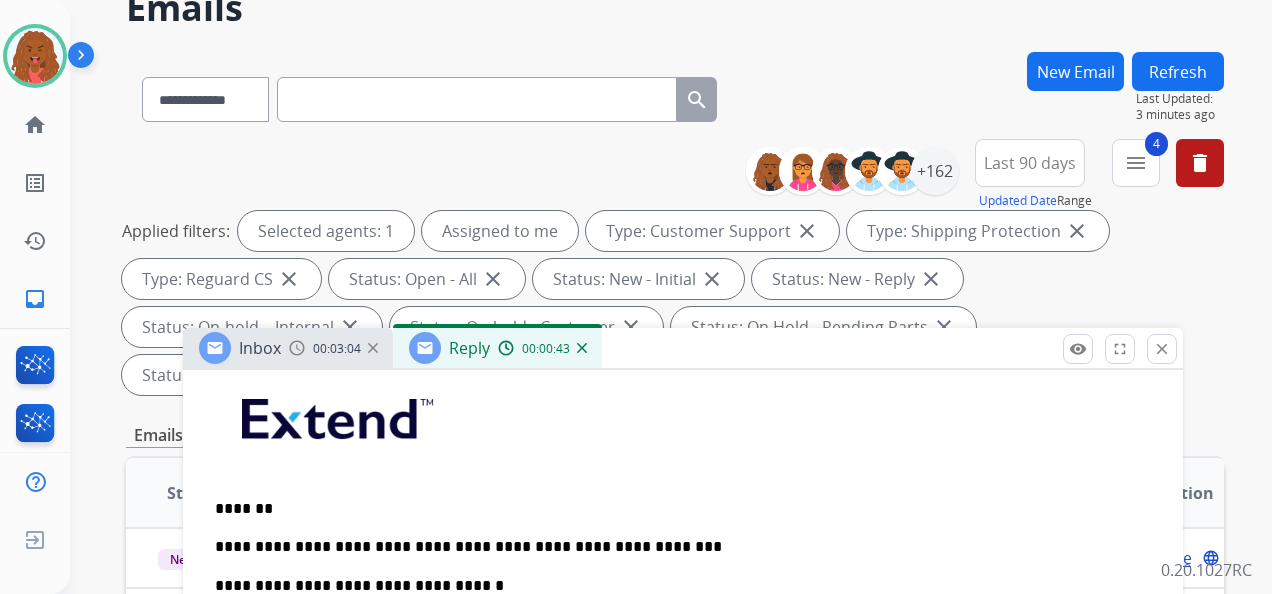 drag, startPoint x: 863, startPoint y: 352, endPoint x: 744, endPoint y: 503, distance: 192.25504 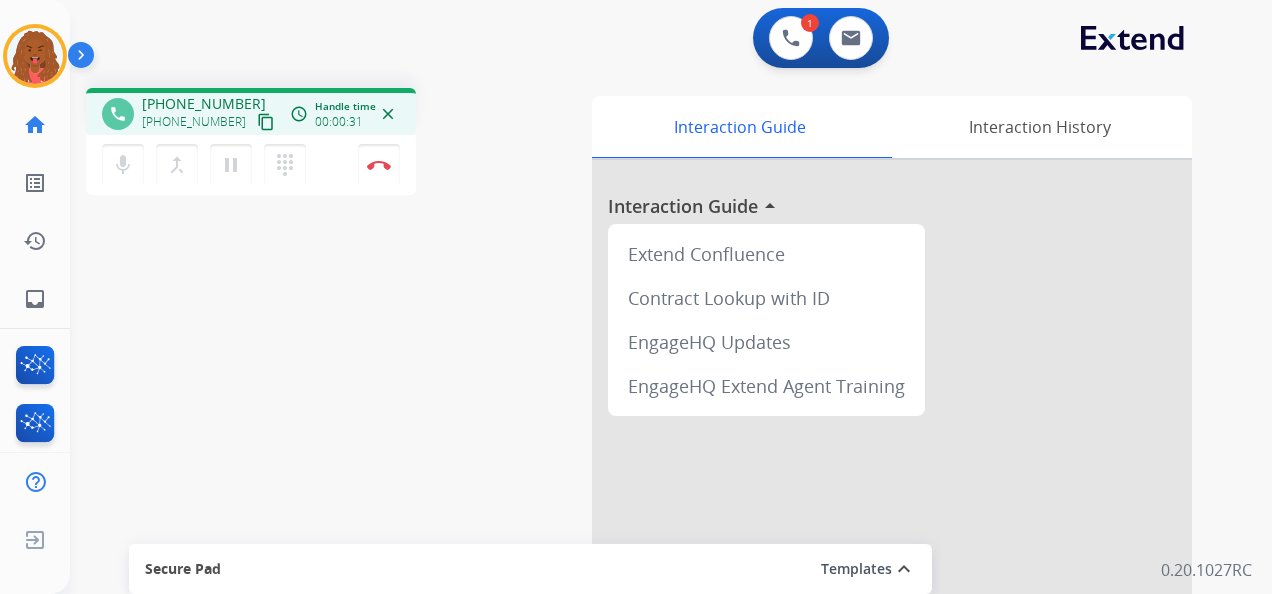 click on "content_copy" at bounding box center [266, 122] 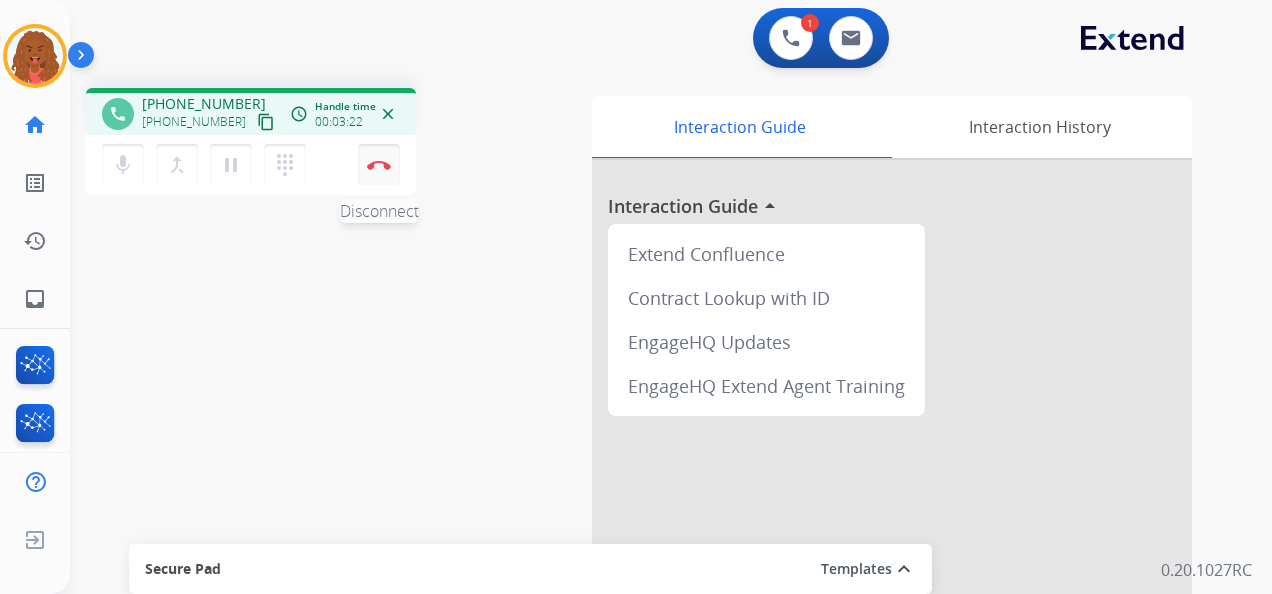 click on "Disconnect" at bounding box center [379, 165] 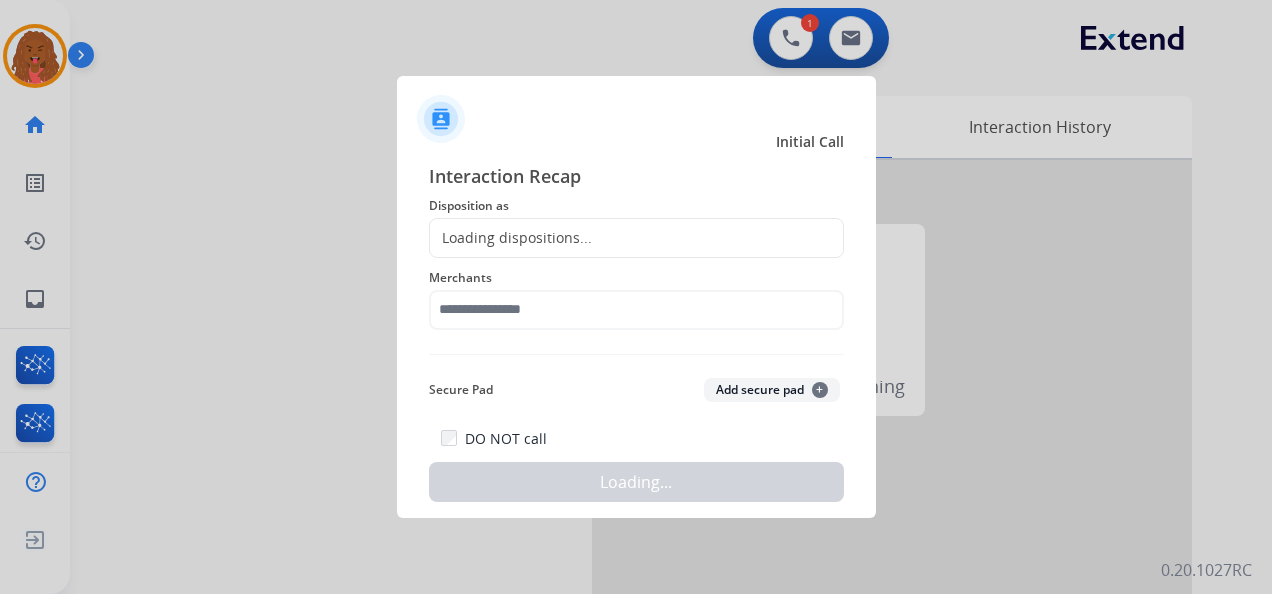 click on "Loading dispositions..." 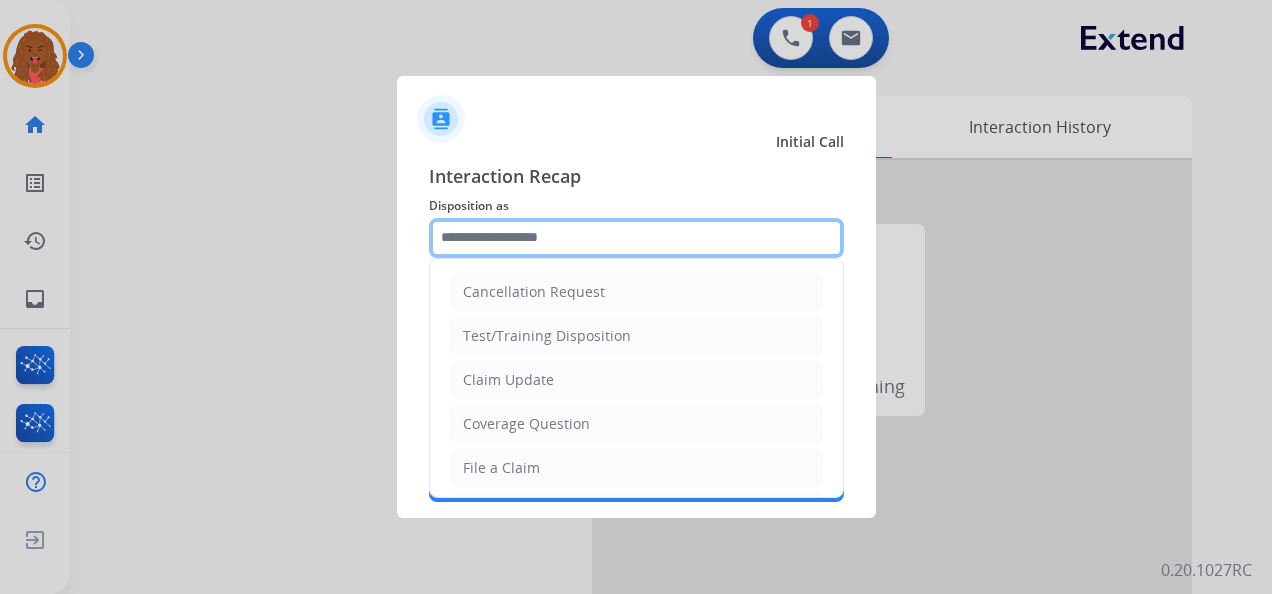 click 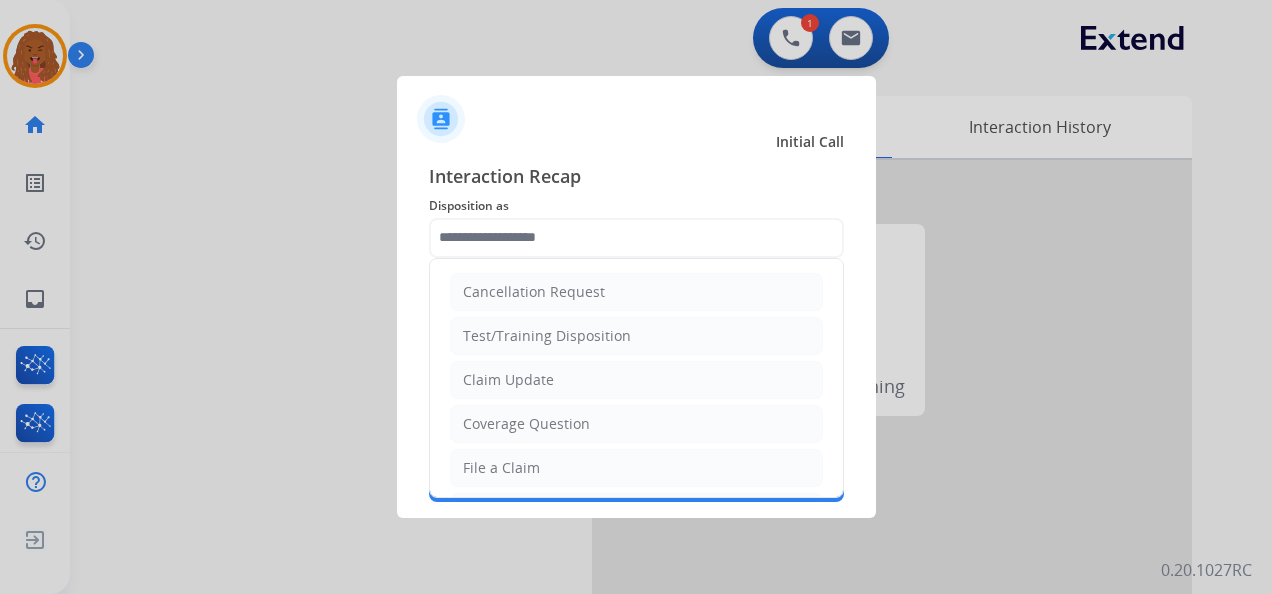 drag, startPoint x: 539, startPoint y: 464, endPoint x: 547, endPoint y: 450, distance: 16.124516 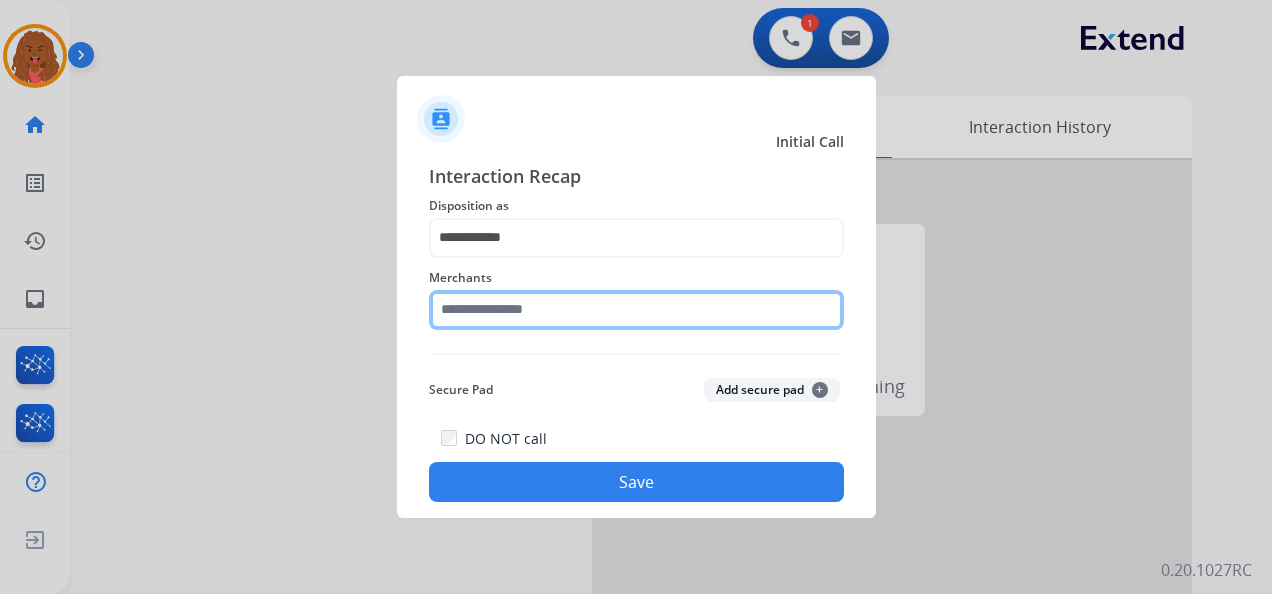 click on "Merchants" 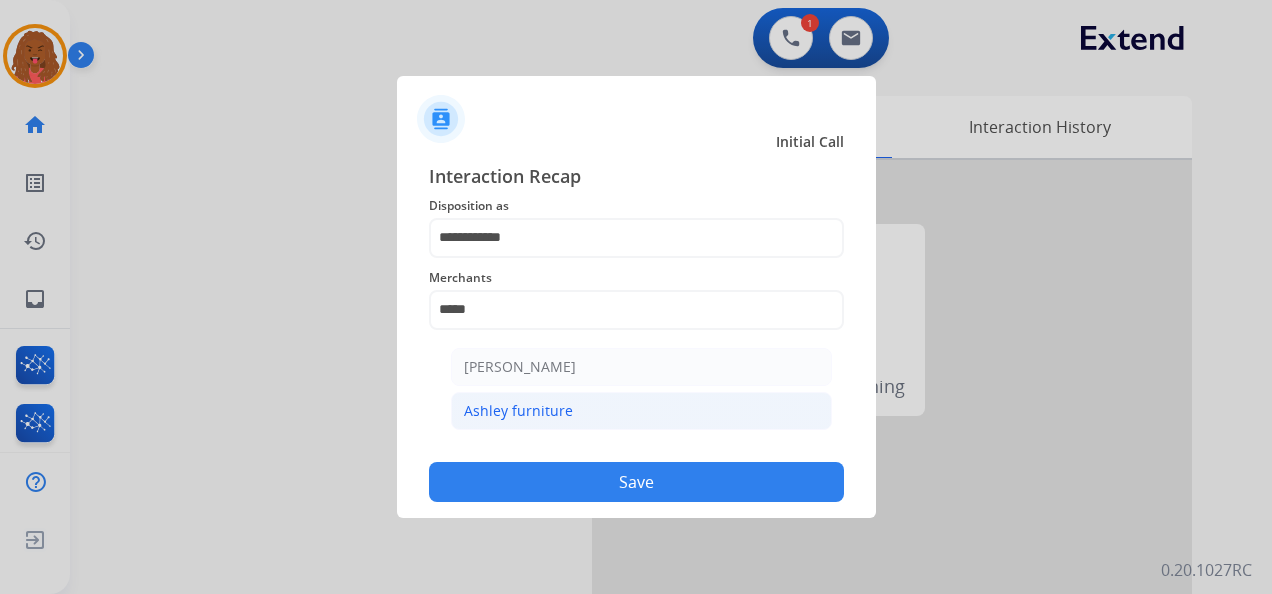 click on "Ashley furniture" 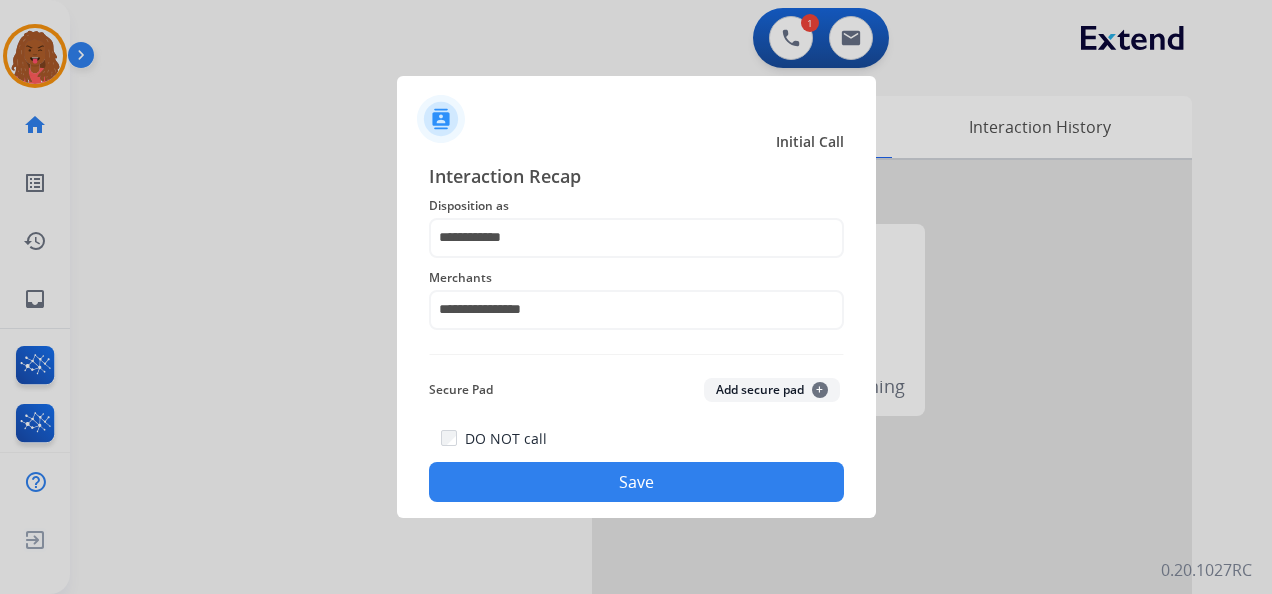 click on "Save" 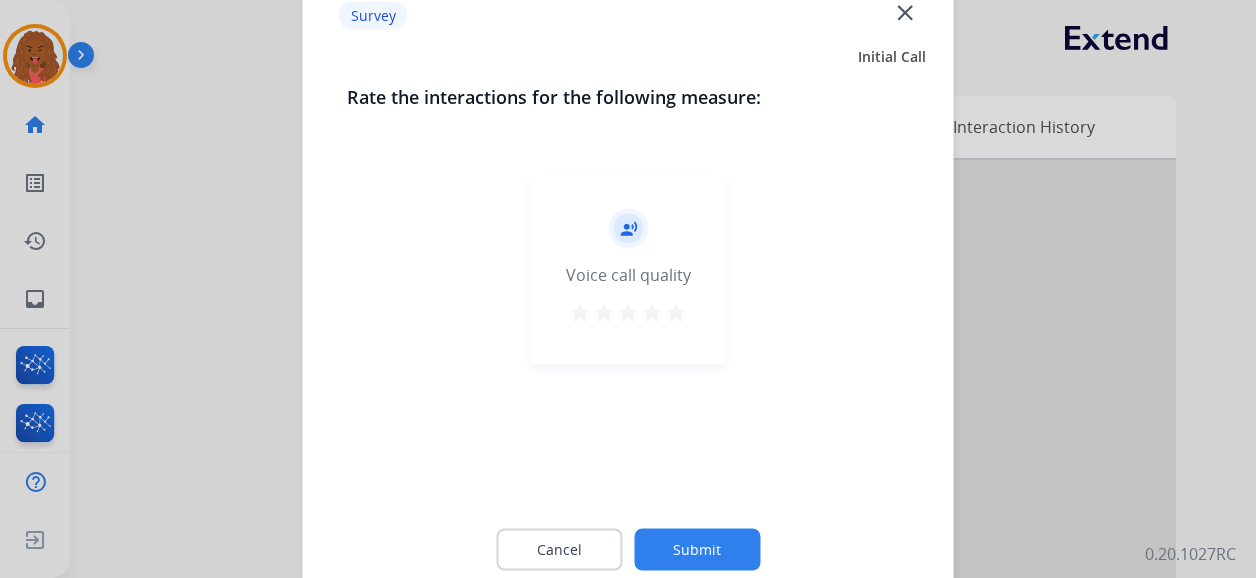 drag, startPoint x: 722, startPoint y: 556, endPoint x: 732, endPoint y: 549, distance: 12.206555 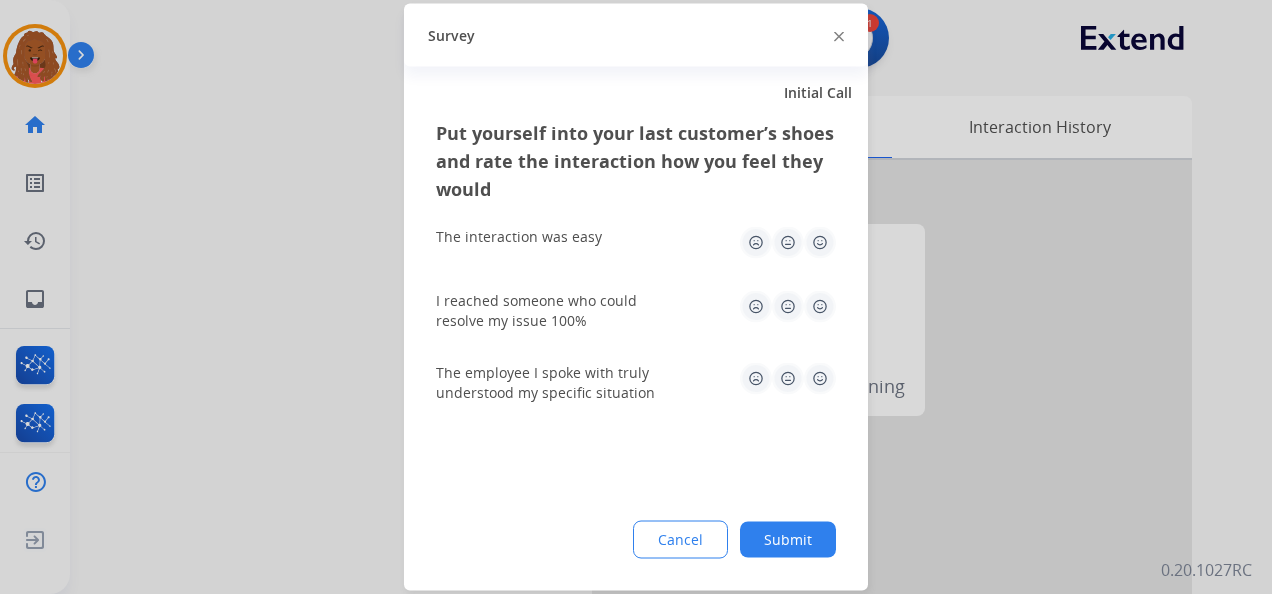 click on "Submit" 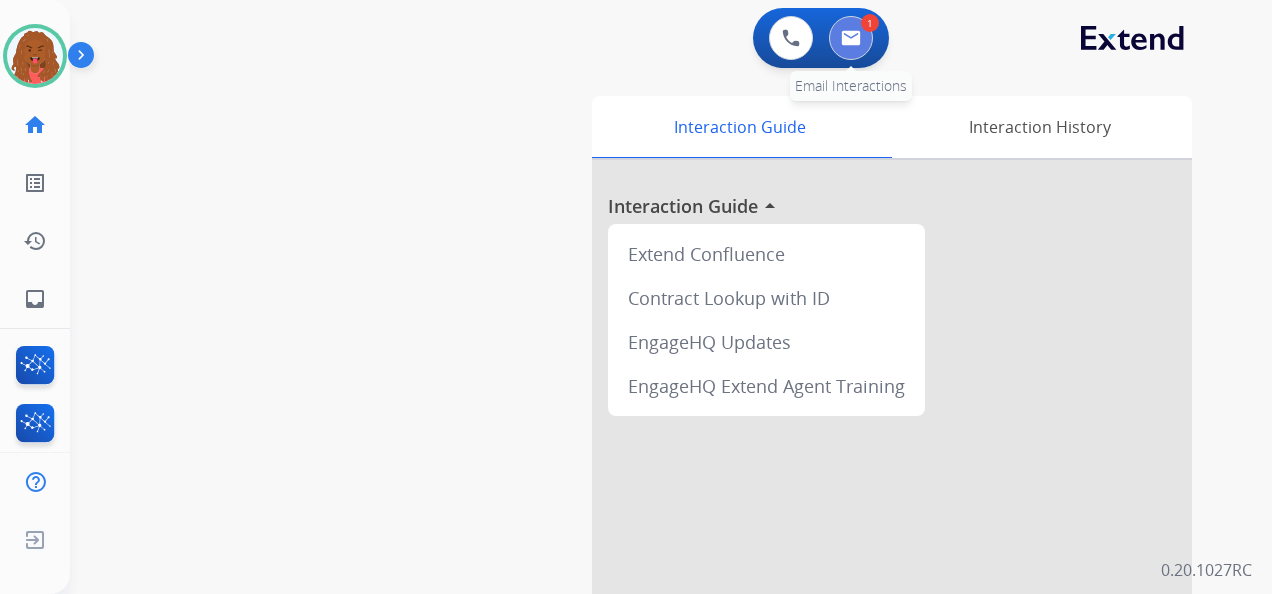 click at bounding box center (851, 38) 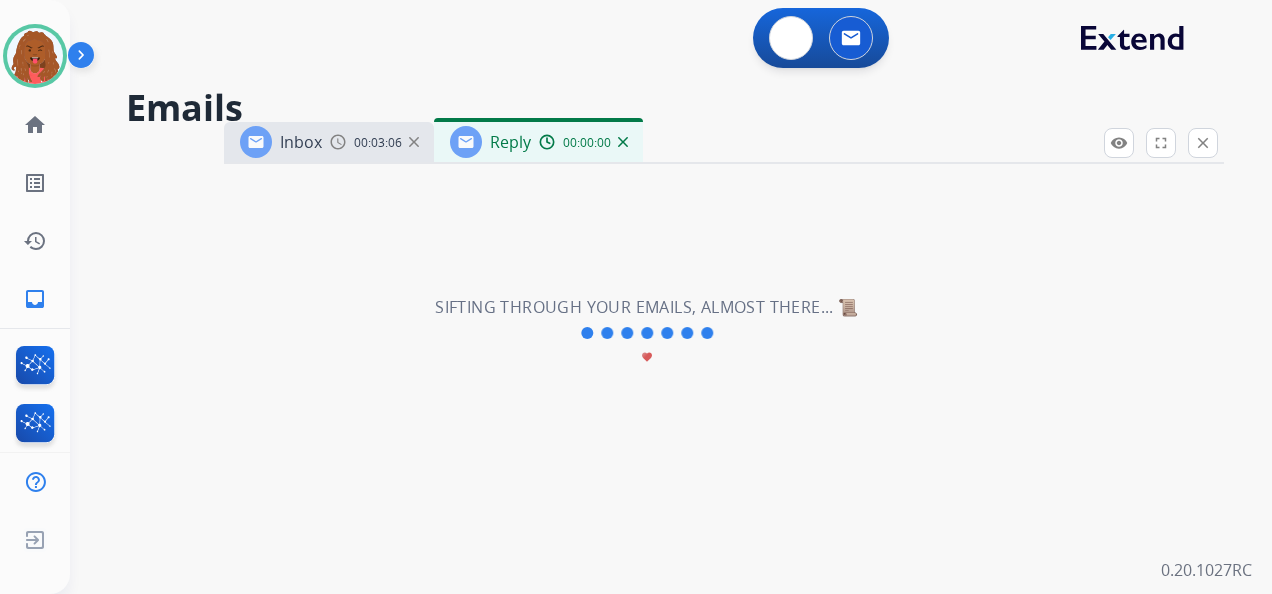 select on "**********" 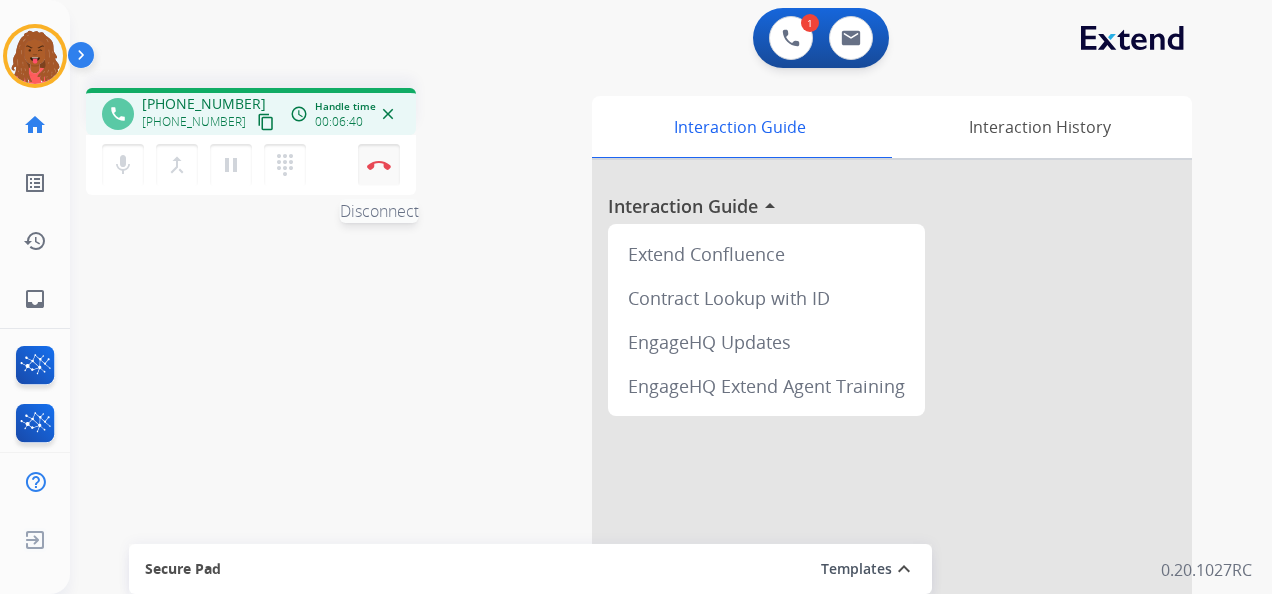 click on "Disconnect" at bounding box center [379, 165] 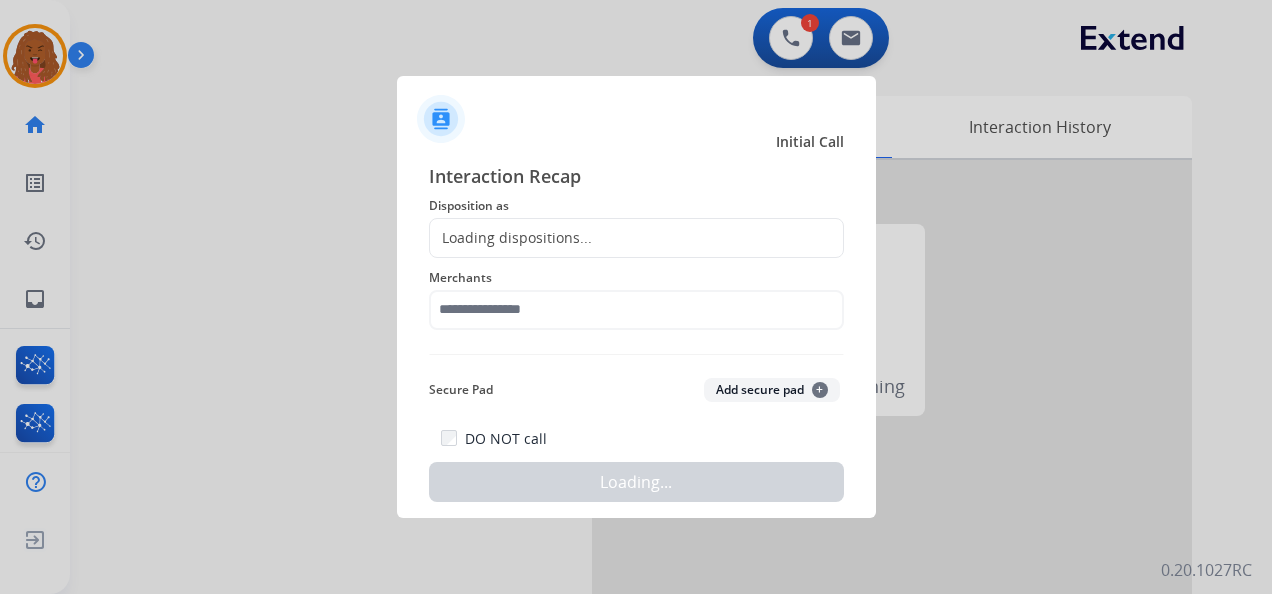 click on "Loading dispositions..." 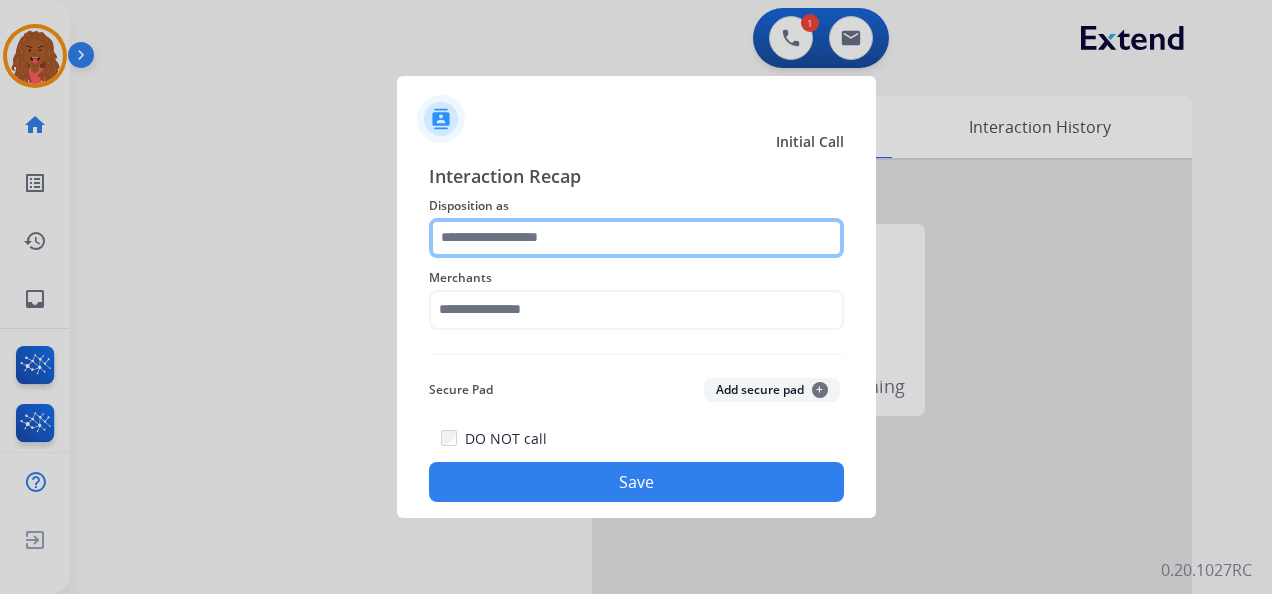 click 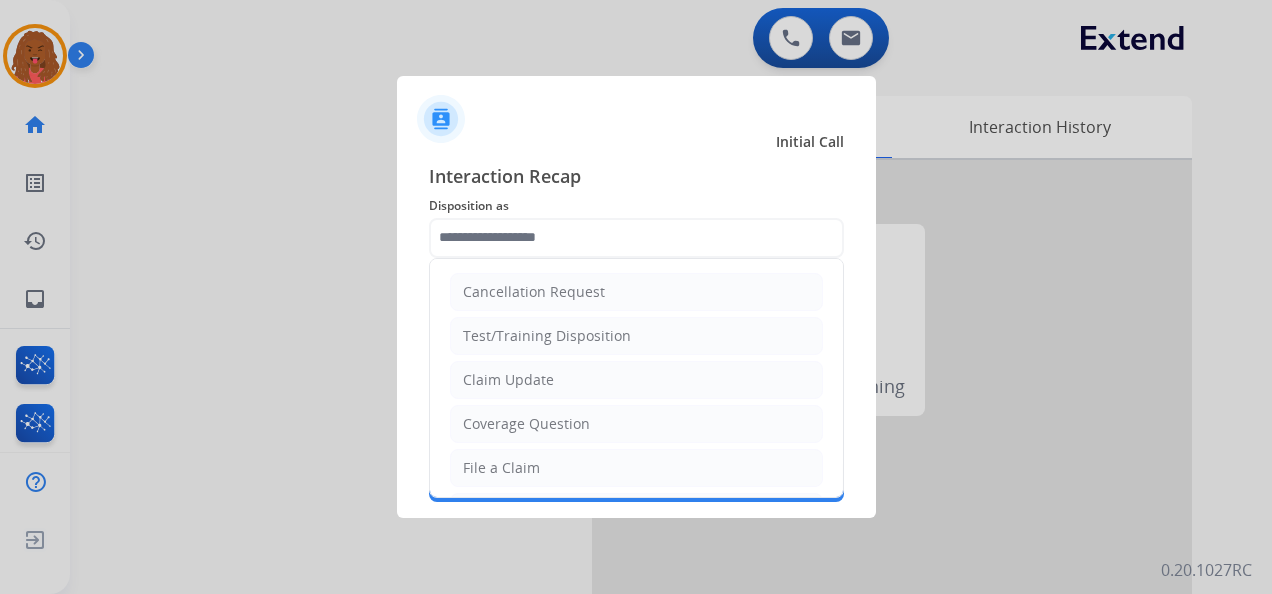 drag, startPoint x: 540, startPoint y: 471, endPoint x: 534, endPoint y: 462, distance: 10.816654 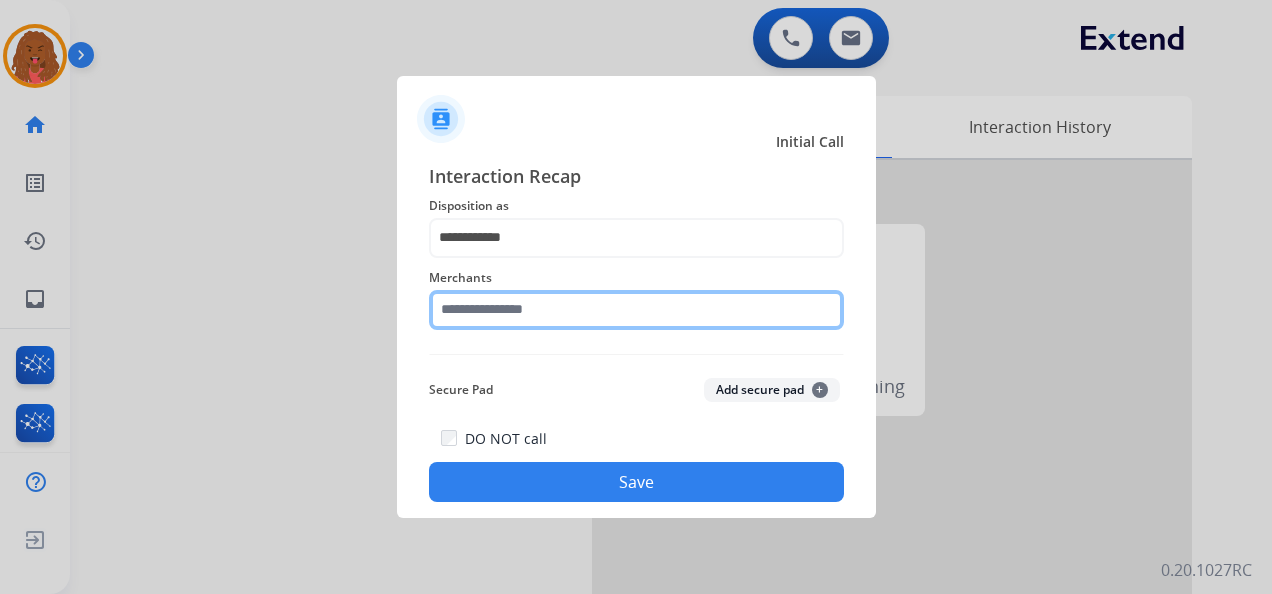 click 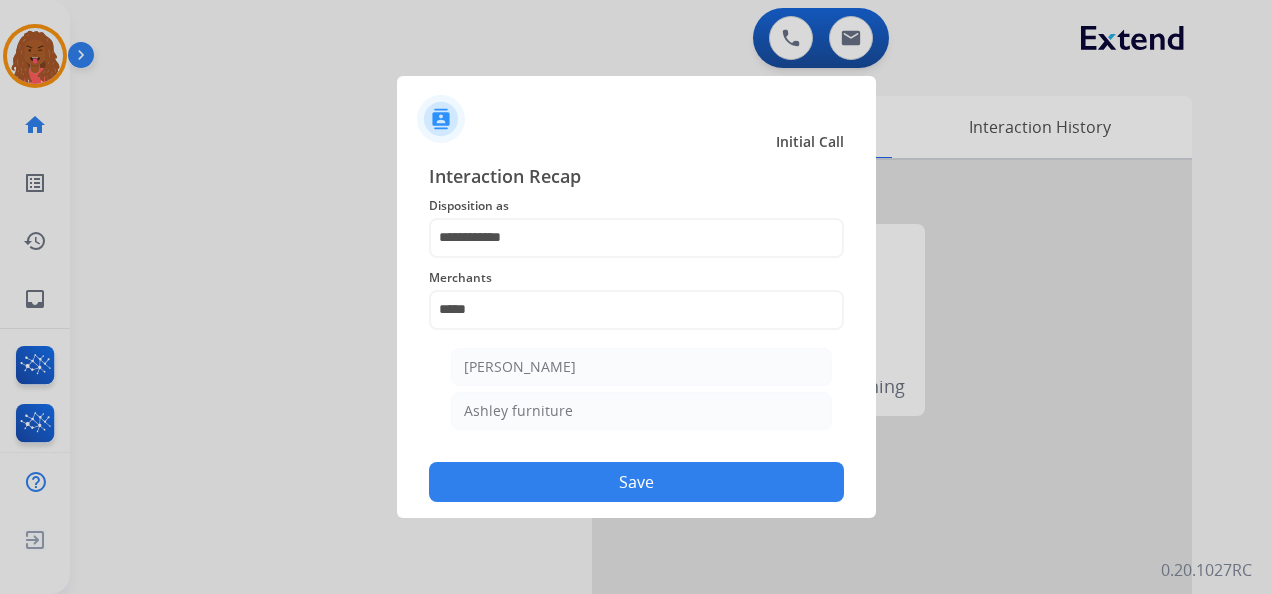 drag, startPoint x: 555, startPoint y: 416, endPoint x: 570, endPoint y: 402, distance: 20.518284 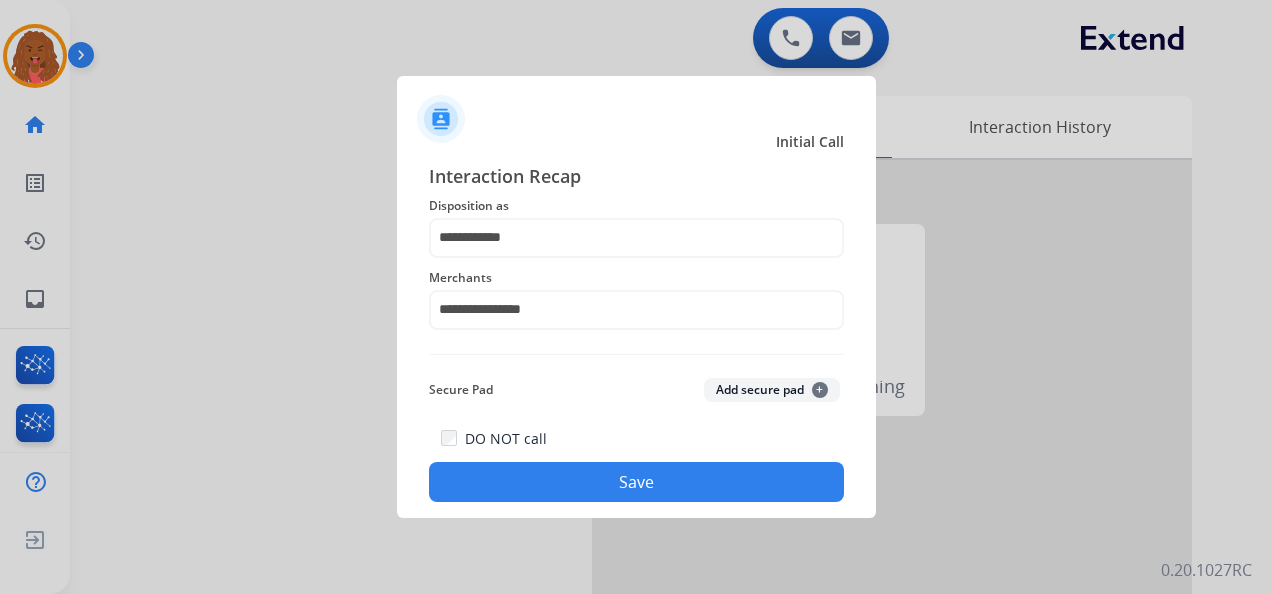click on "Save" 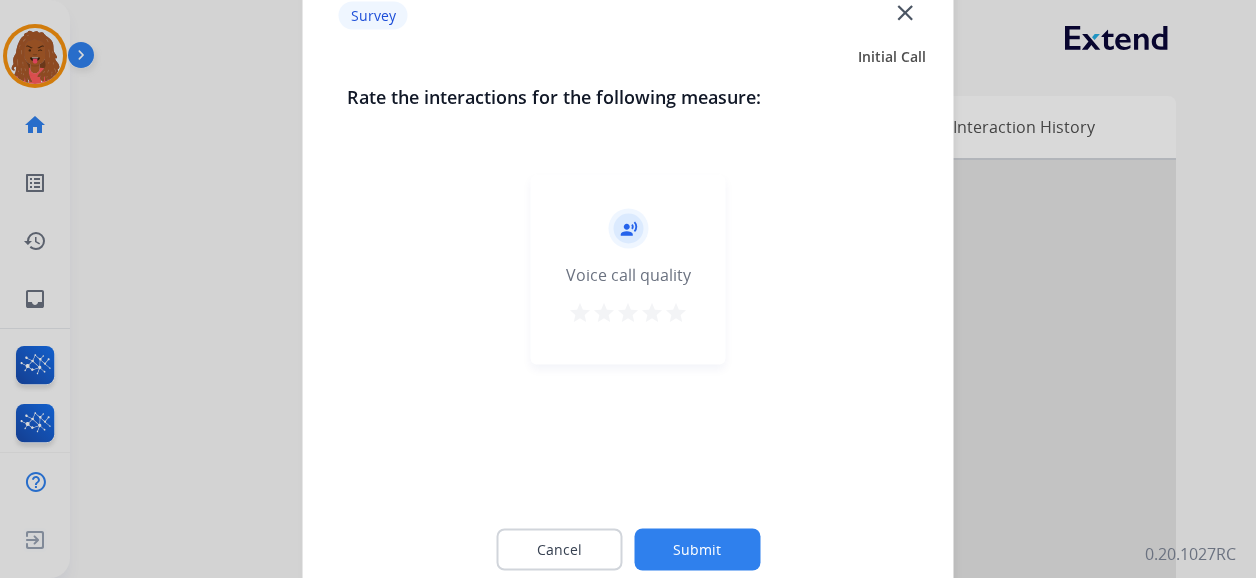 click on "close" 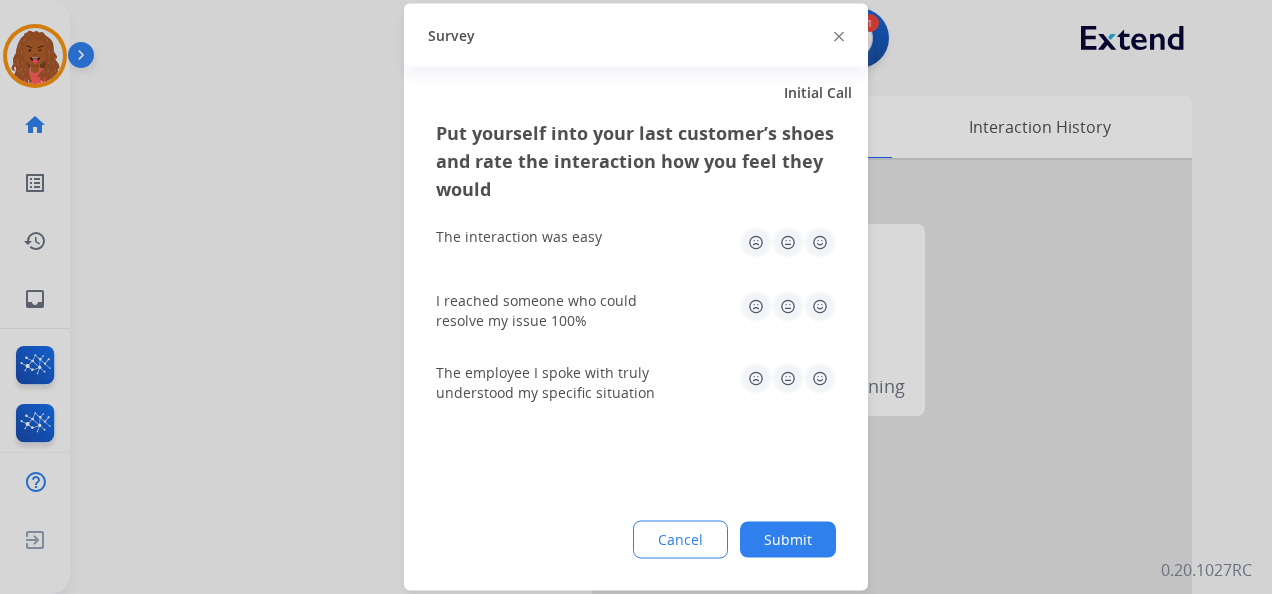 click 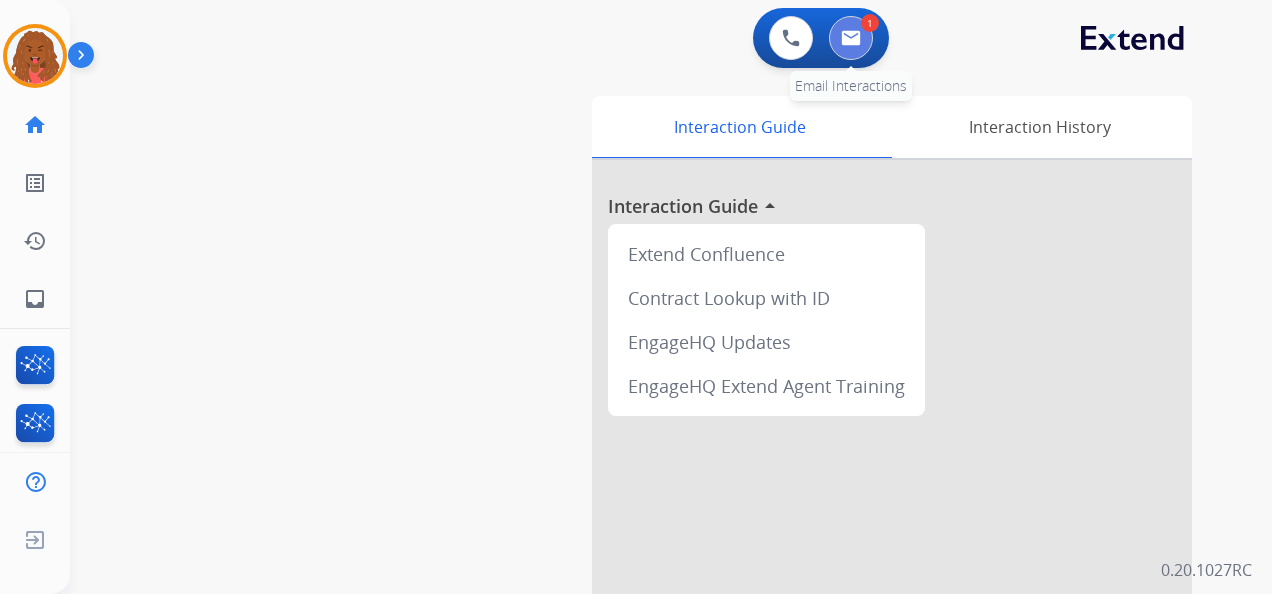 click at bounding box center [851, 38] 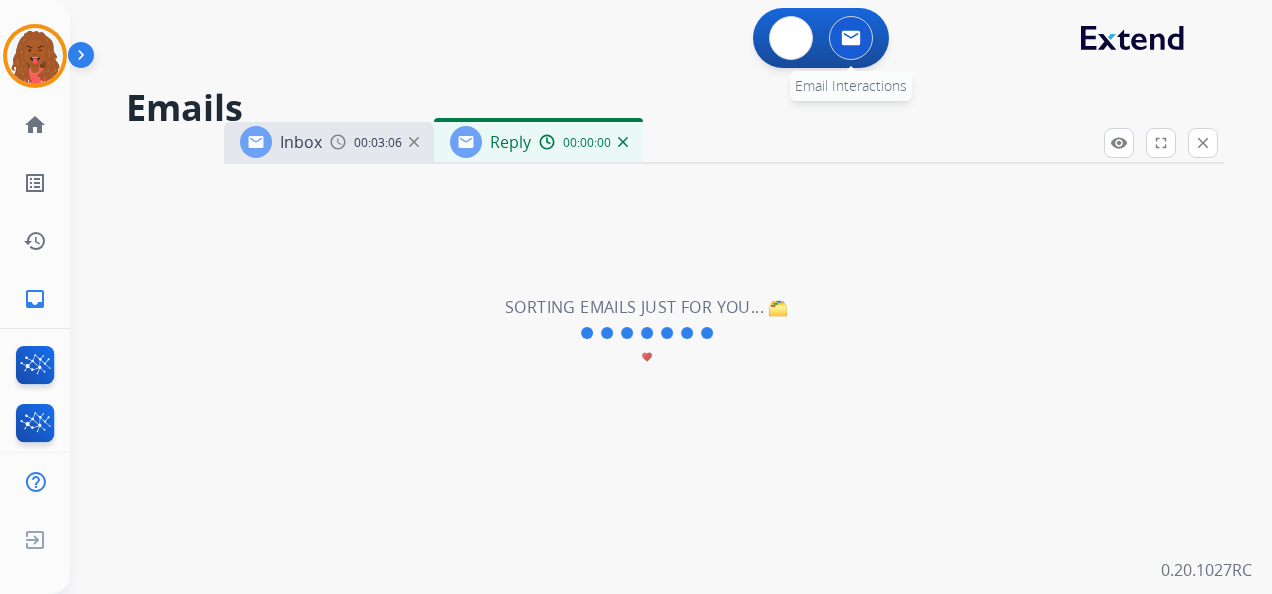 select on "**********" 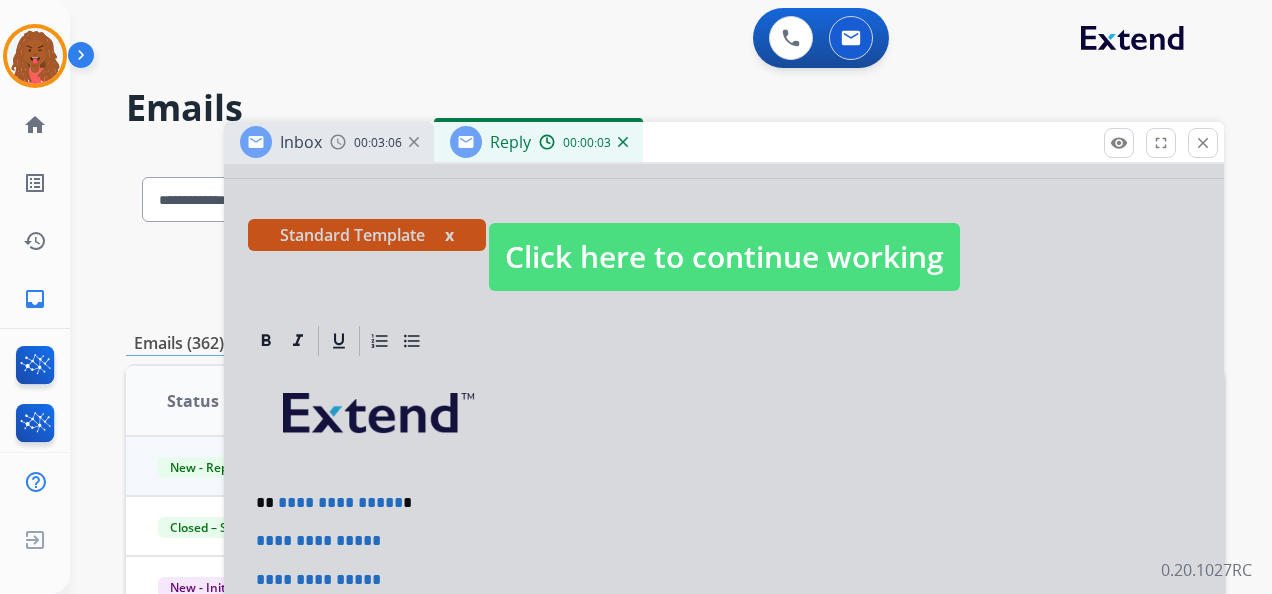 click at bounding box center [724, 237] 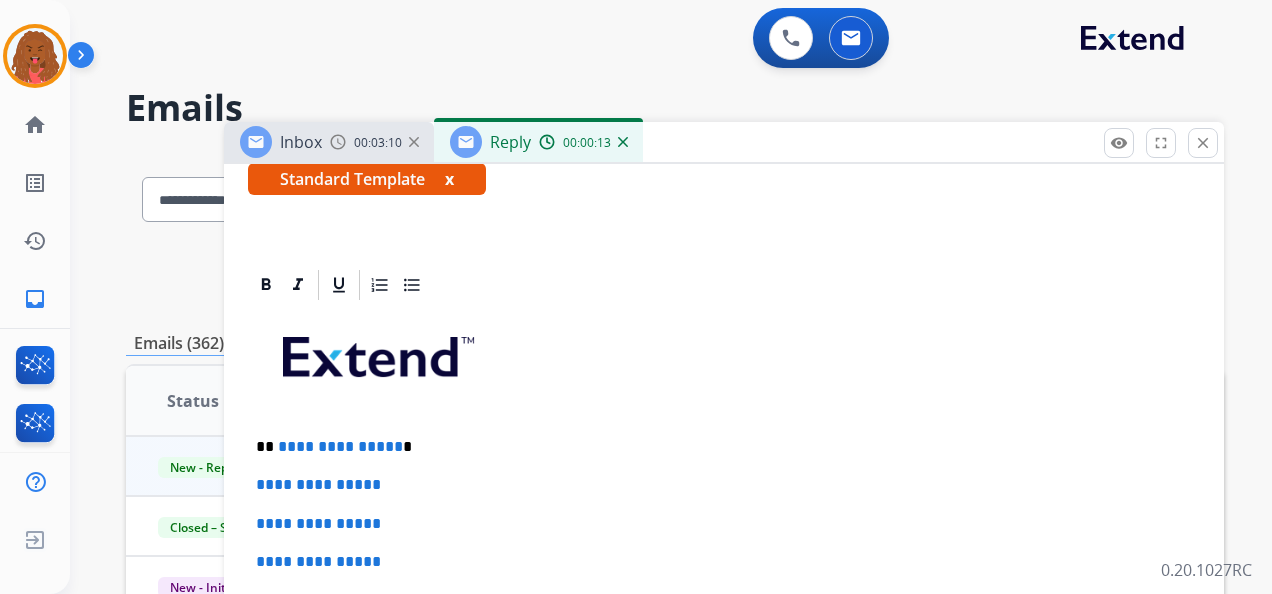 scroll, scrollTop: 400, scrollLeft: 0, axis: vertical 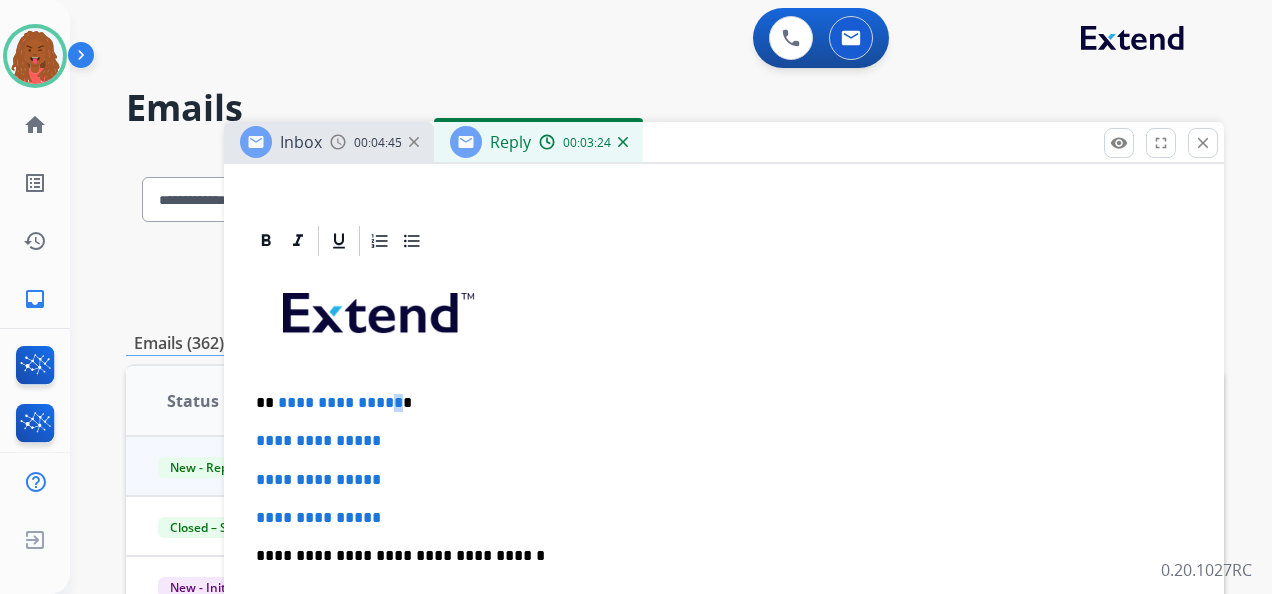 click on "**********" at bounding box center [340, 402] 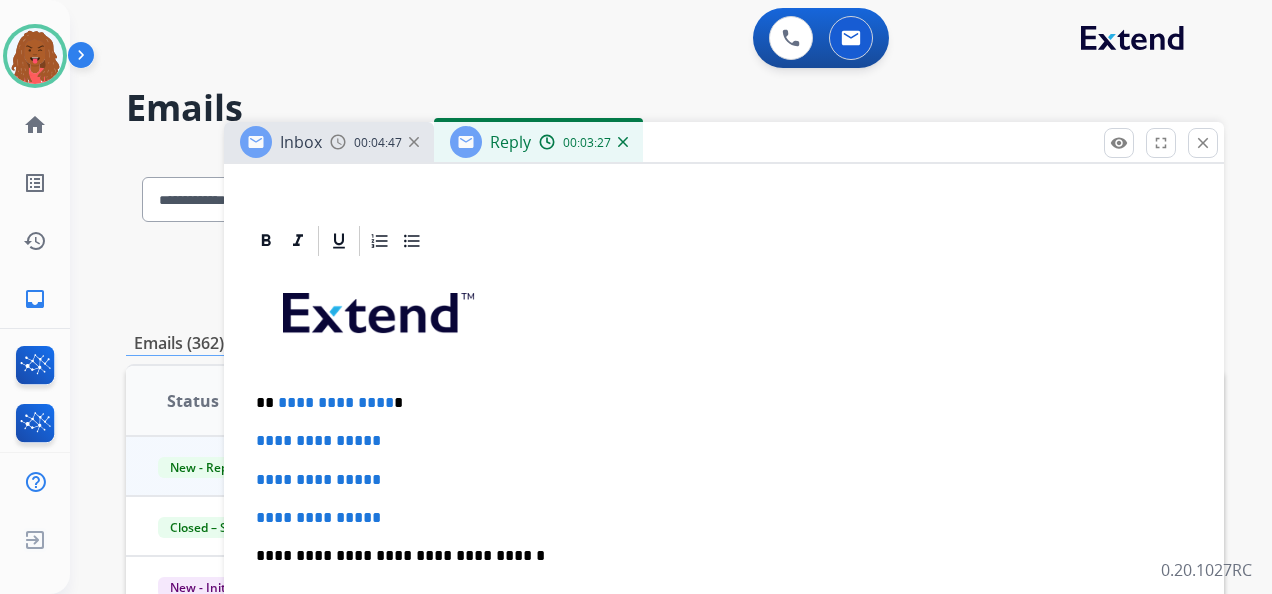type 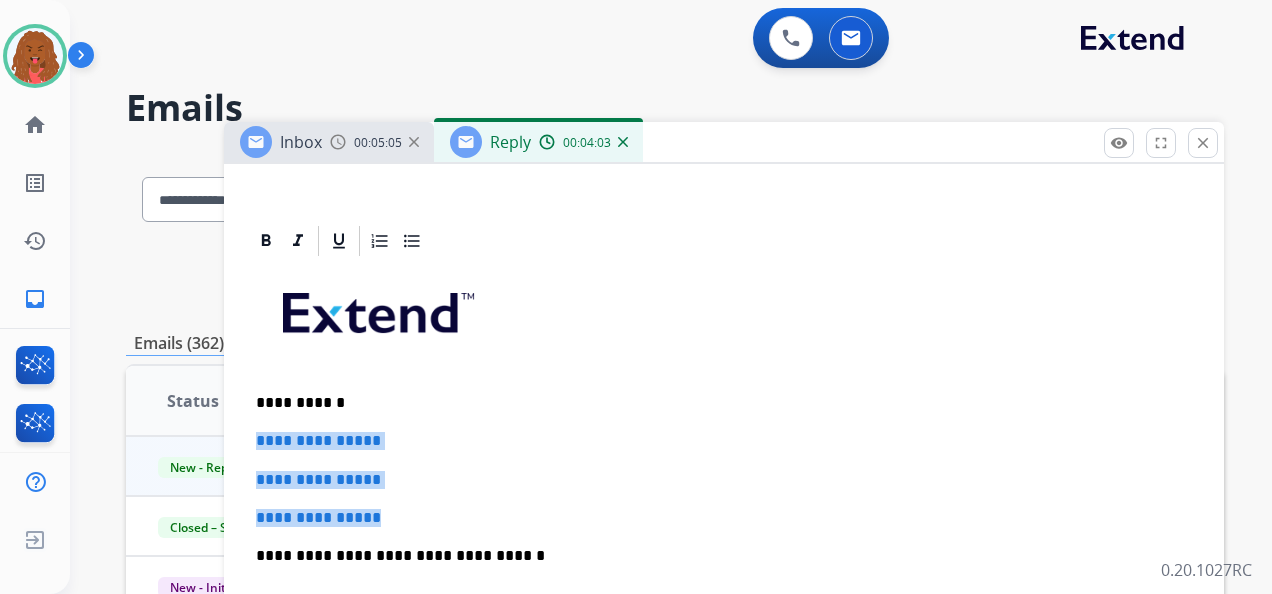 drag, startPoint x: 398, startPoint y: 510, endPoint x: 238, endPoint y: 417, distance: 185.06485 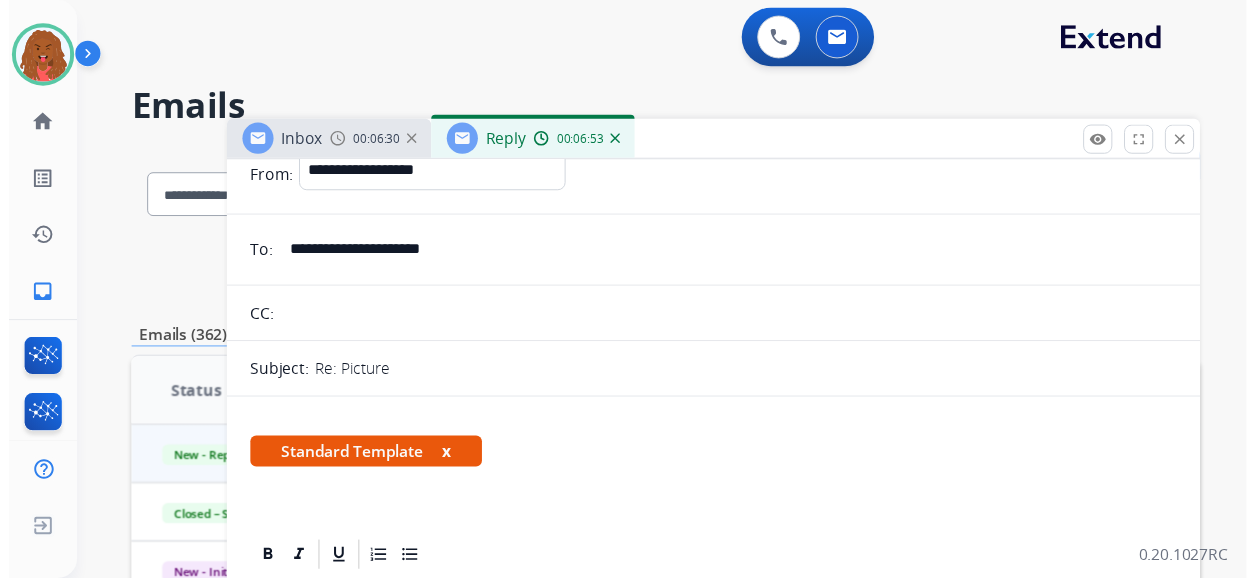 scroll, scrollTop: 0, scrollLeft: 0, axis: both 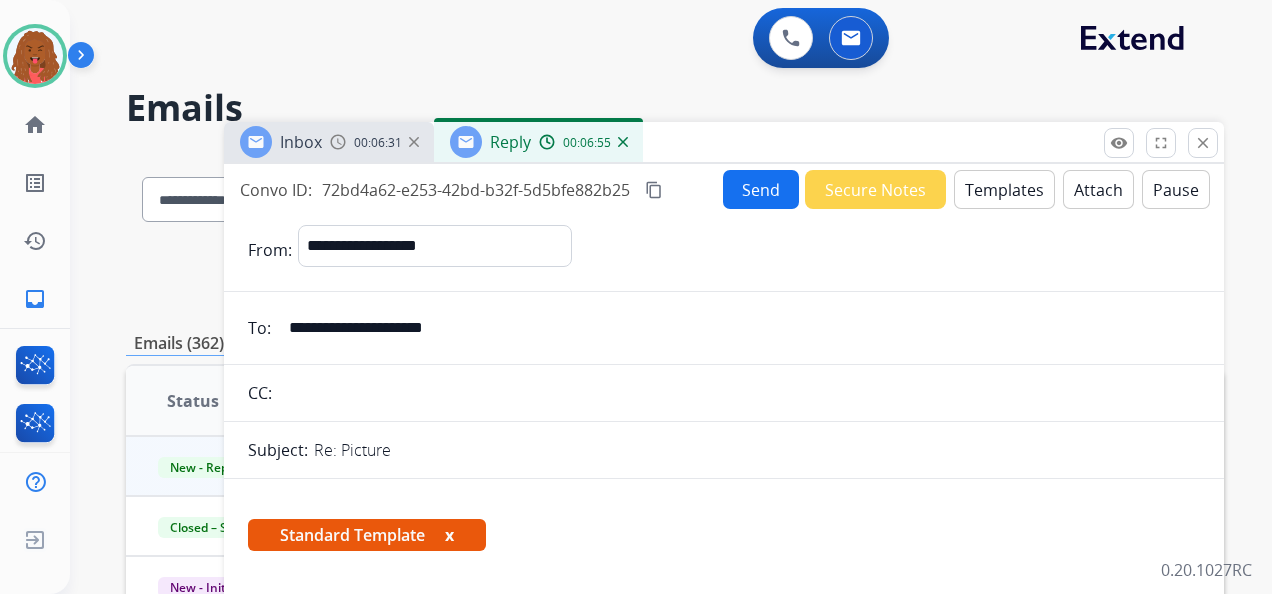 click on "Send" at bounding box center [761, 189] 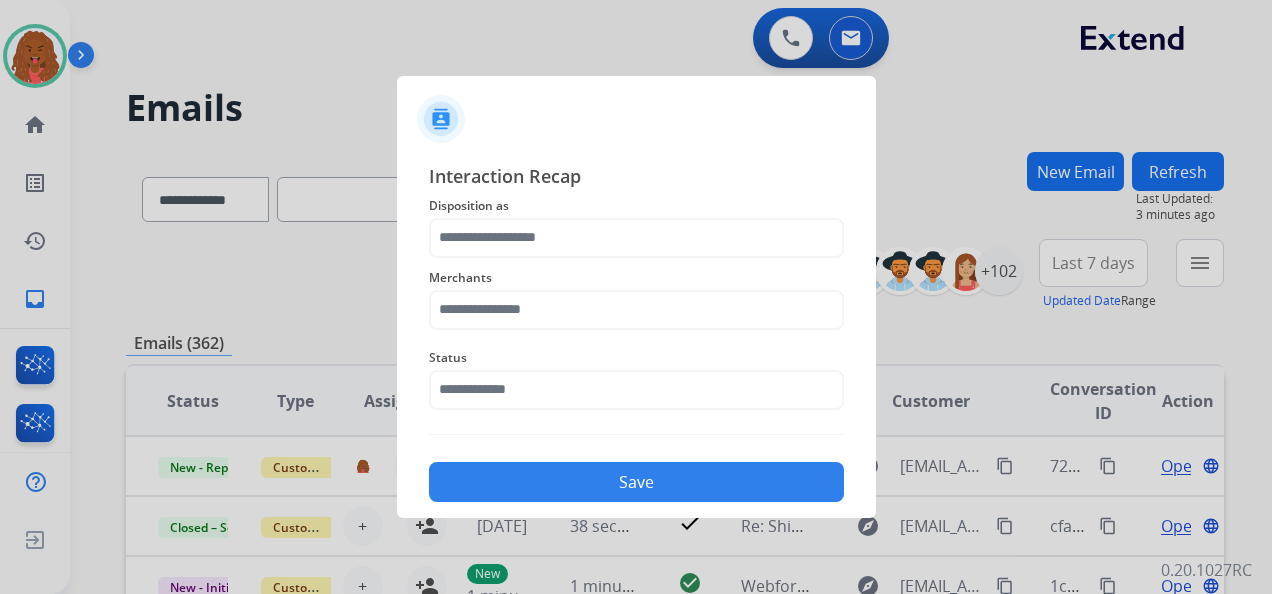 click on "Merchants" 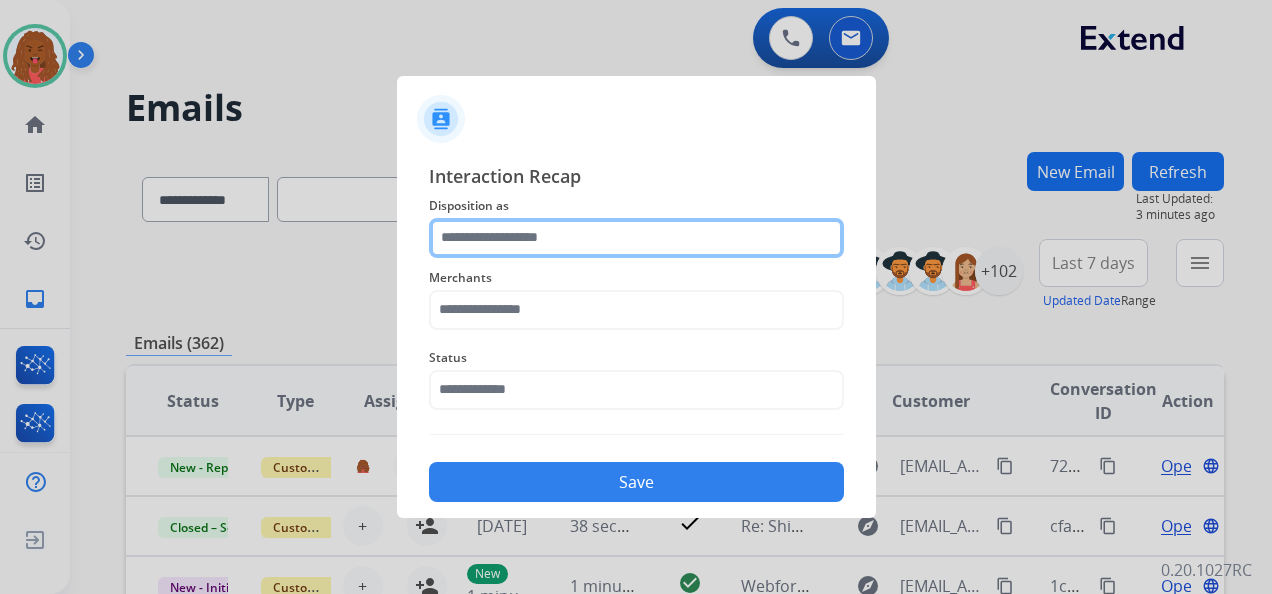 click 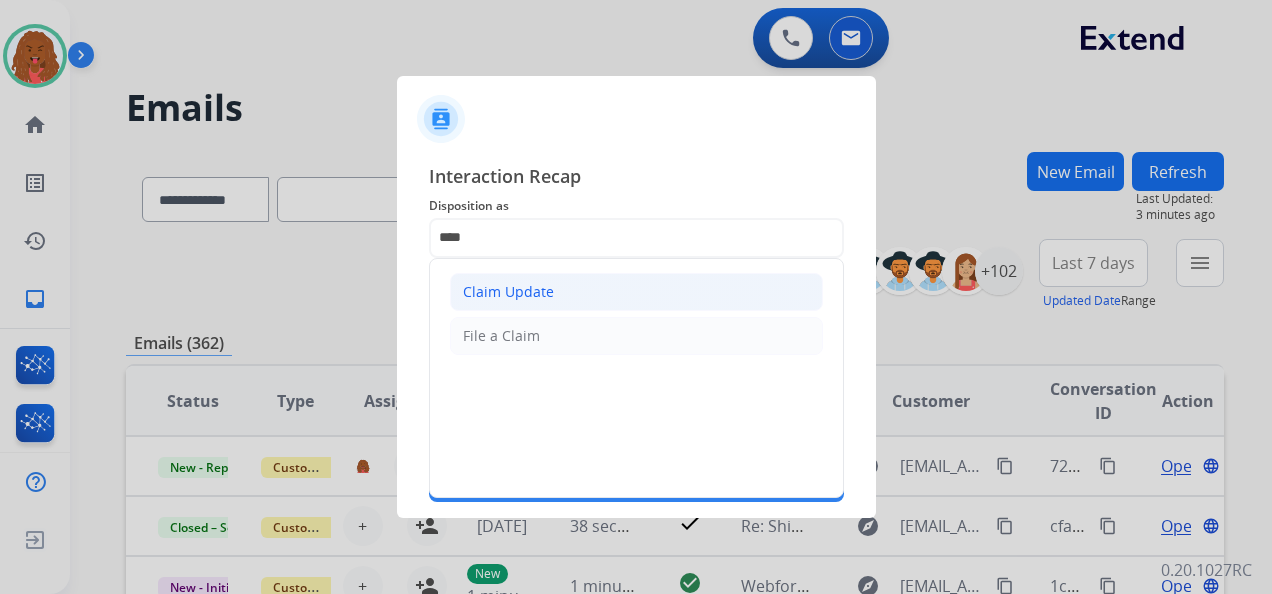 click on "Claim Update" 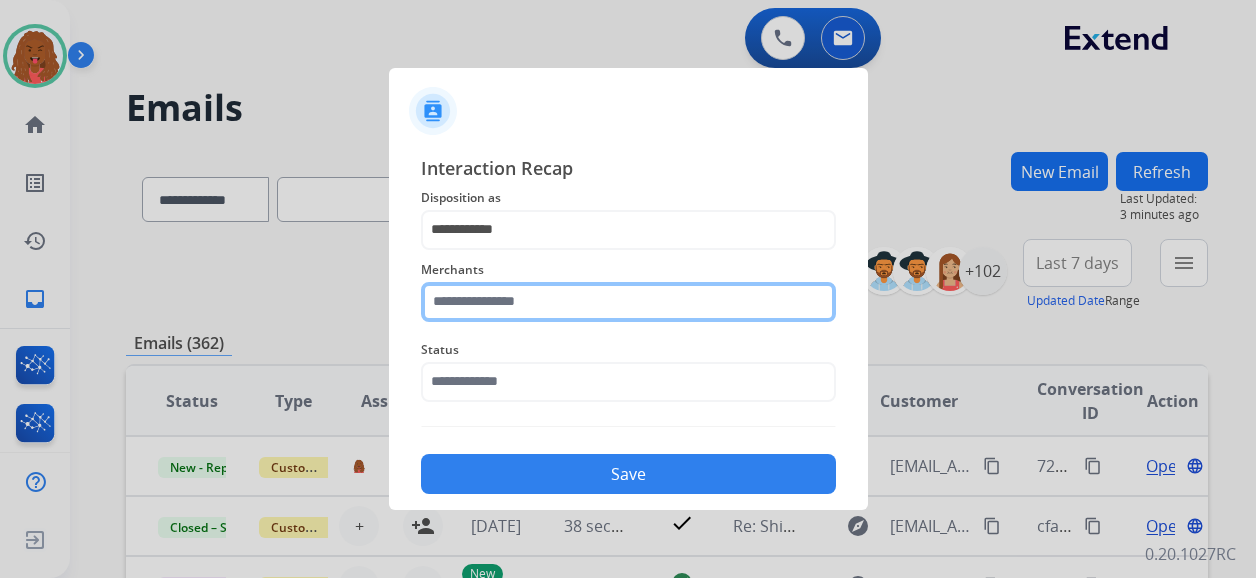 click 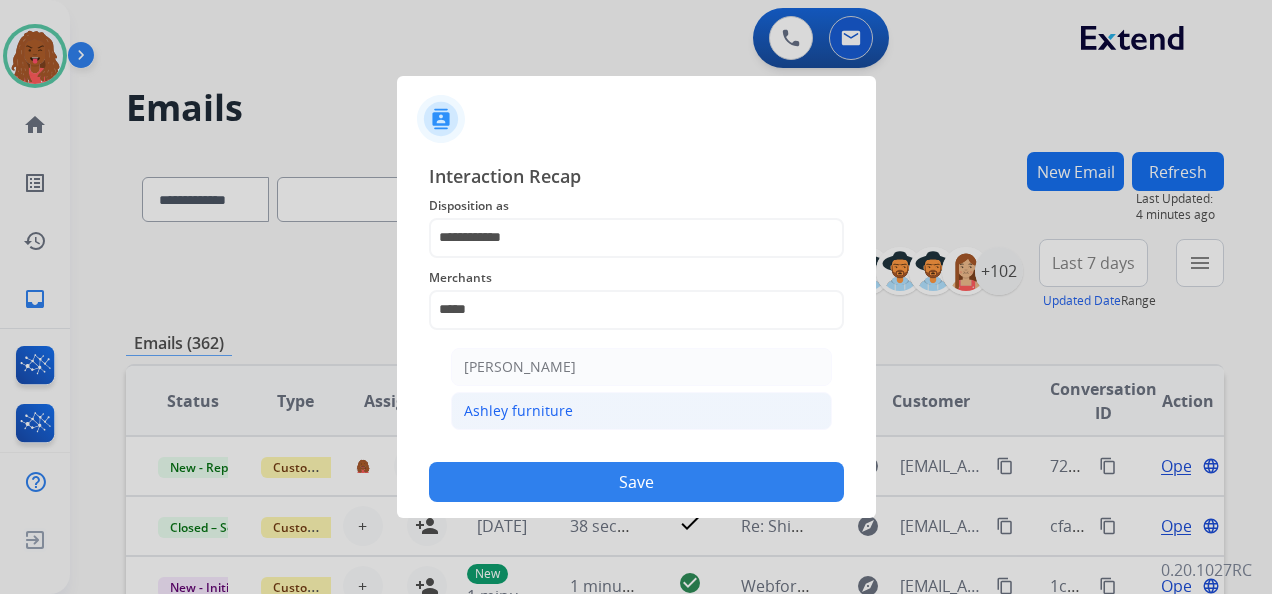 click on "Ashley furniture" 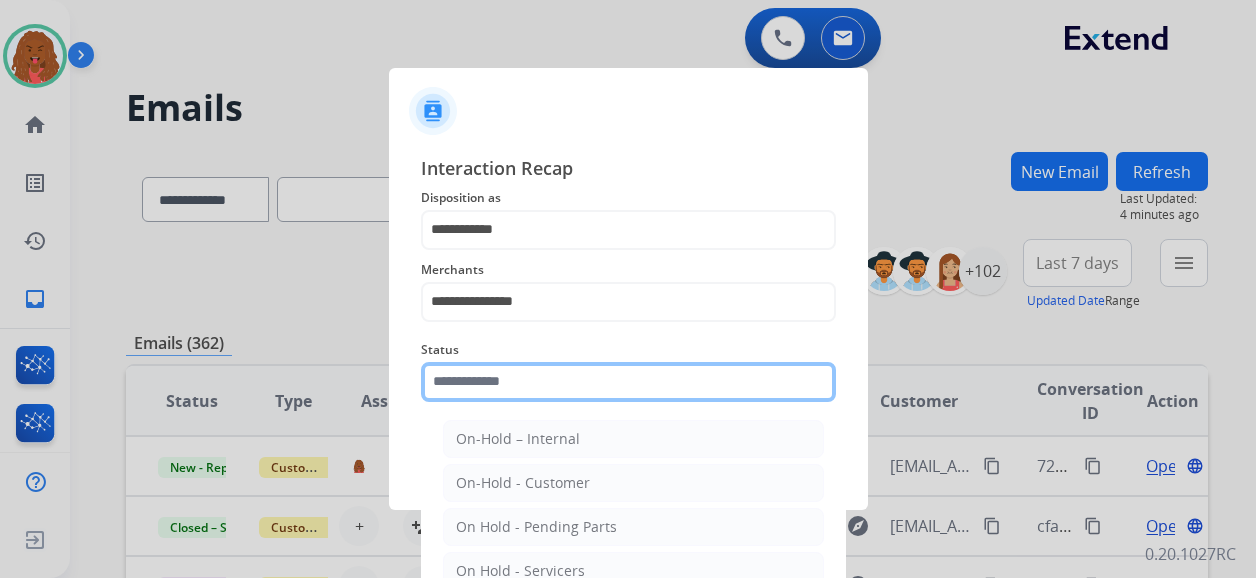 click 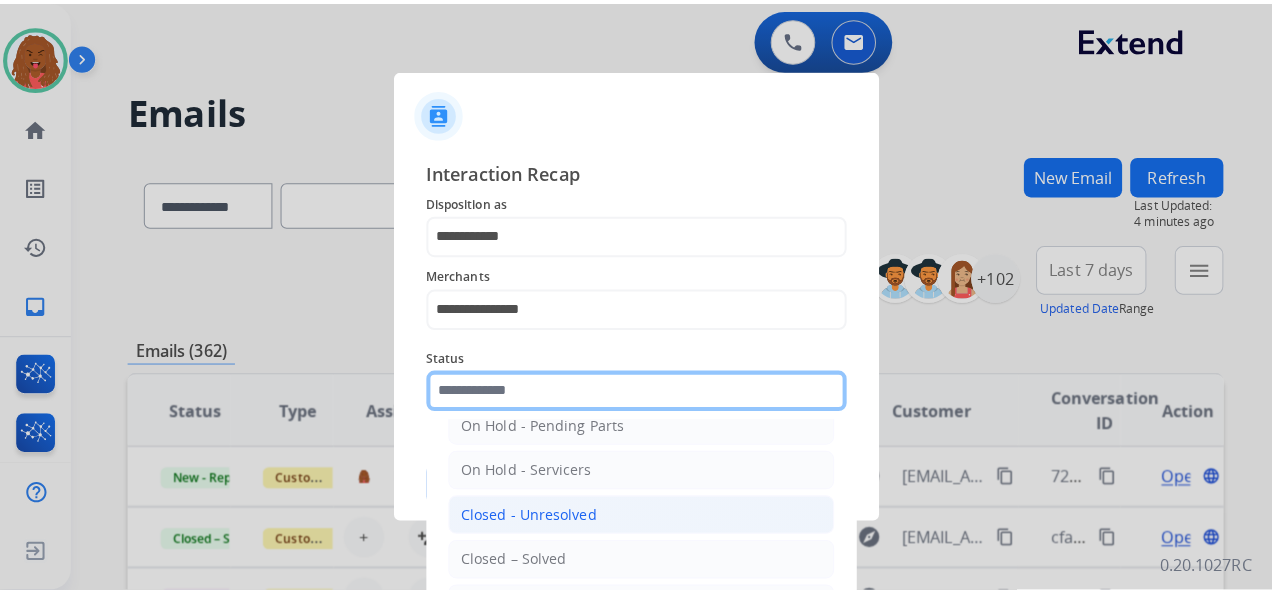 scroll, scrollTop: 114, scrollLeft: 0, axis: vertical 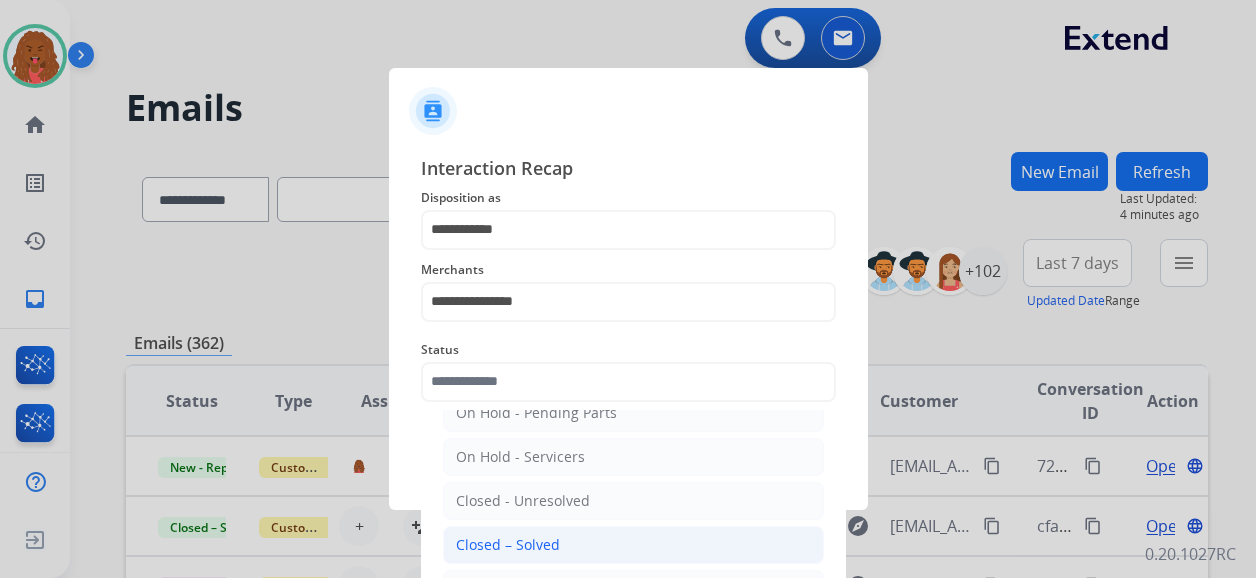 click on "Closed – Solved" 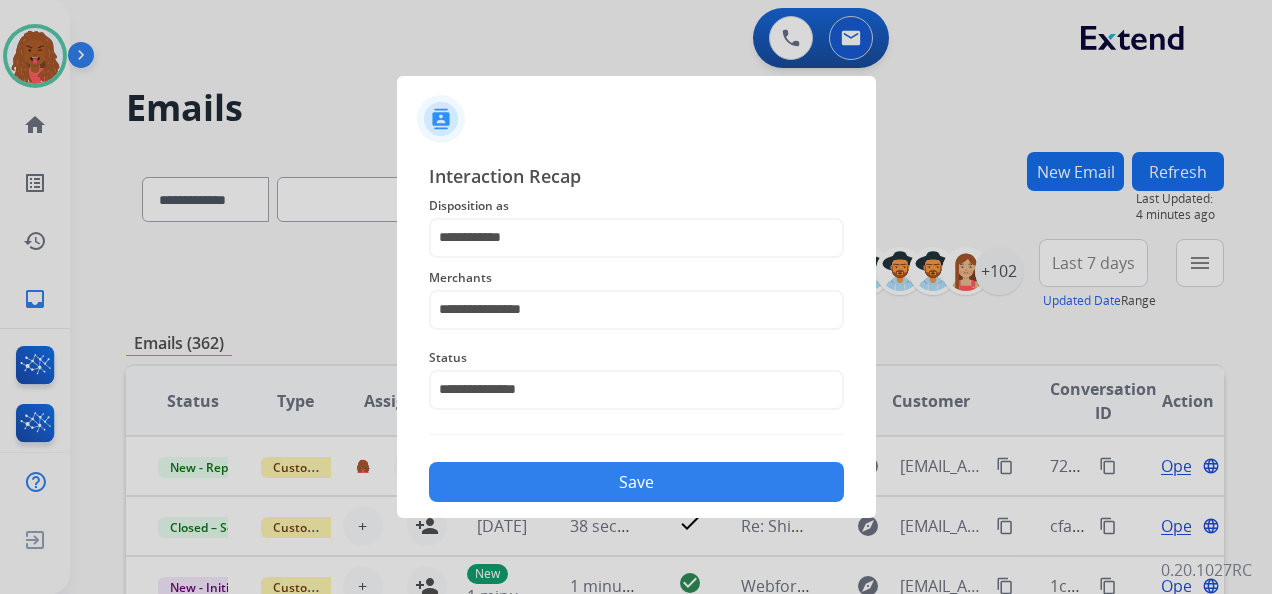 click on "Save" 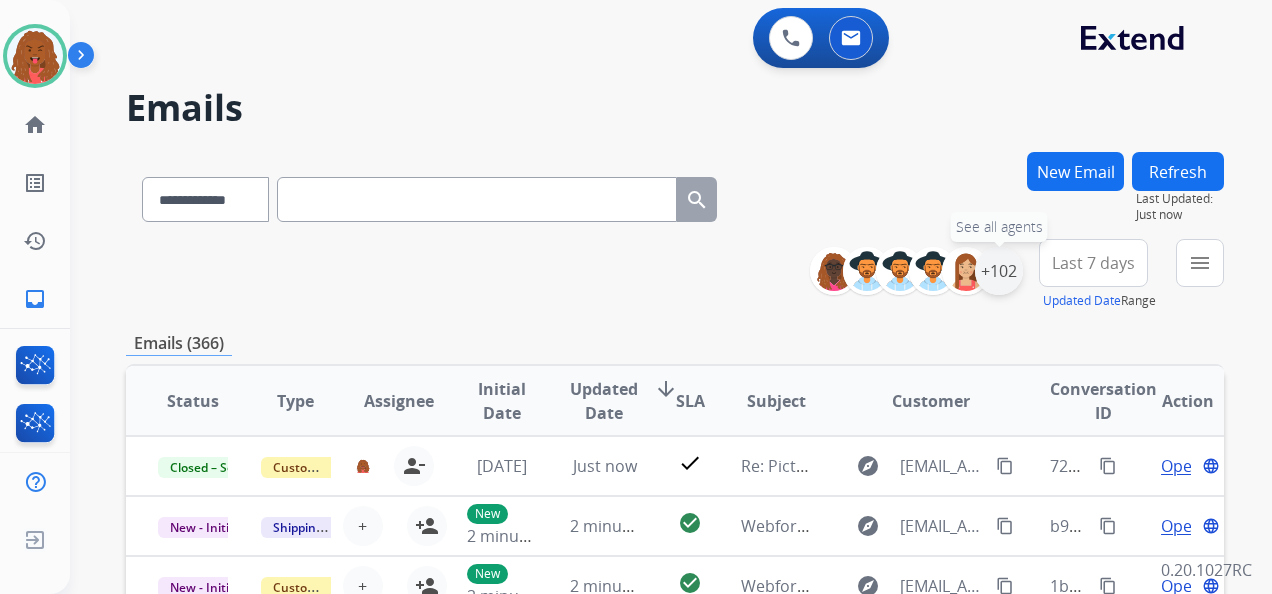 click on "+102" at bounding box center [999, 271] 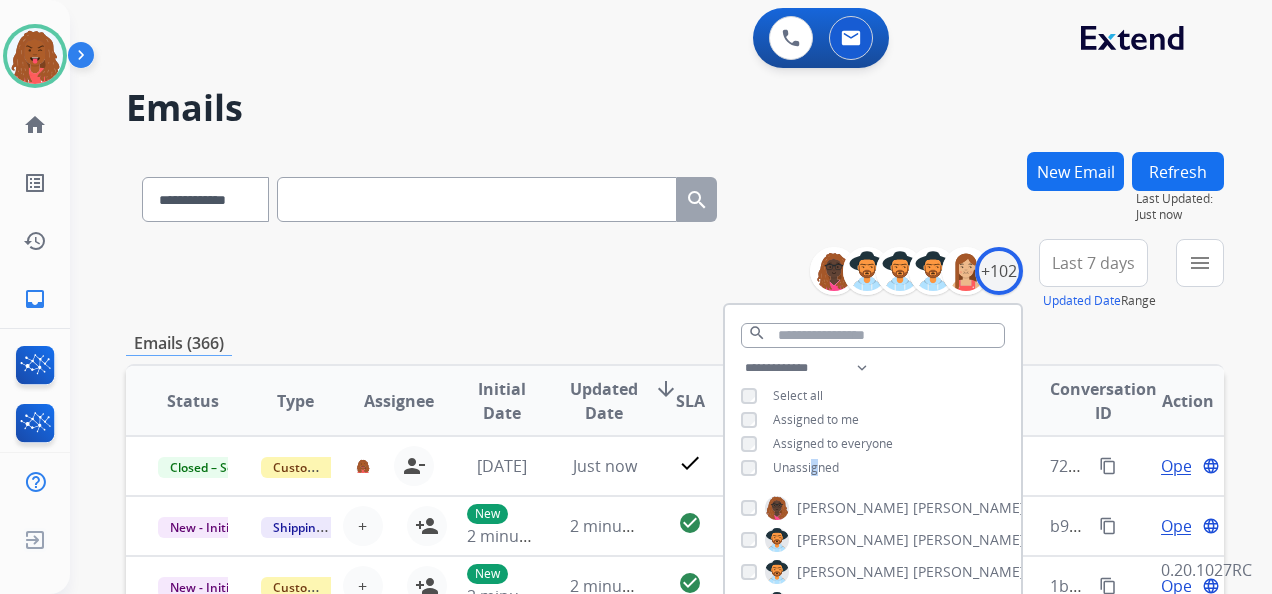 click on "Unassigned" at bounding box center [806, 467] 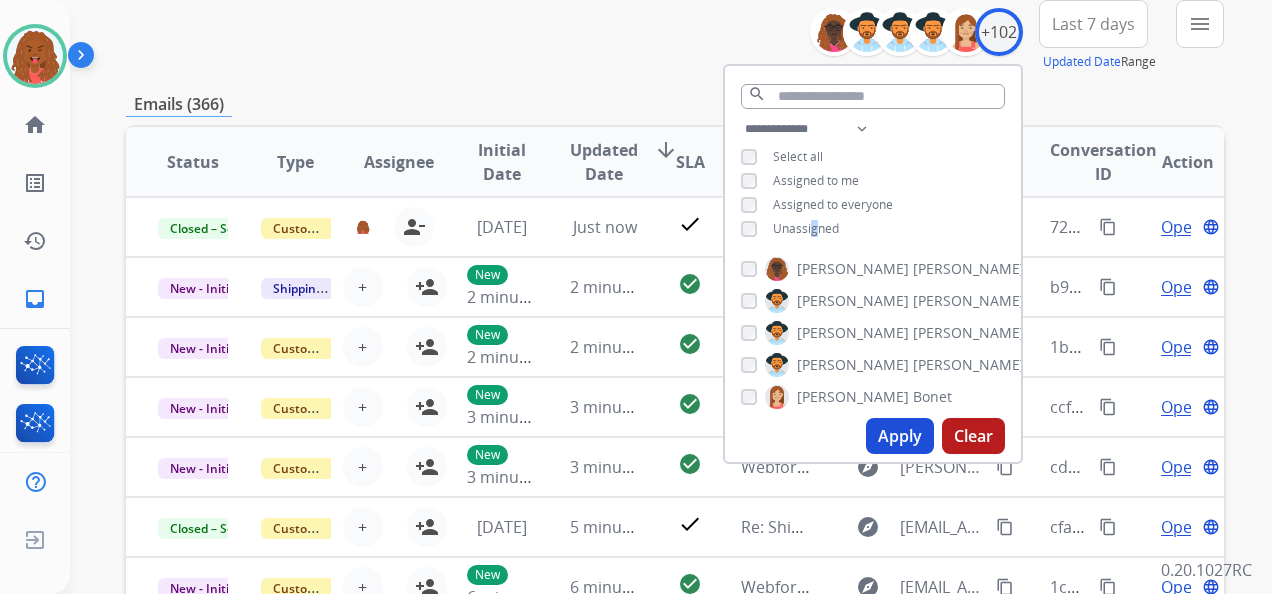 scroll, scrollTop: 300, scrollLeft: 0, axis: vertical 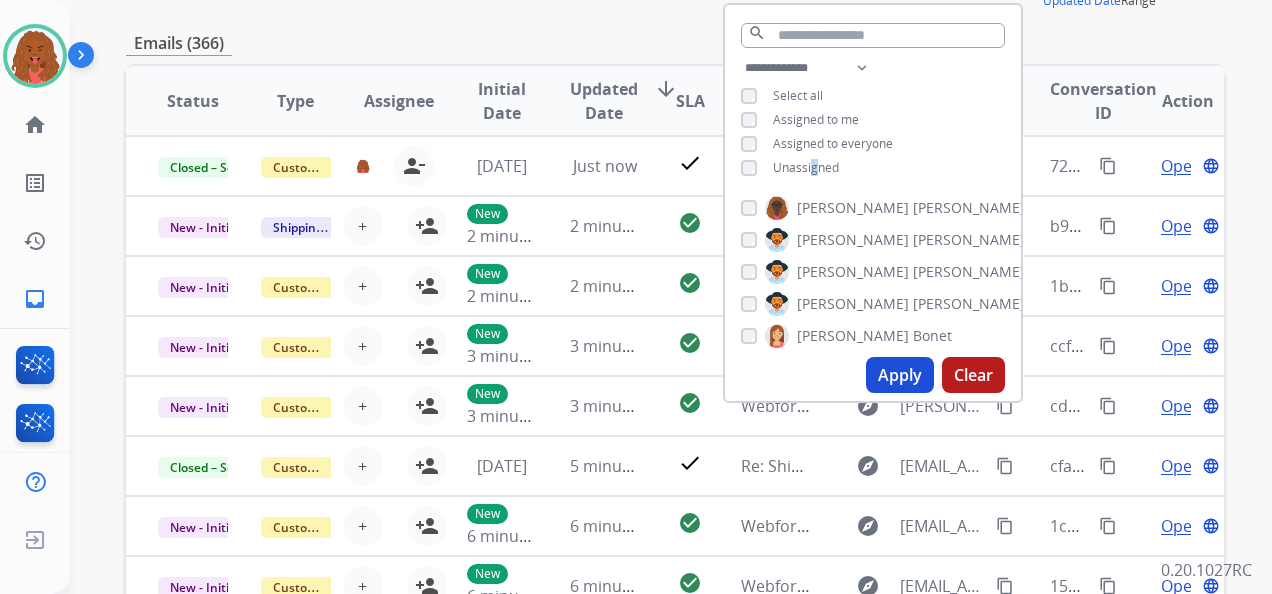 click on "Apply" at bounding box center [900, 375] 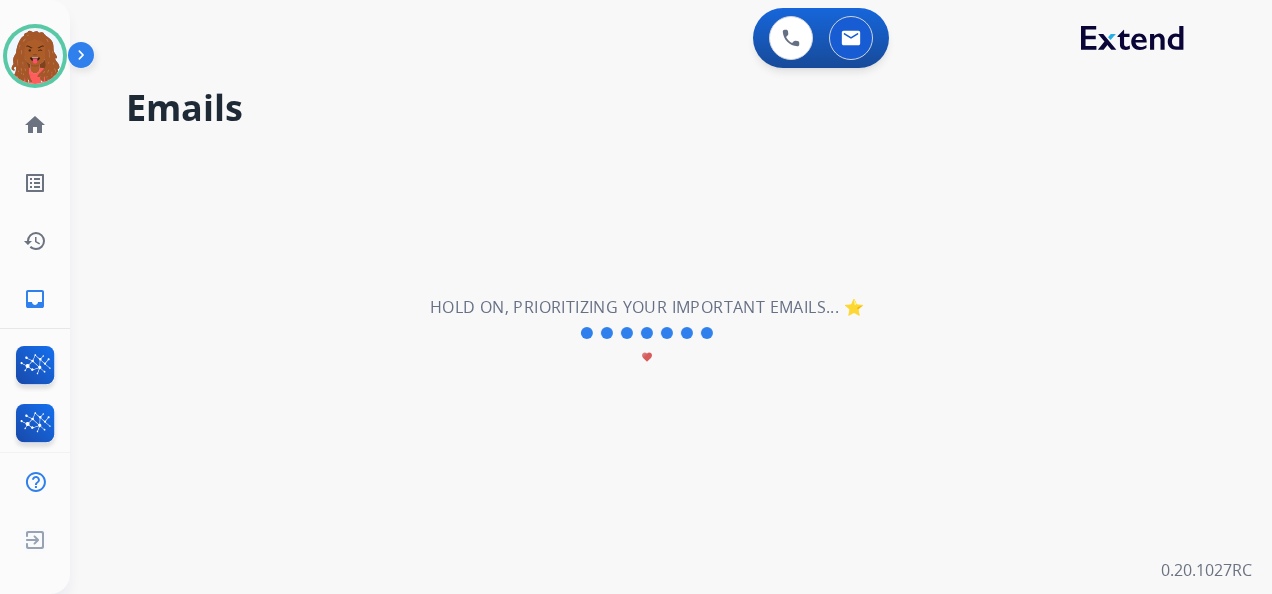 scroll, scrollTop: 0, scrollLeft: 0, axis: both 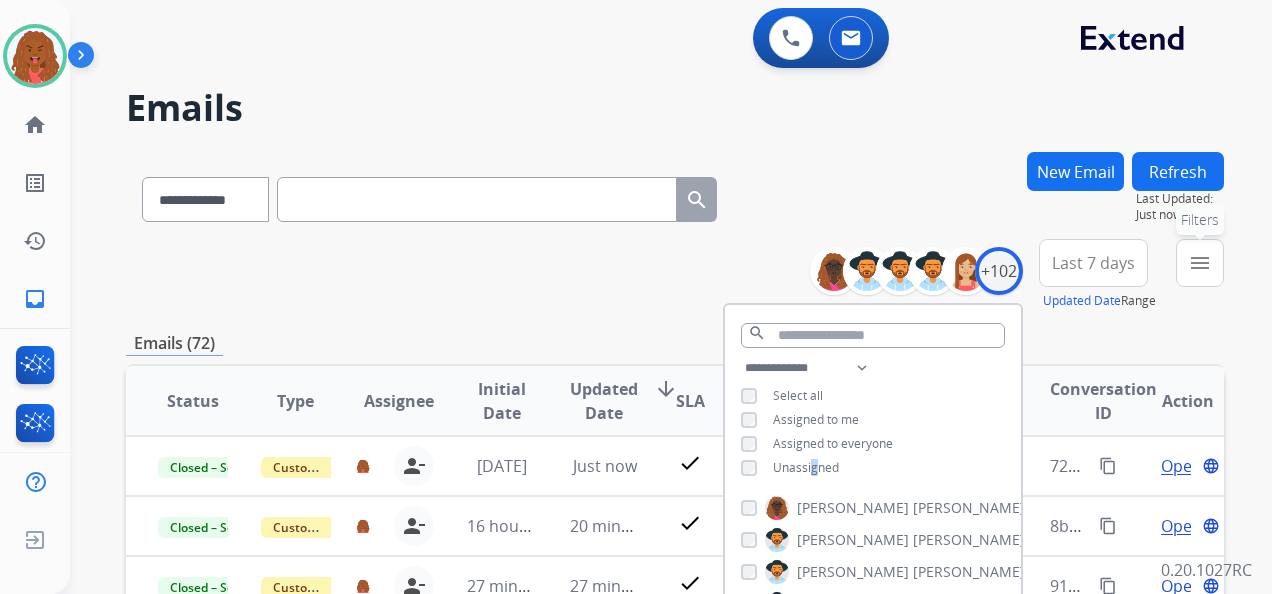 click on "menu" at bounding box center [1200, 263] 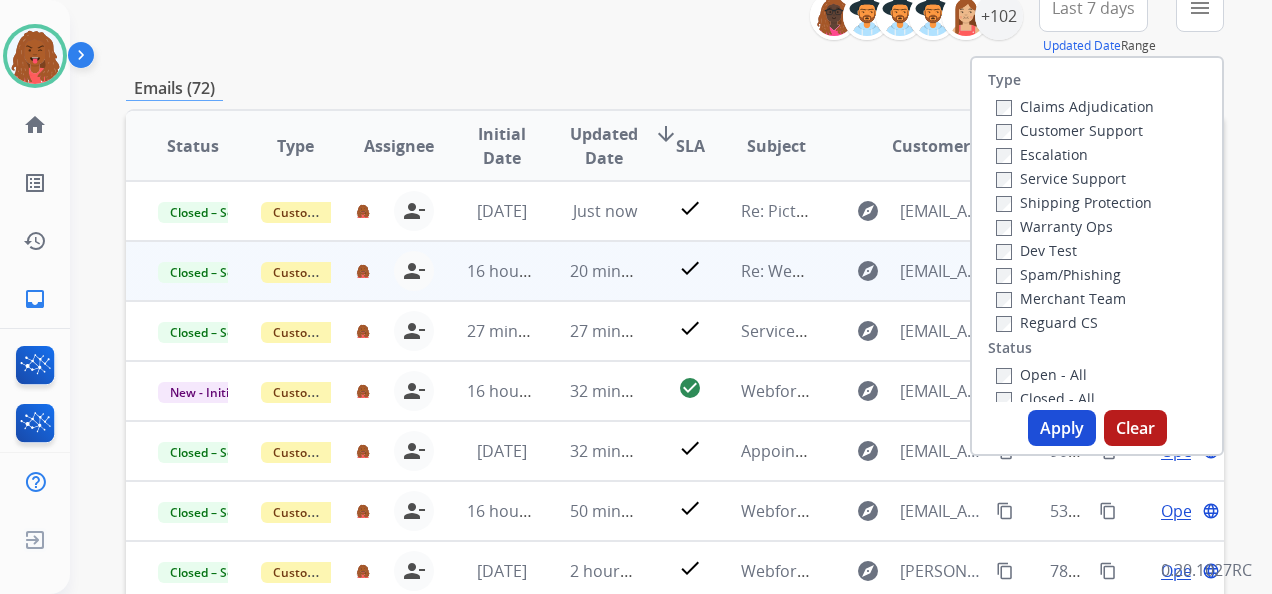 scroll, scrollTop: 300, scrollLeft: 0, axis: vertical 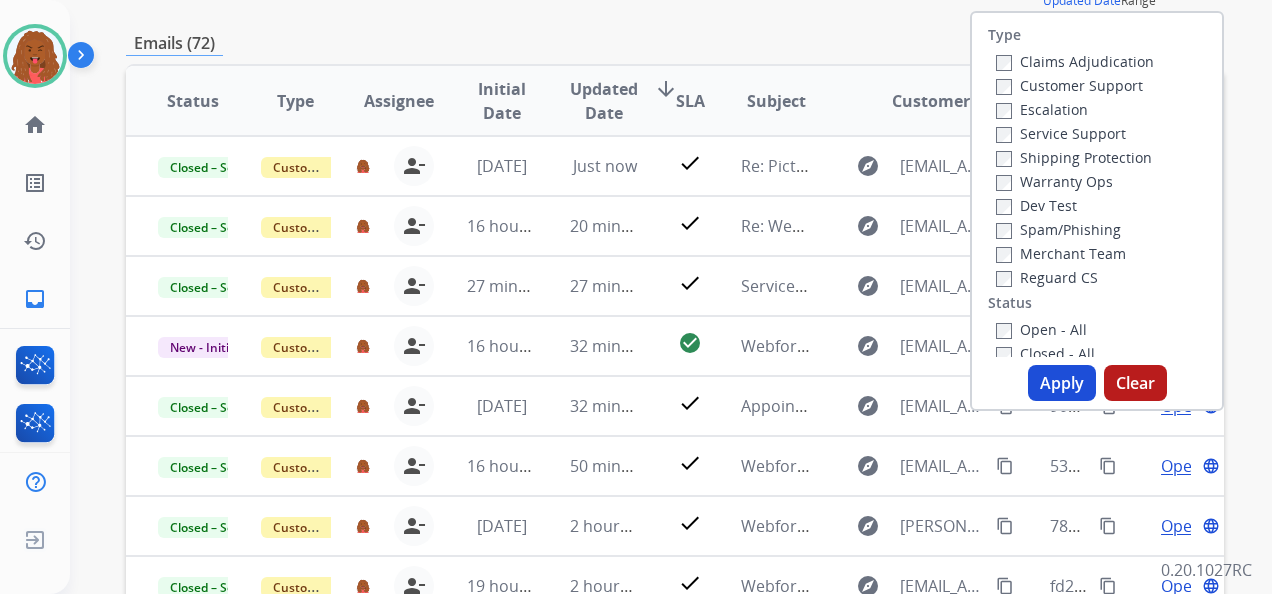click on "Apply Clear" at bounding box center (1097, 383) 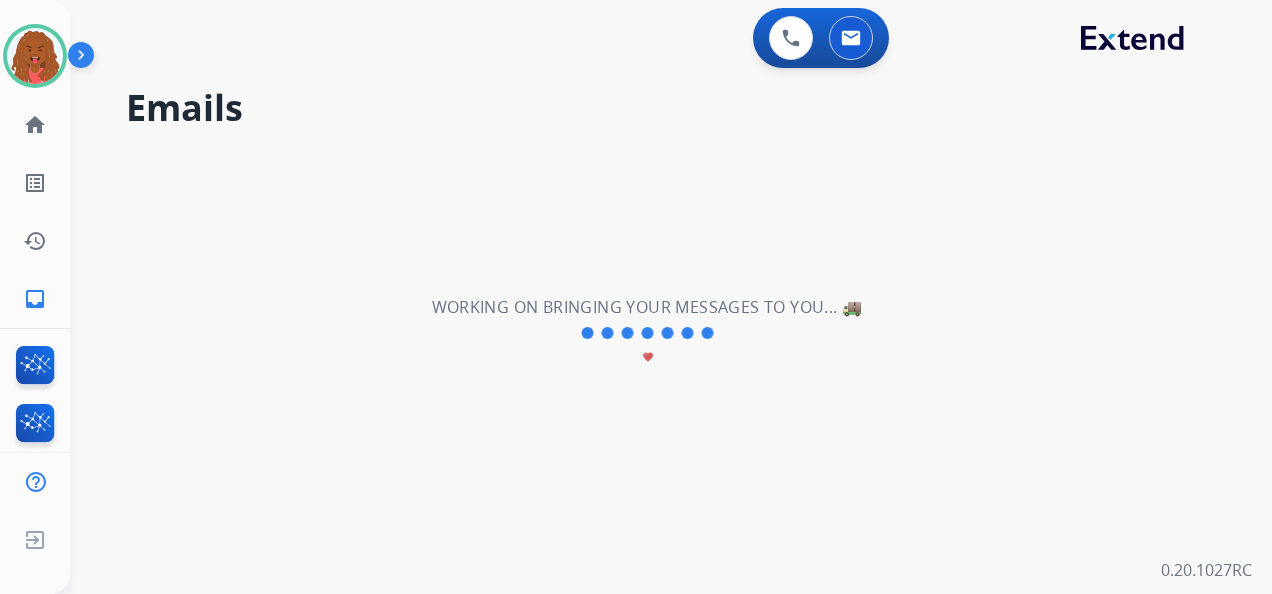 scroll, scrollTop: 0, scrollLeft: 0, axis: both 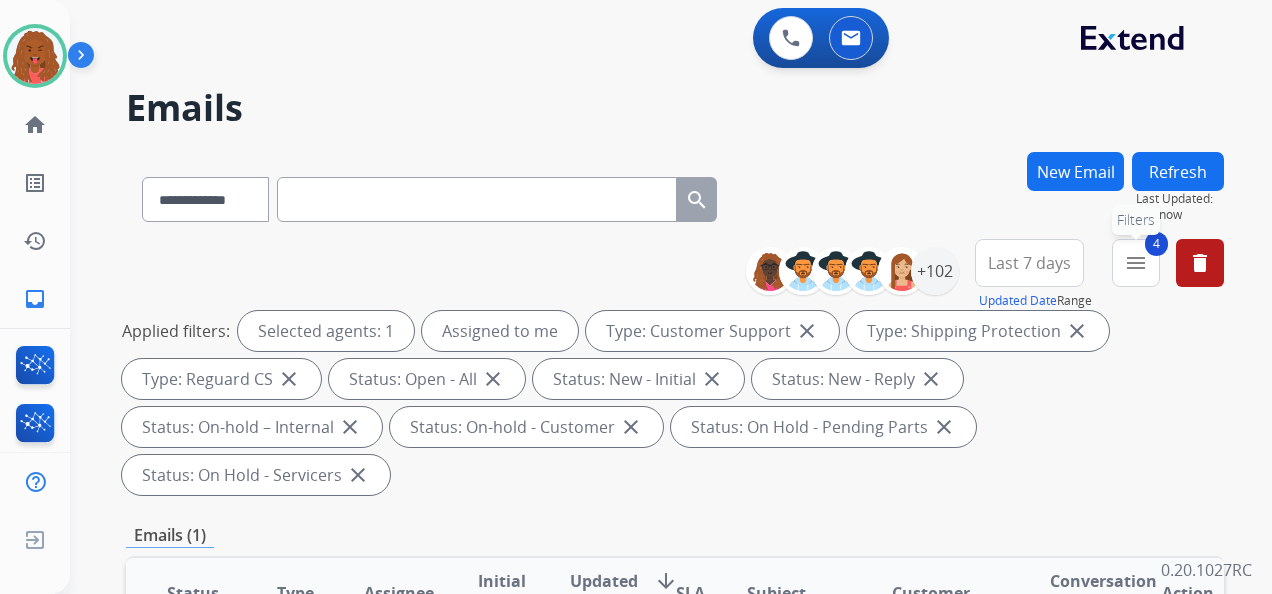 click on "4 menu  Filters" at bounding box center (1136, 263) 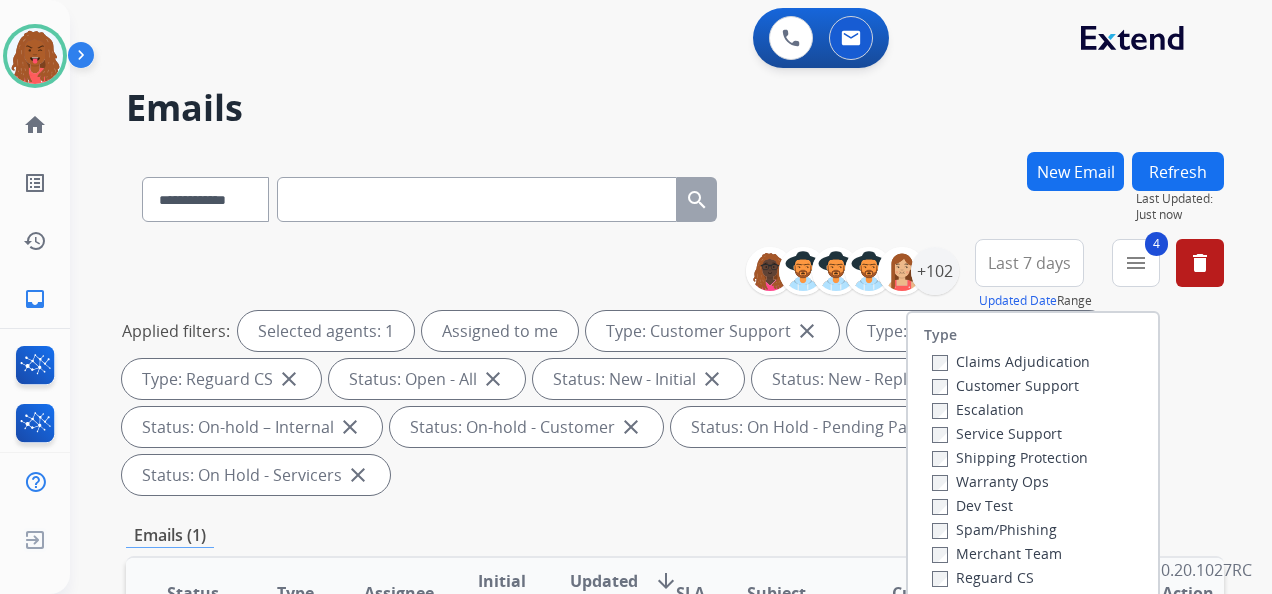 click on "Last 7 days" at bounding box center [1029, 263] 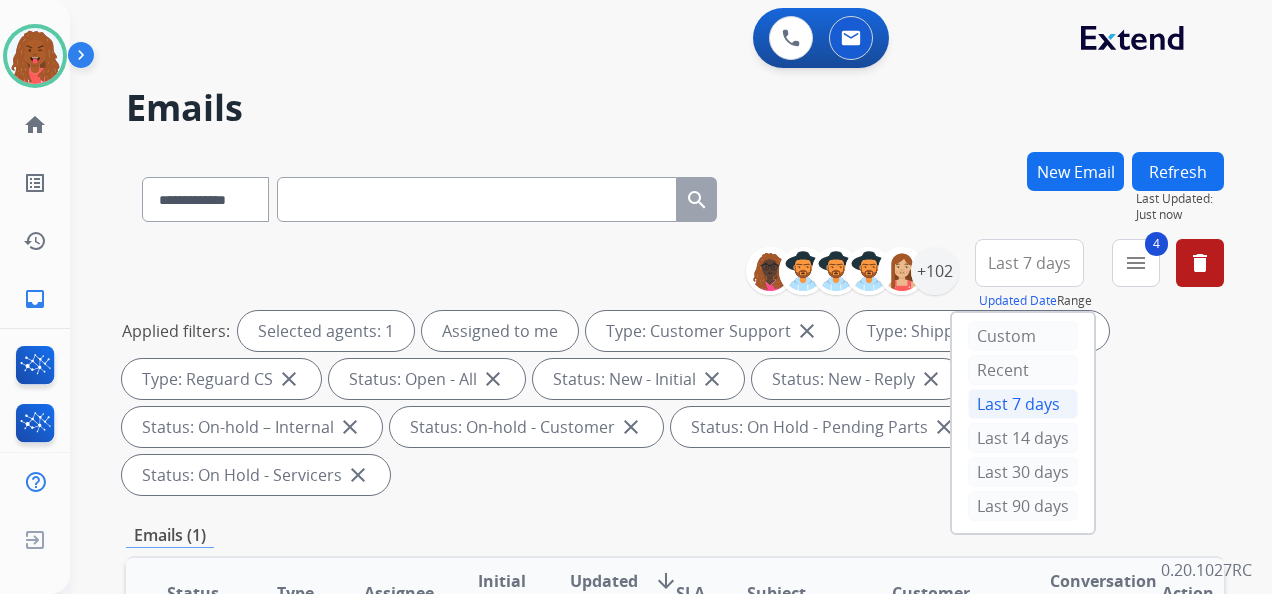 click on "Last 90 days" at bounding box center [1023, 506] 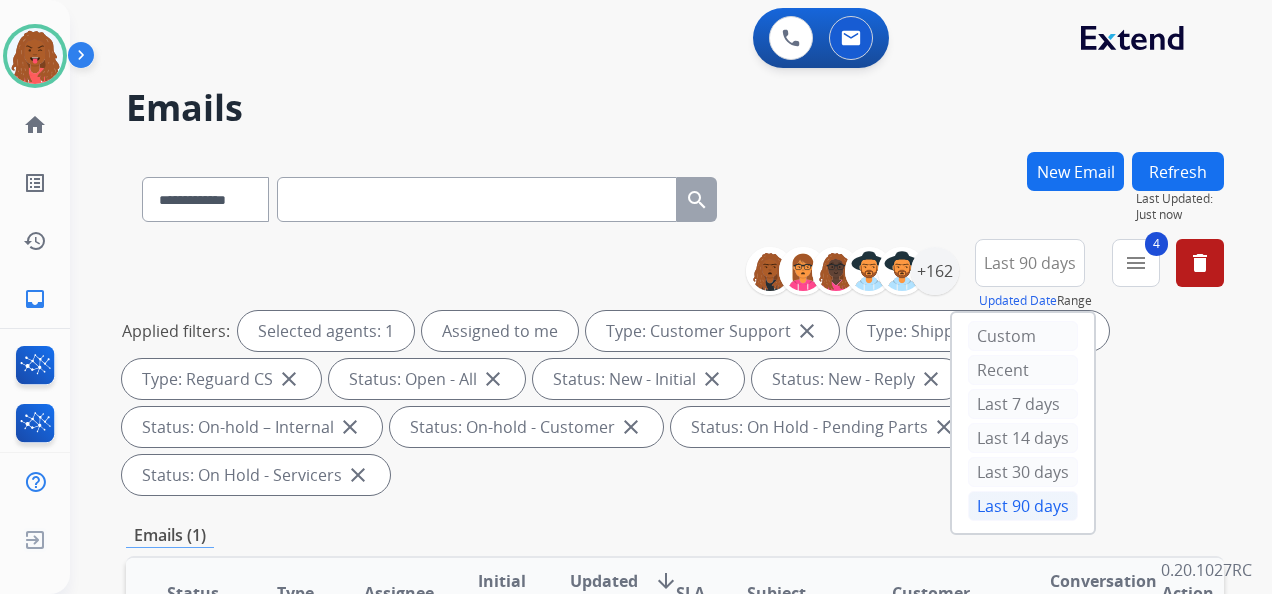 click on "Emails" at bounding box center (675, 108) 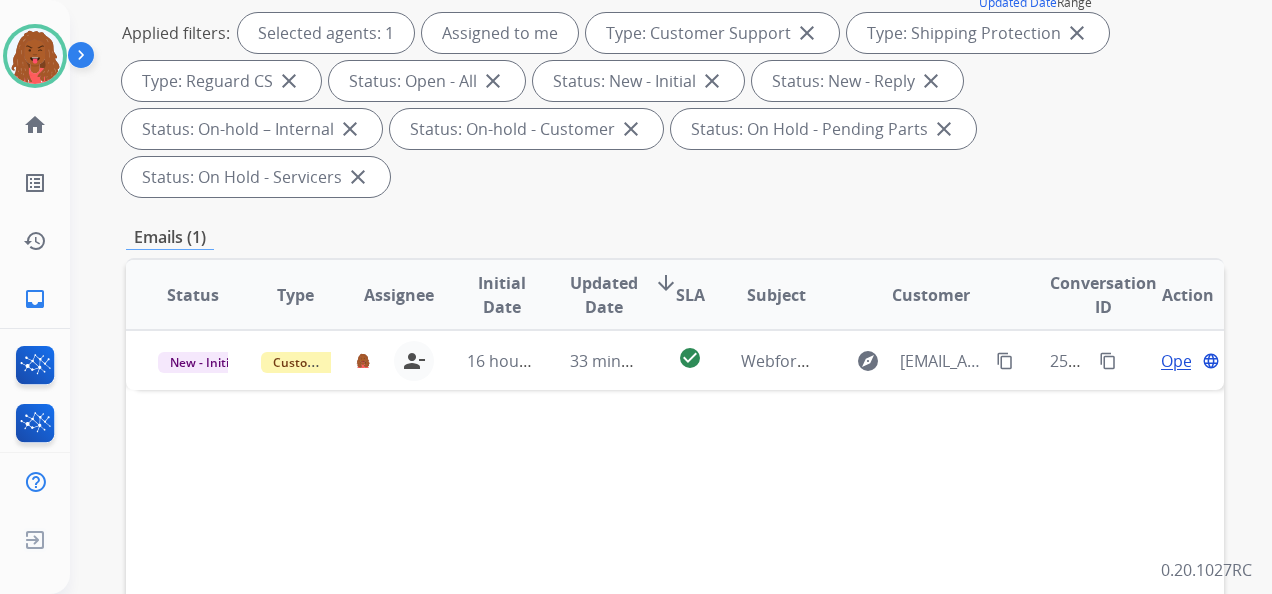 scroll, scrollTop: 300, scrollLeft: 0, axis: vertical 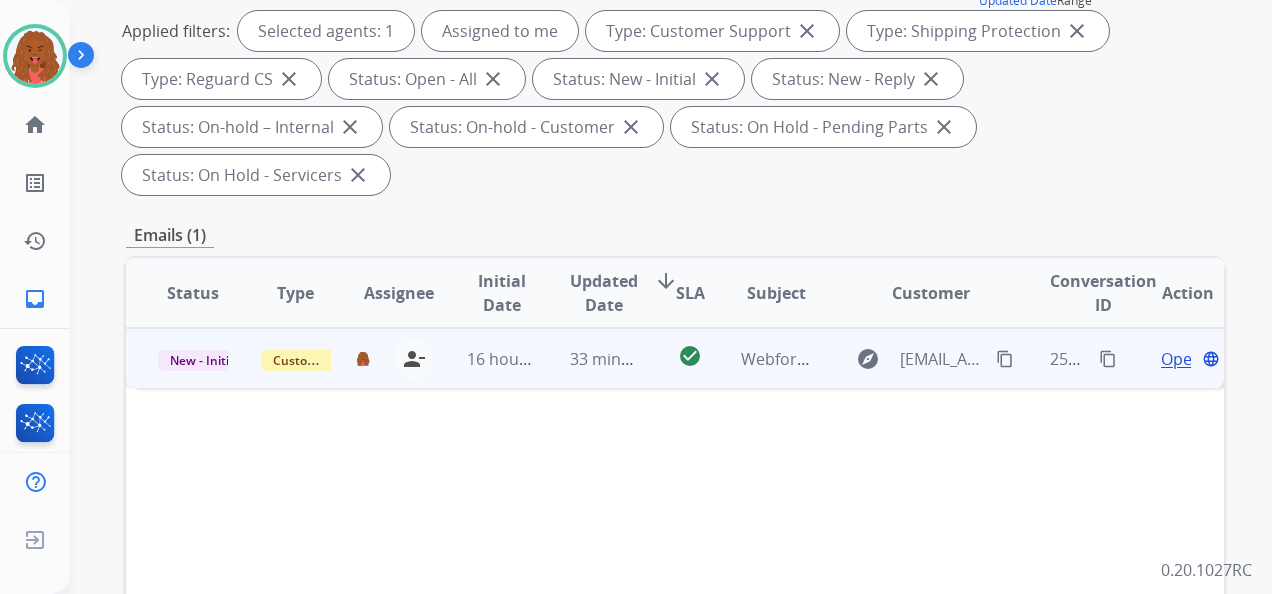 click on "Open" at bounding box center [1181, 359] 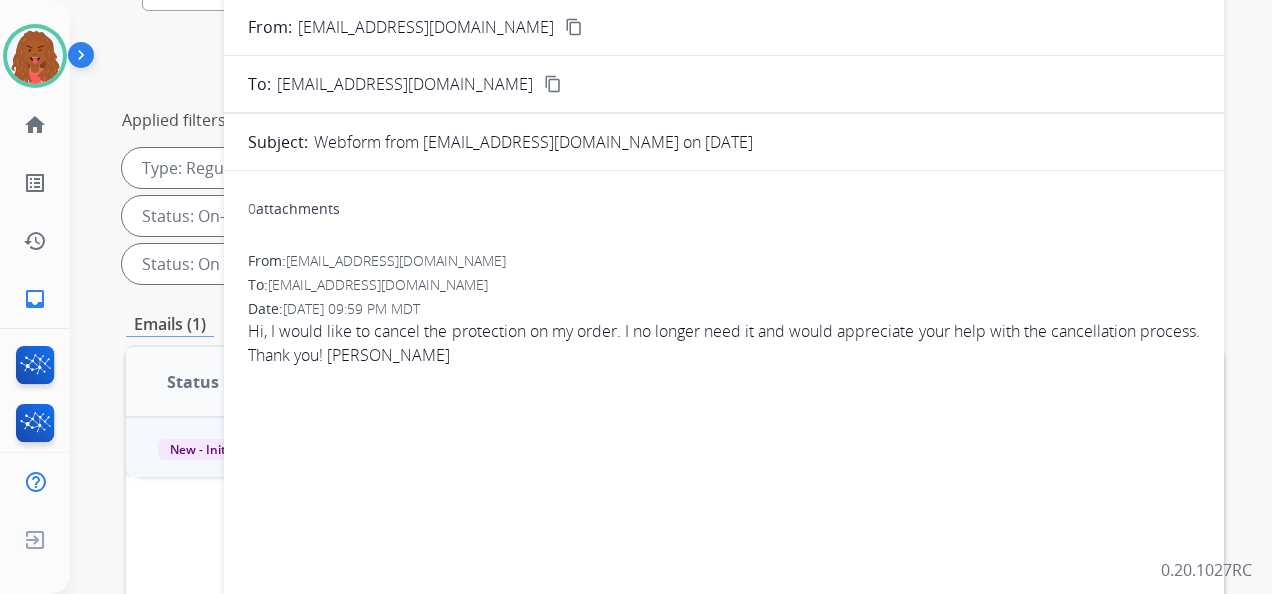 scroll, scrollTop: 0, scrollLeft: 0, axis: both 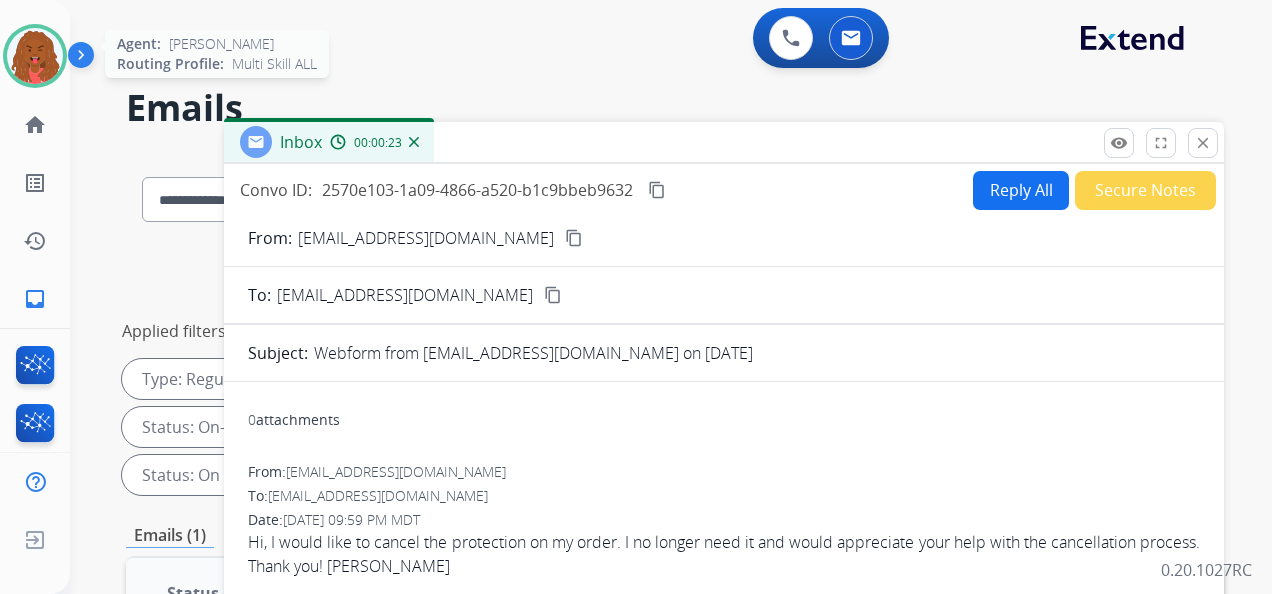 click at bounding box center [35, 56] 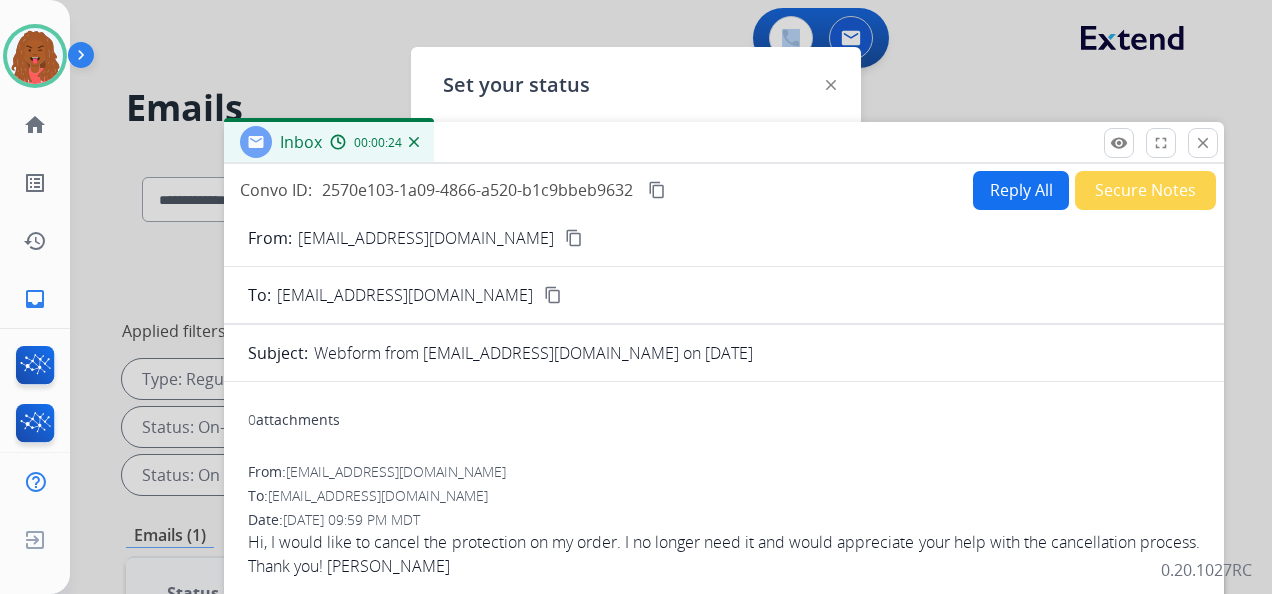 drag, startPoint x: 692, startPoint y: 86, endPoint x: 742, endPoint y: -14, distance: 111.8034 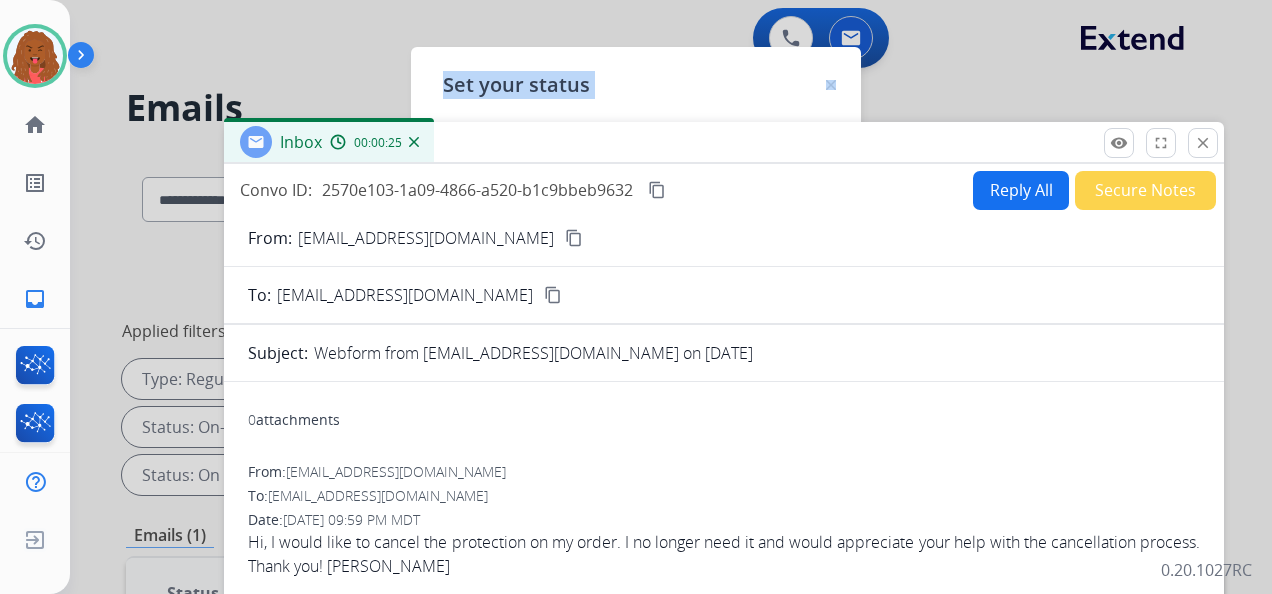 drag, startPoint x: 742, startPoint y: -14, endPoint x: 735, endPoint y: 28, distance: 42.579338 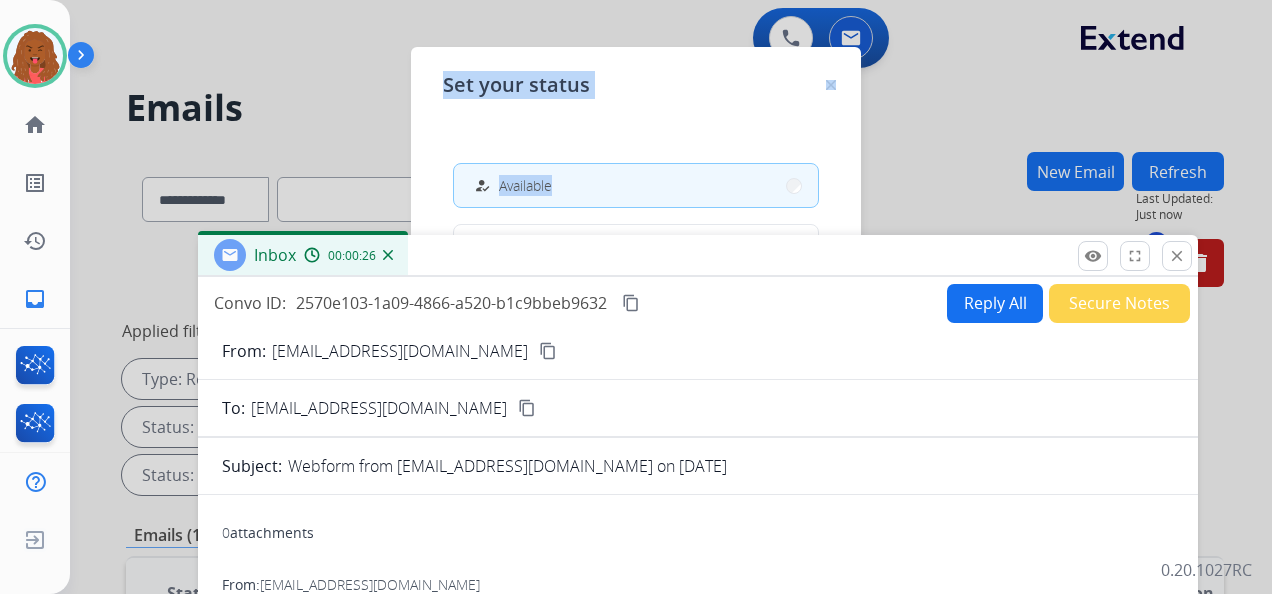drag, startPoint x: 735, startPoint y: 28, endPoint x: 610, endPoint y: 364, distance: 358.49826 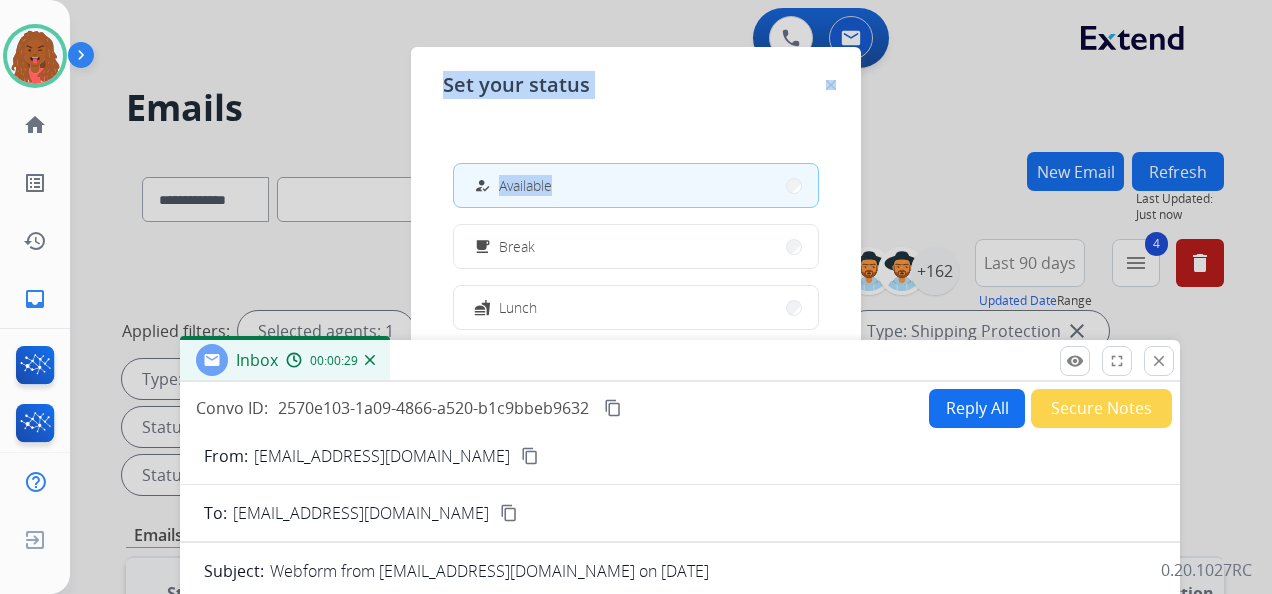 drag, startPoint x: 657, startPoint y: 356, endPoint x: 618, endPoint y: 489, distance: 138.60014 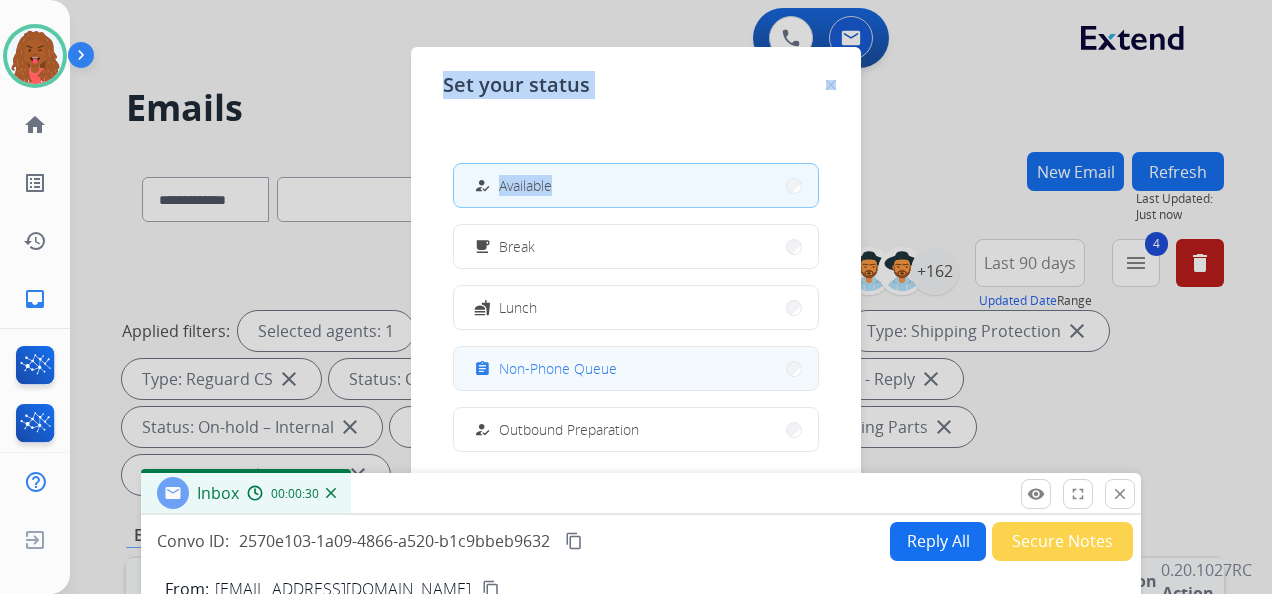 click on "Non-Phone Queue" at bounding box center (558, 368) 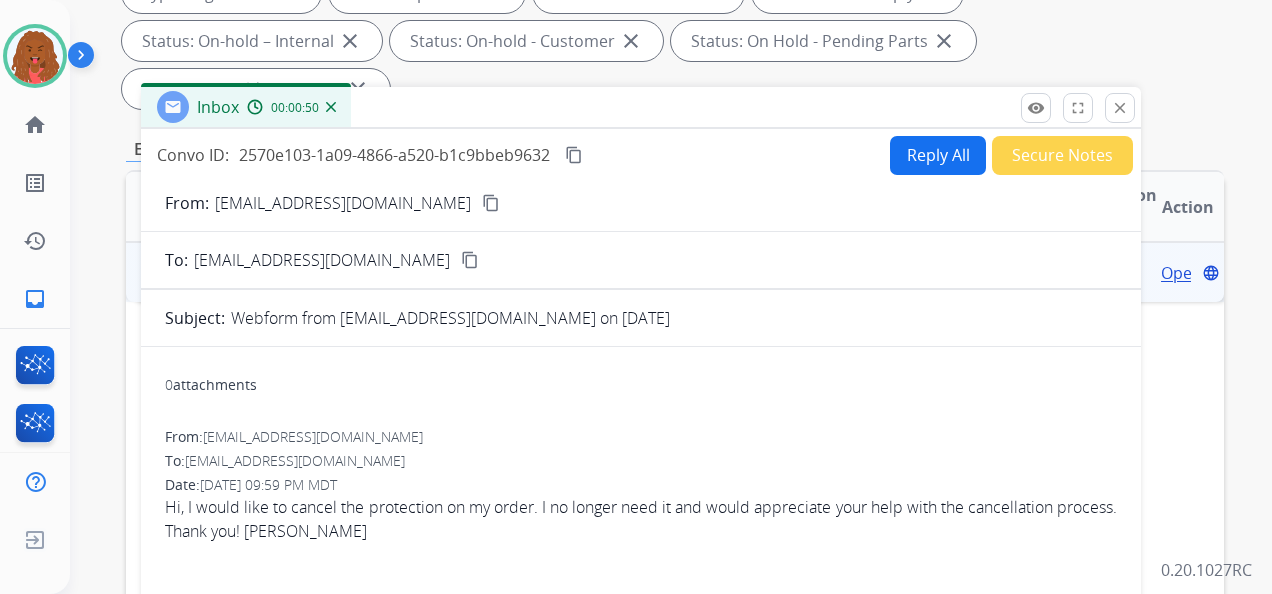 scroll, scrollTop: 400, scrollLeft: 0, axis: vertical 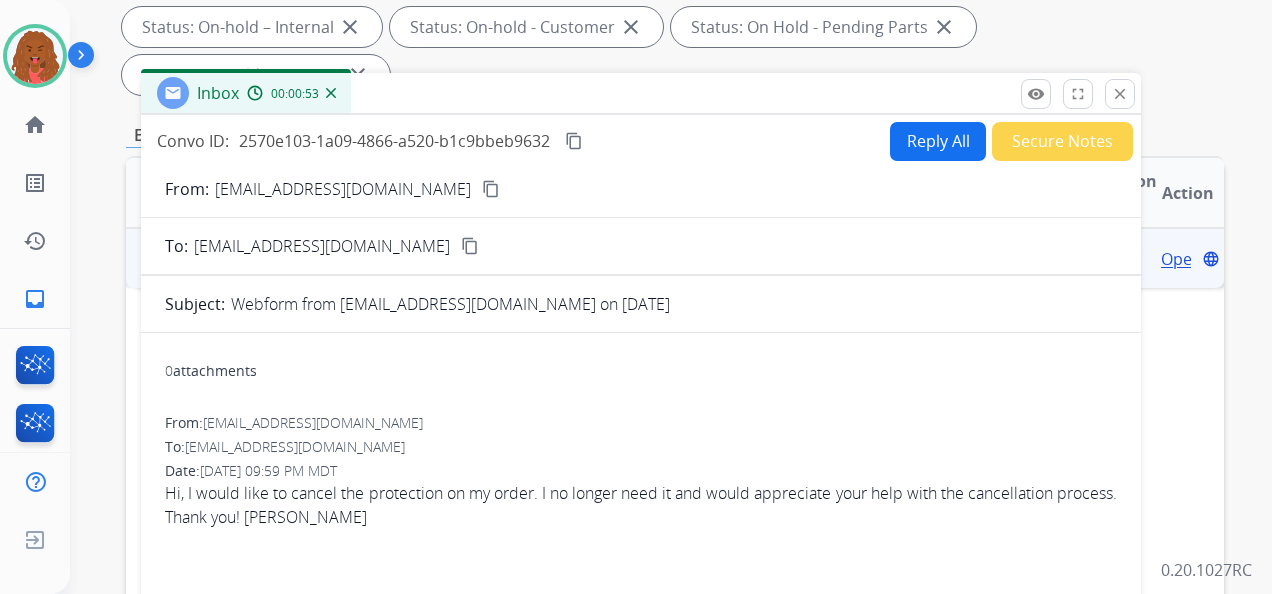 click on "content_copy" at bounding box center [491, 189] 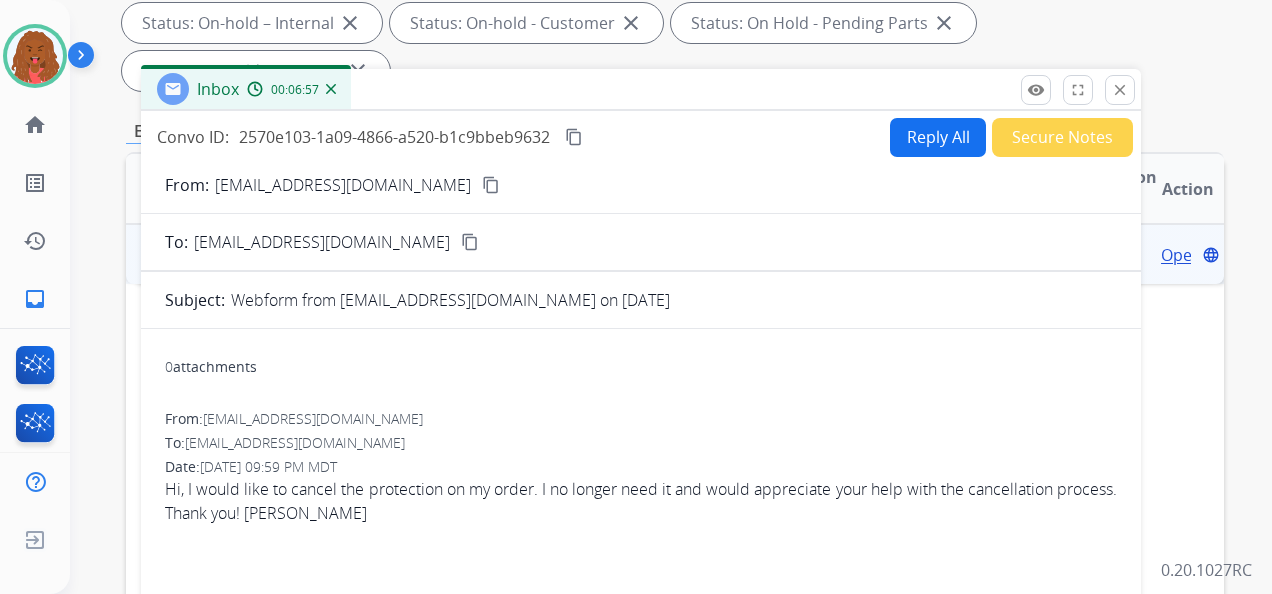 scroll, scrollTop: 400, scrollLeft: 0, axis: vertical 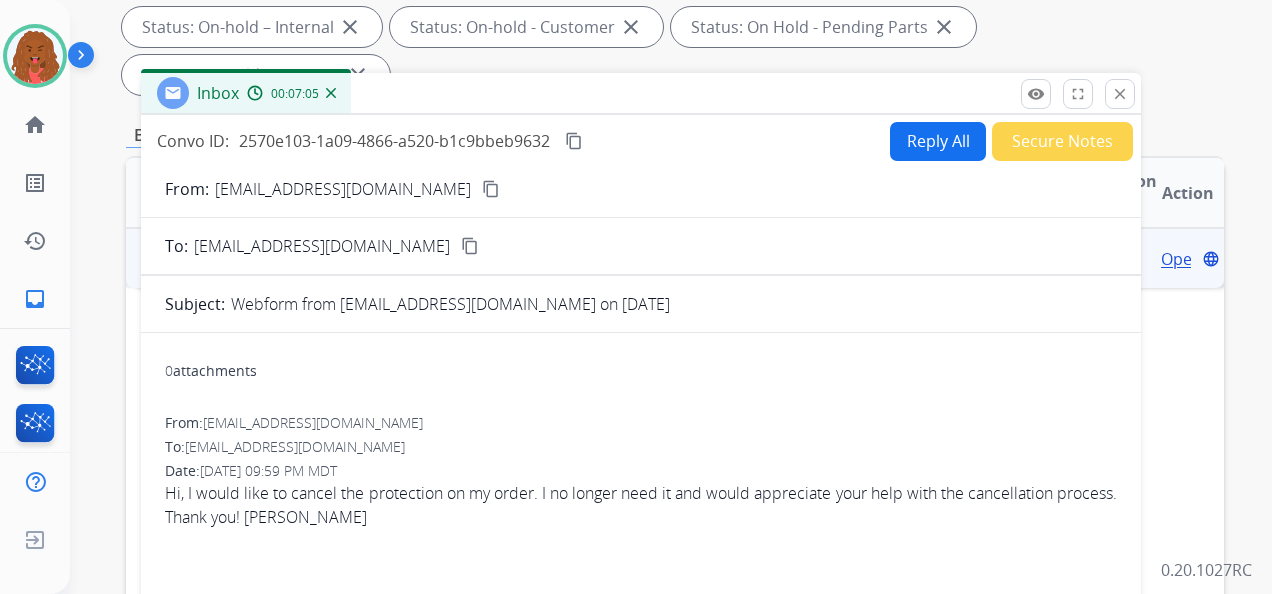 click on "Reply All" at bounding box center [938, 141] 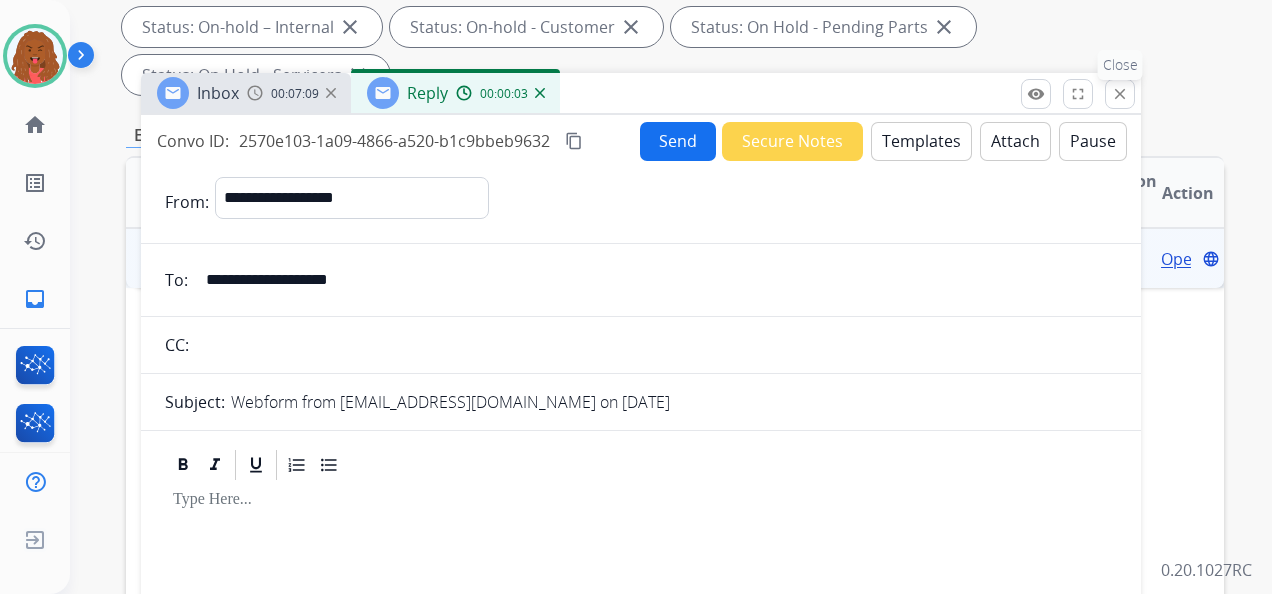 click on "close Close" at bounding box center (1120, 94) 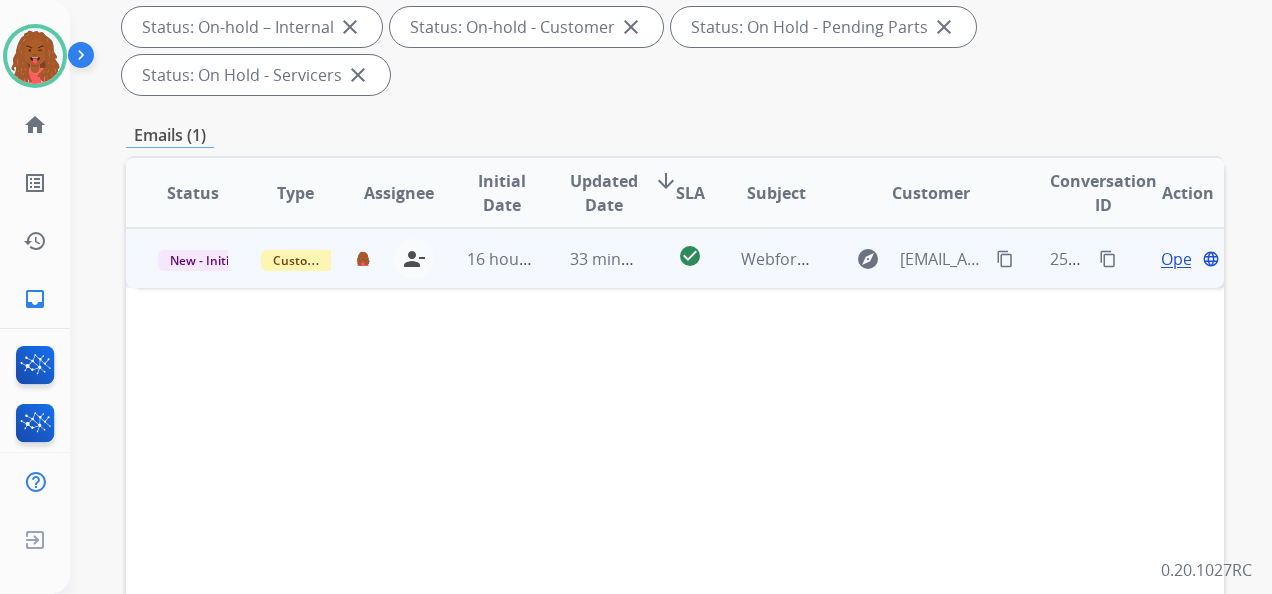 click on "content_copy" at bounding box center [1005, 259] 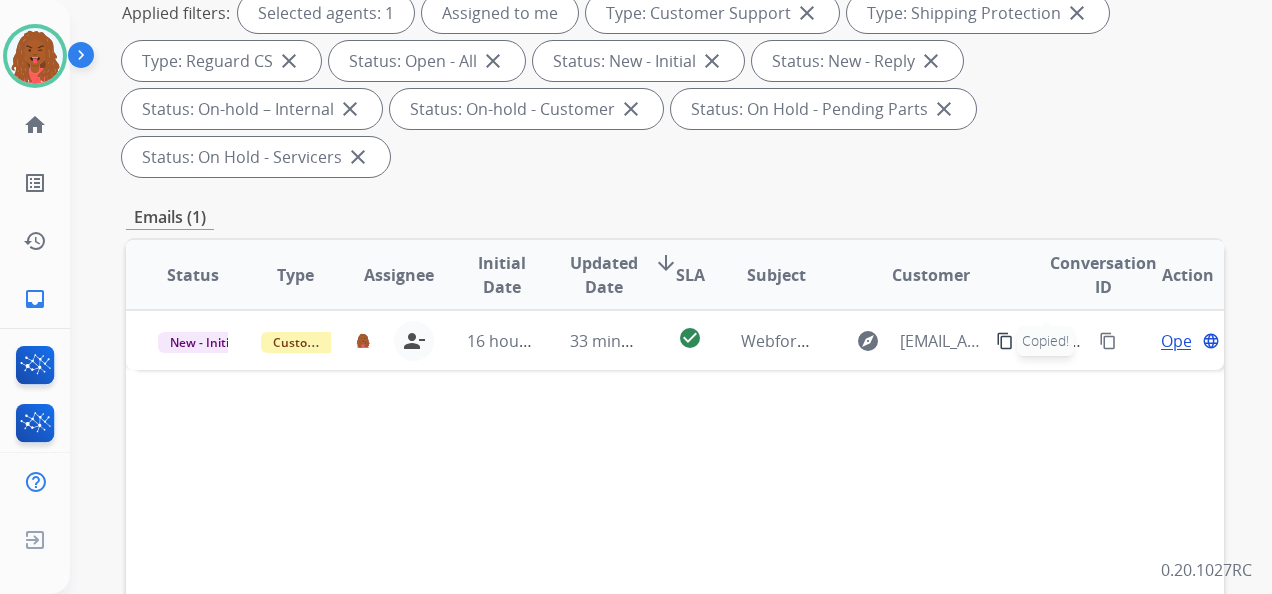 scroll, scrollTop: 0, scrollLeft: 0, axis: both 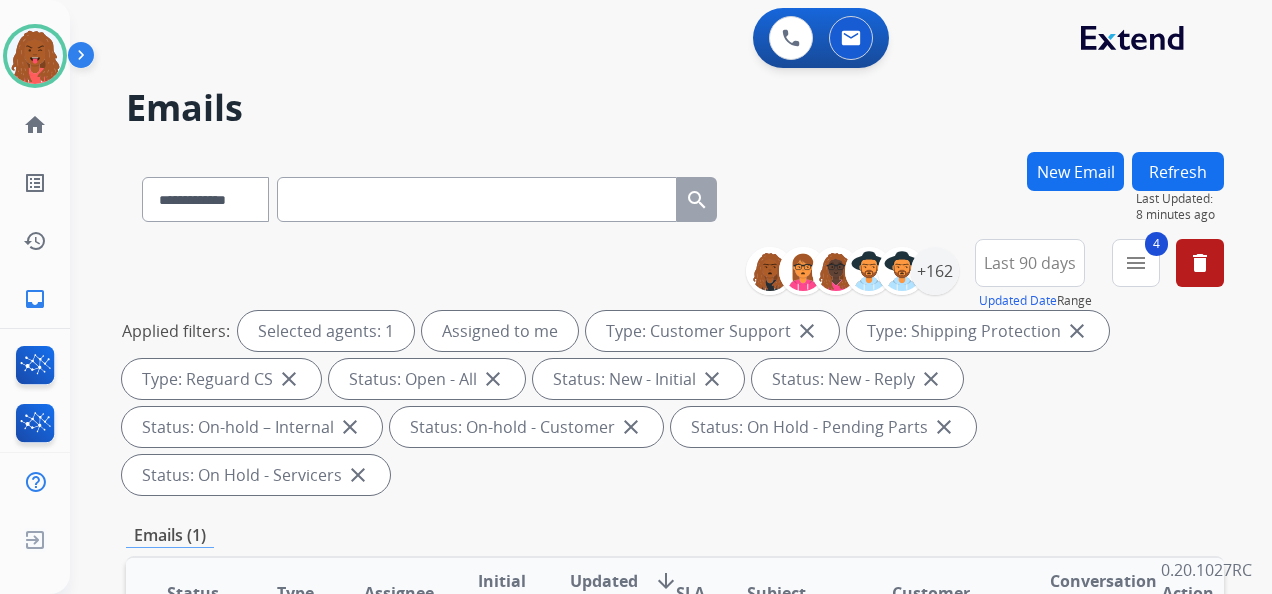click at bounding box center [477, 199] 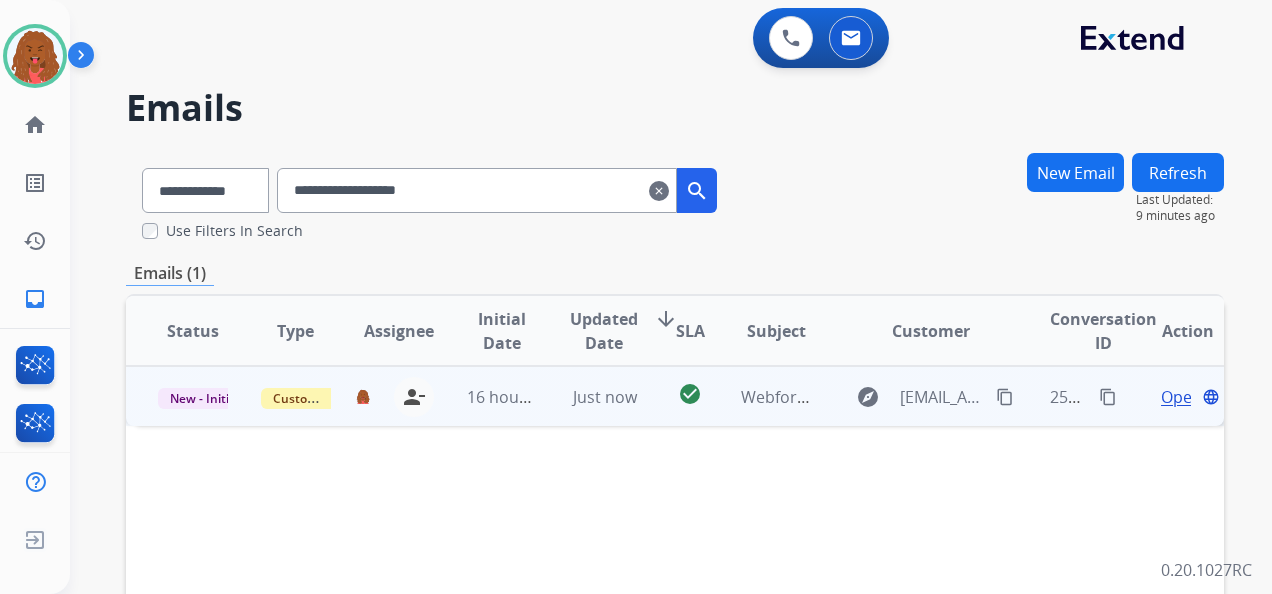 click on "Open" at bounding box center (1181, 397) 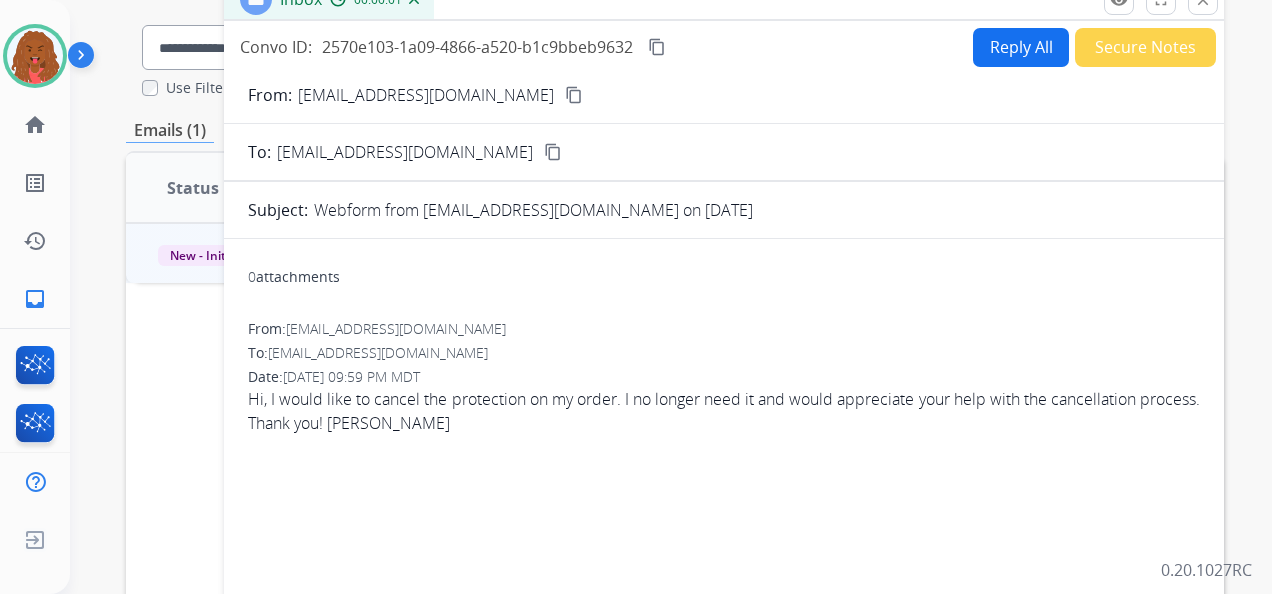 scroll, scrollTop: 0, scrollLeft: 0, axis: both 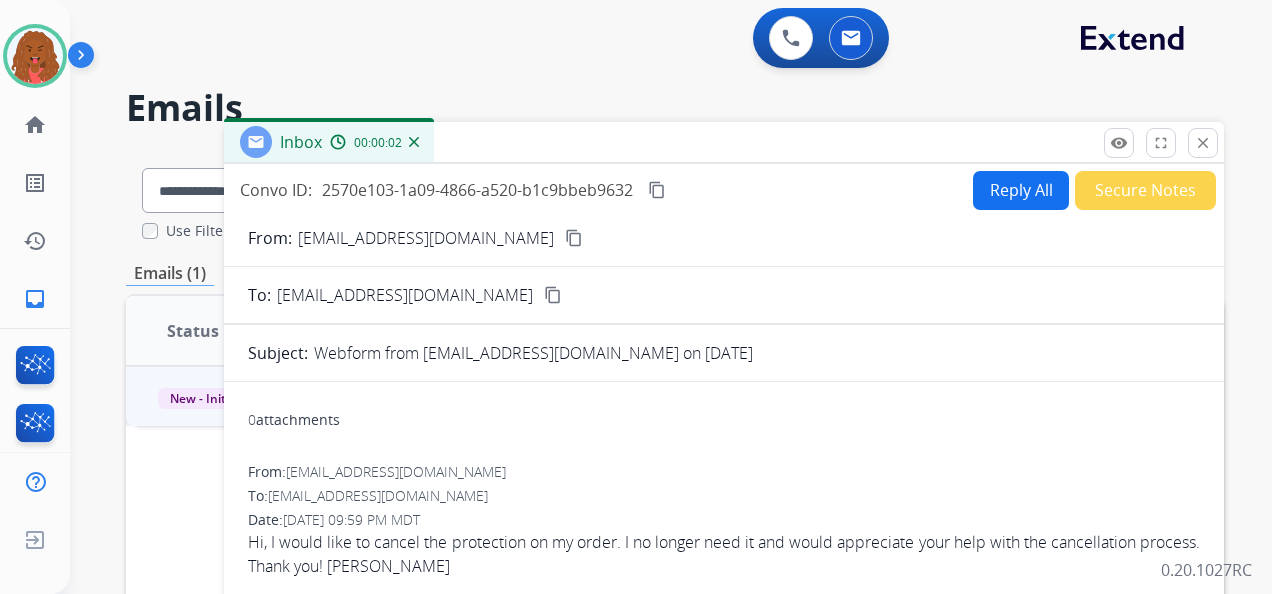 click on "Reply All" at bounding box center (1021, 190) 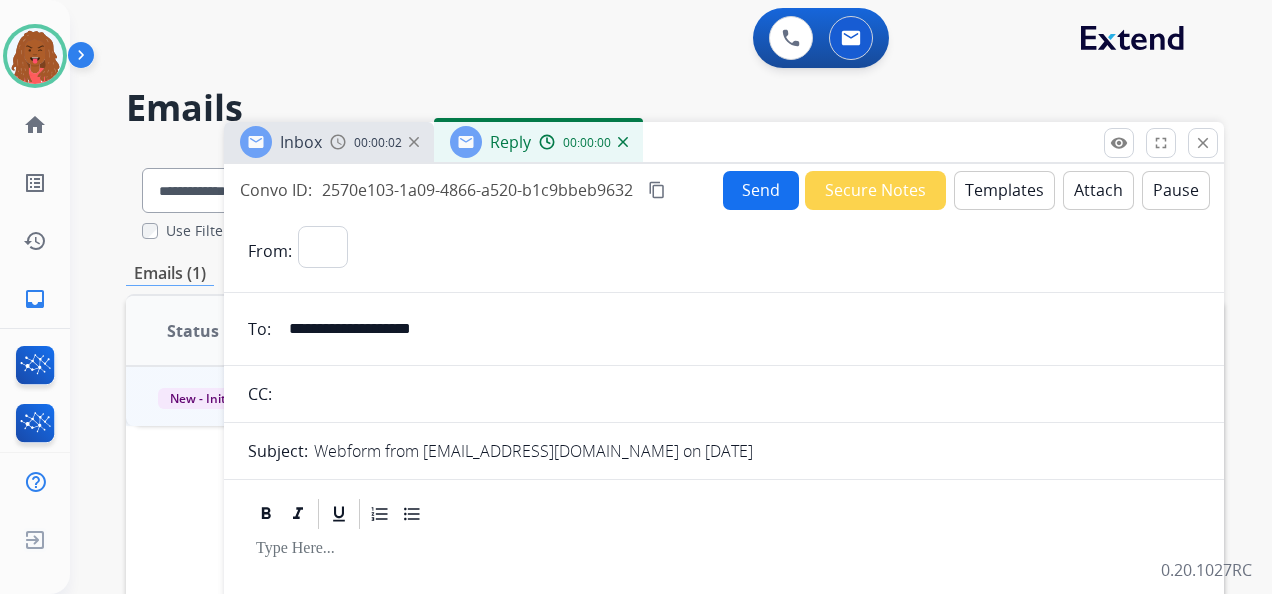 select on "**********" 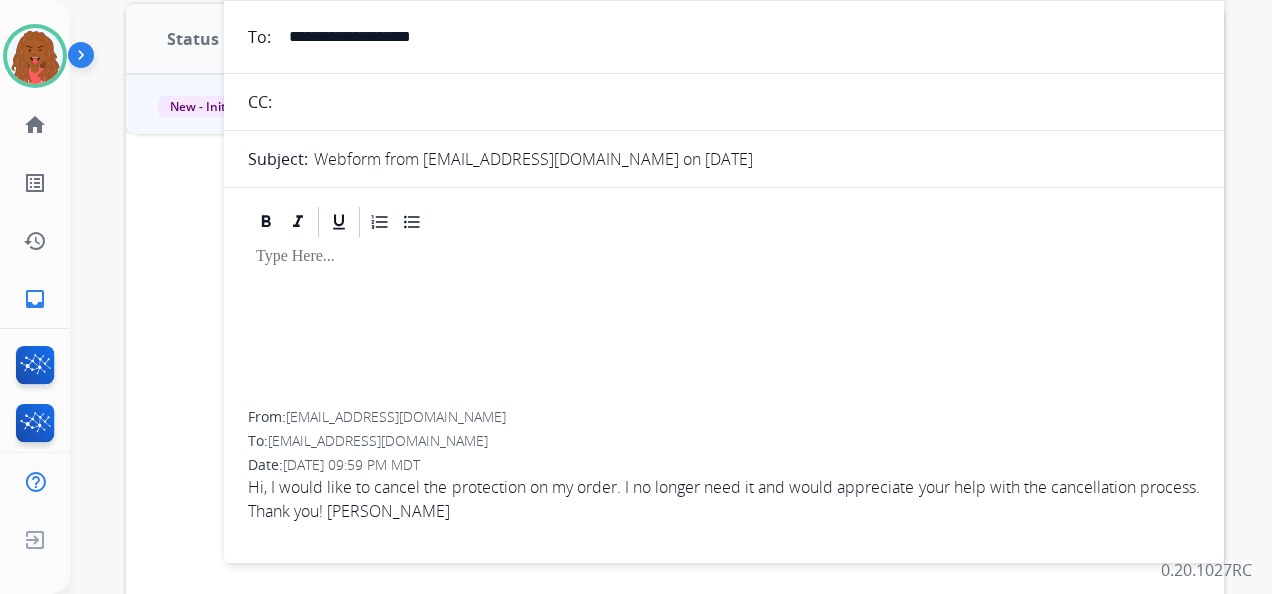 scroll, scrollTop: 300, scrollLeft: 0, axis: vertical 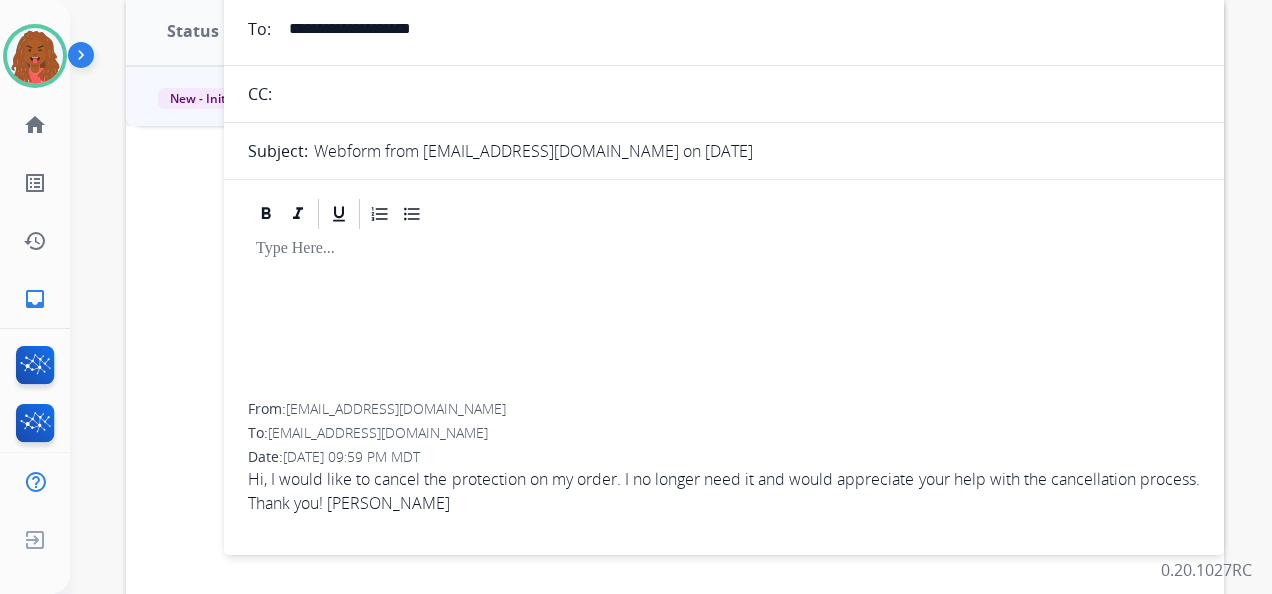 click at bounding box center [724, 317] 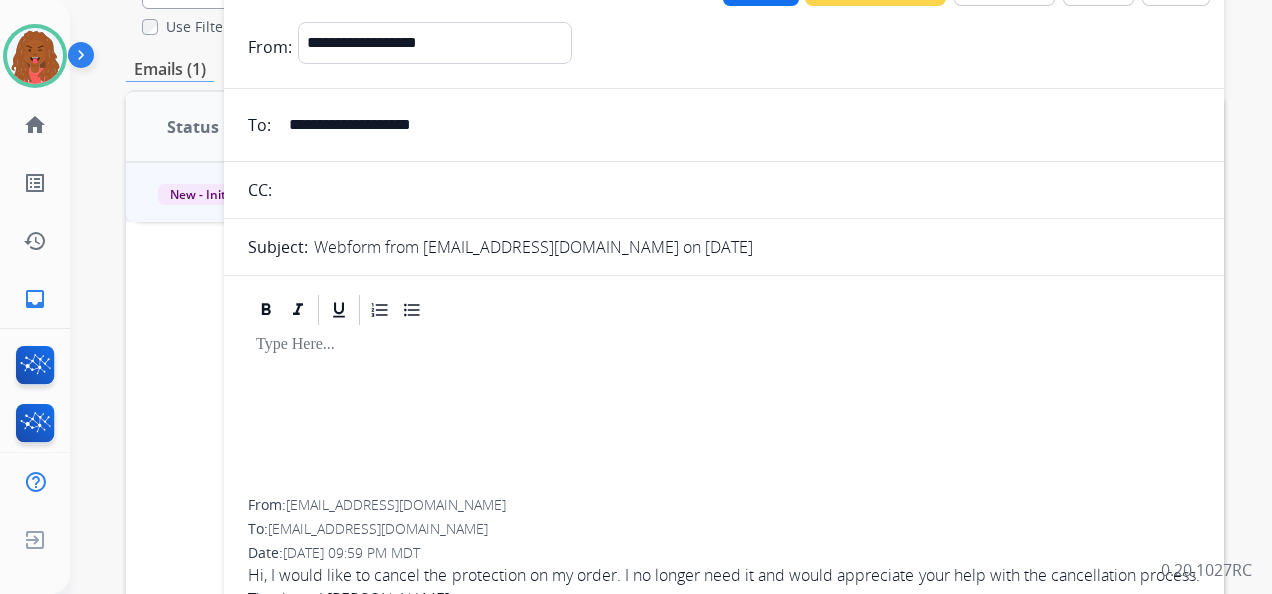 scroll, scrollTop: 0, scrollLeft: 0, axis: both 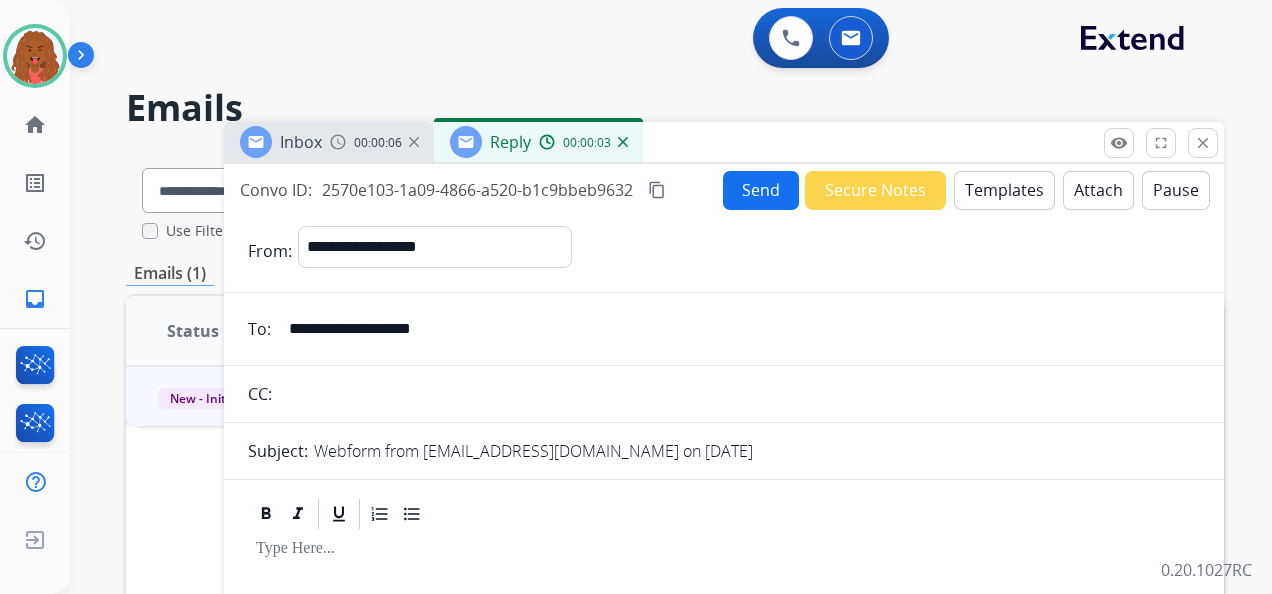 click on "Templates" at bounding box center (1004, 190) 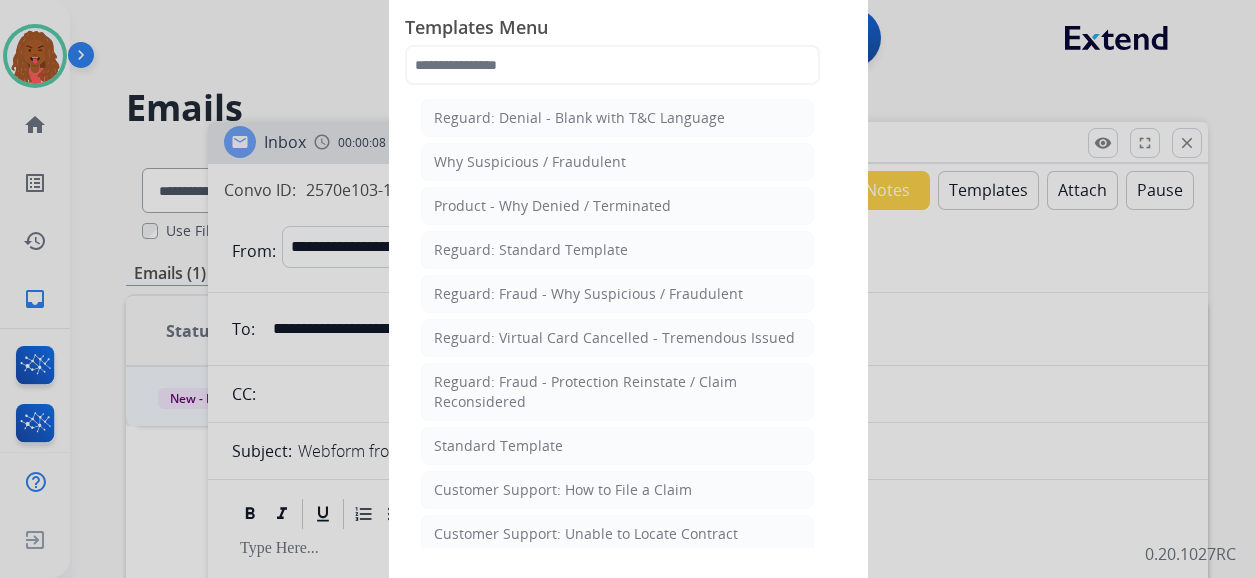 click on "Standard Template" 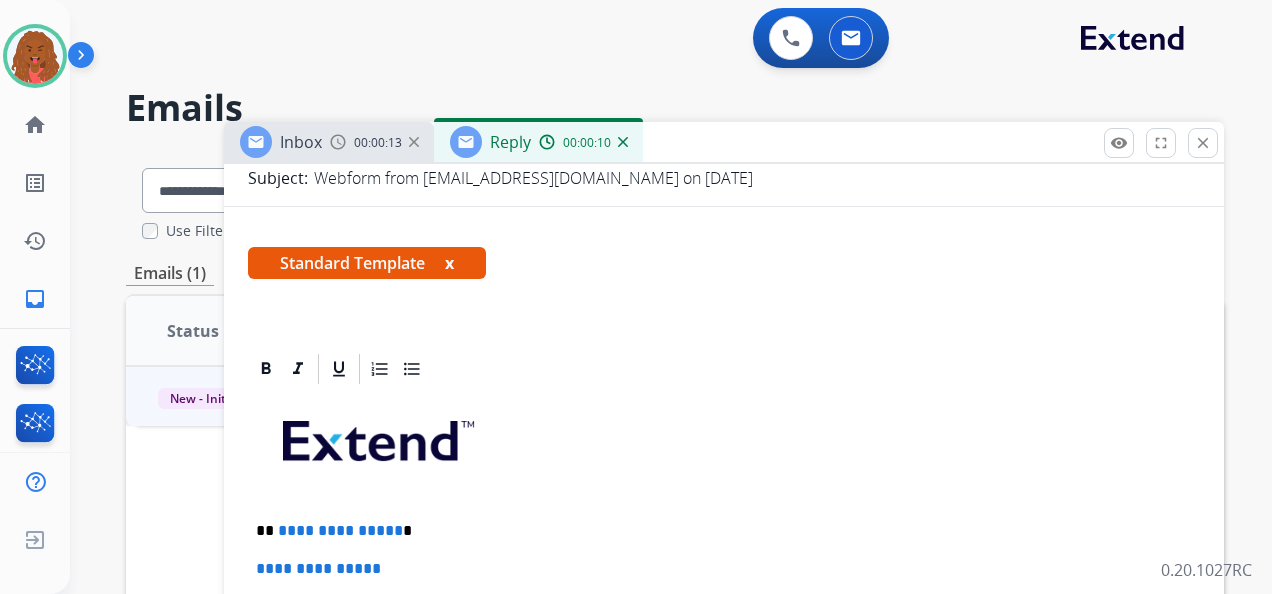 scroll, scrollTop: 300, scrollLeft: 0, axis: vertical 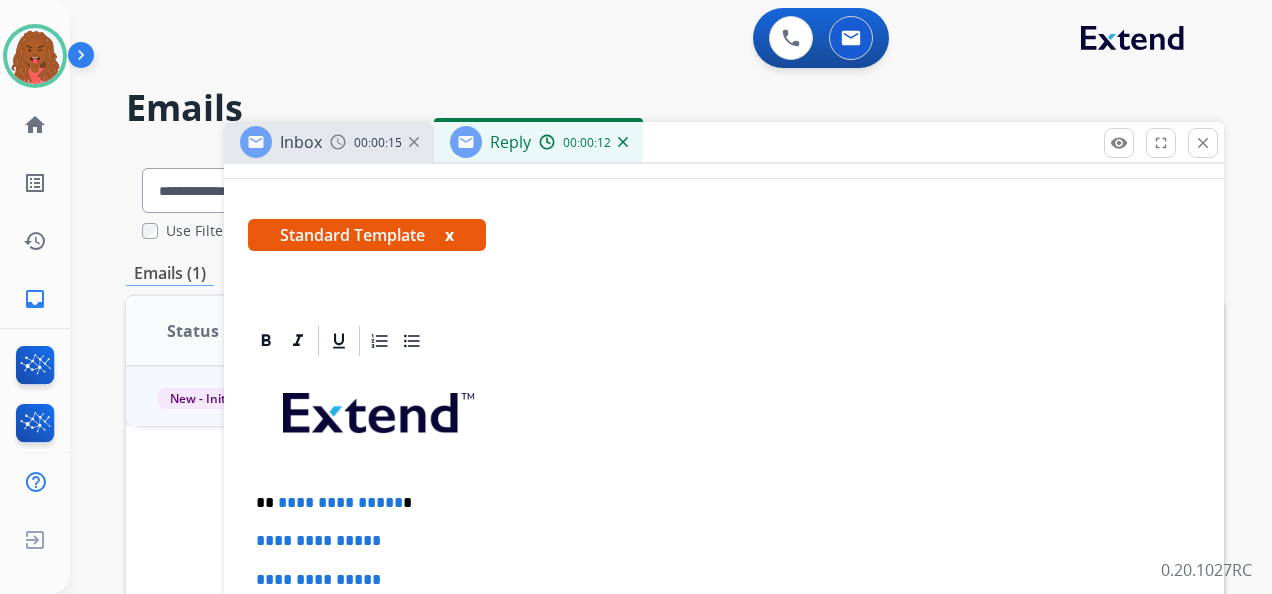 drag, startPoint x: 394, startPoint y: 499, endPoint x: 412, endPoint y: 490, distance: 20.12461 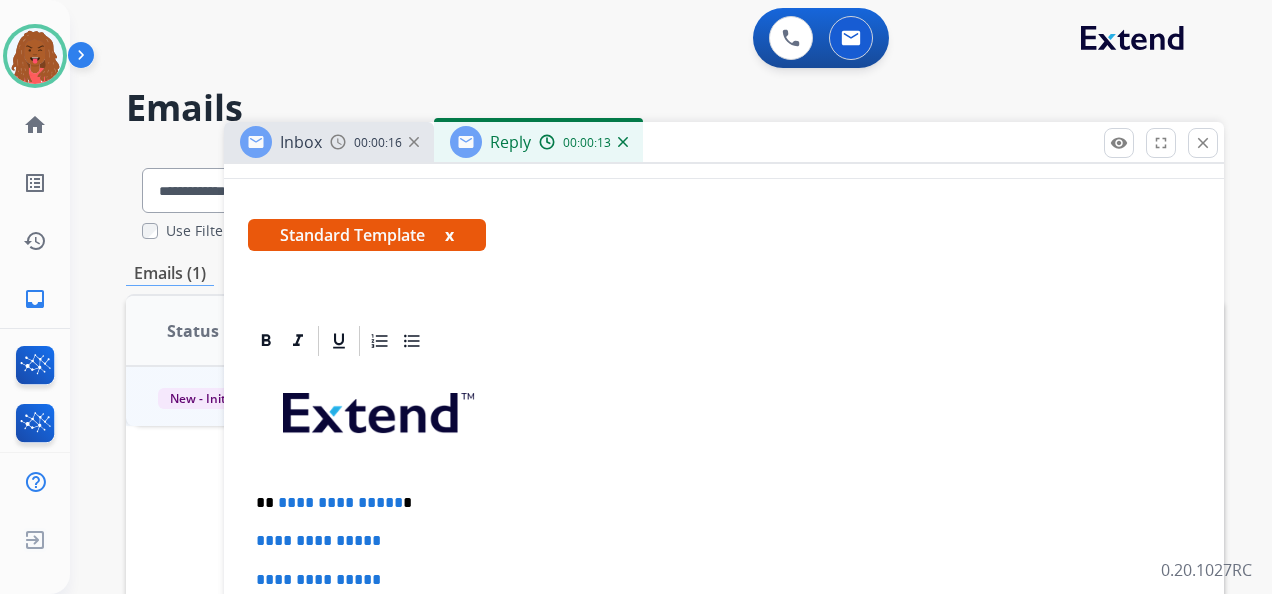 type 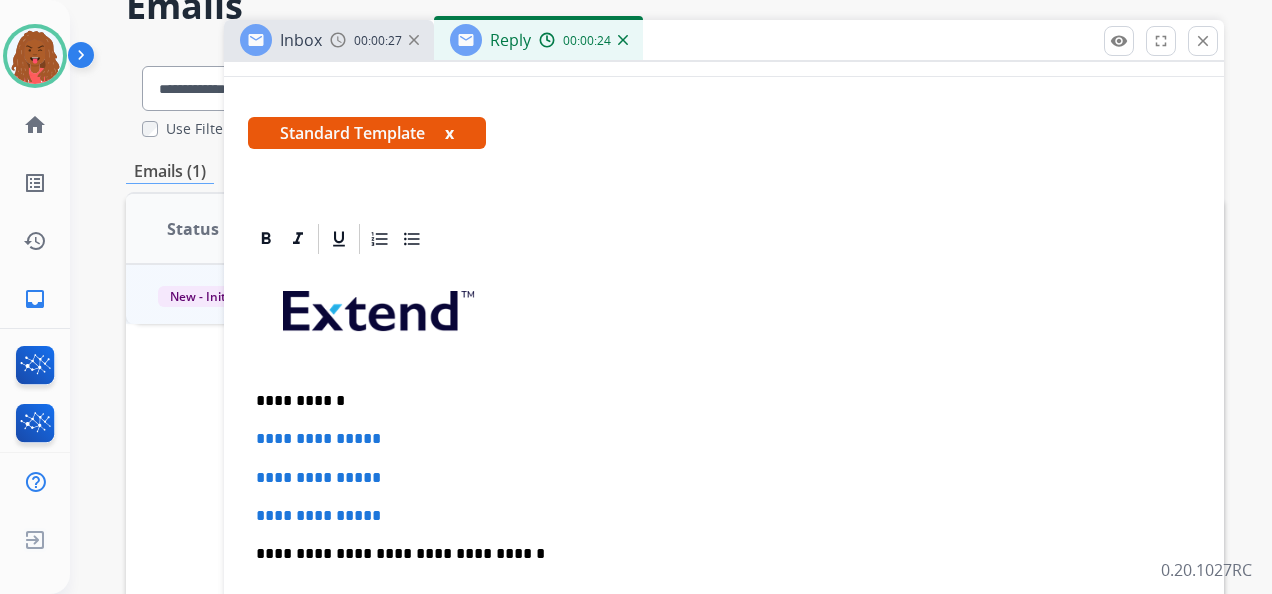 scroll, scrollTop: 300, scrollLeft: 0, axis: vertical 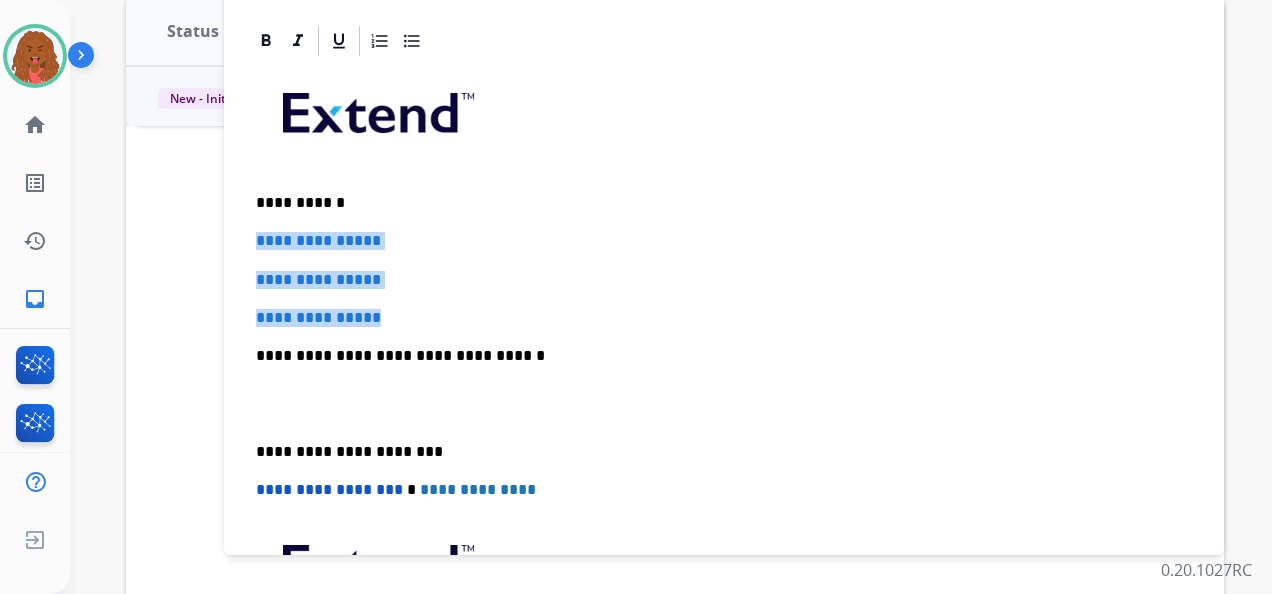 drag, startPoint x: 397, startPoint y: 312, endPoint x: 240, endPoint y: 222, distance: 180.96684 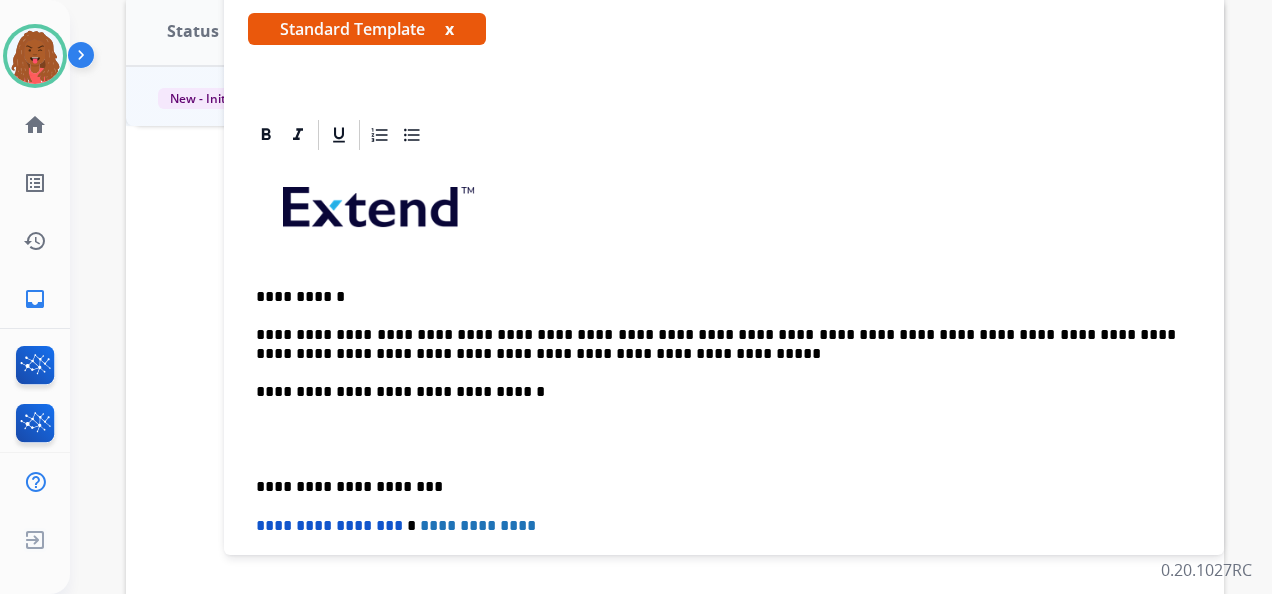 scroll, scrollTop: 0, scrollLeft: 0, axis: both 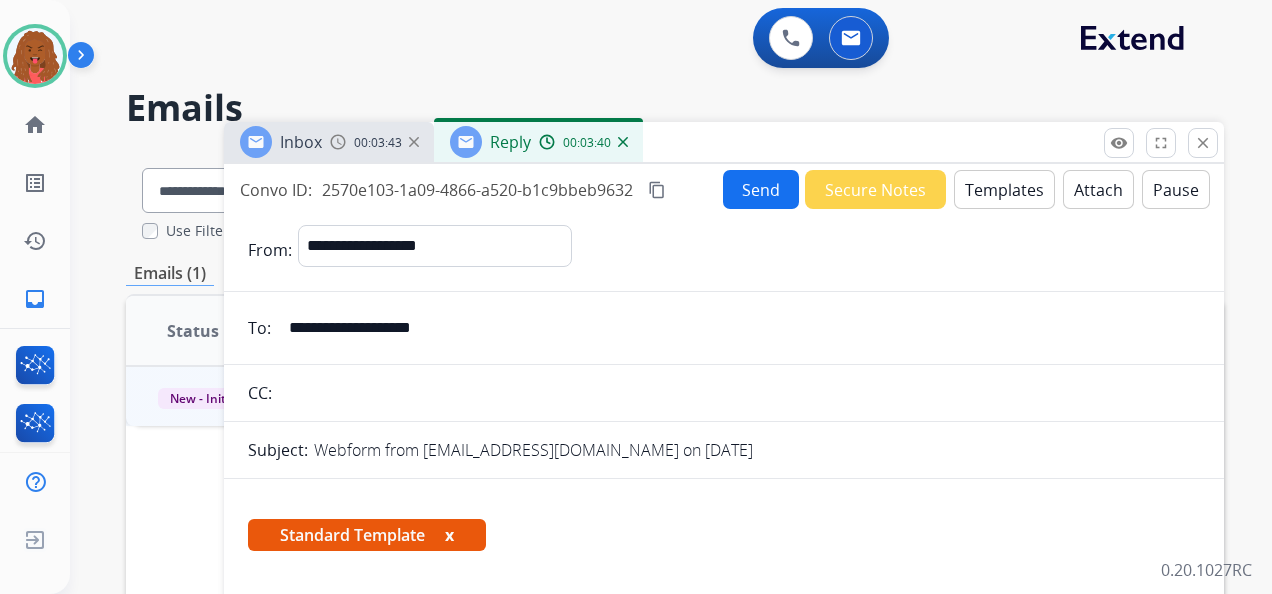 click on "Send" at bounding box center (761, 189) 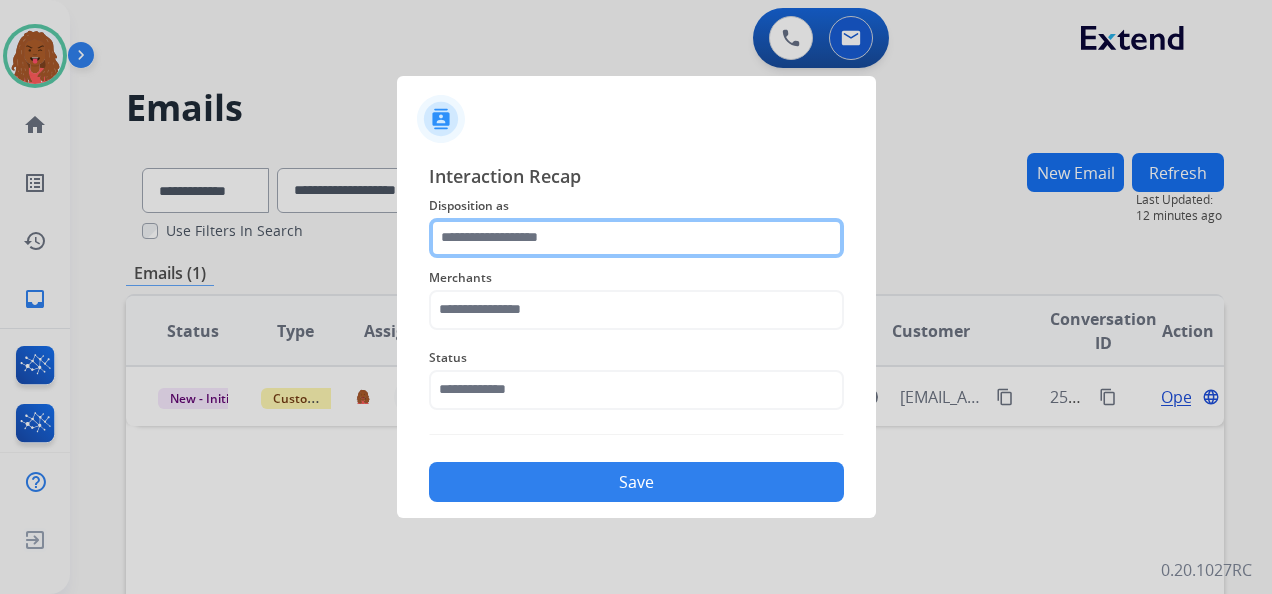 click 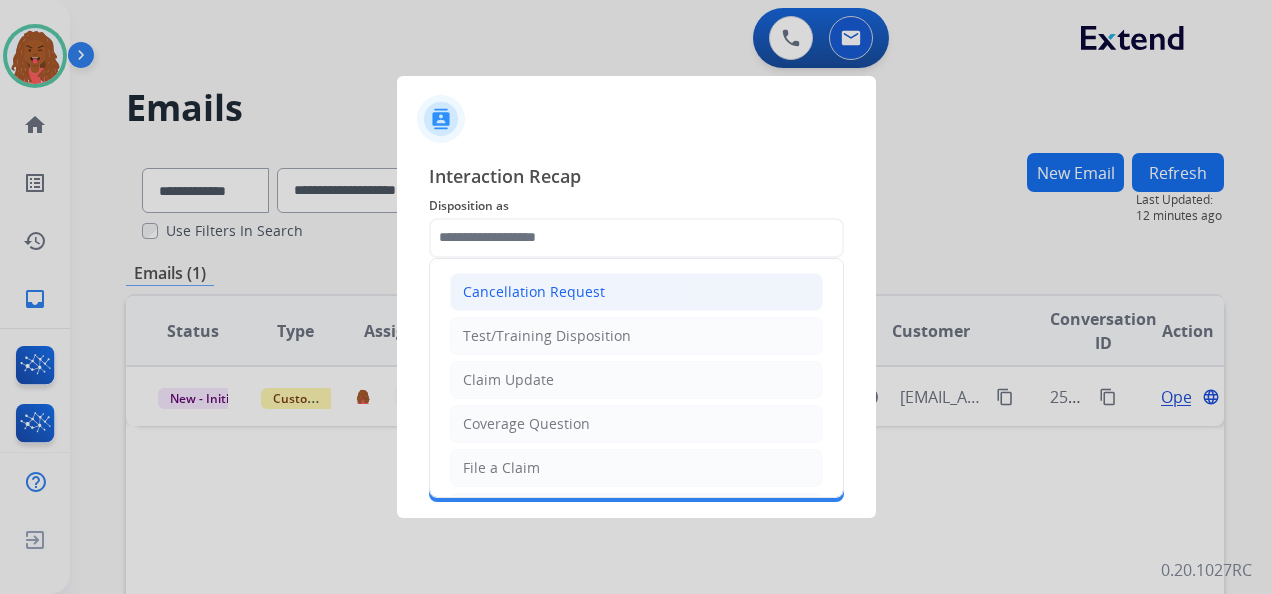 click on "Cancellation Request" 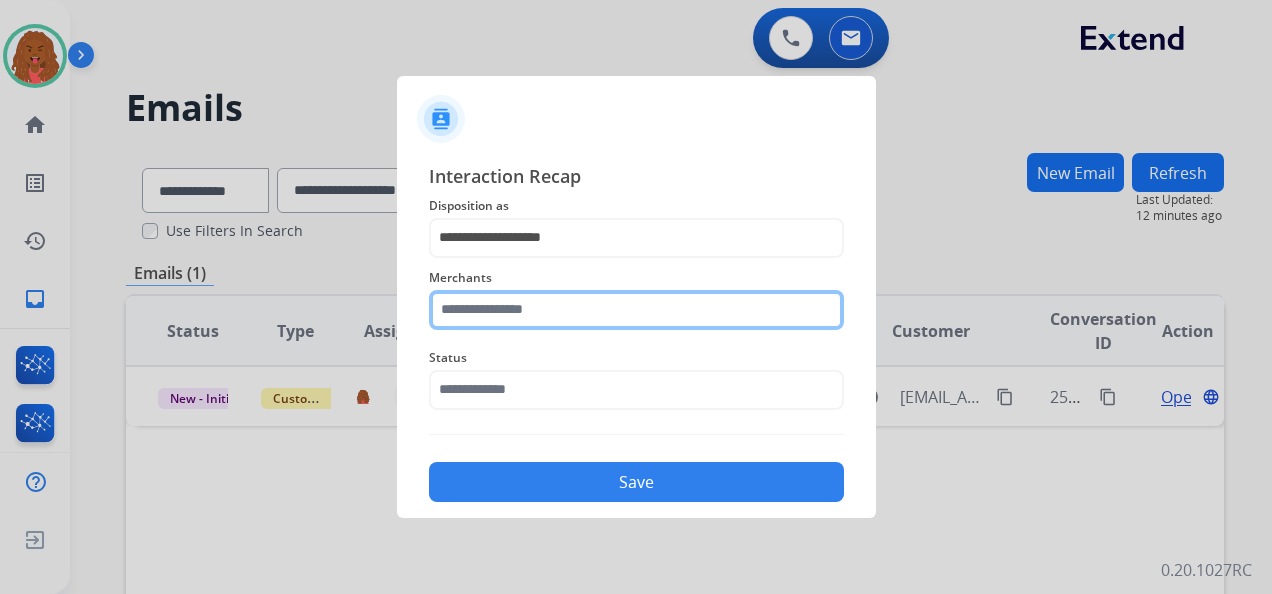 click 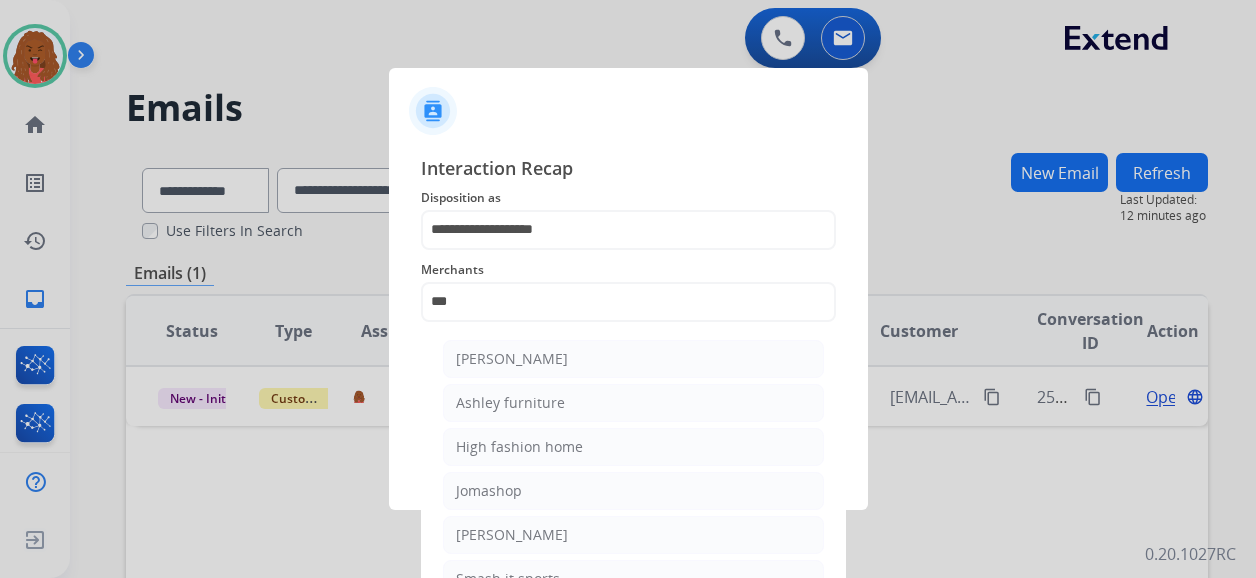 click on "Ashley furniture" 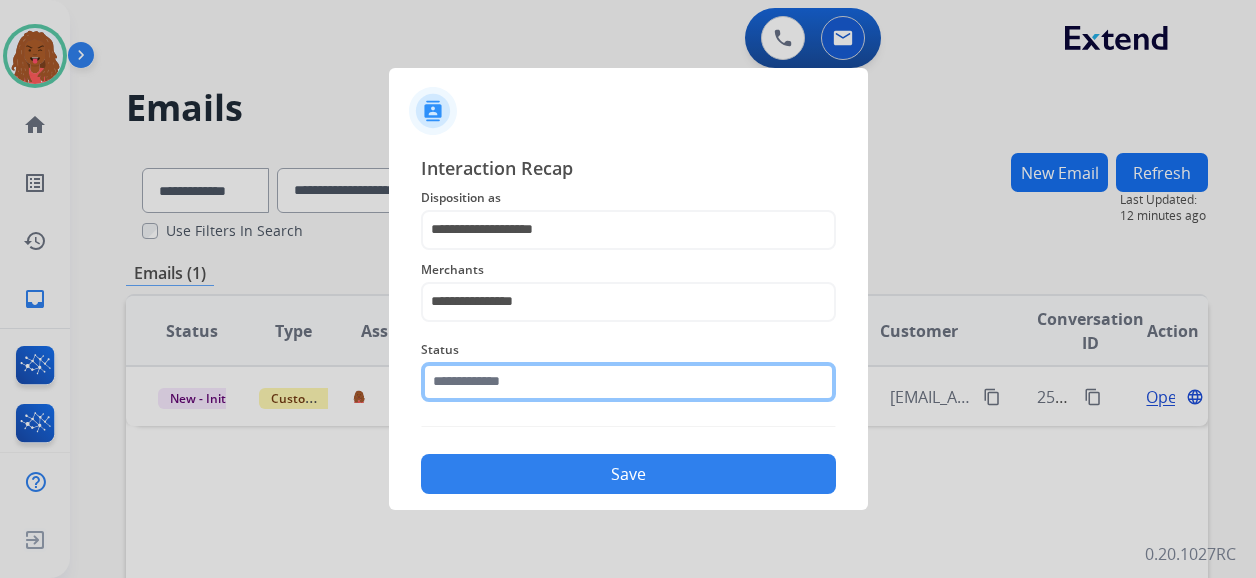 click 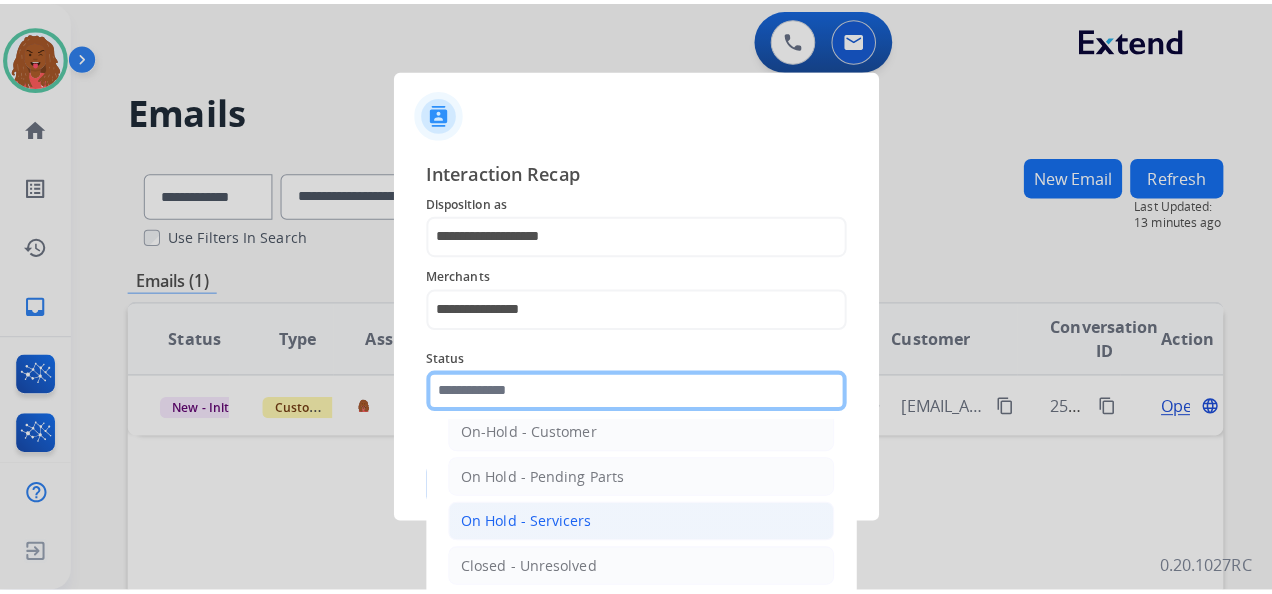 scroll, scrollTop: 114, scrollLeft: 0, axis: vertical 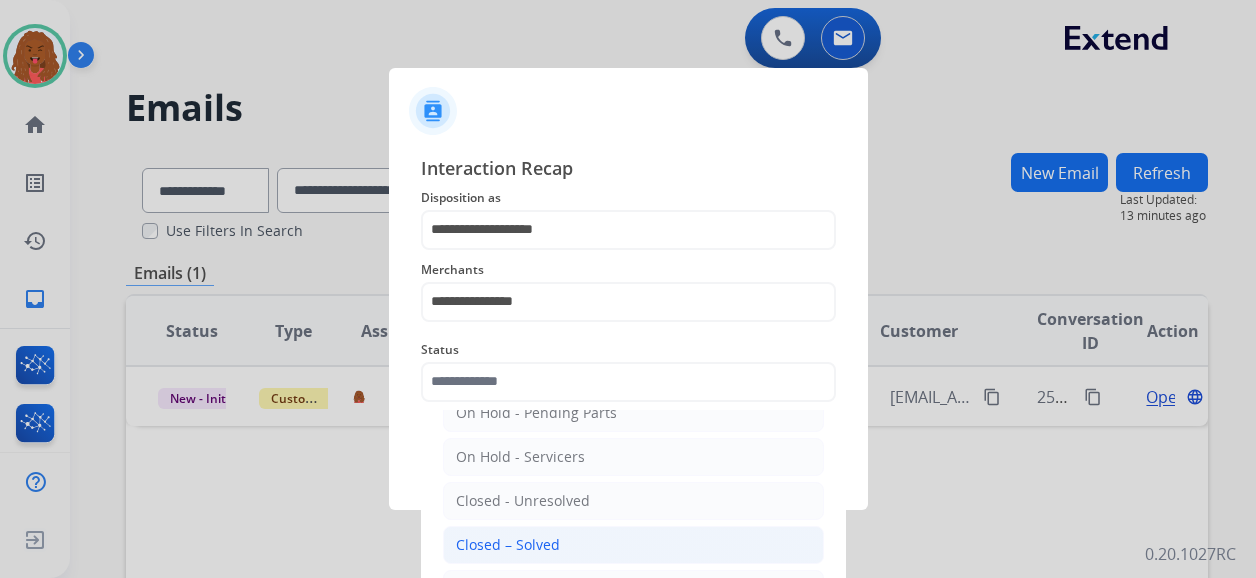 click on "Closed – Solved" 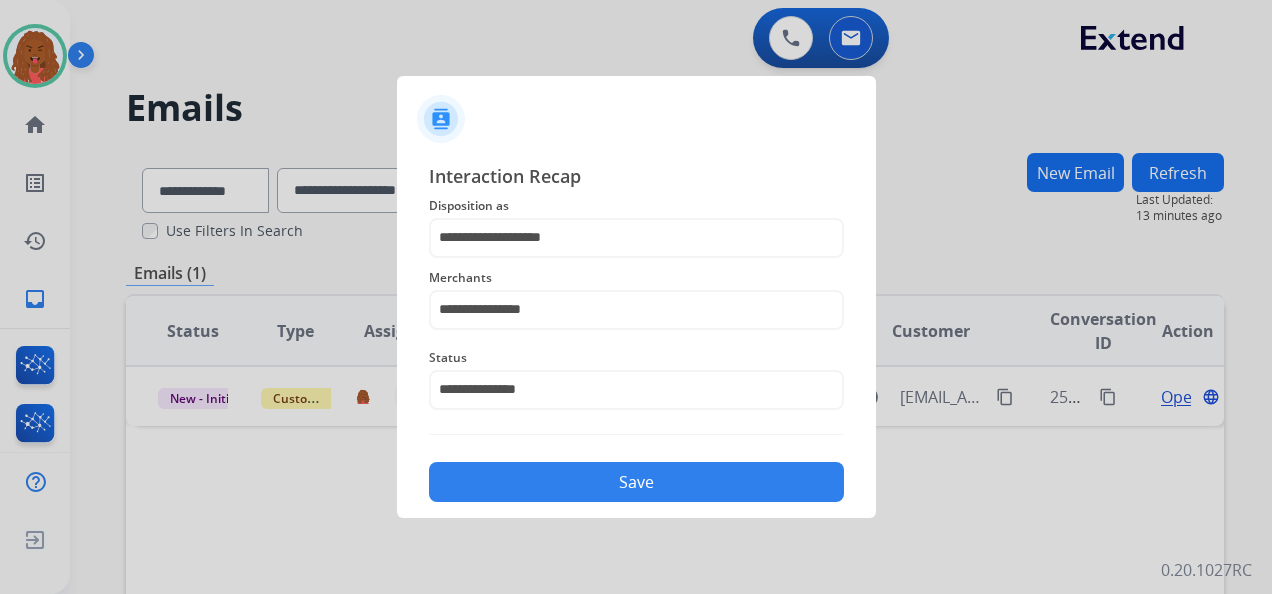 click on "Save" 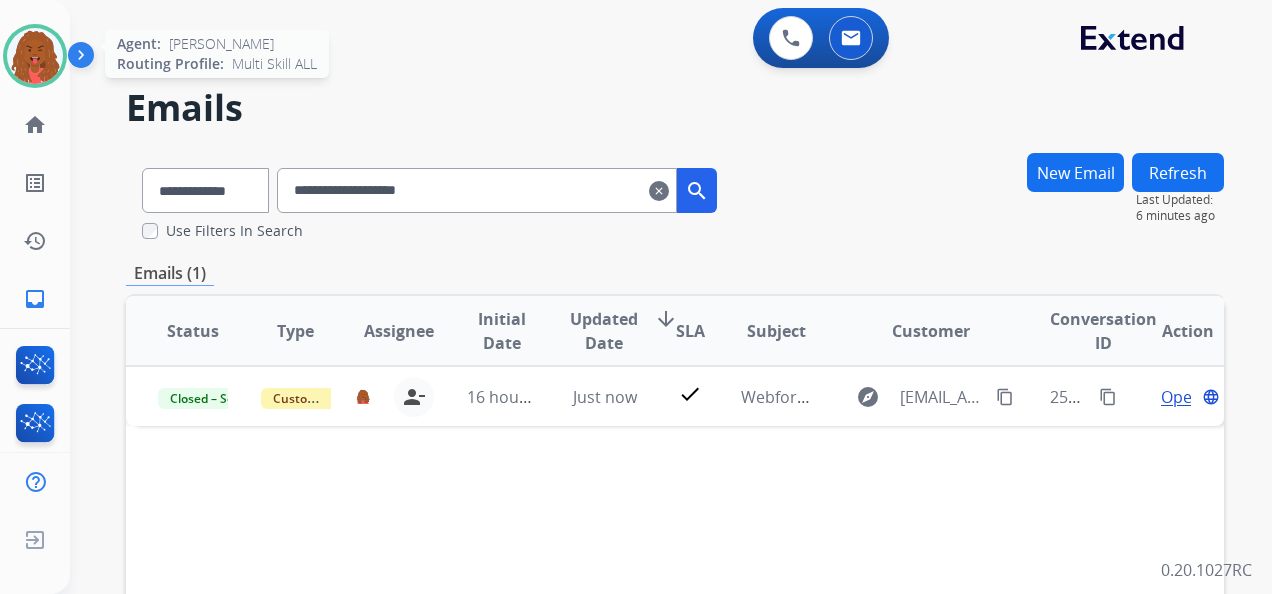 click at bounding box center (35, 56) 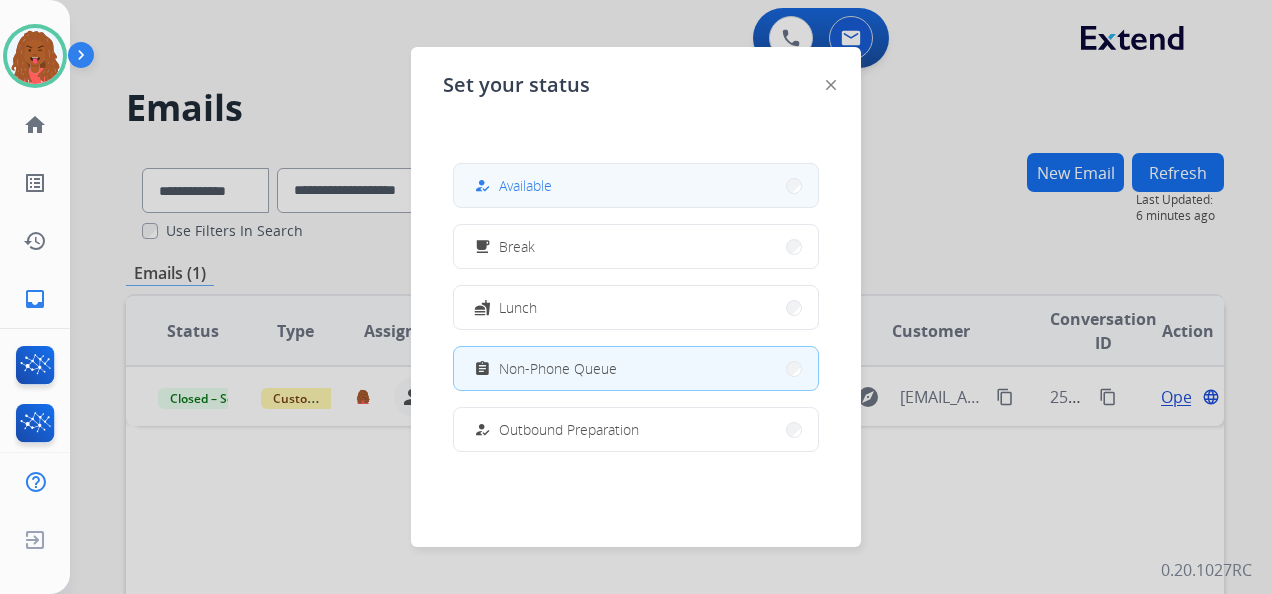 click on "Available" at bounding box center (525, 185) 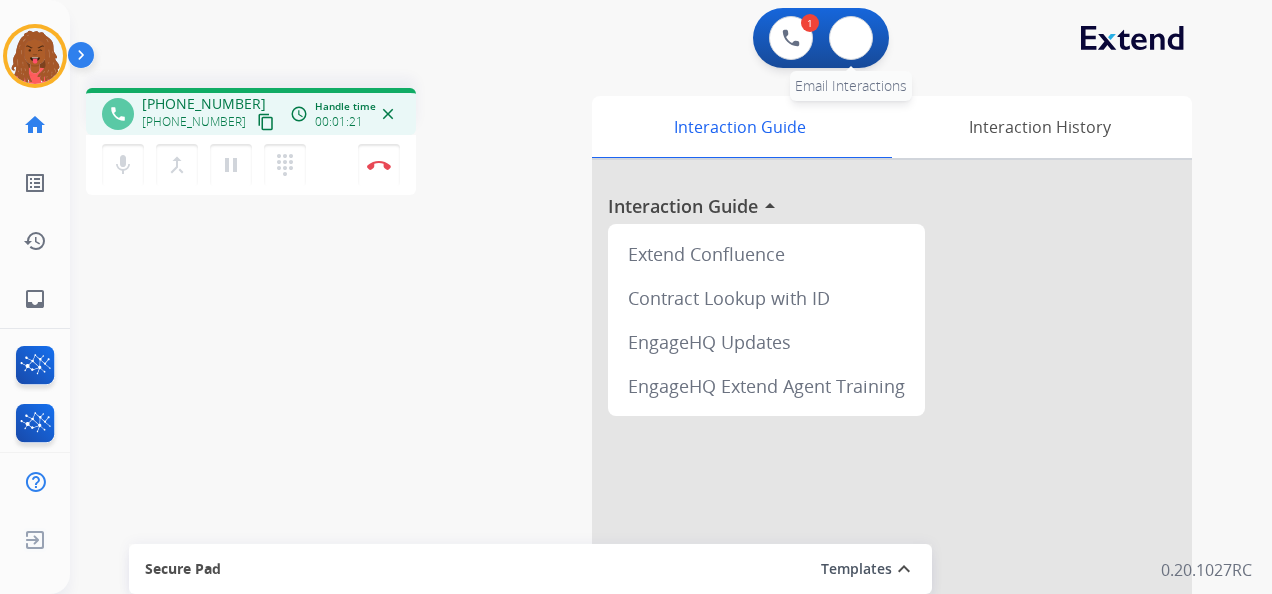 click on "0  Email Interactions" at bounding box center (851, 38) 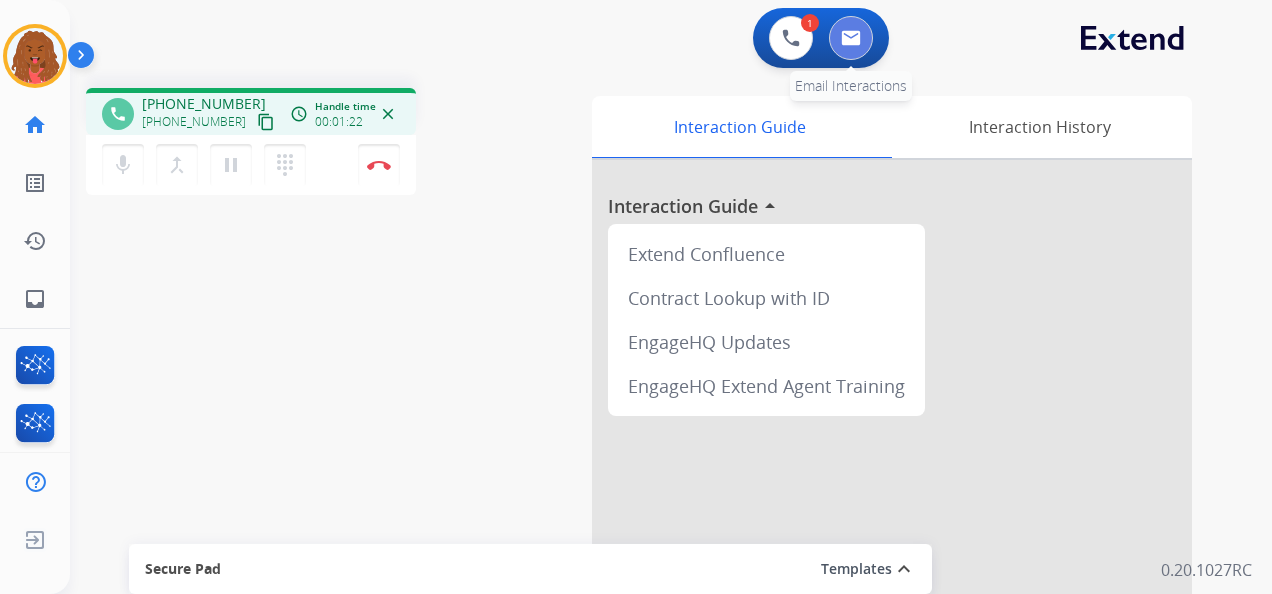 click at bounding box center (851, 38) 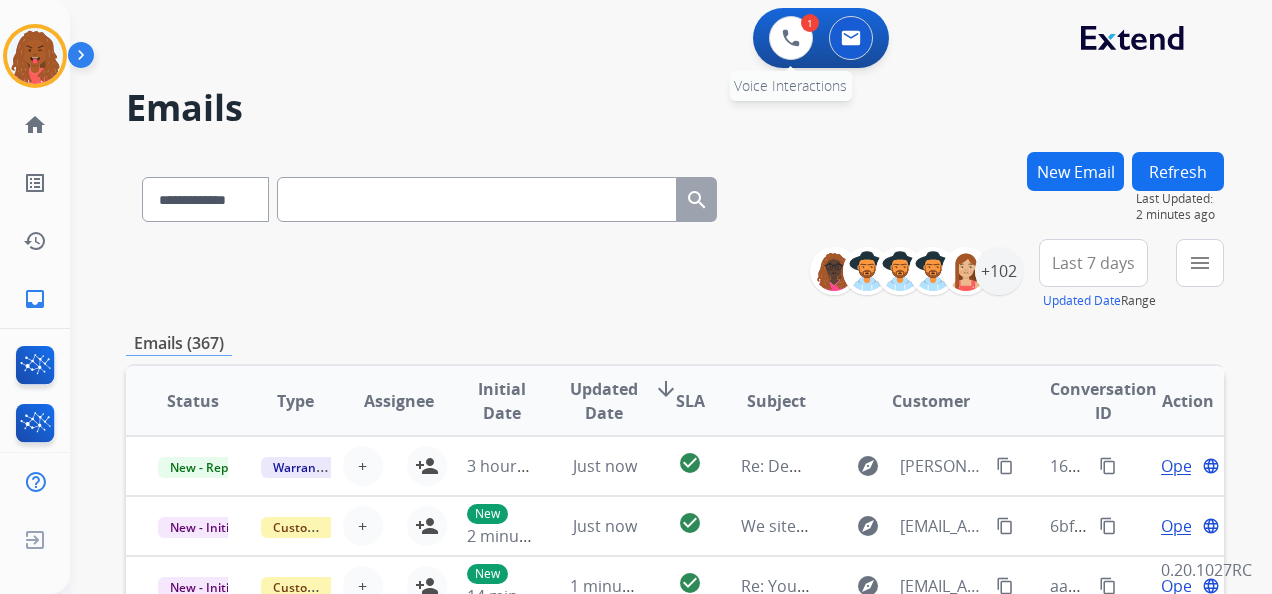 click on "1 Voice Interactions" at bounding box center (791, 38) 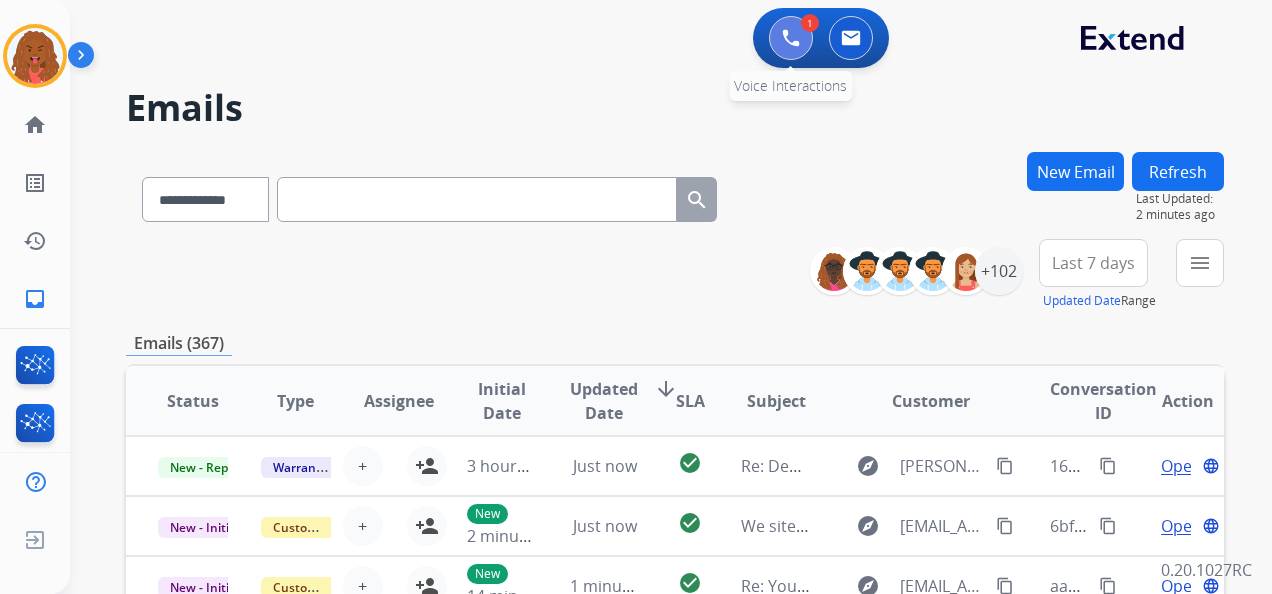 click at bounding box center (791, 38) 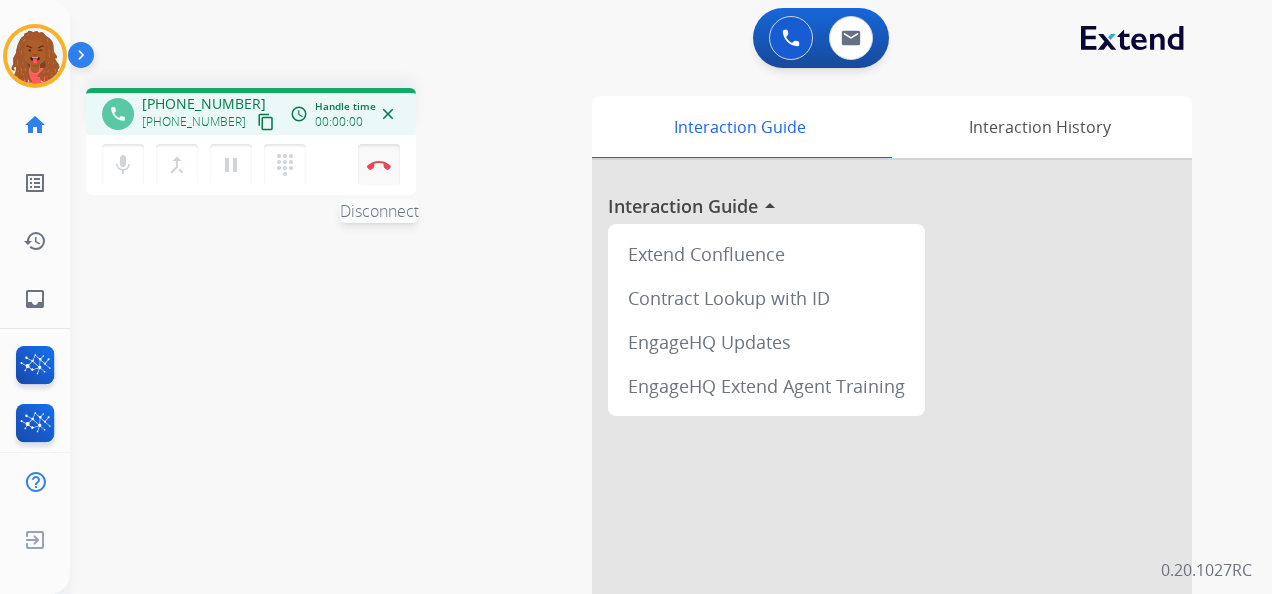 click at bounding box center [379, 165] 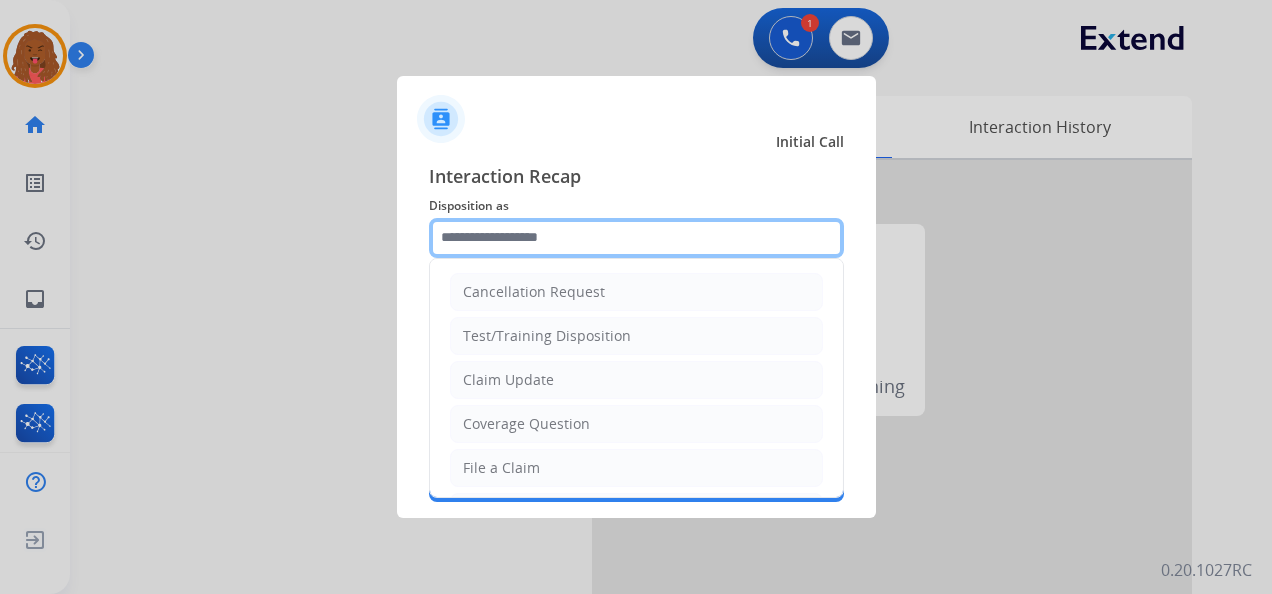 click 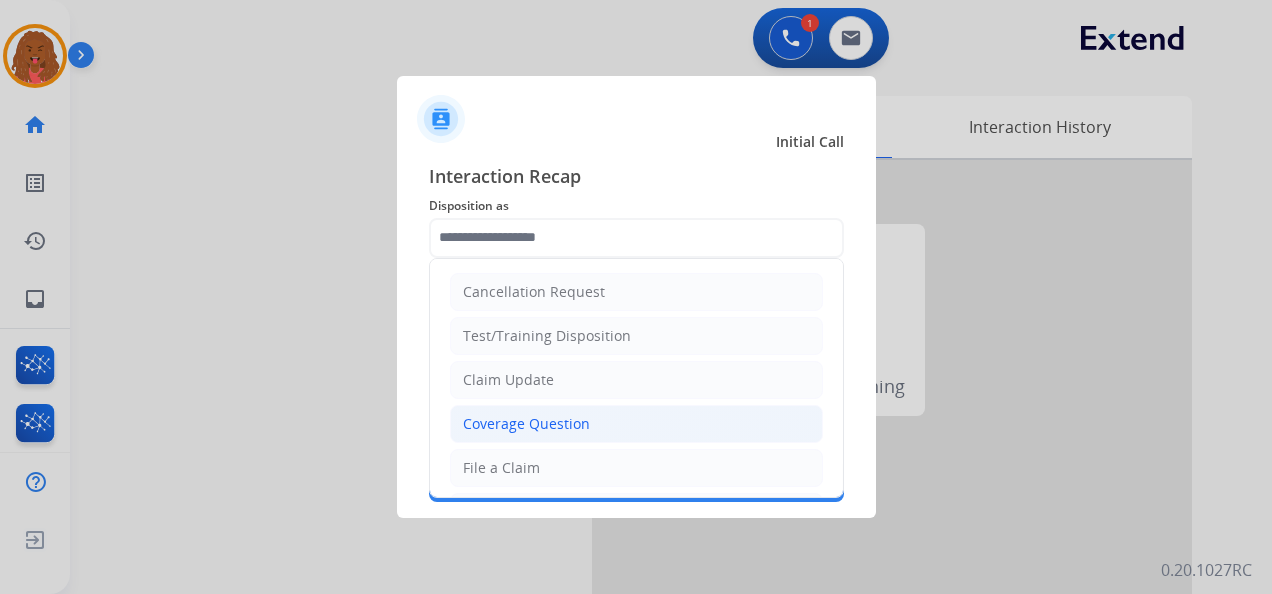 click on "Coverage Question" 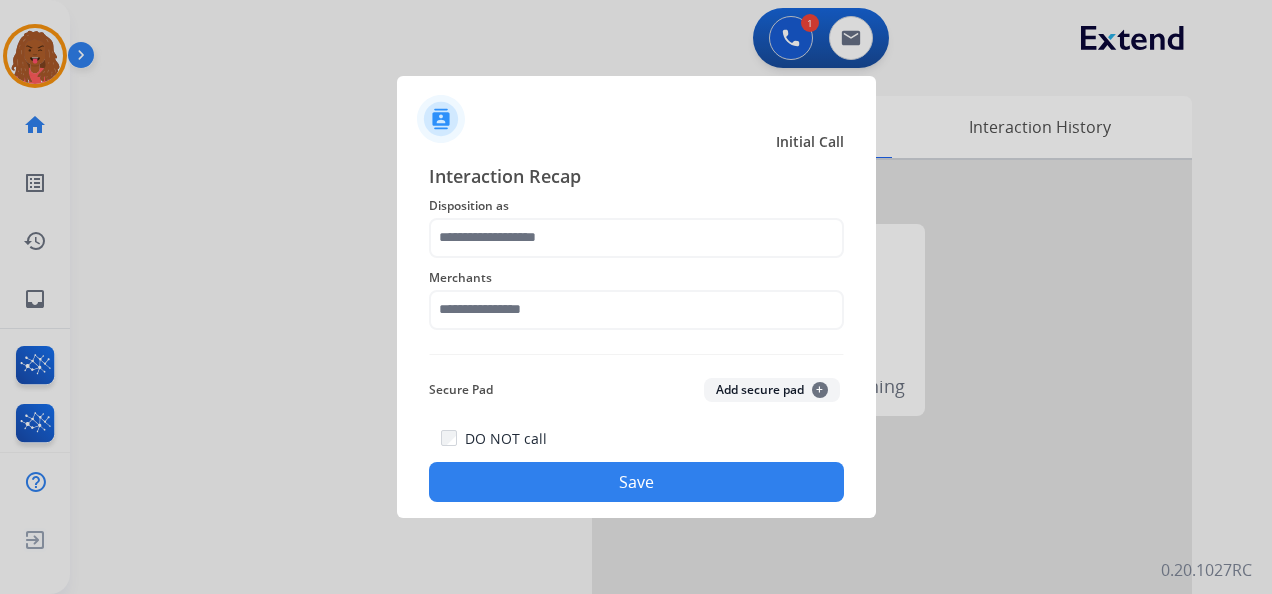 type on "**********" 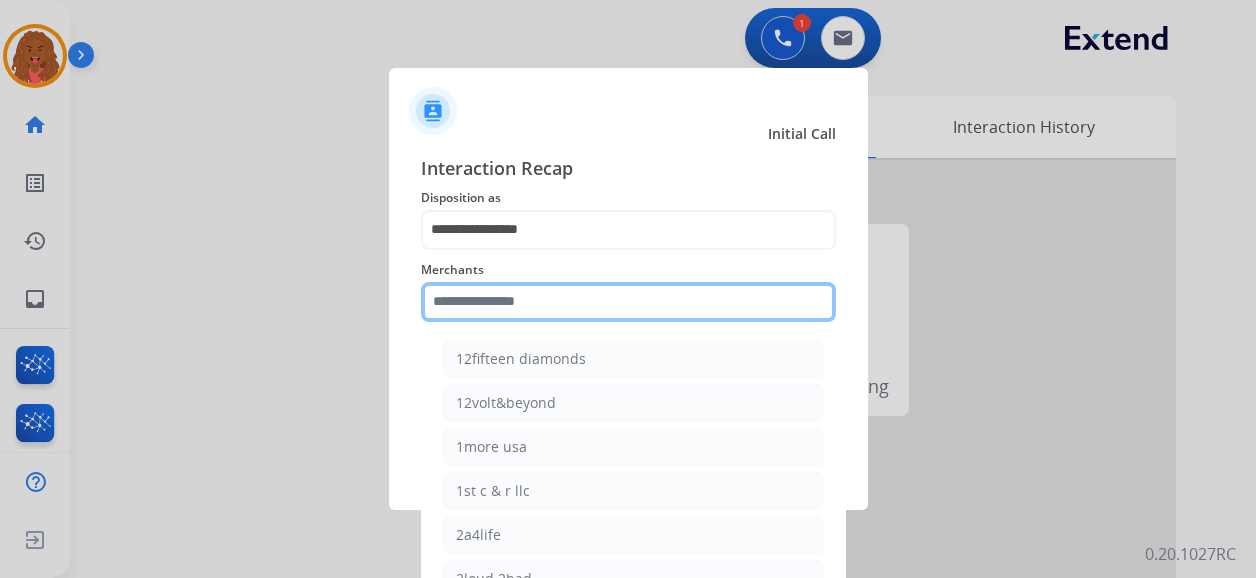 click 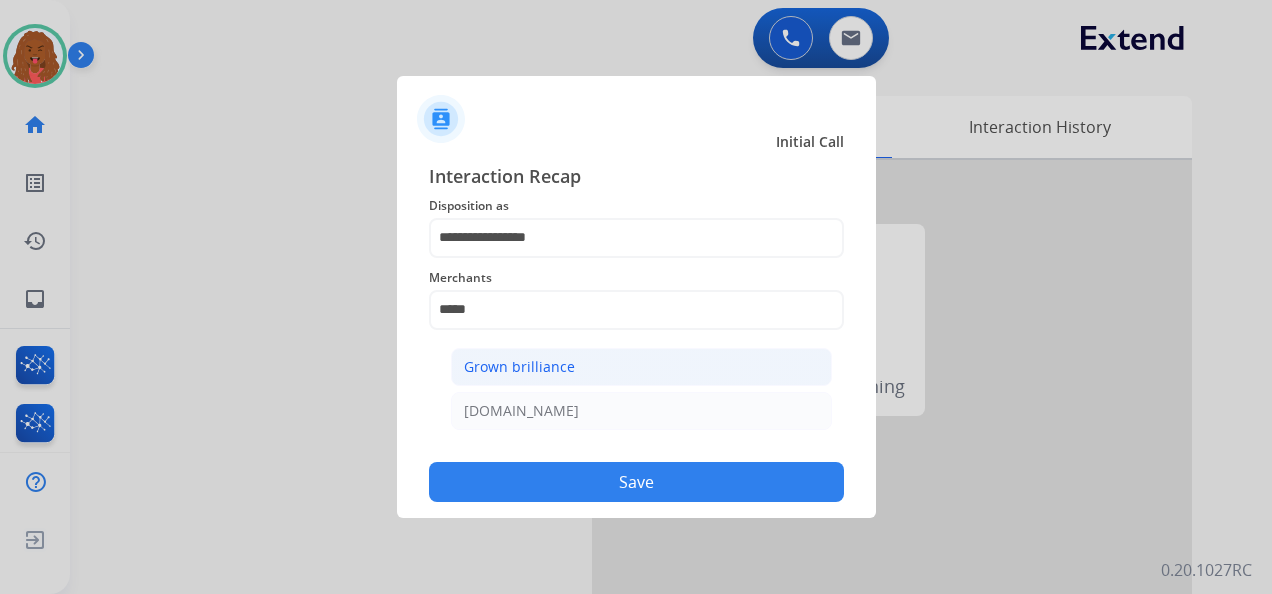 click on "Grown brilliance" 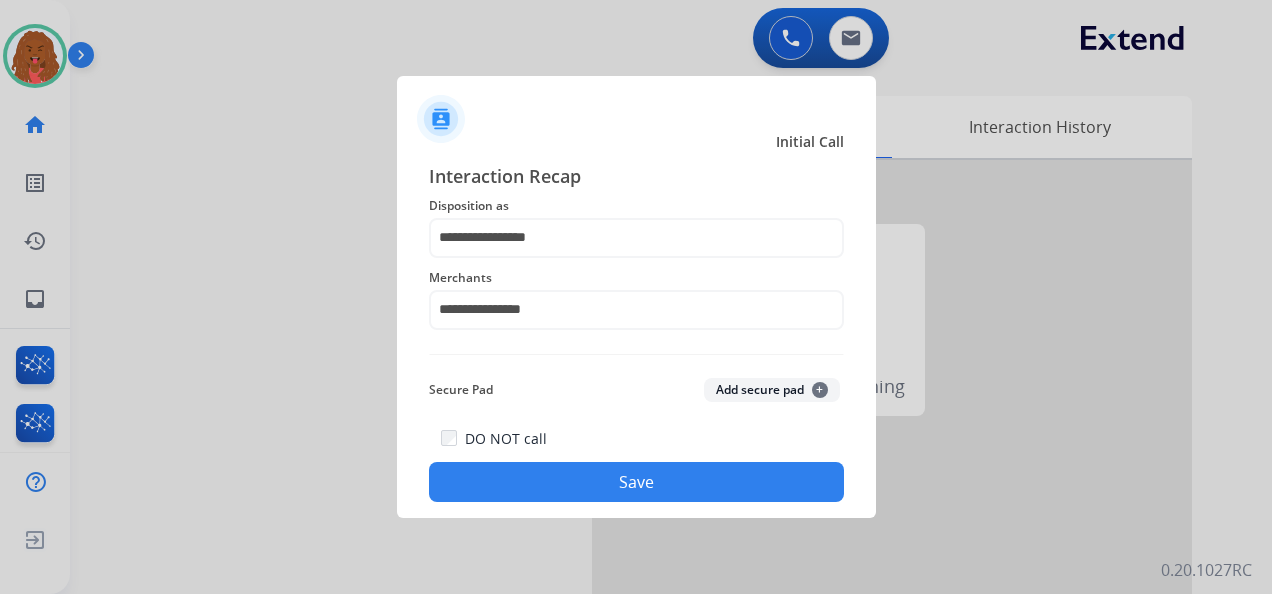 click on "Save" 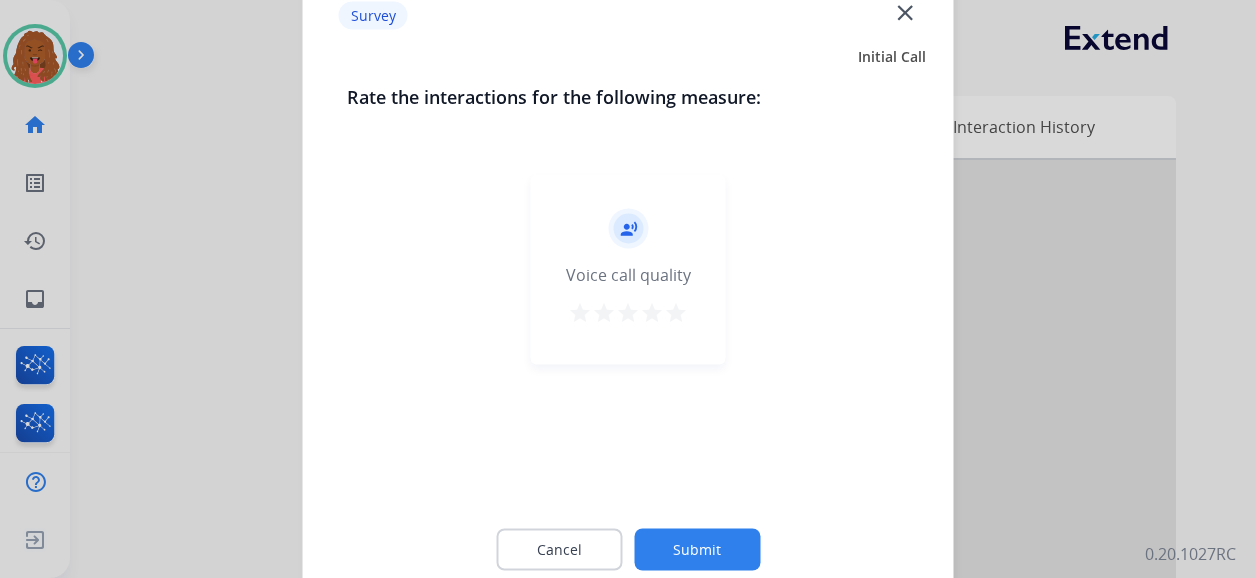 click on "Submit" 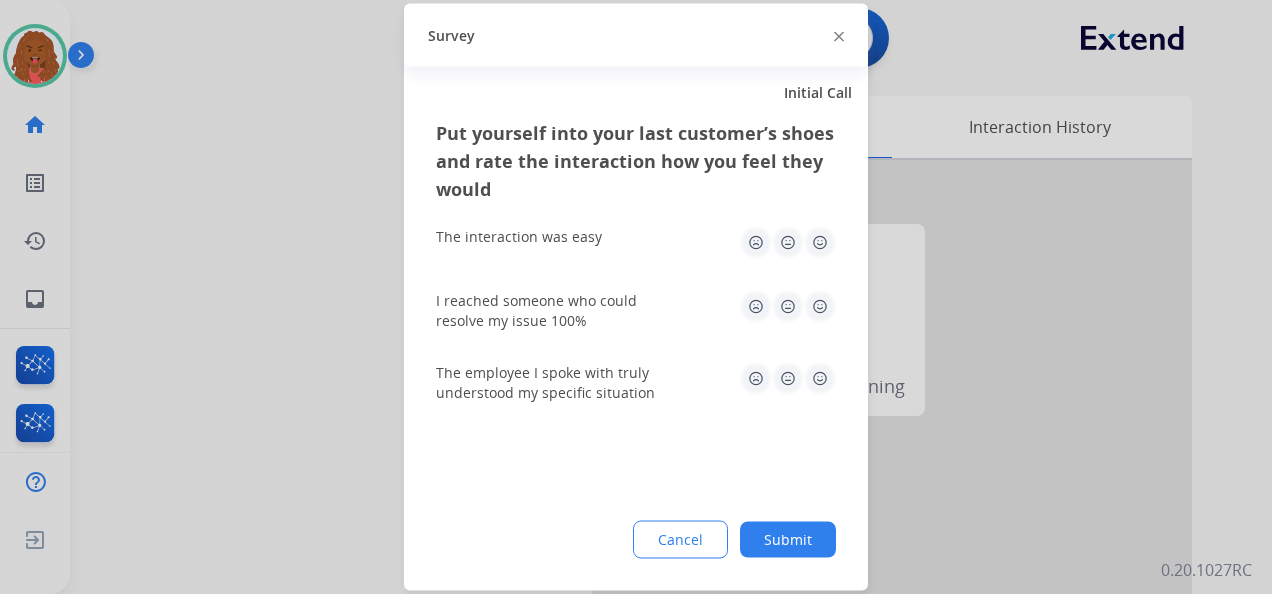 click on "Submit" 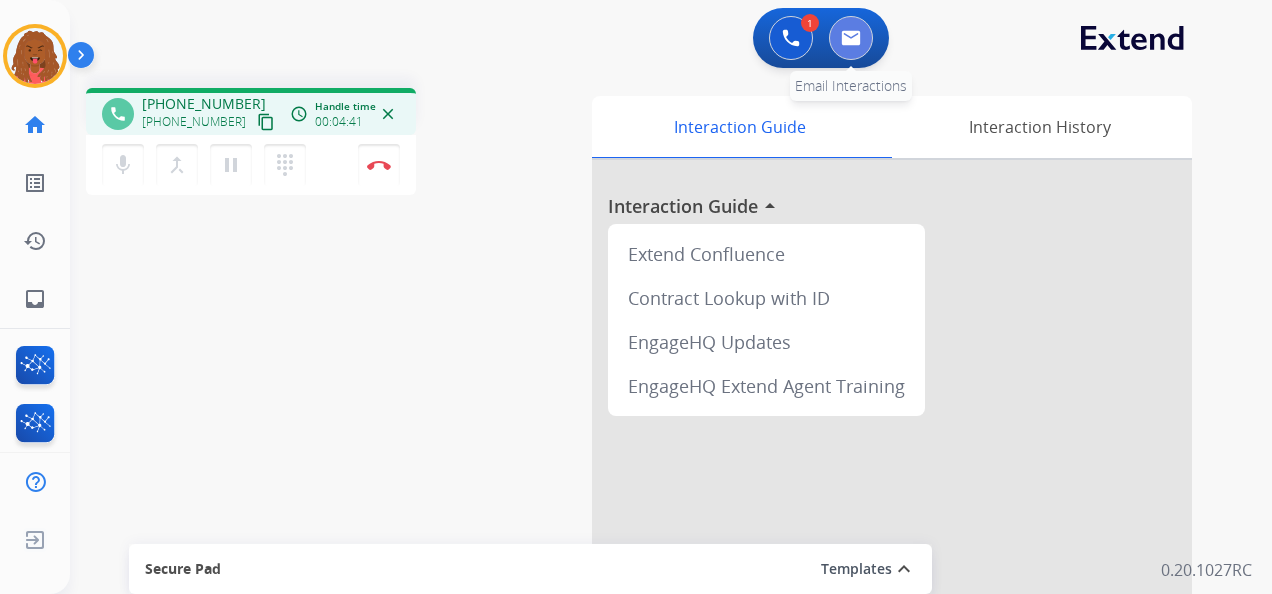 click at bounding box center [851, 38] 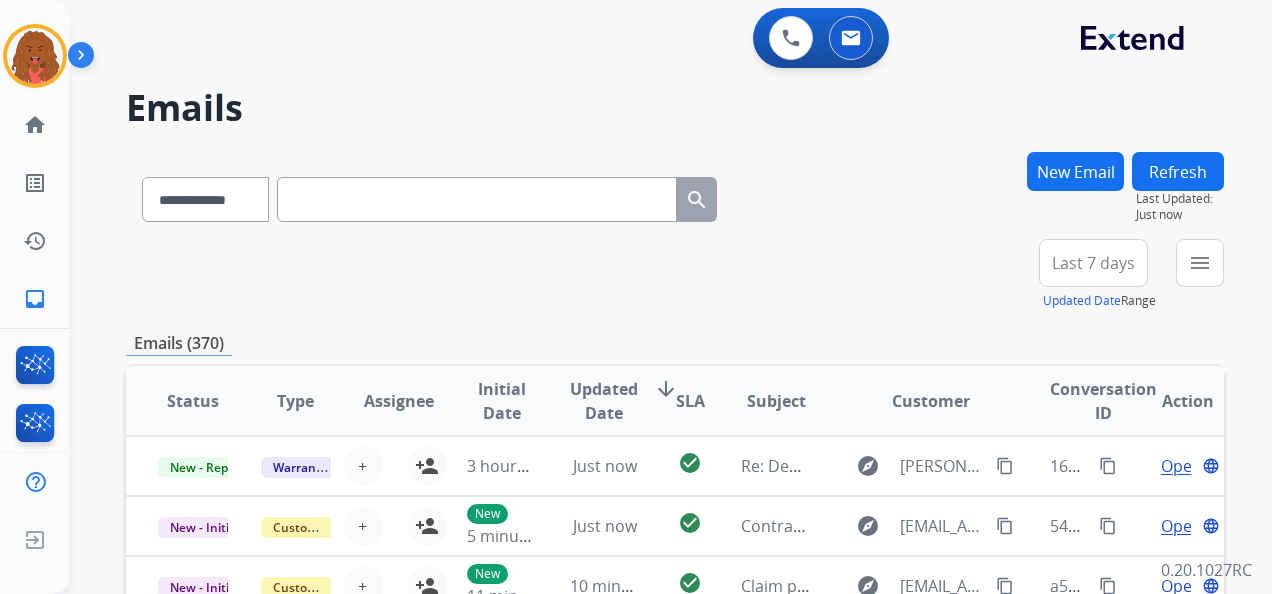 click on "New Email" at bounding box center [1075, 171] 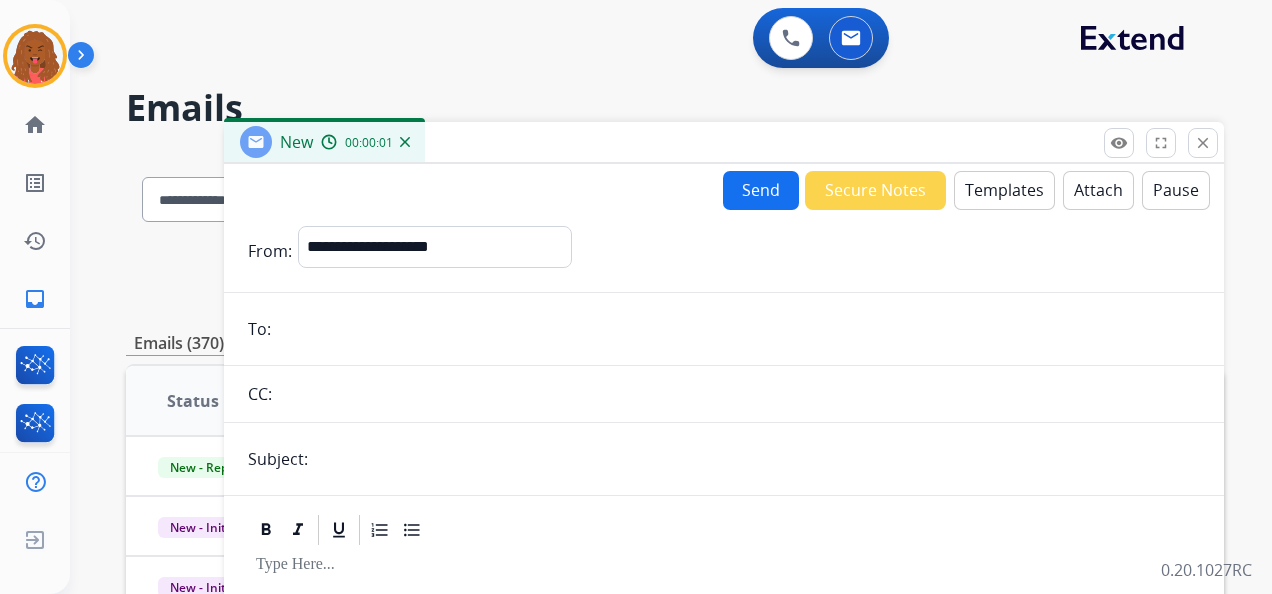 click on "Templates" at bounding box center (1004, 190) 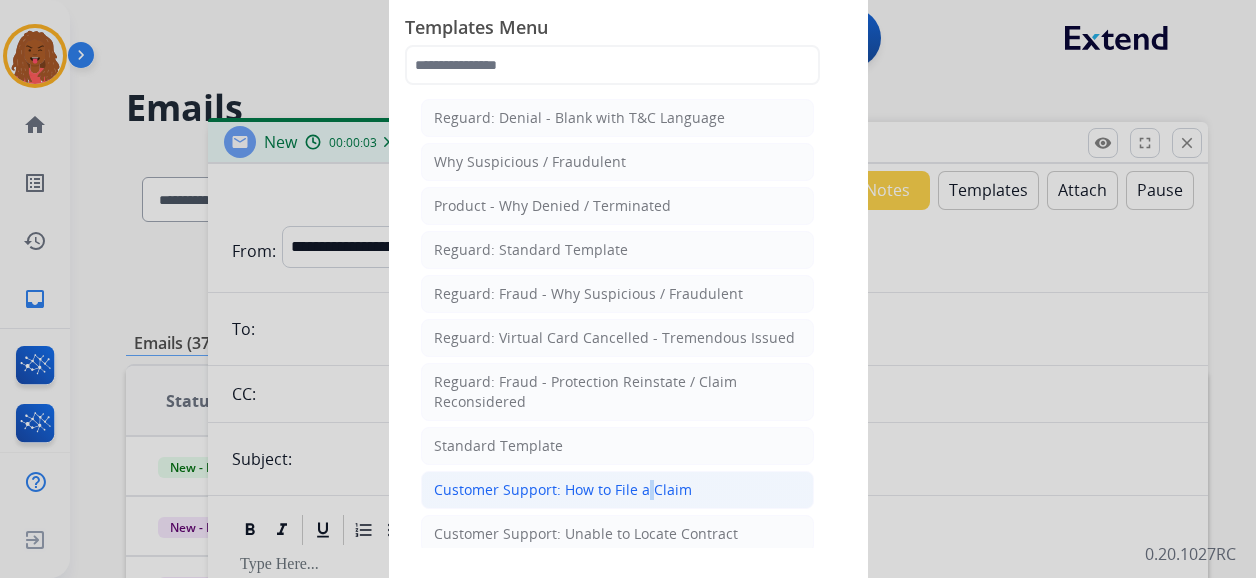 click on "Customer Support: How to File a Claim" 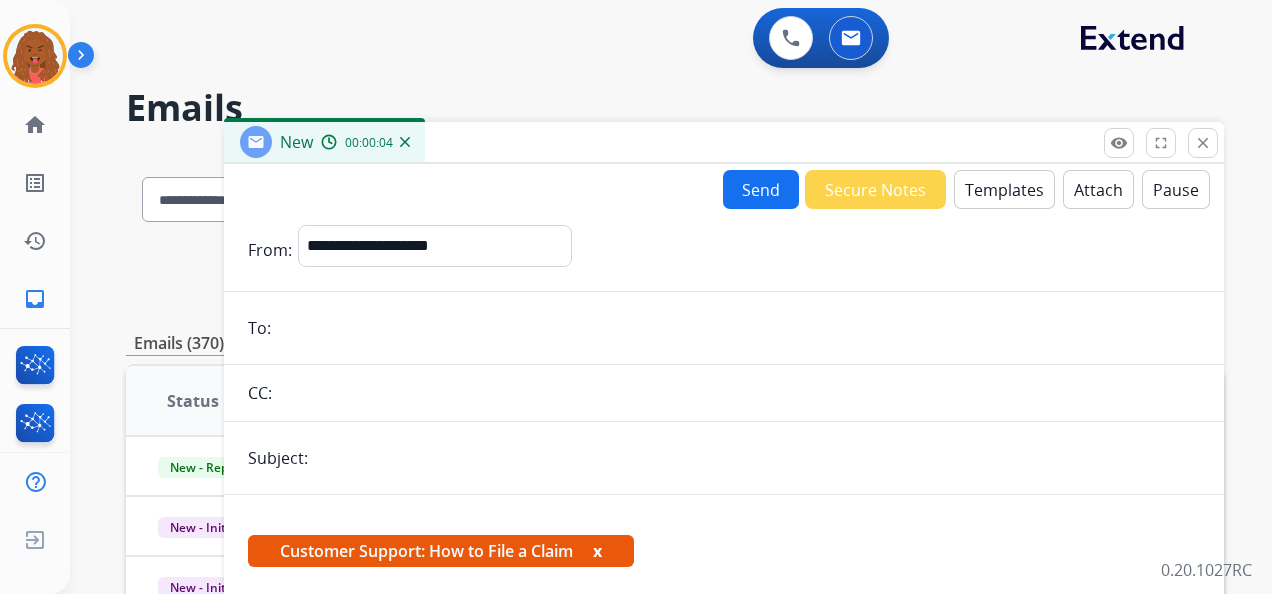 click at bounding box center (738, 328) 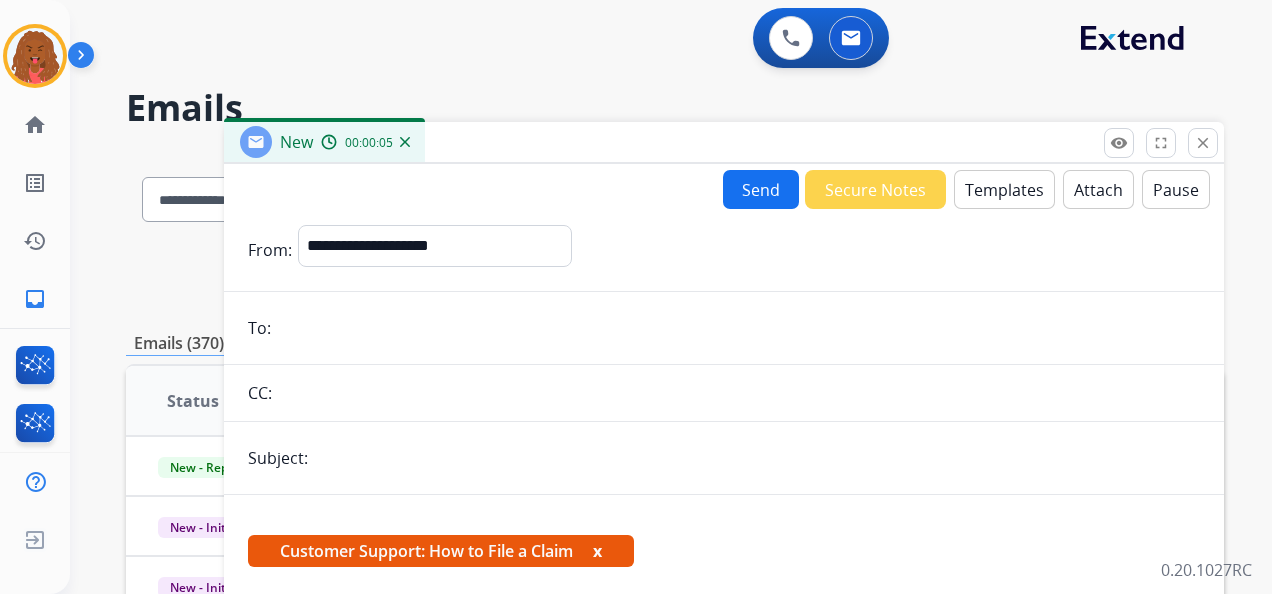 paste on "**********" 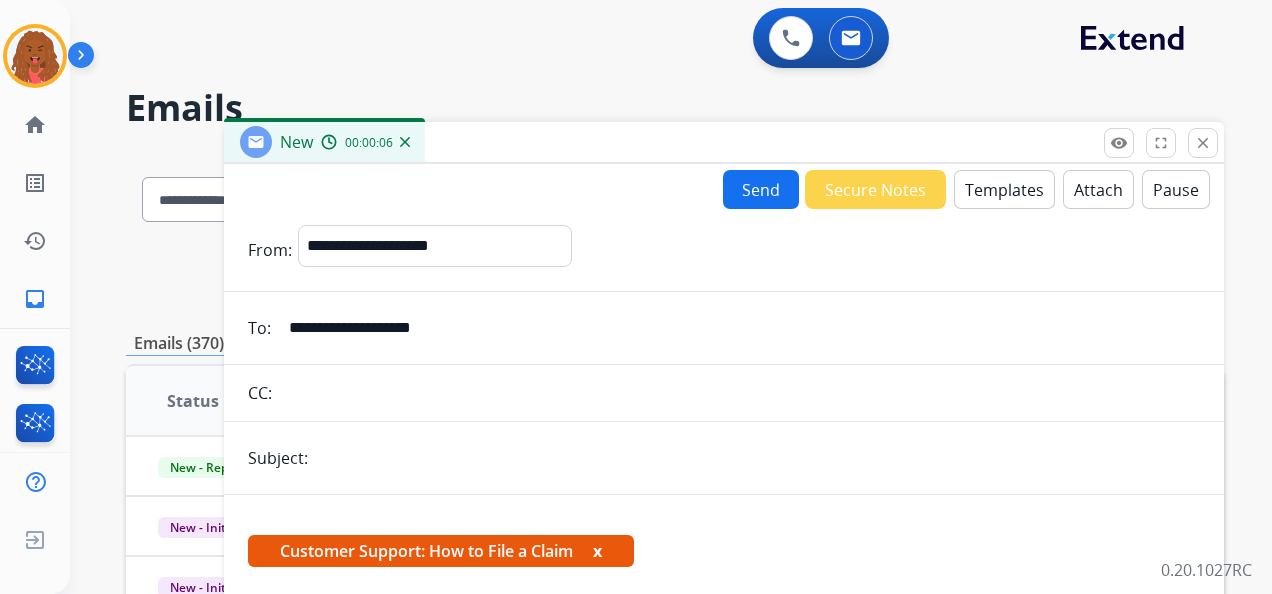 type on "**********" 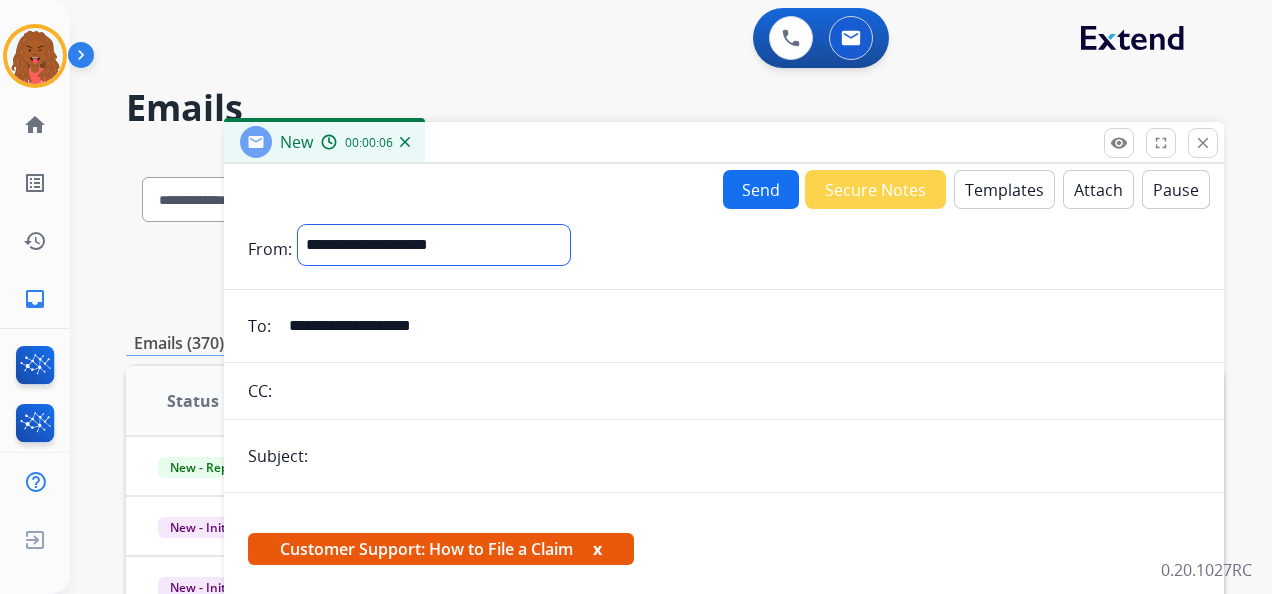 click on "**********" at bounding box center (434, 245) 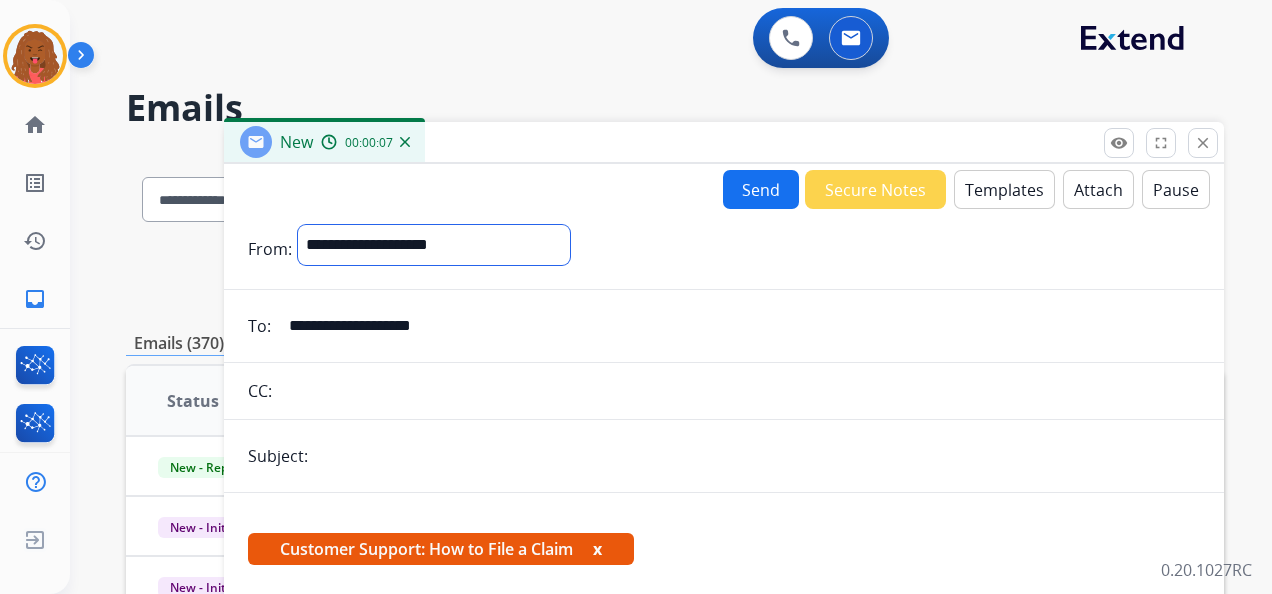 select on "**********" 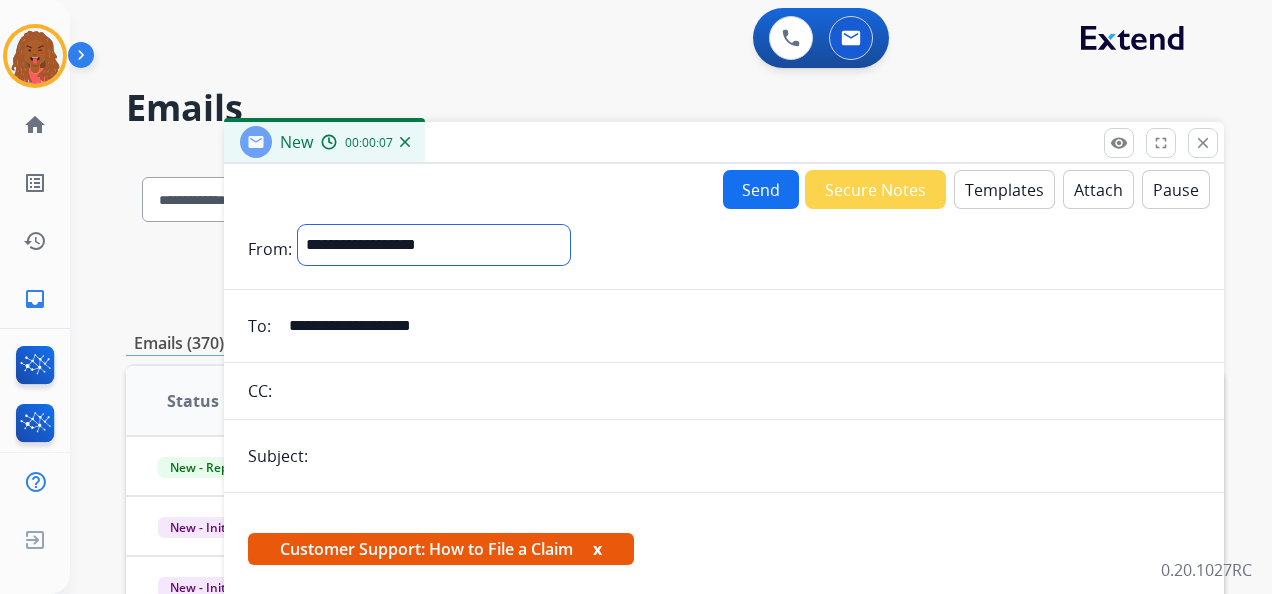 click on "**********" at bounding box center (434, 245) 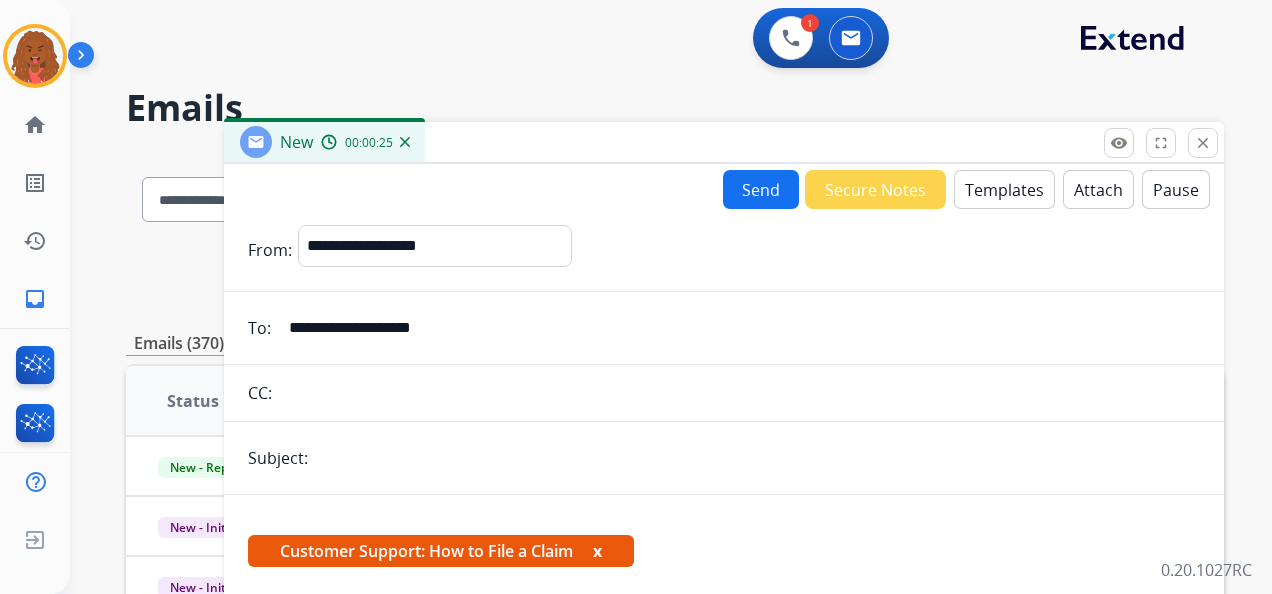drag, startPoint x: 461, startPoint y: 460, endPoint x: 450, endPoint y: 466, distance: 12.529964 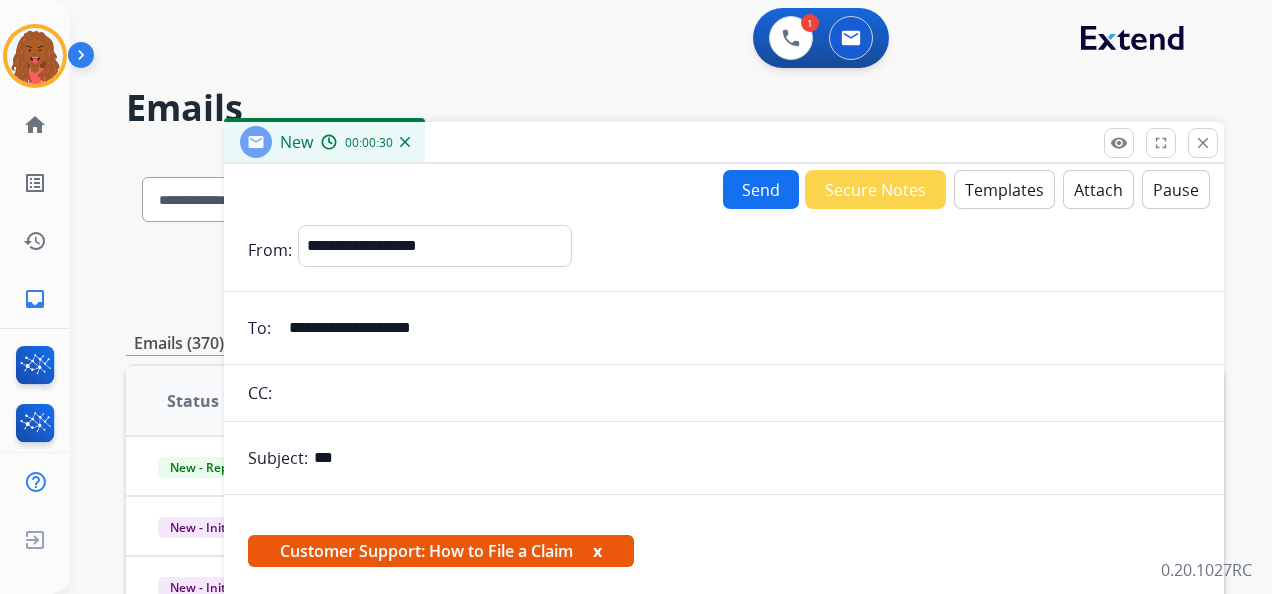 type on "**********" 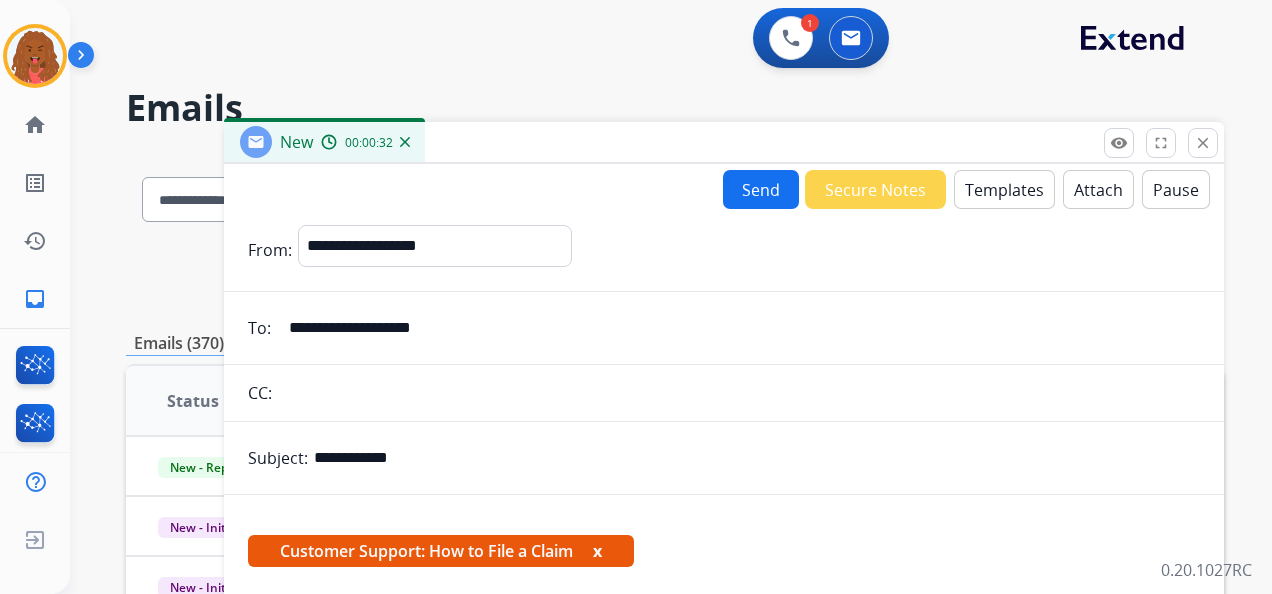 click on "Templates" at bounding box center (1004, 189) 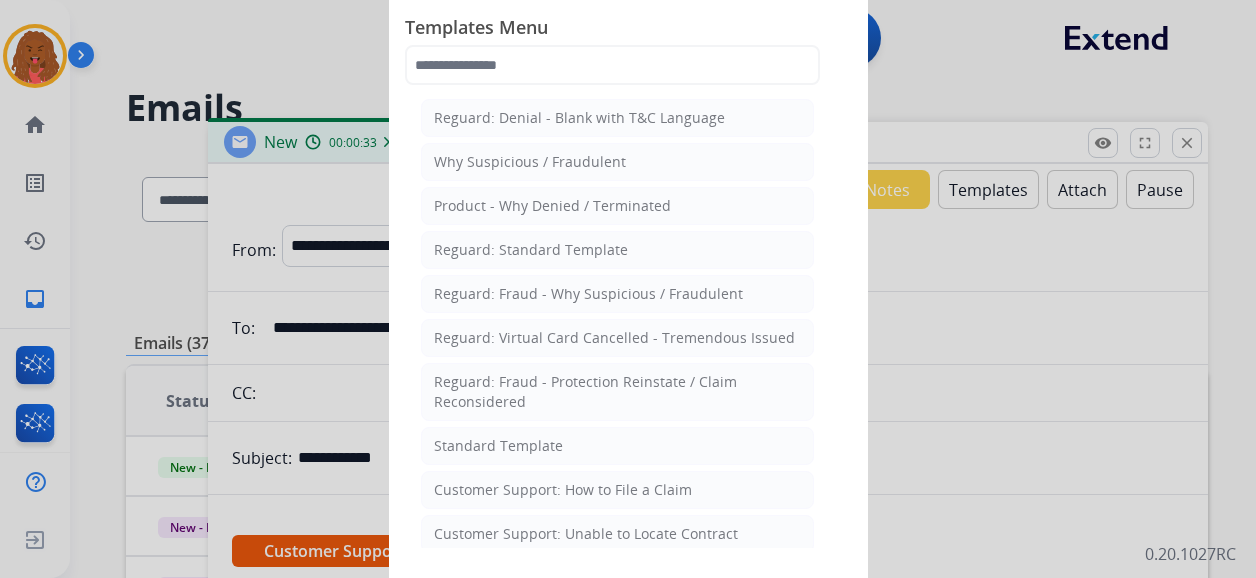 drag, startPoint x: 1100, startPoint y: 306, endPoint x: 1105, endPoint y: 281, distance: 25.495098 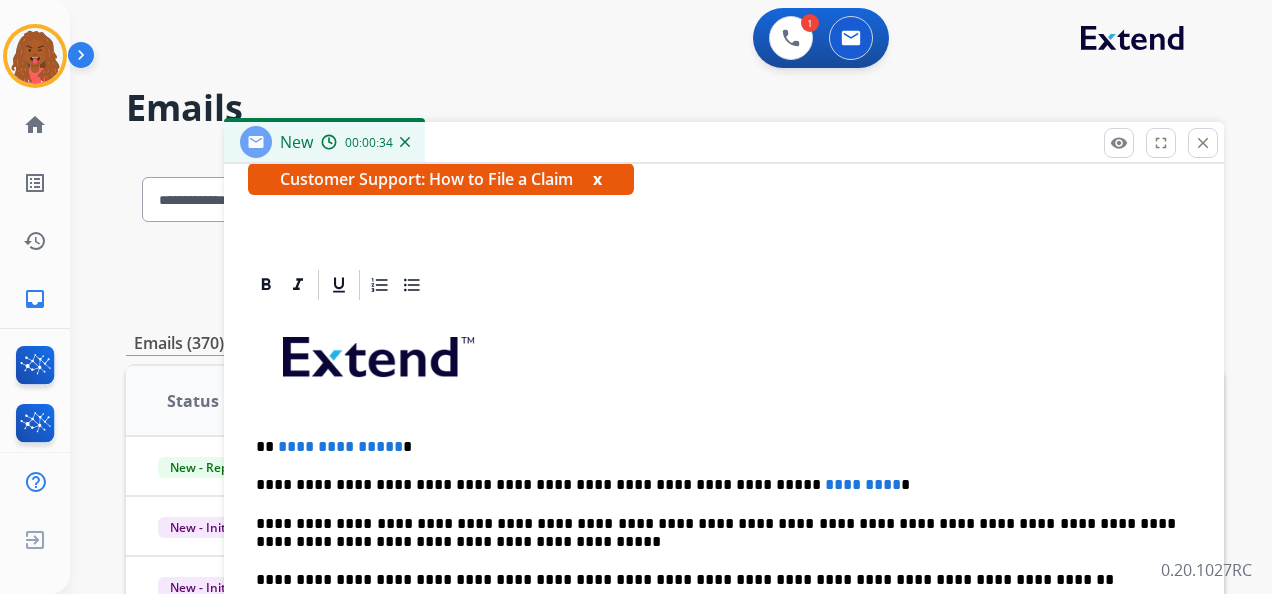 scroll, scrollTop: 383, scrollLeft: 0, axis: vertical 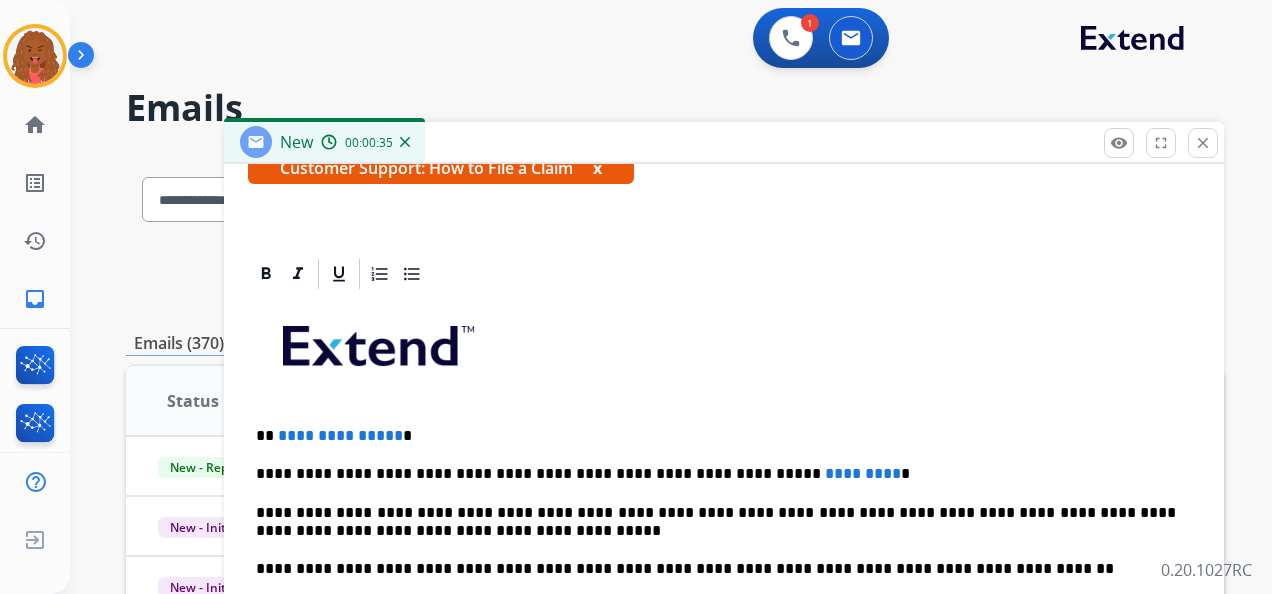 drag, startPoint x: 386, startPoint y: 434, endPoint x: 458, endPoint y: 424, distance: 72.691124 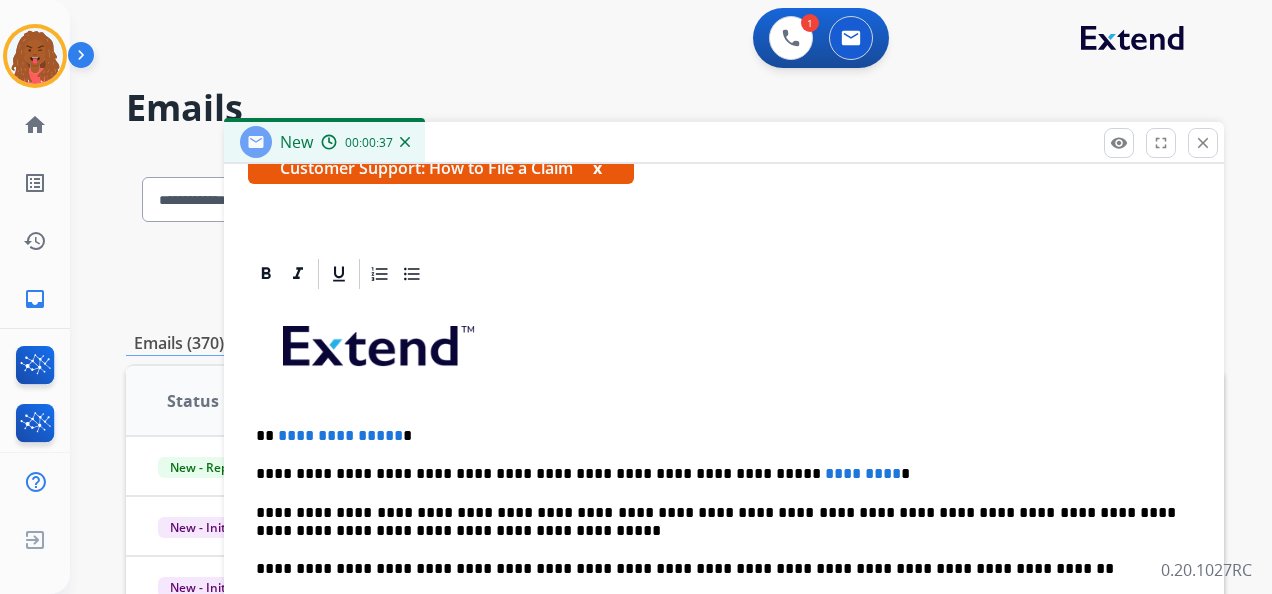 type 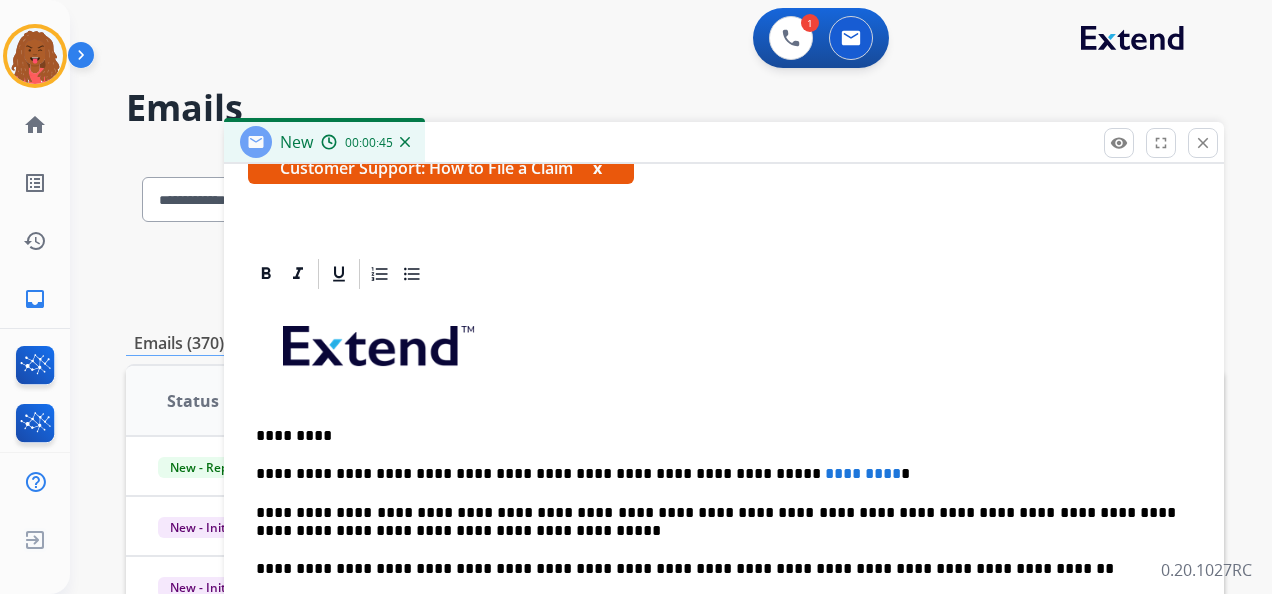 click on "**********" at bounding box center (724, 597) 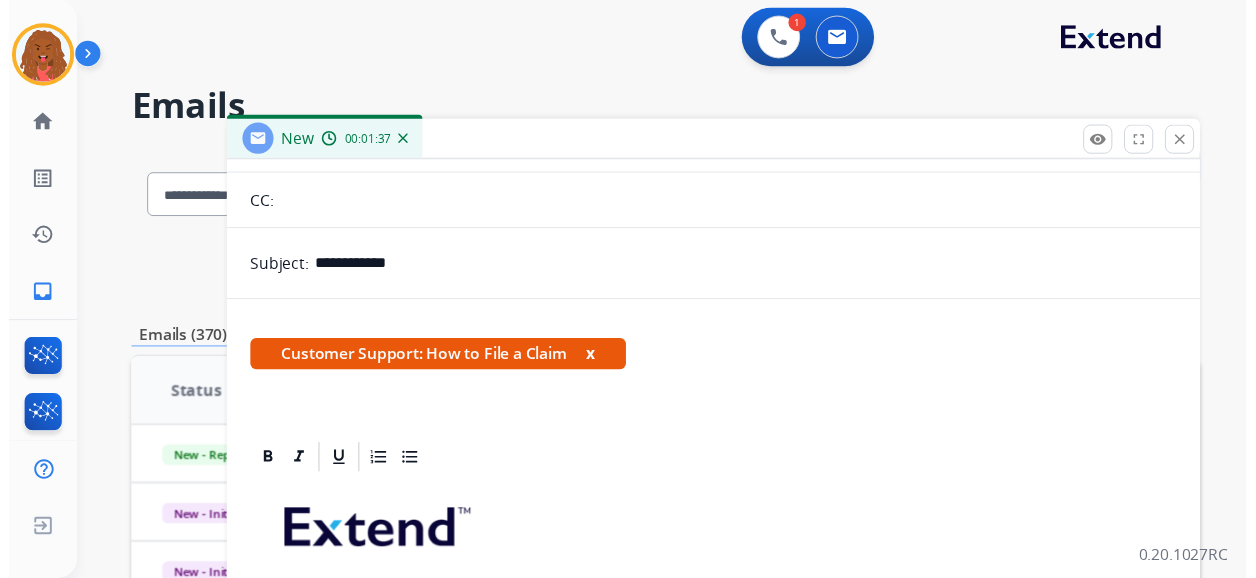 scroll, scrollTop: 0, scrollLeft: 0, axis: both 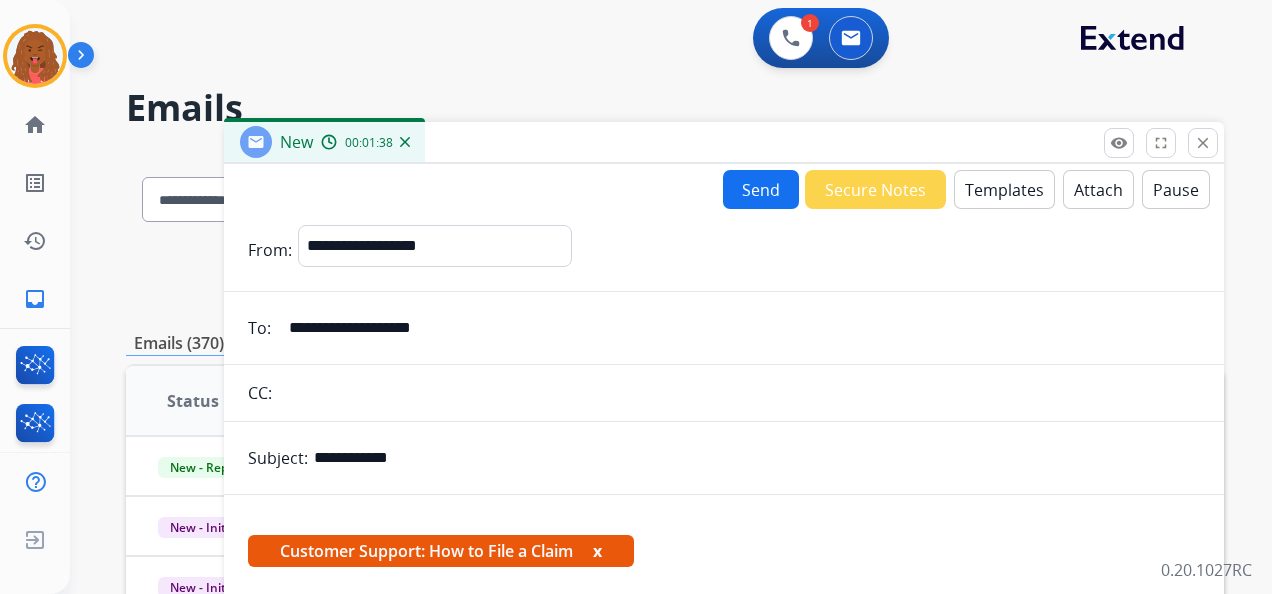 click on "Send  Secure Notes  Templates Attach  Pause" at bounding box center [966, 189] 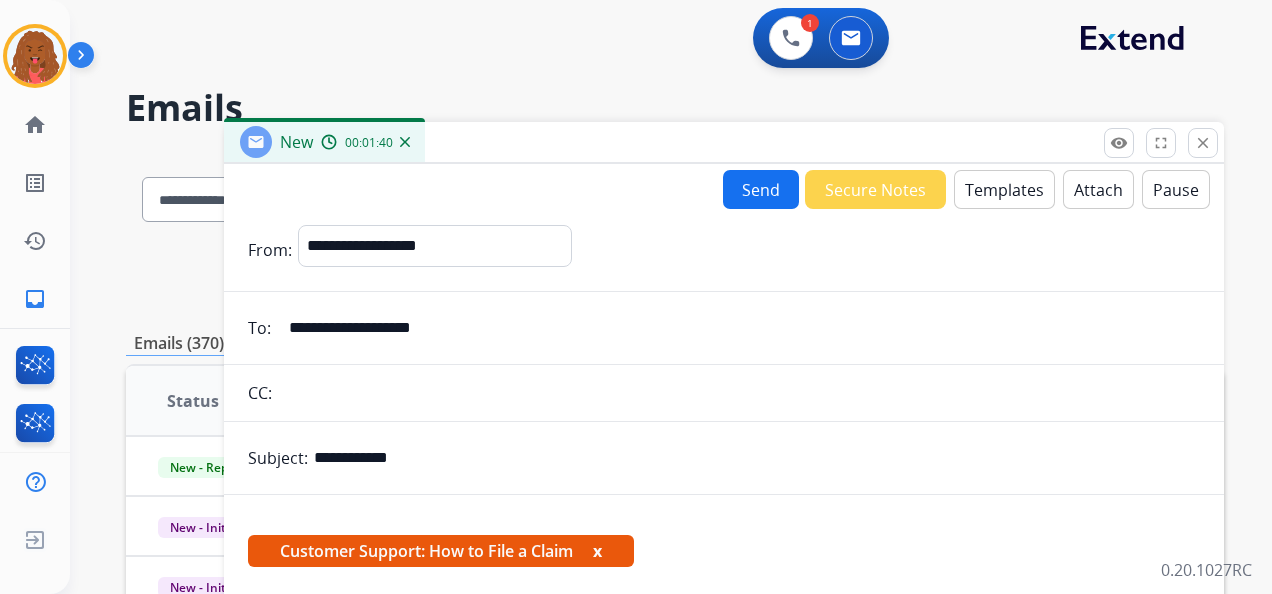 click on "Send" at bounding box center (761, 189) 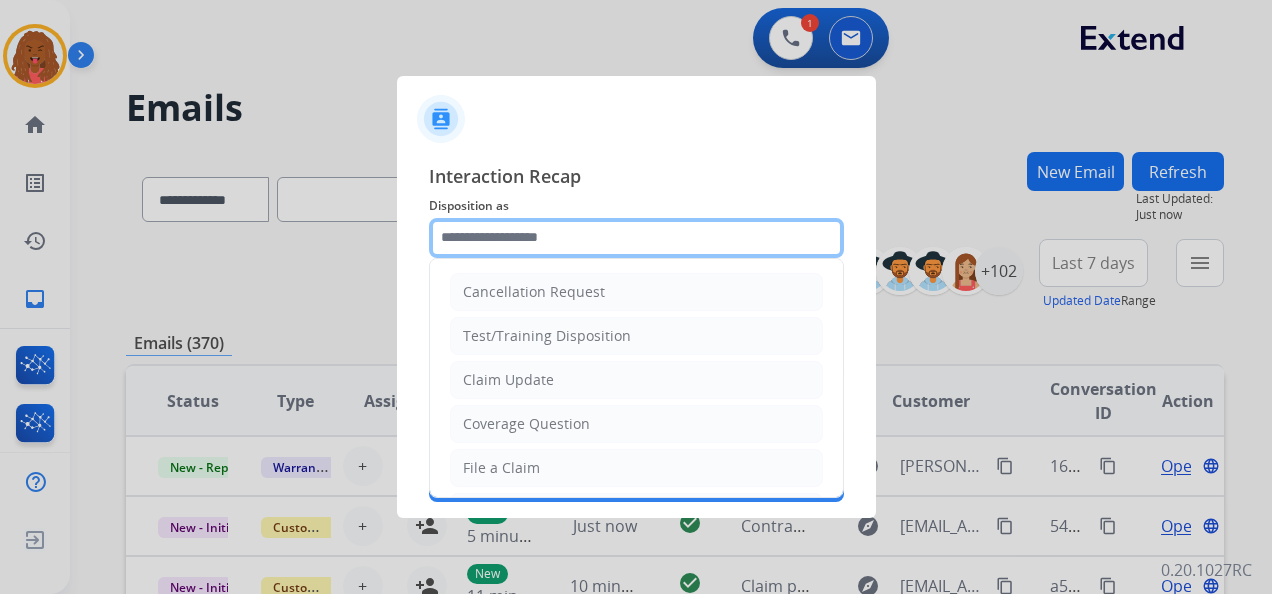 click 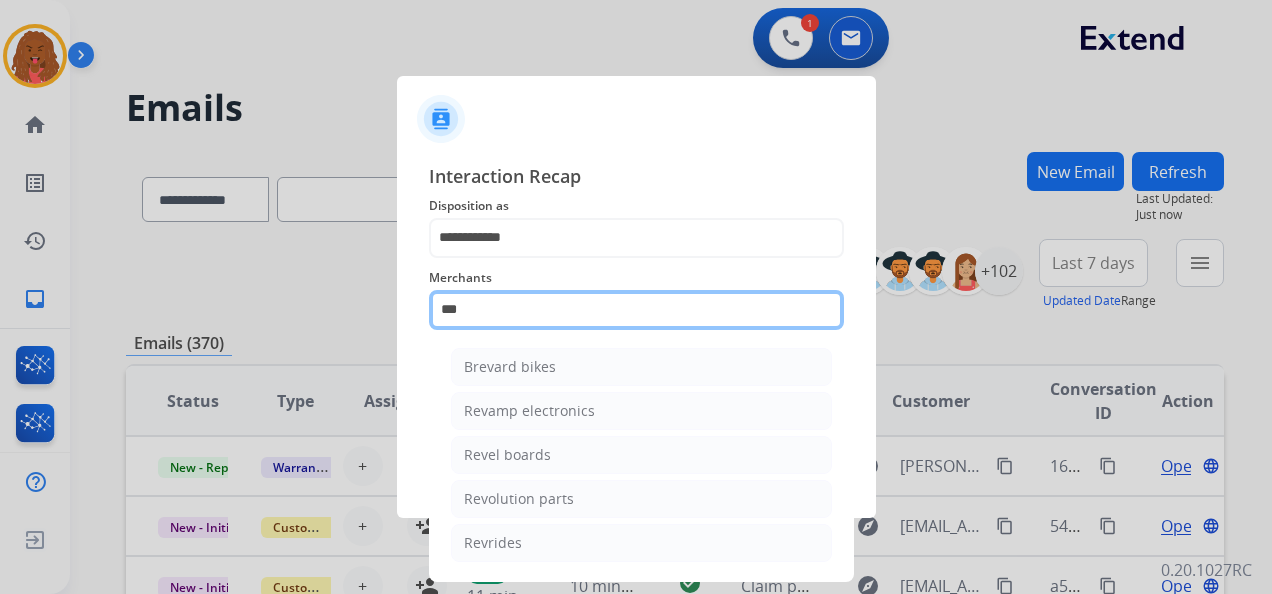 drag, startPoint x: 502, startPoint y: 308, endPoint x: 234, endPoint y: 336, distance: 269.4587 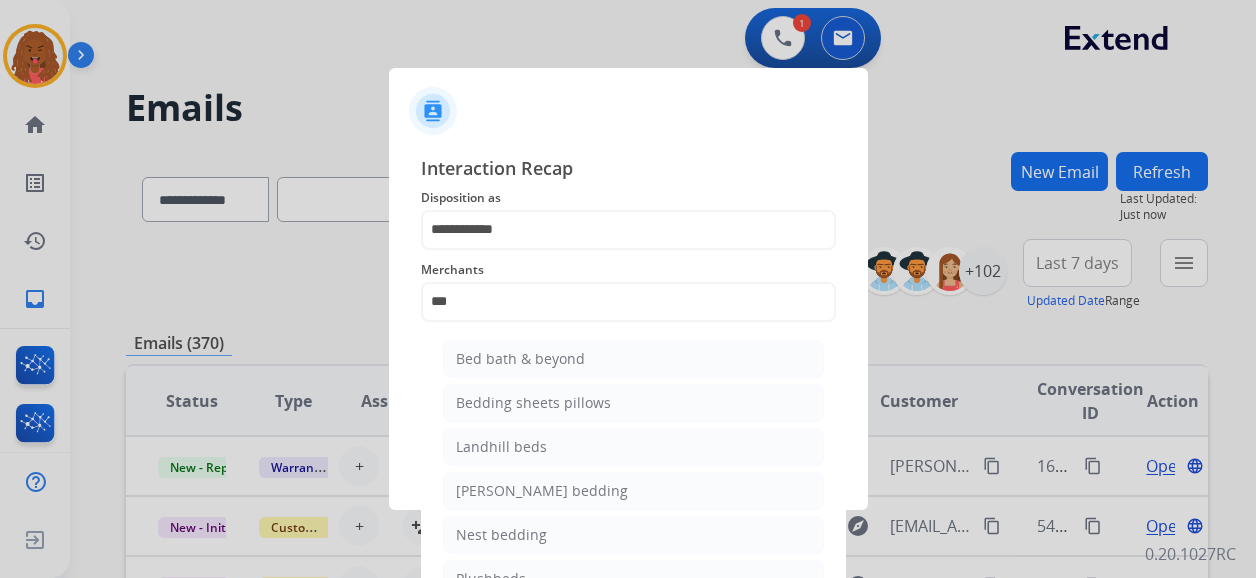 click on "Bed bath & beyond" 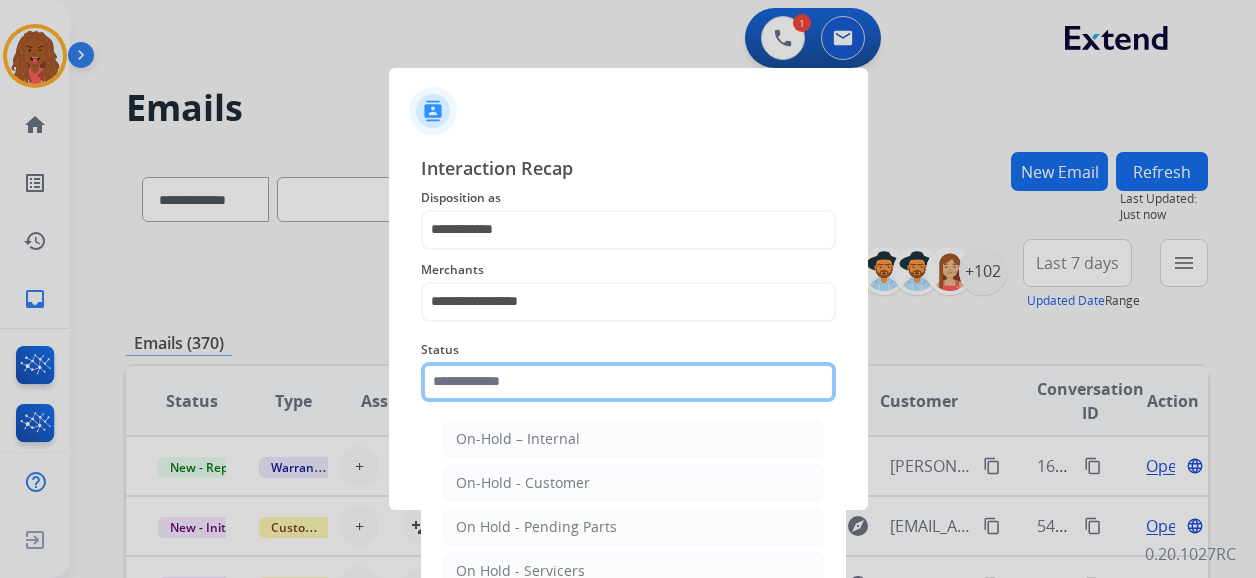 click 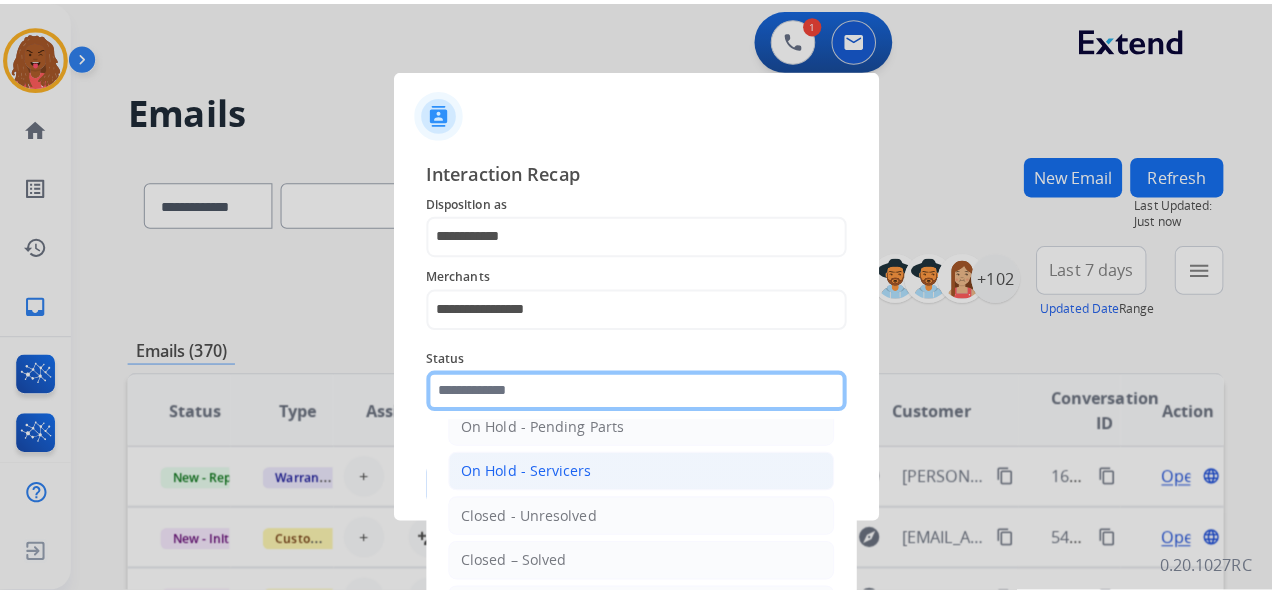 scroll, scrollTop: 114, scrollLeft: 0, axis: vertical 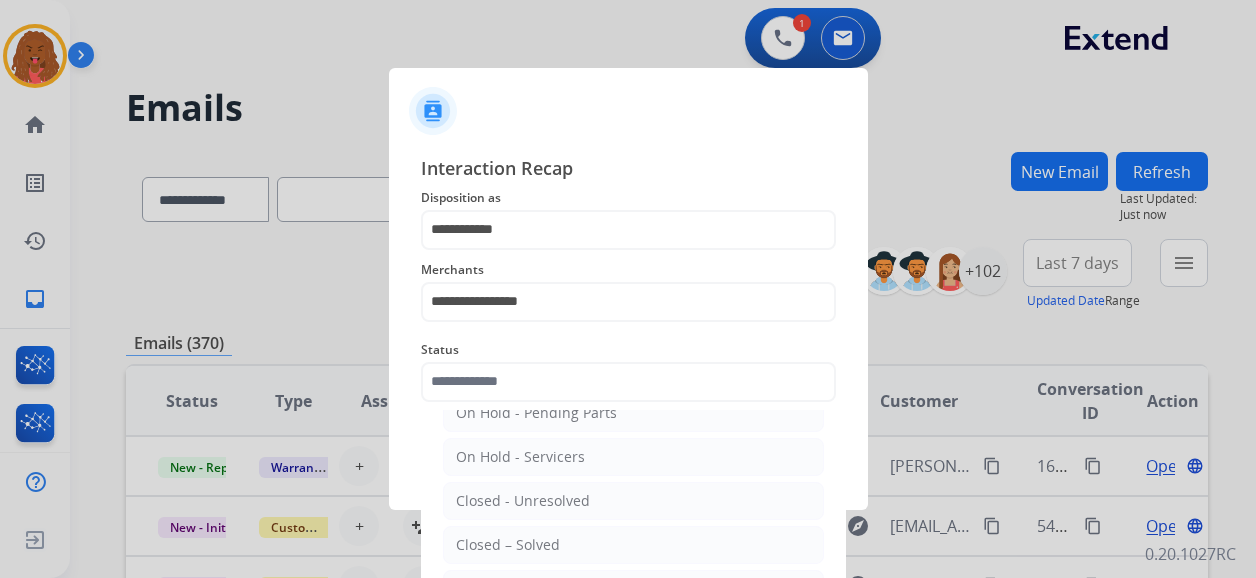 click on "Closed – Solved" 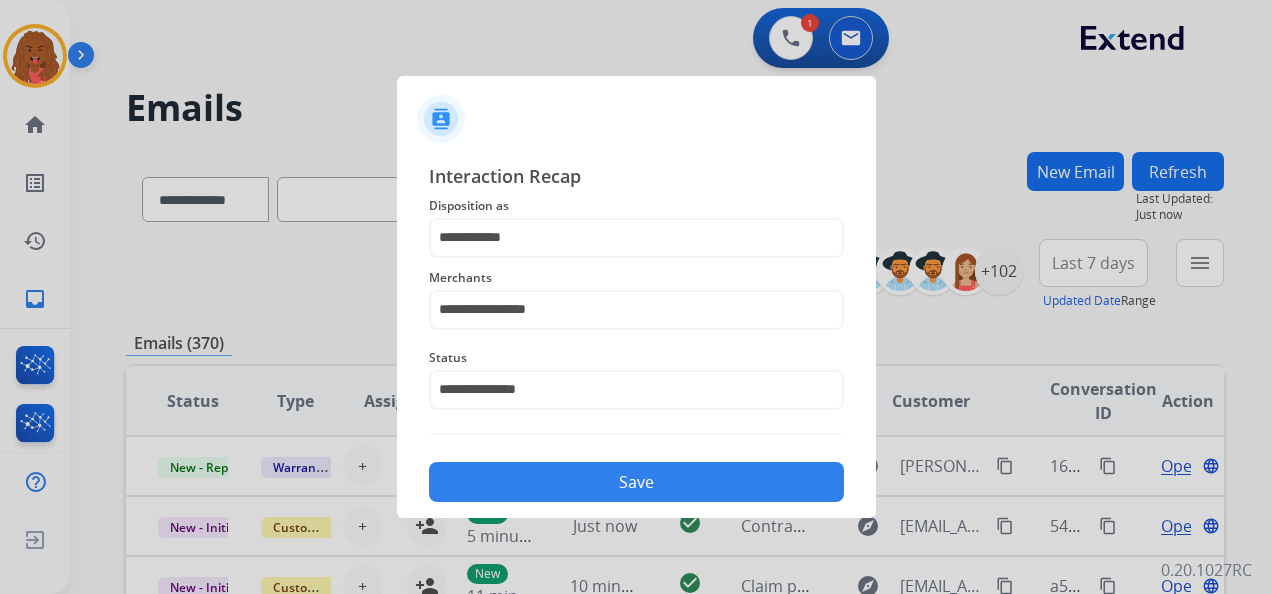 click on "Save" 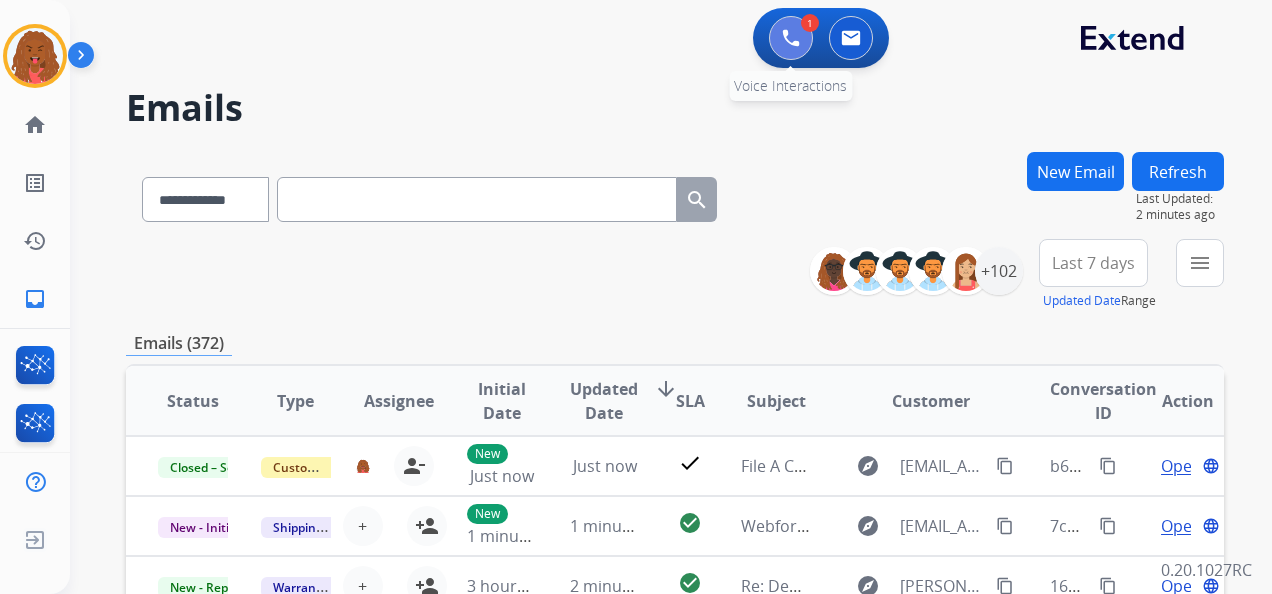 click at bounding box center (791, 38) 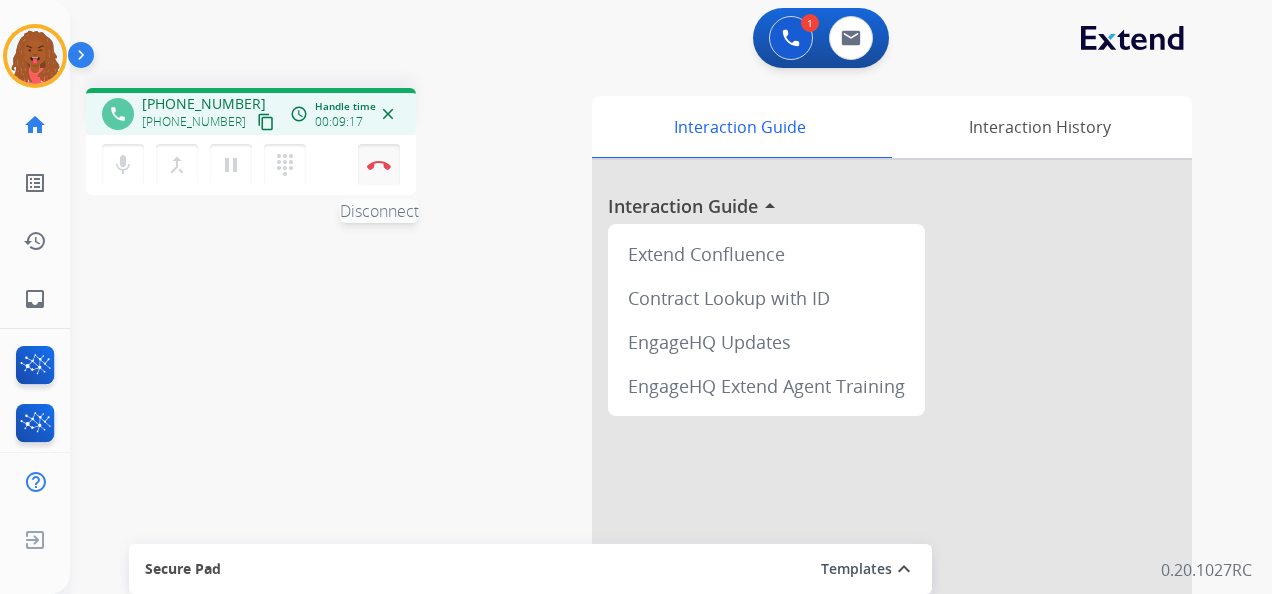 click on "Disconnect" at bounding box center [379, 165] 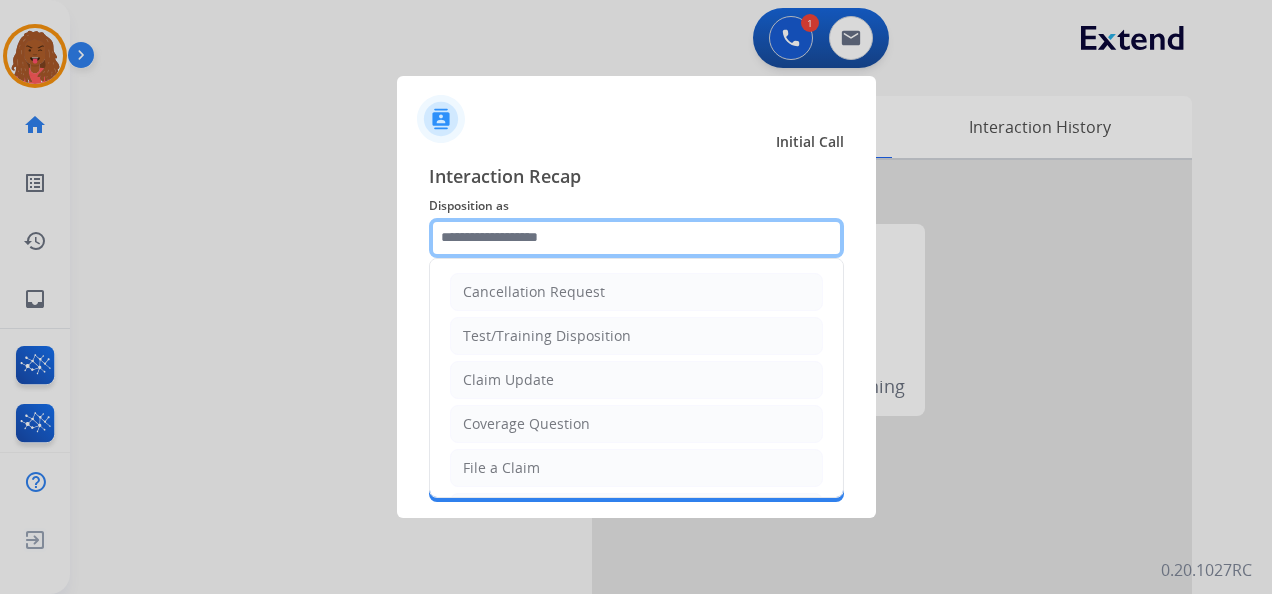 click 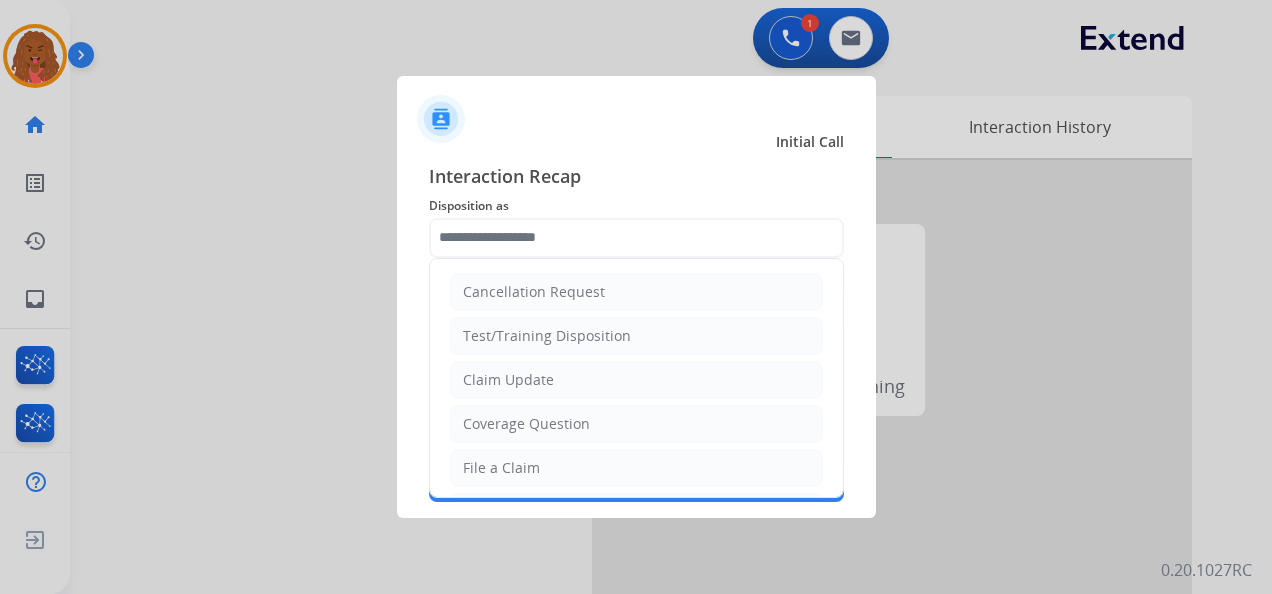 drag, startPoint x: 557, startPoint y: 472, endPoint x: 562, endPoint y: 463, distance: 10.29563 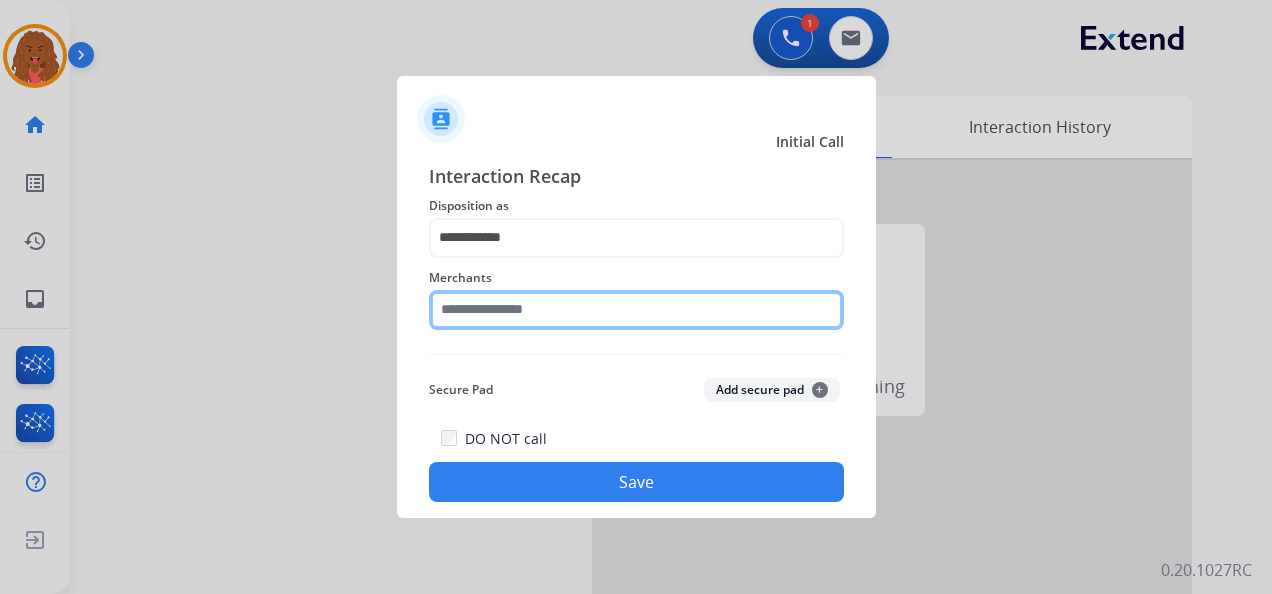 click 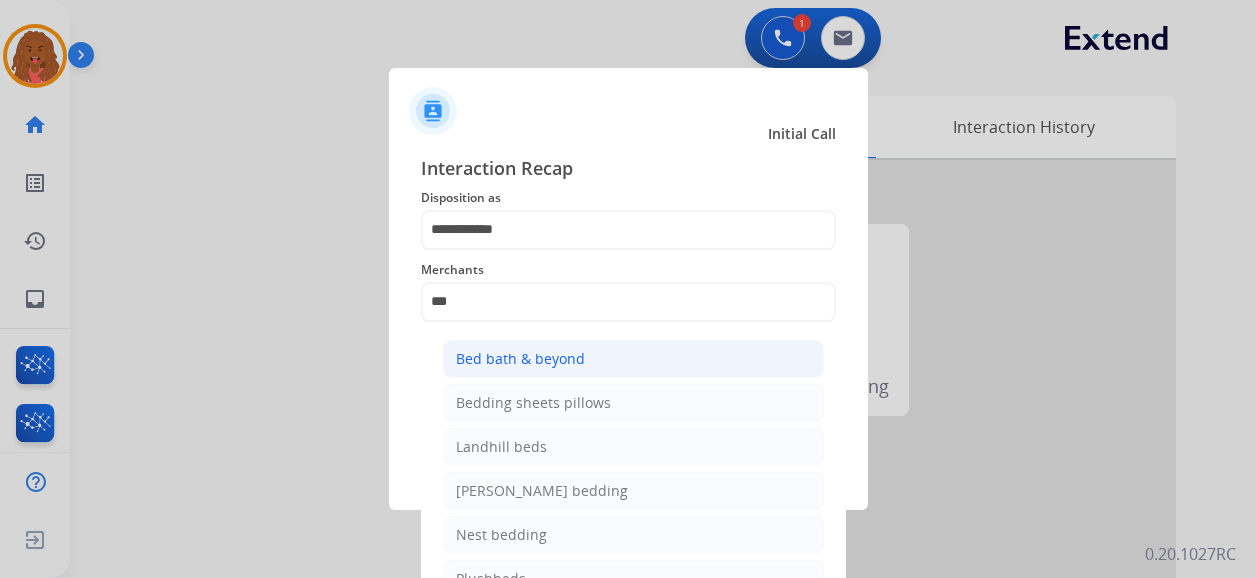 click on "Bed bath & beyond" 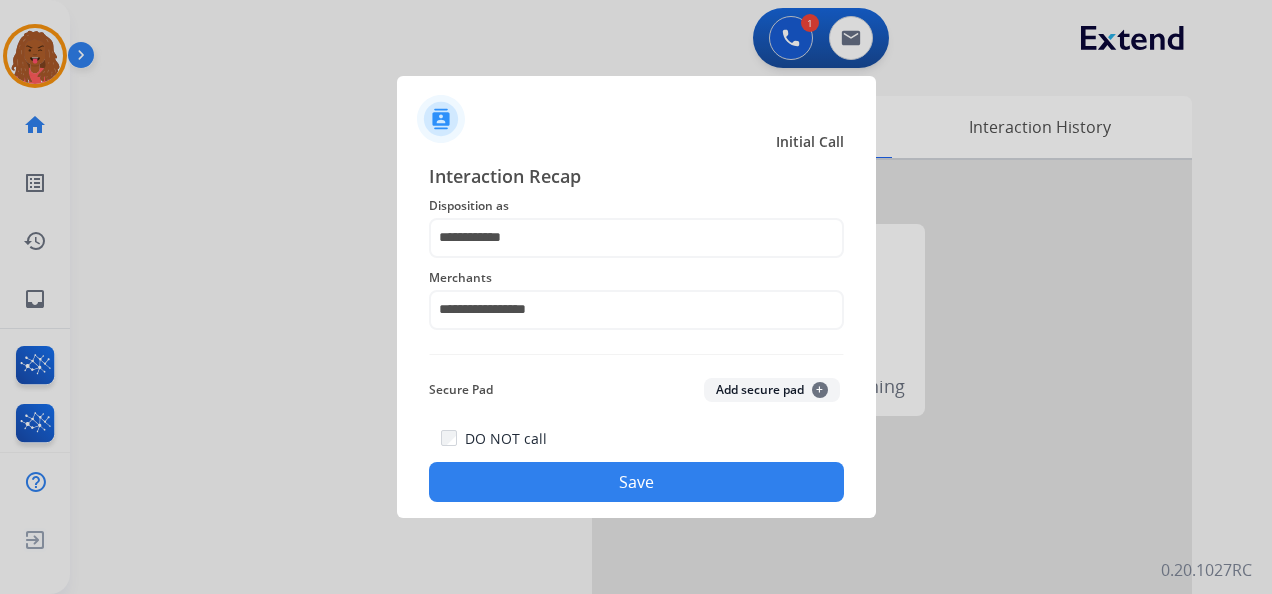 click on "Save" 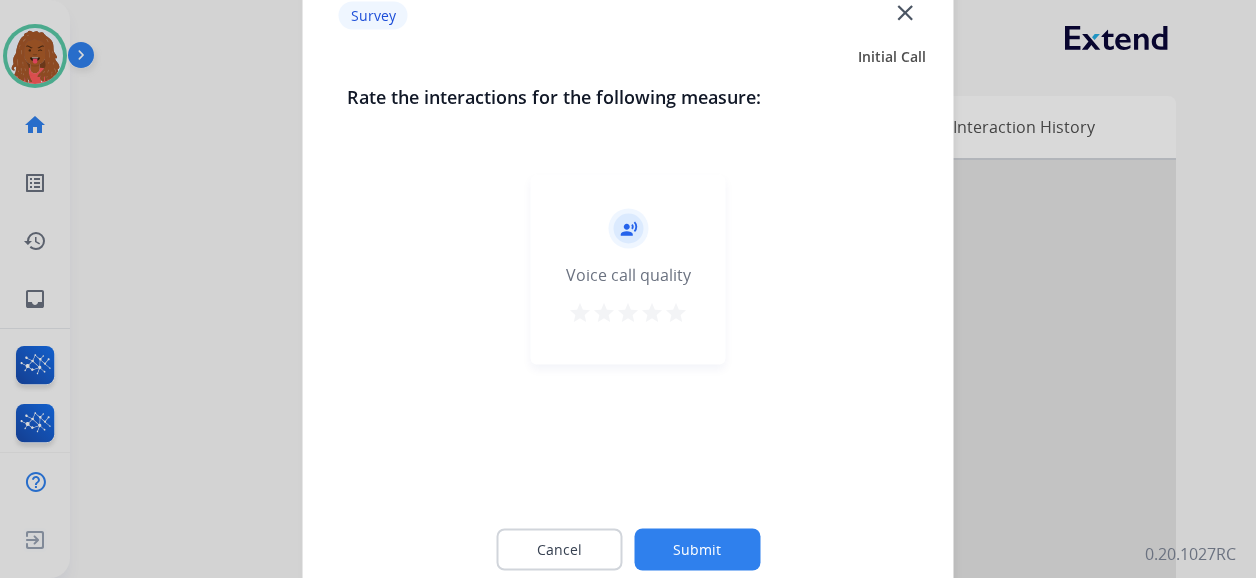 click on "close" 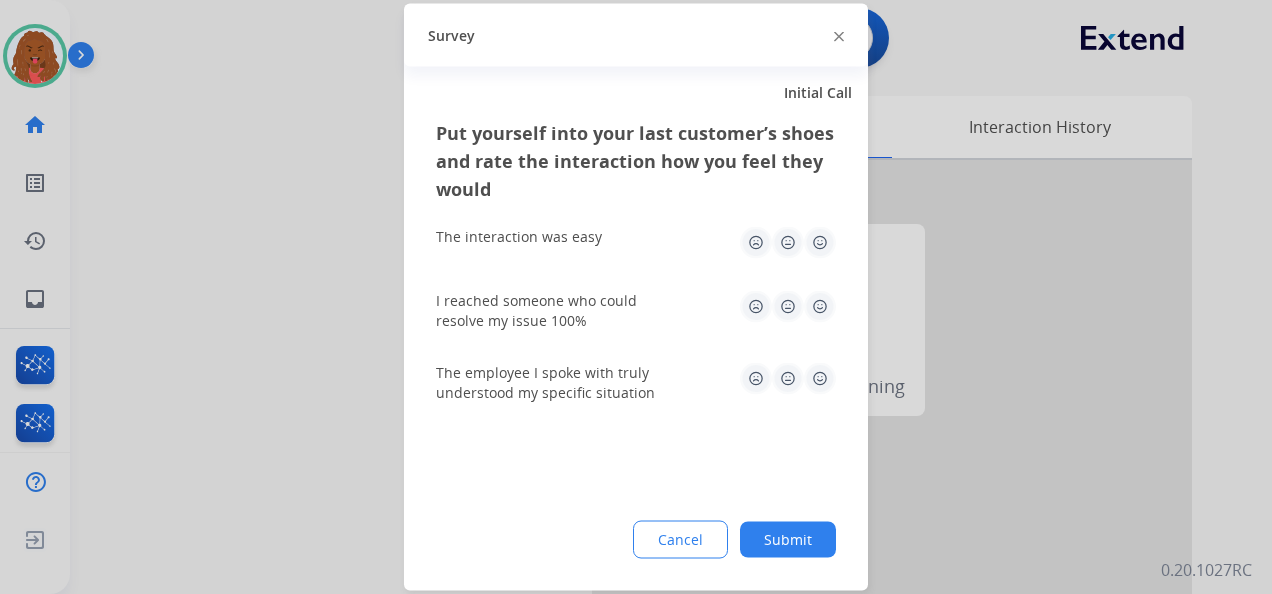 click on "Submit" 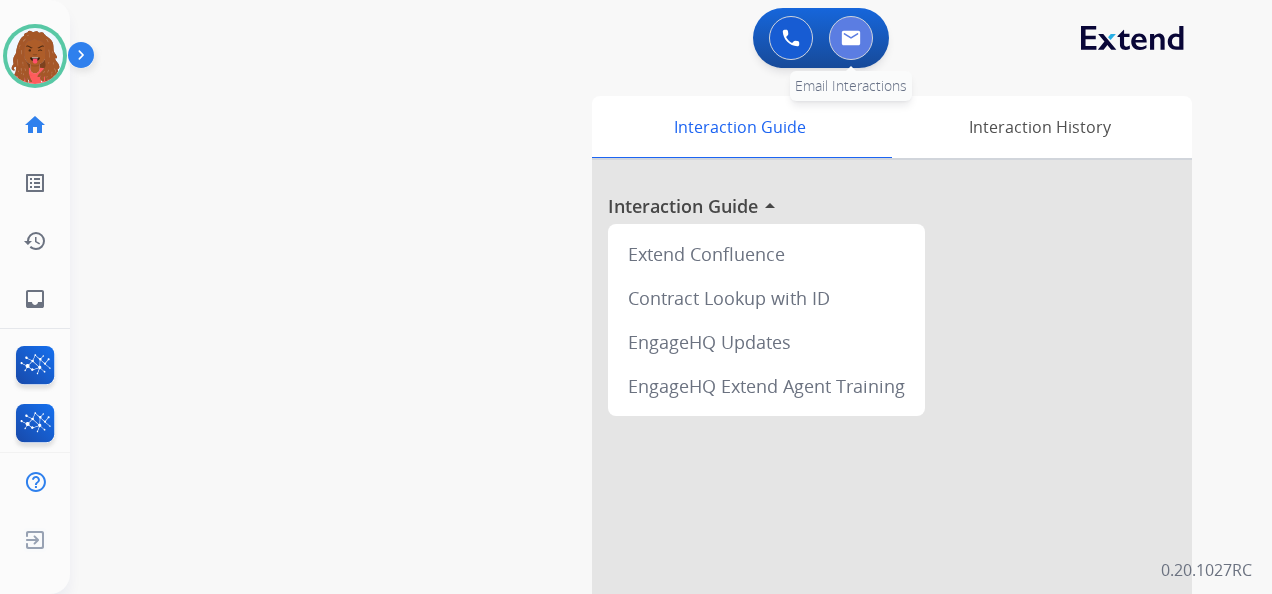 click at bounding box center (851, 38) 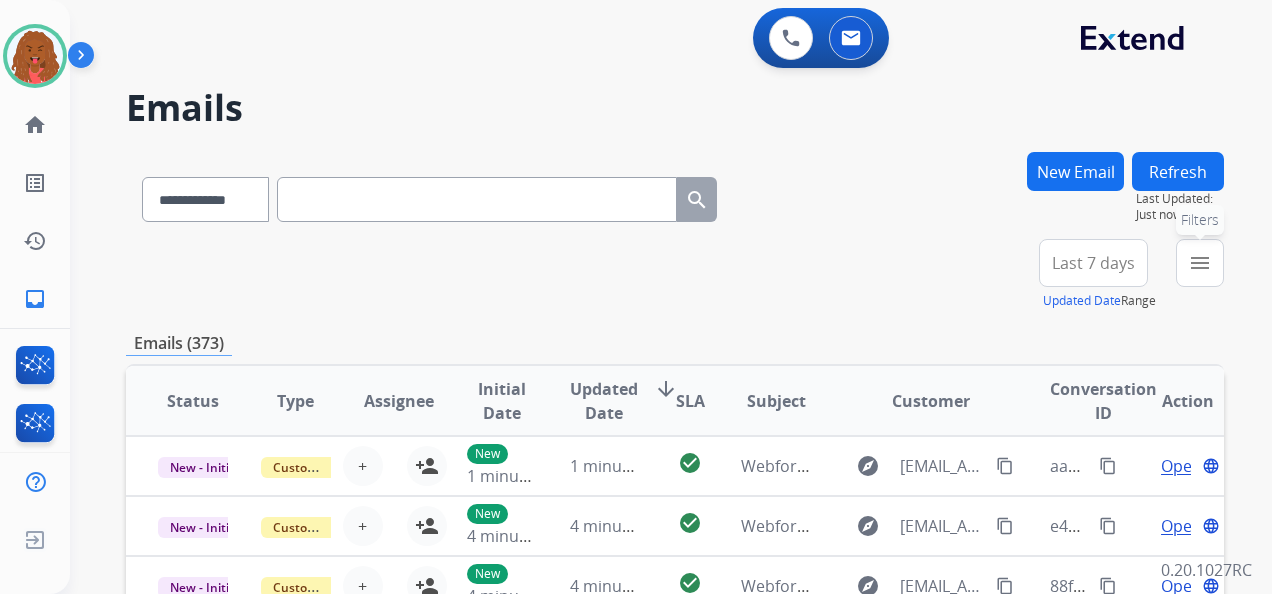 click on "menu" at bounding box center [1200, 263] 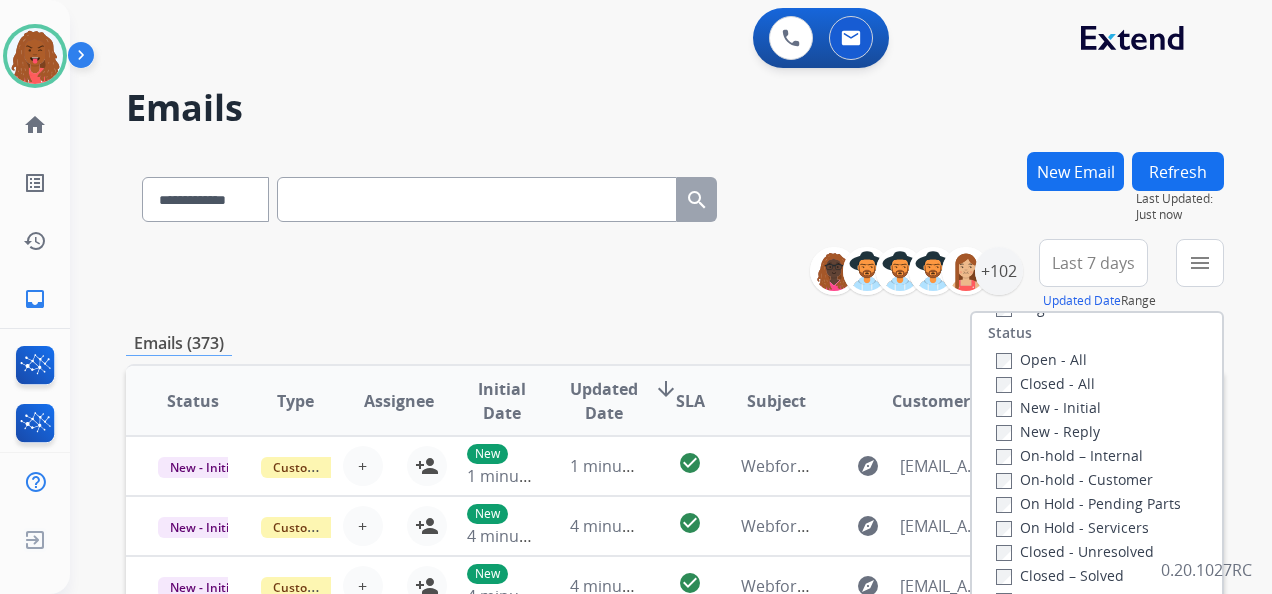 scroll, scrollTop: 300, scrollLeft: 0, axis: vertical 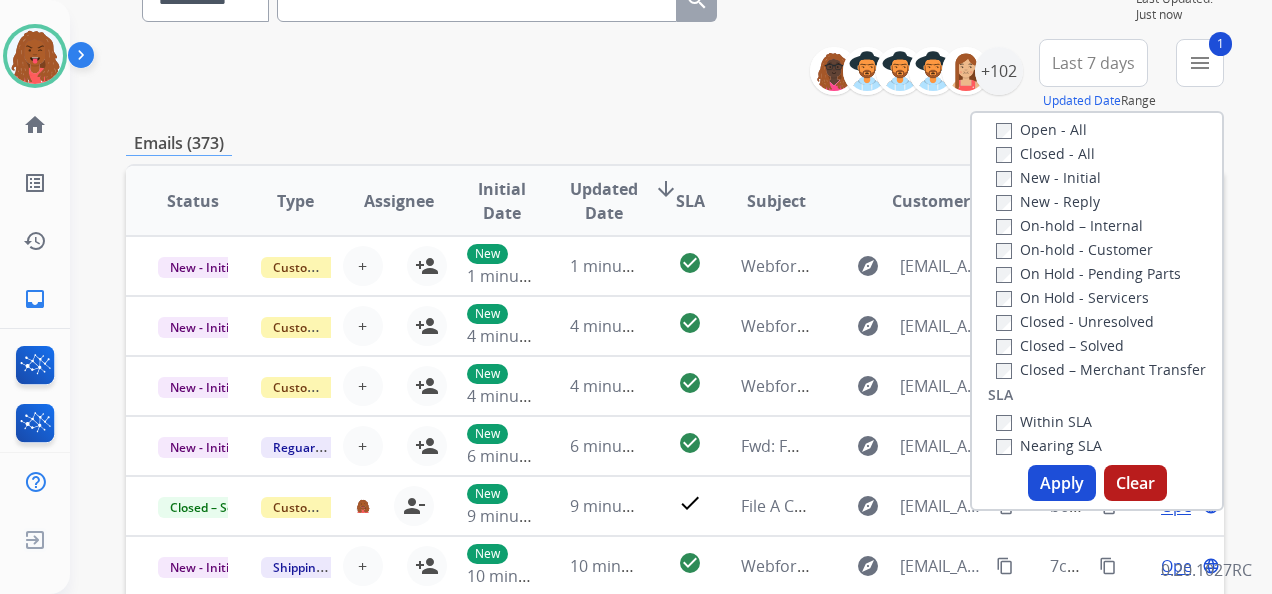click on "Apply" at bounding box center (1062, 483) 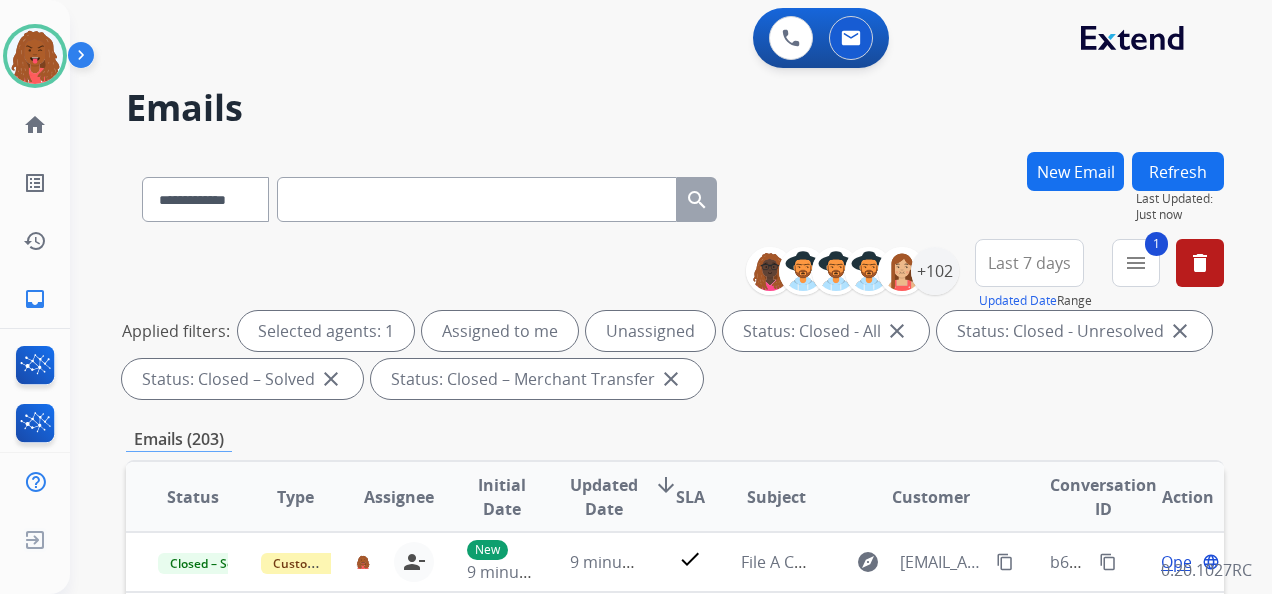 scroll, scrollTop: 2, scrollLeft: 0, axis: vertical 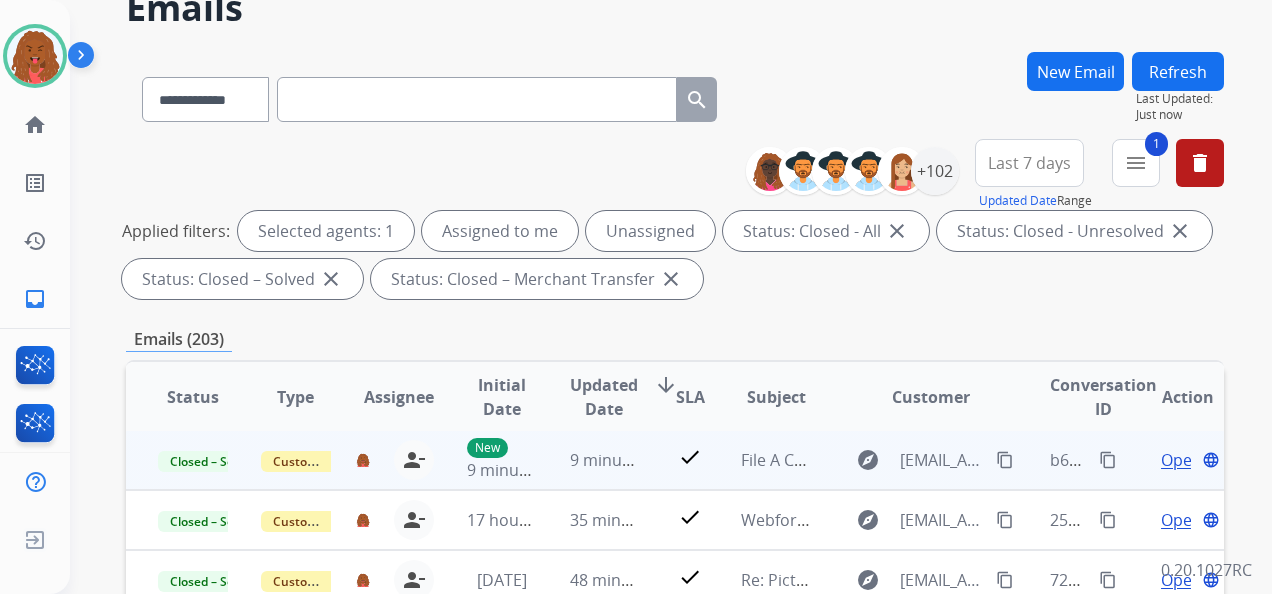 click on "Open" at bounding box center [1181, 460] 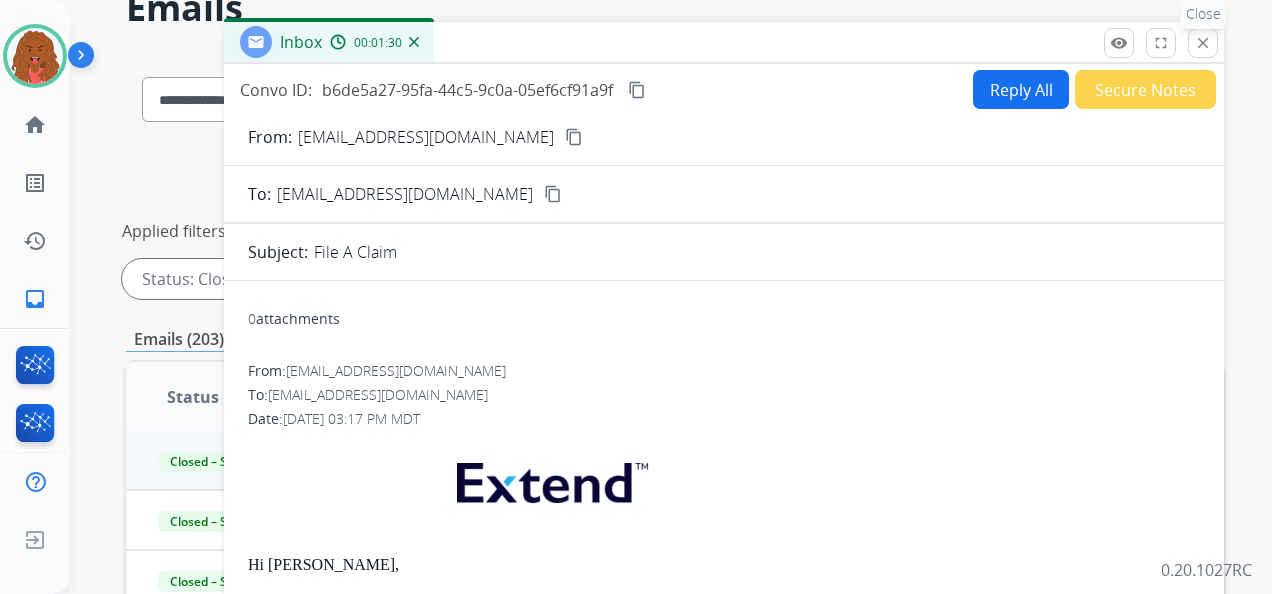 click on "close" at bounding box center [1203, 43] 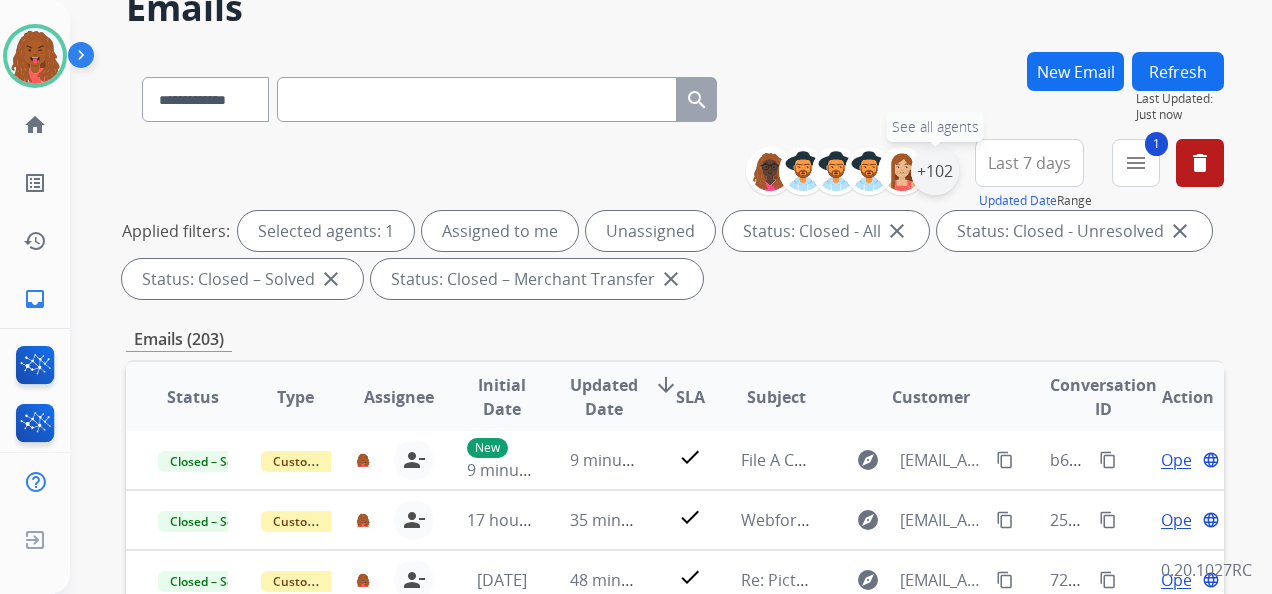 click on "+102" at bounding box center (935, 171) 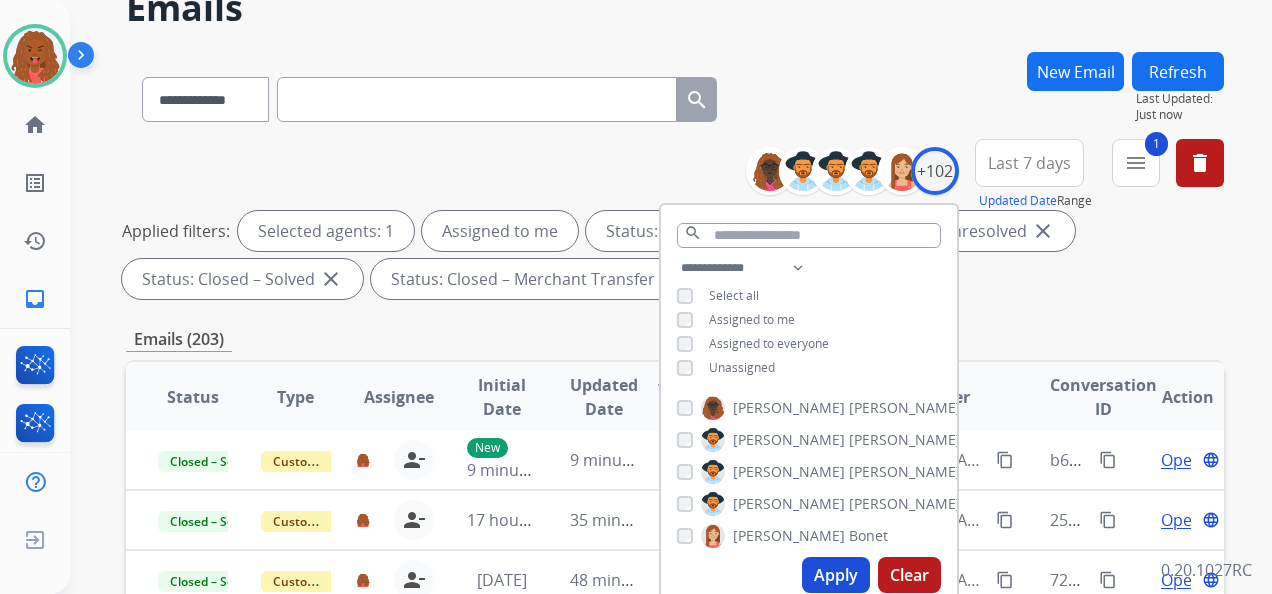 click on "Apply" at bounding box center [836, 575] 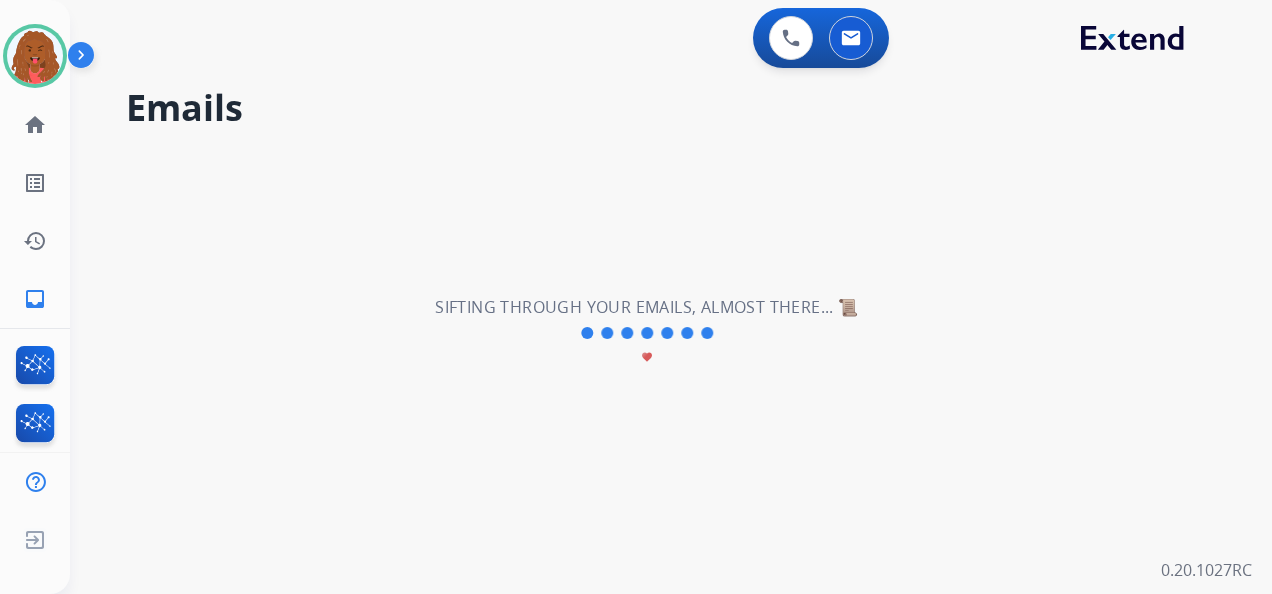 scroll, scrollTop: 0, scrollLeft: 0, axis: both 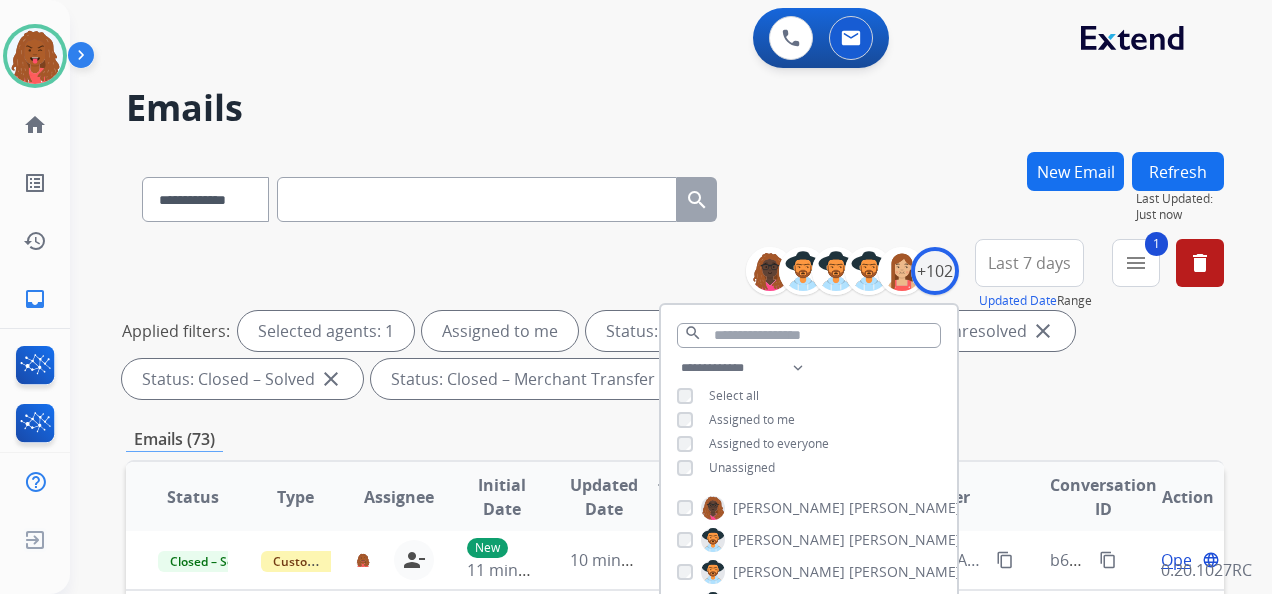 click on "**********" at bounding box center [675, 323] 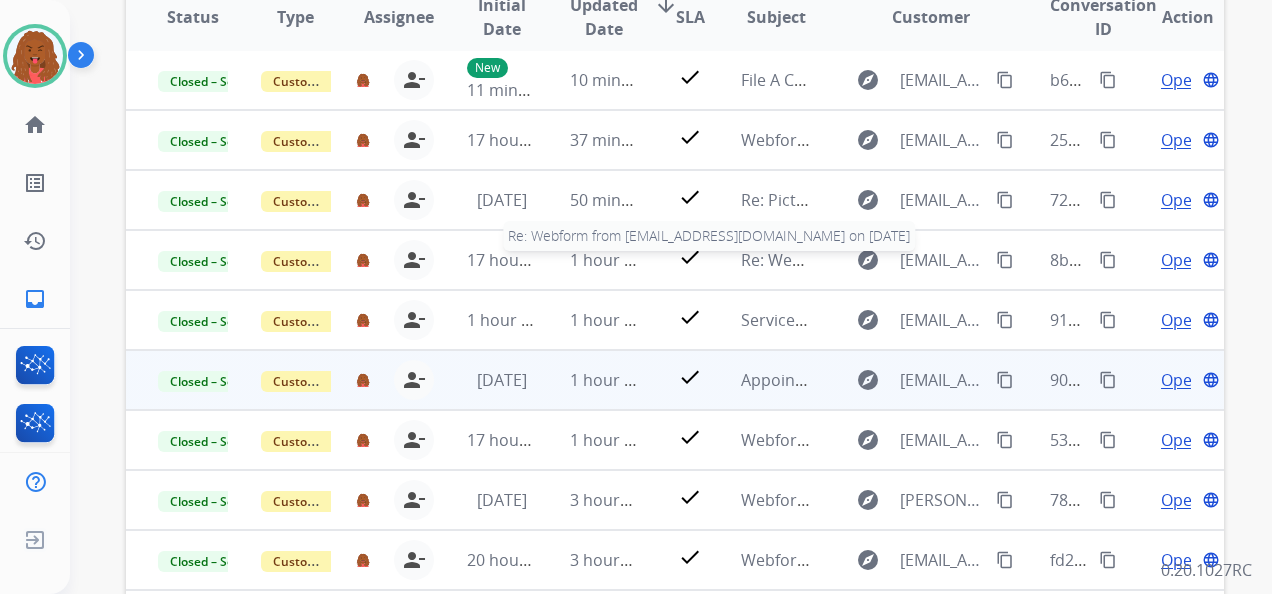 scroll, scrollTop: 500, scrollLeft: 0, axis: vertical 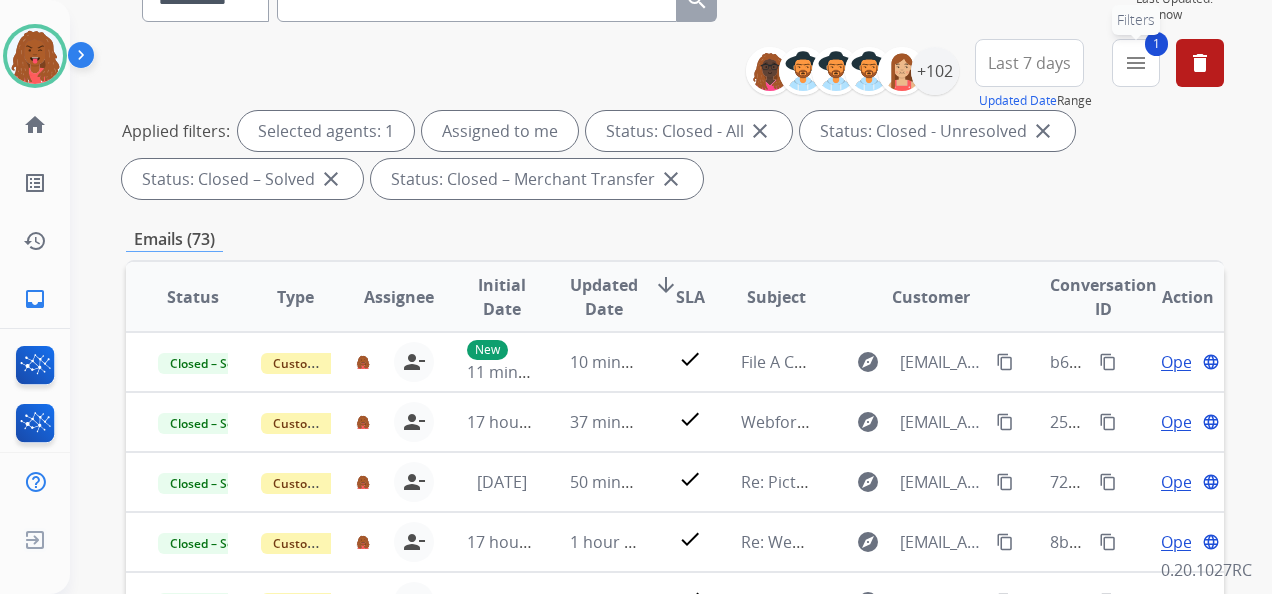 click on "menu" at bounding box center [1136, 63] 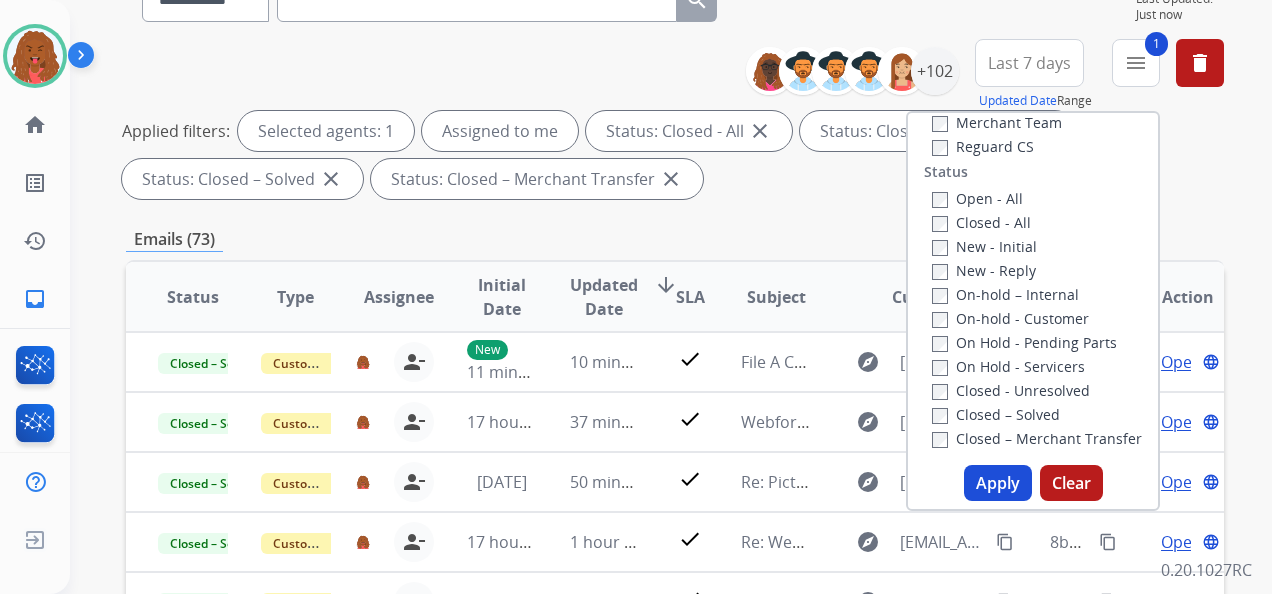 scroll, scrollTop: 200, scrollLeft: 0, axis: vertical 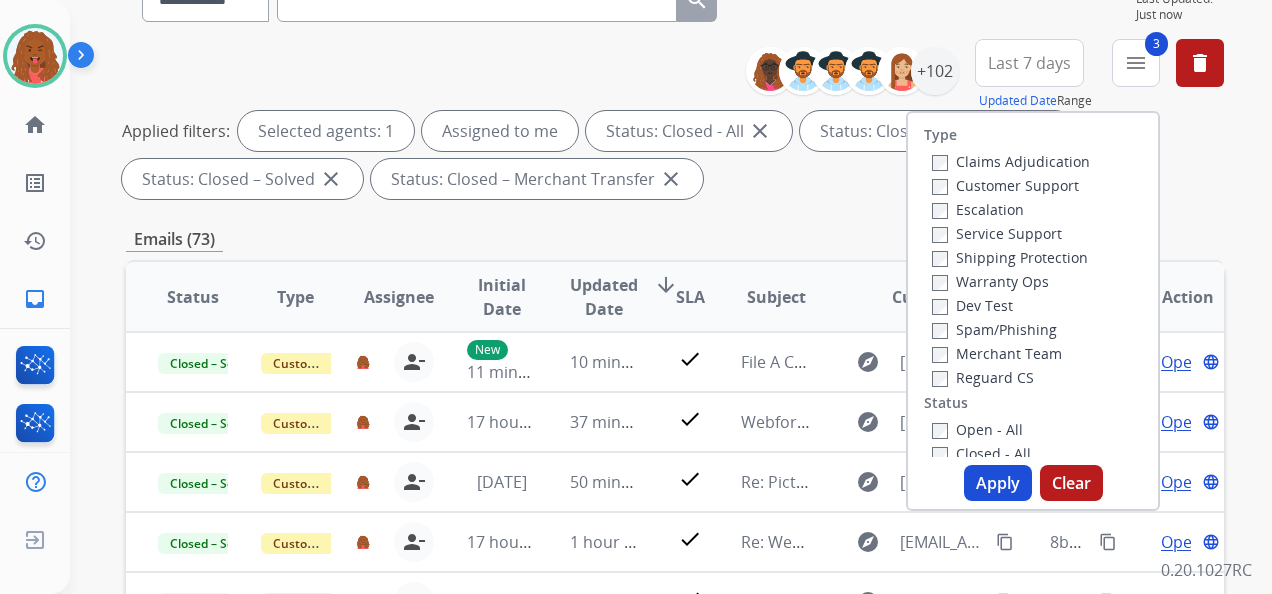 click on "Customer Support" at bounding box center (1005, 185) 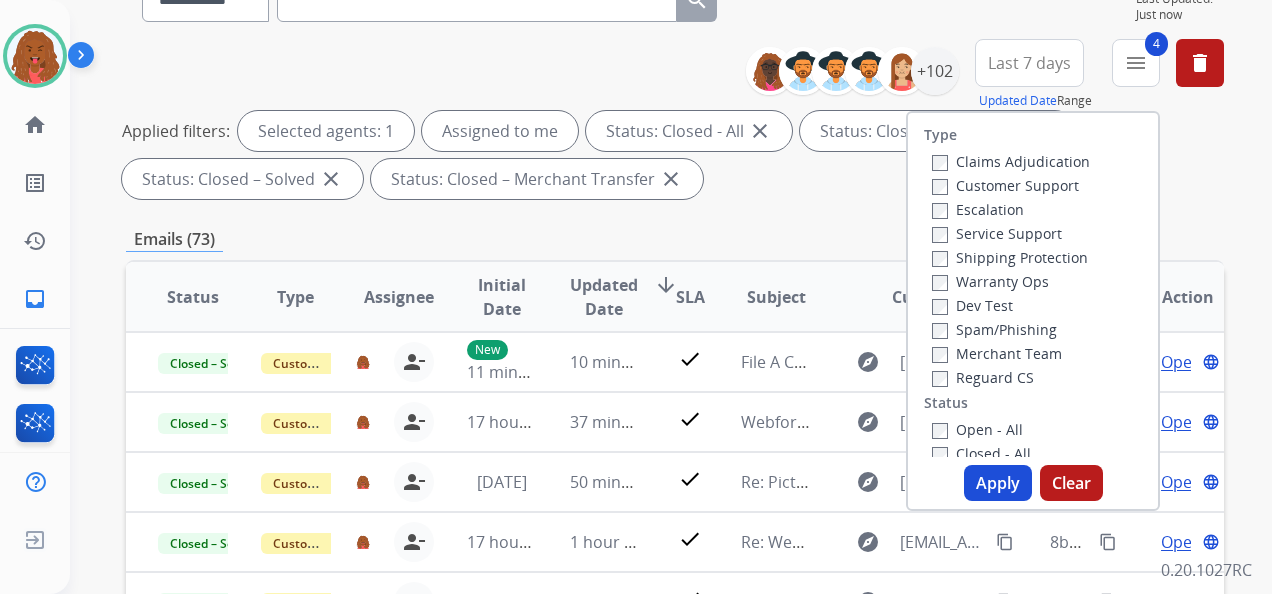 click on "Apply" at bounding box center [998, 483] 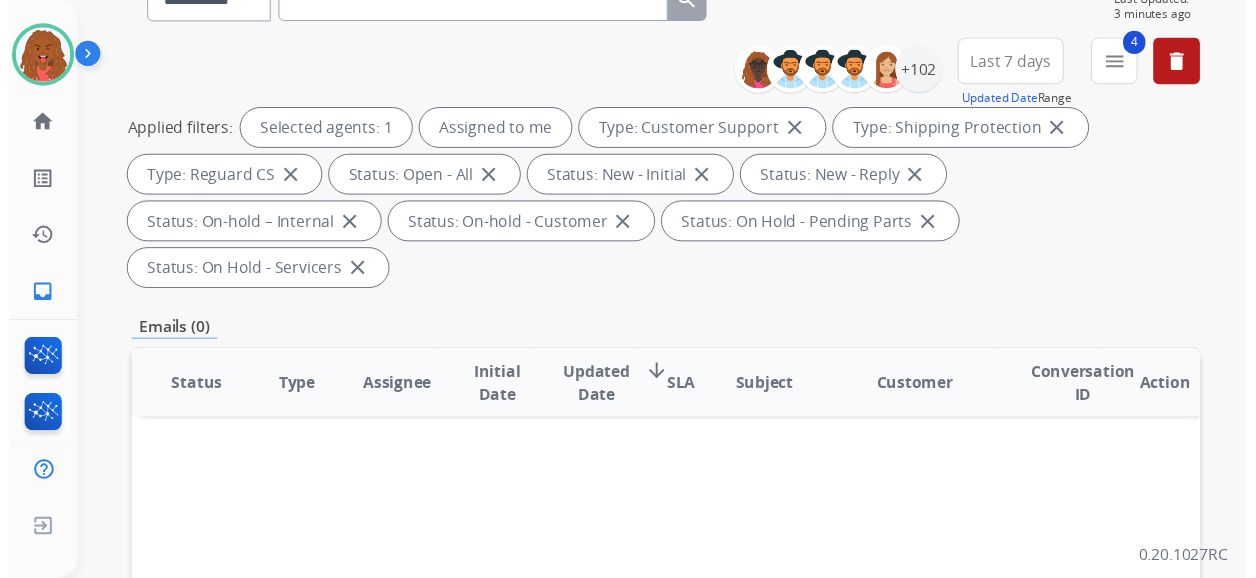 scroll, scrollTop: 0, scrollLeft: 0, axis: both 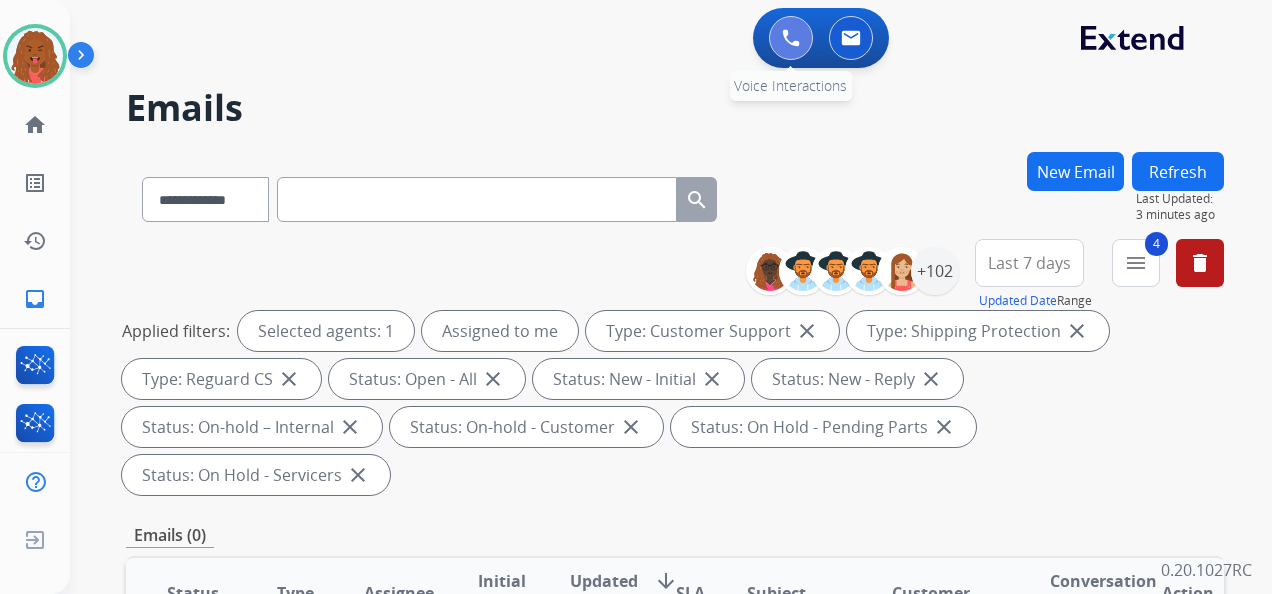 click at bounding box center (791, 38) 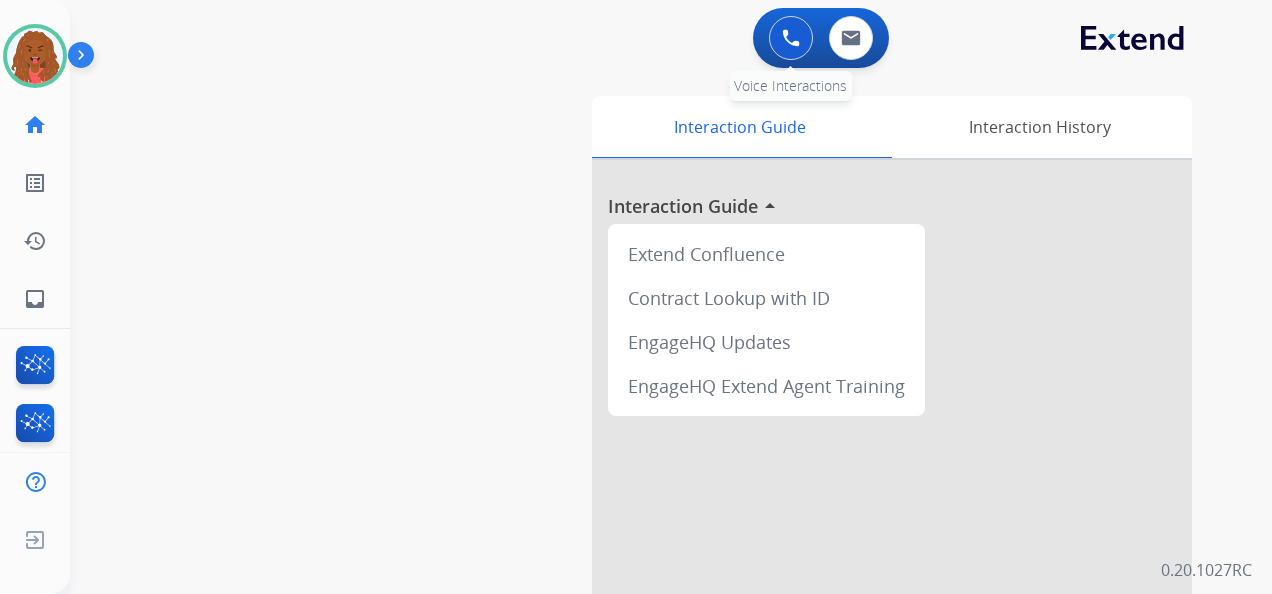 click at bounding box center (791, 38) 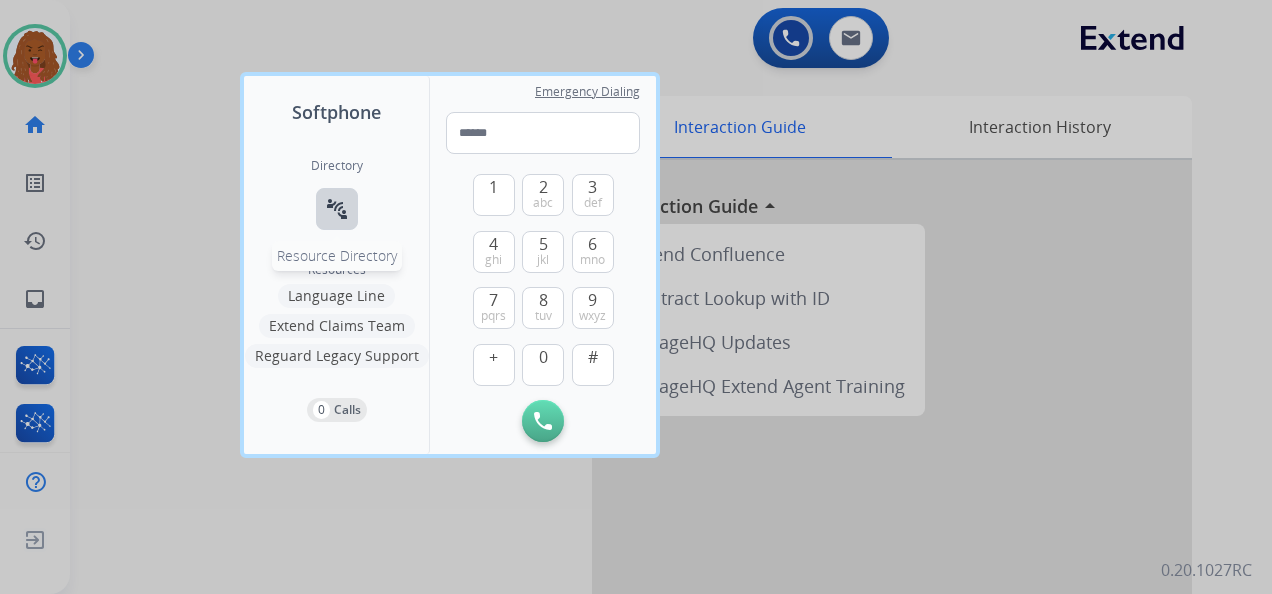 click on "connect_without_contact" at bounding box center [337, 209] 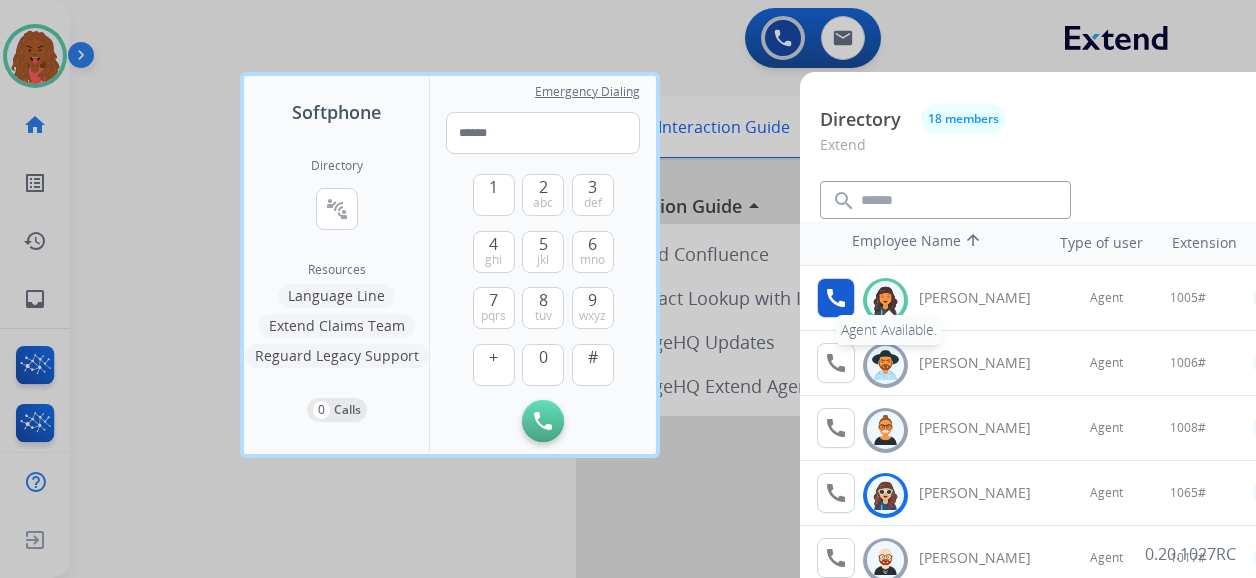 click on "call" at bounding box center [836, 298] 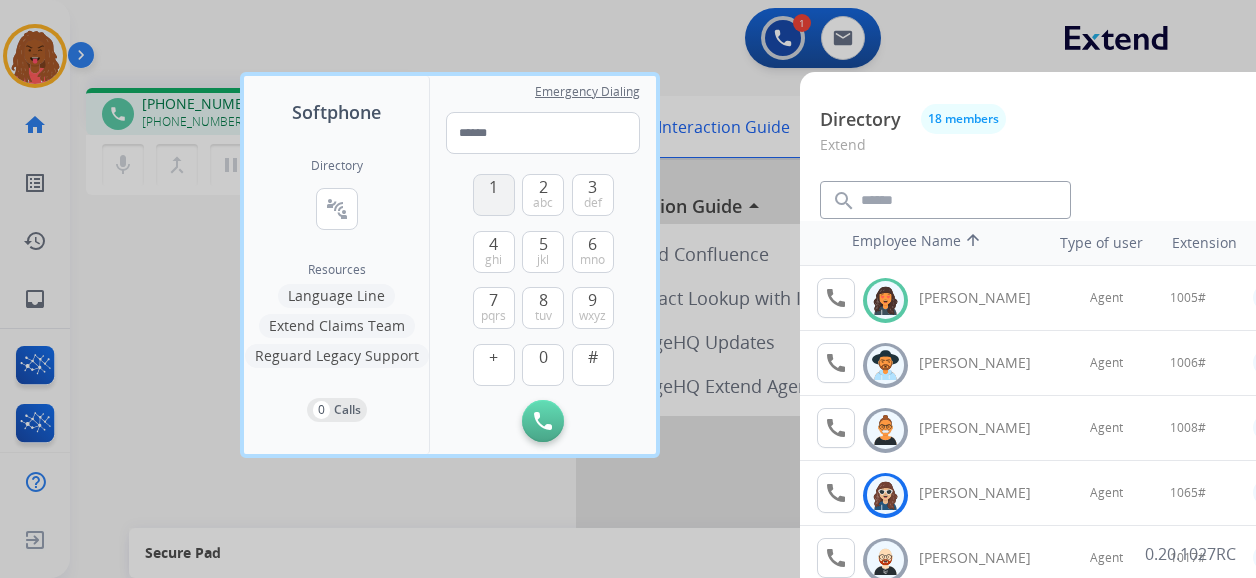 click on "1" at bounding box center [493, 187] 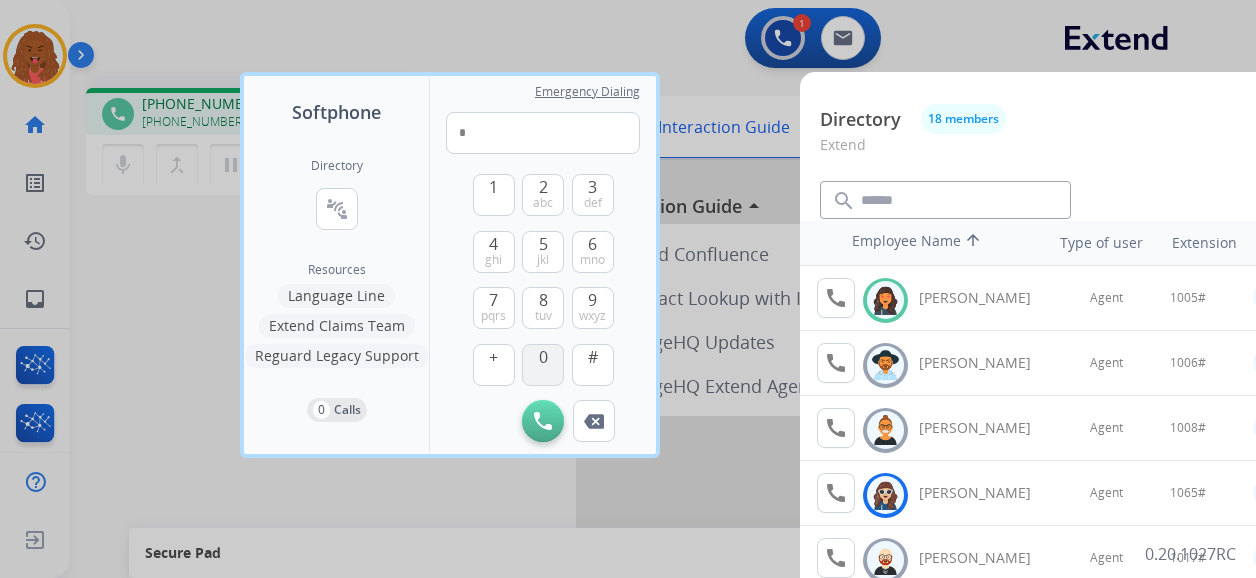 click on "0" at bounding box center (543, 365) 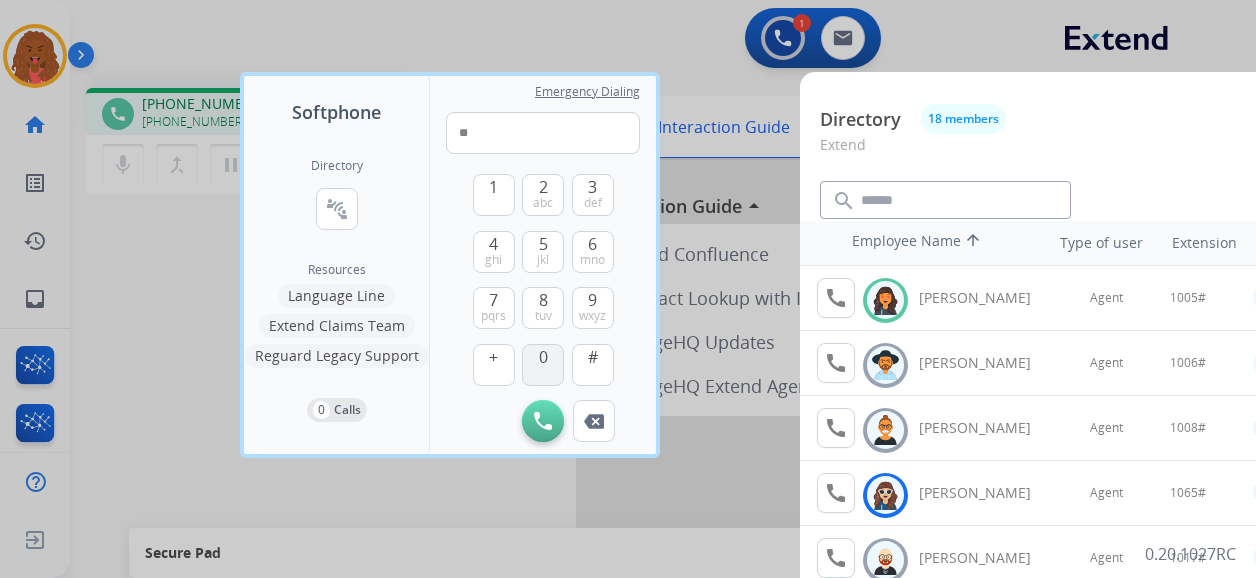 click on "0" at bounding box center (543, 365) 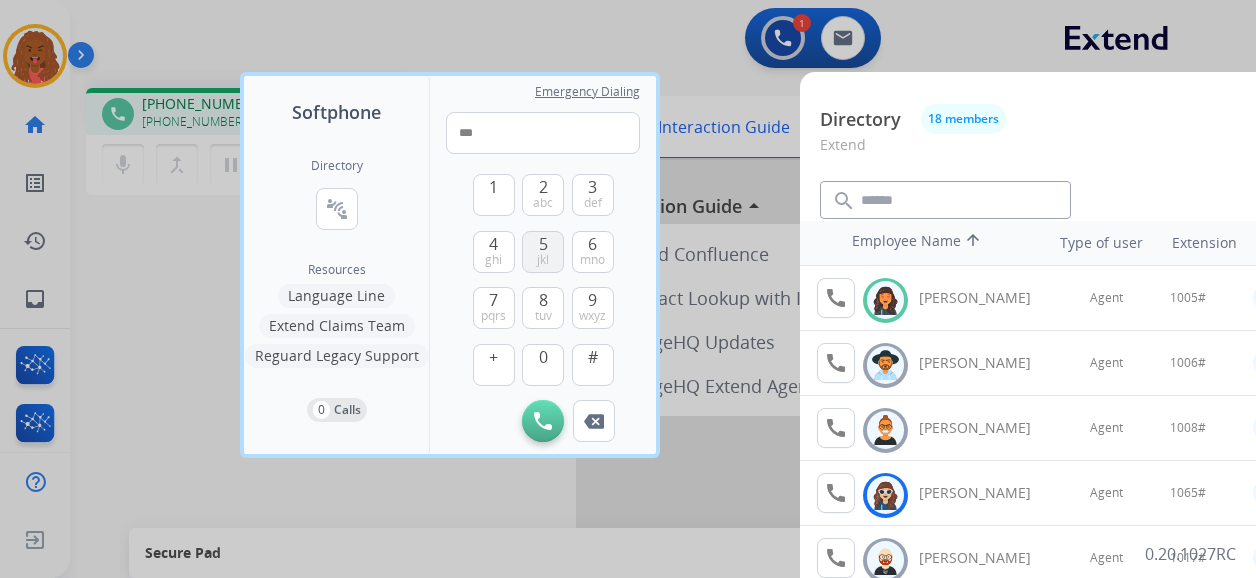 click on "jkl" at bounding box center [543, 260] 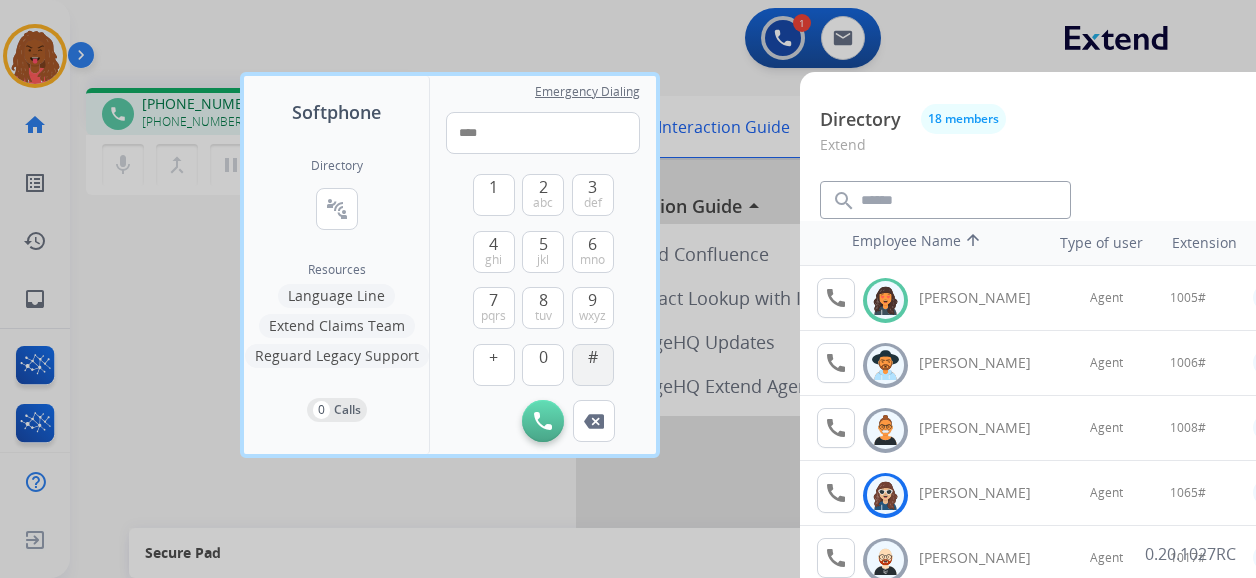click on "#" at bounding box center (593, 365) 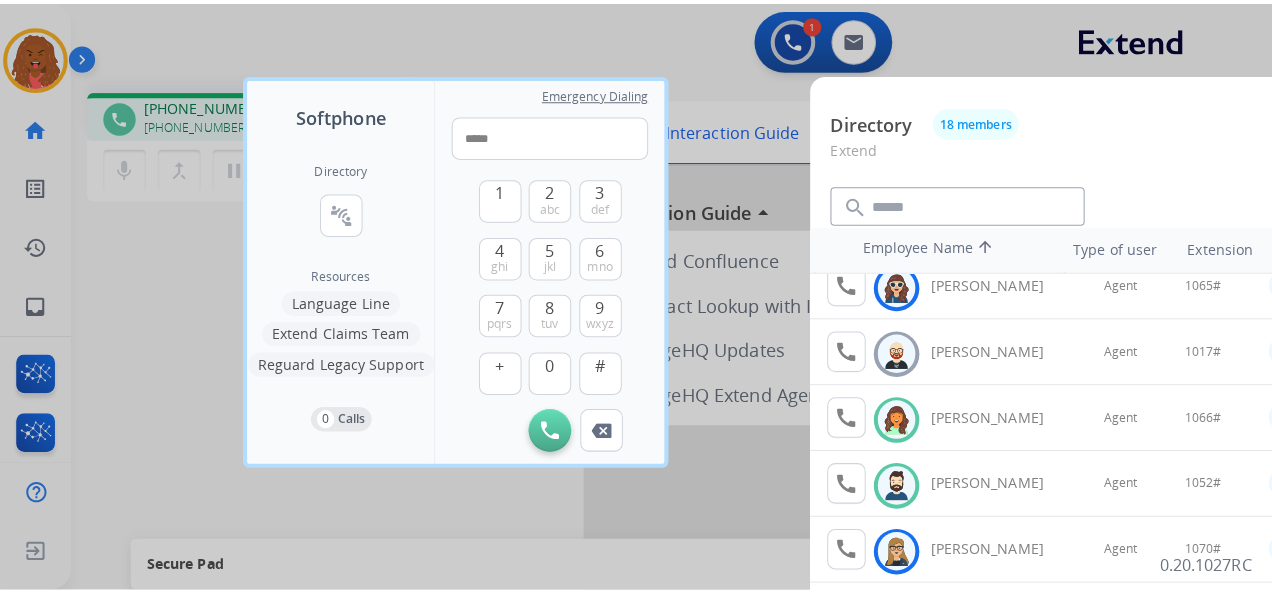 scroll, scrollTop: 200, scrollLeft: 0, axis: vertical 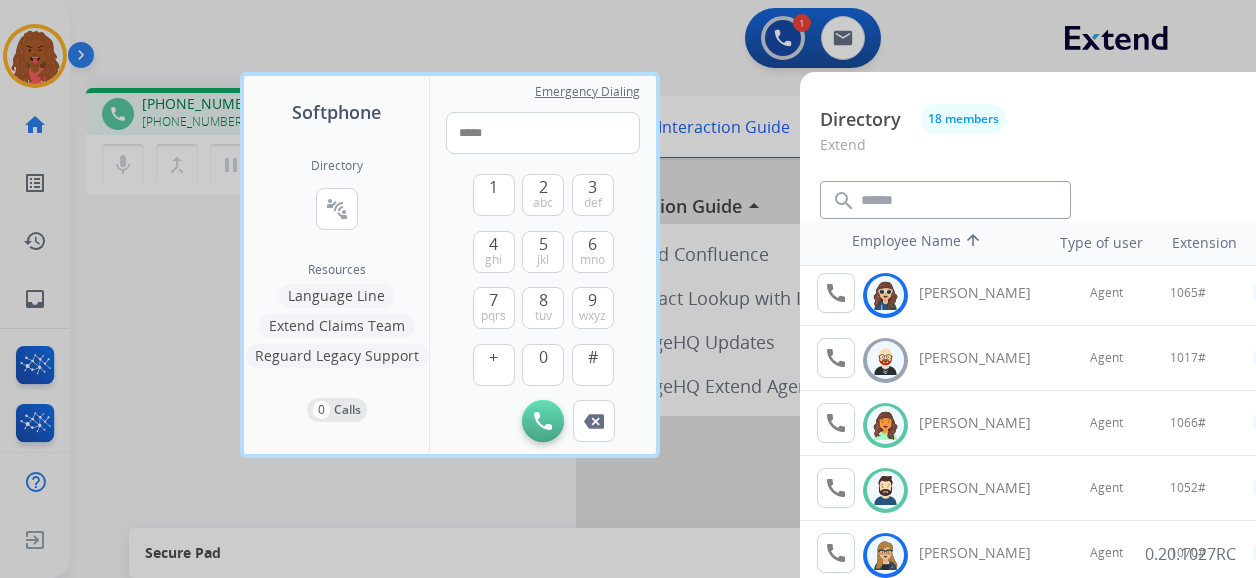 click at bounding box center [628, 289] 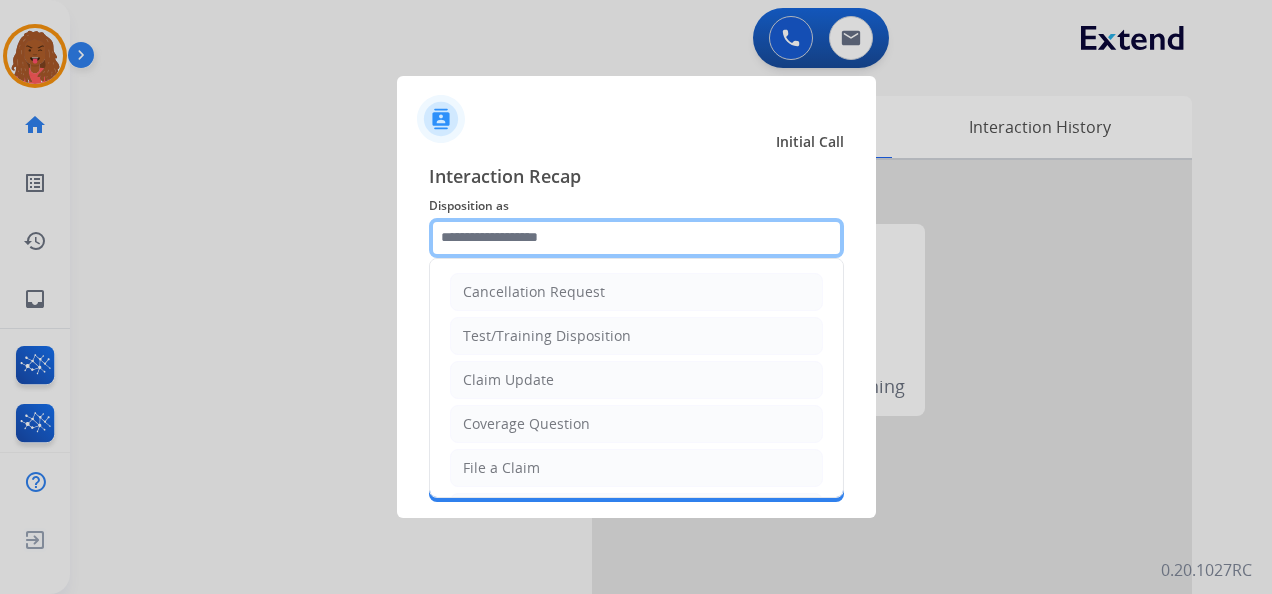 click 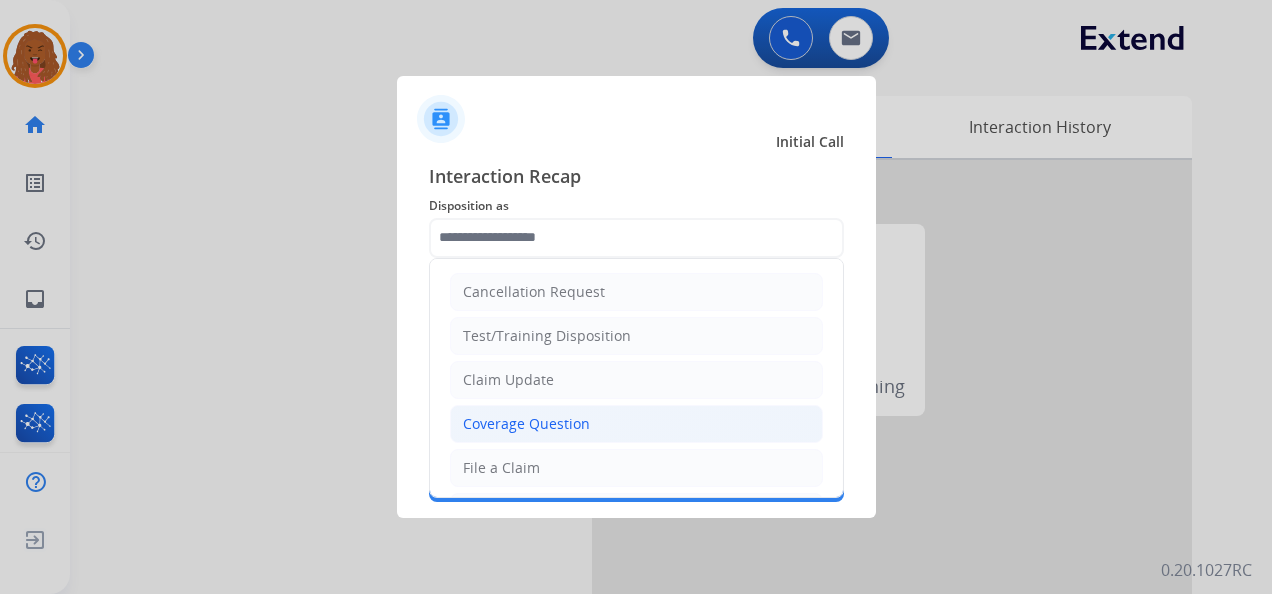 click on "Coverage Question" 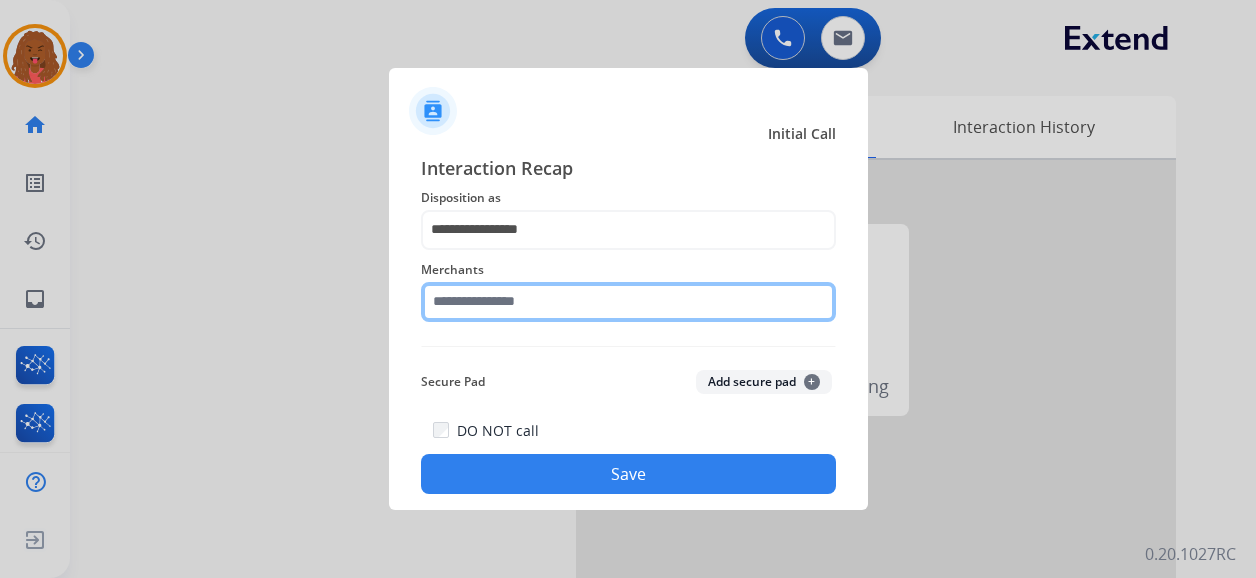 click 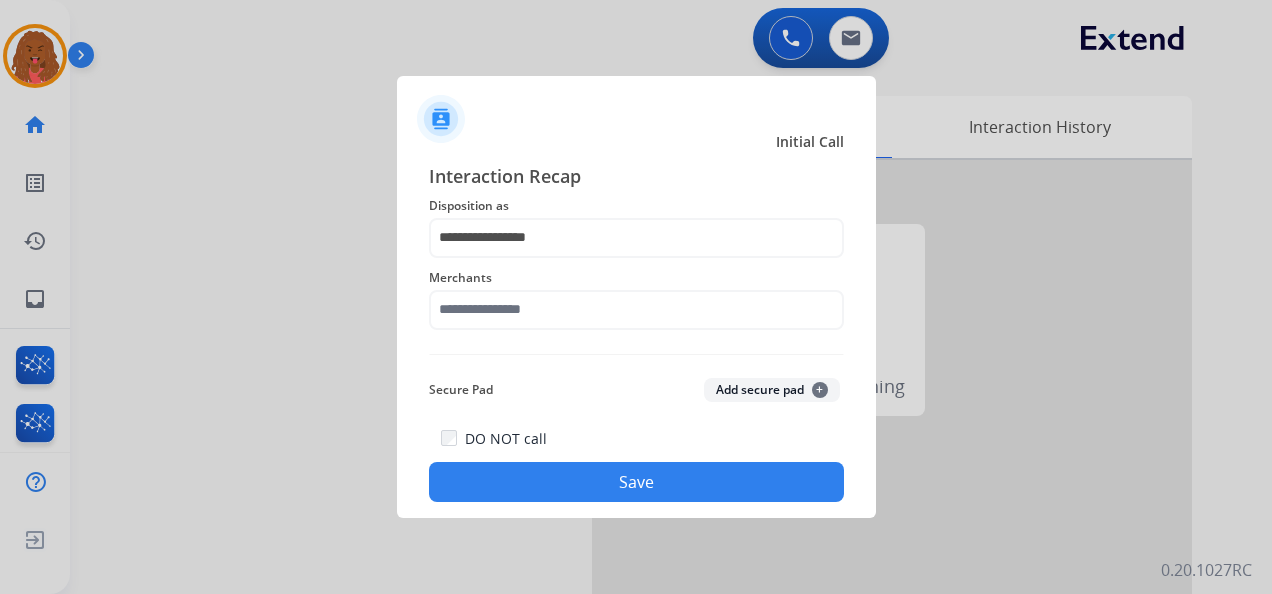 click at bounding box center (636, 297) 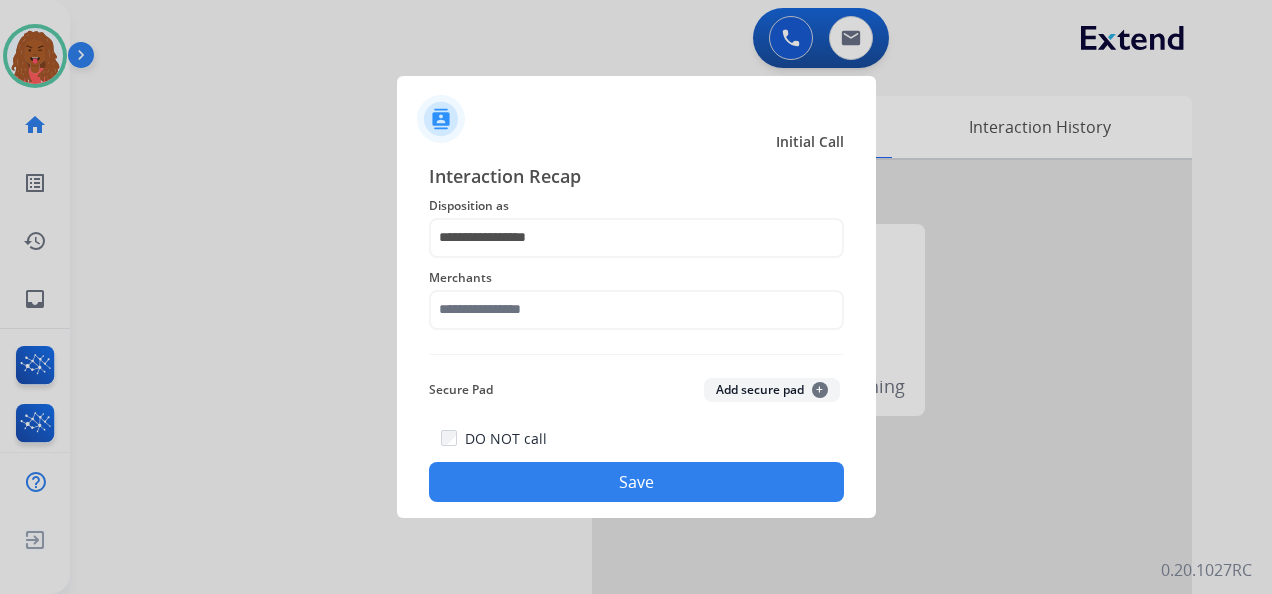 click on "Merchants" 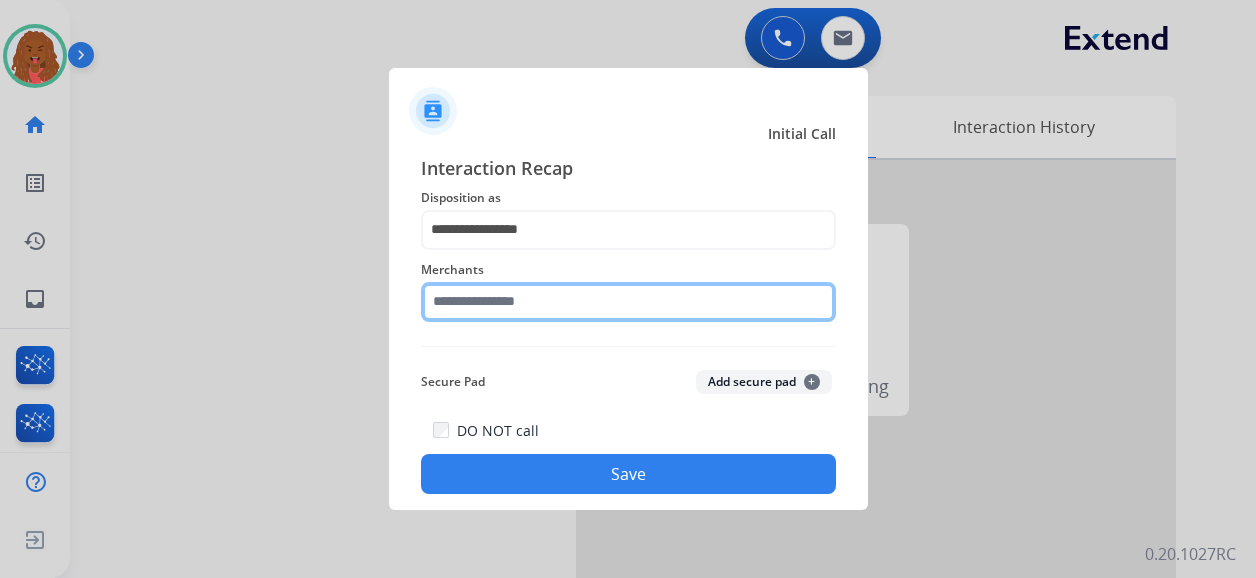 click on "Merchants" 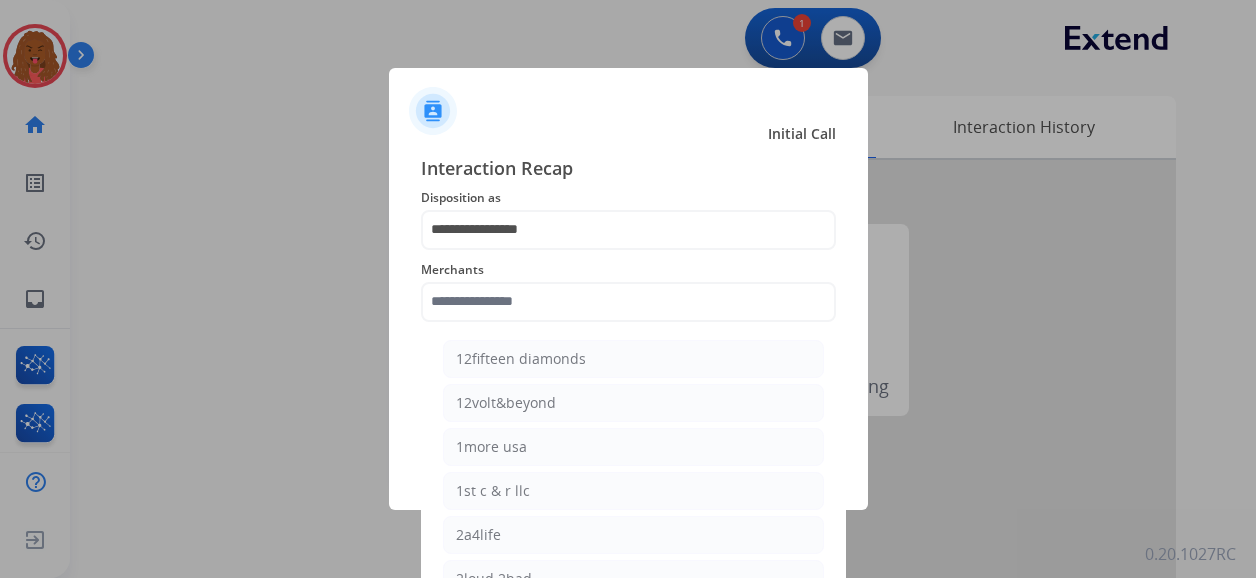 click at bounding box center (628, 289) 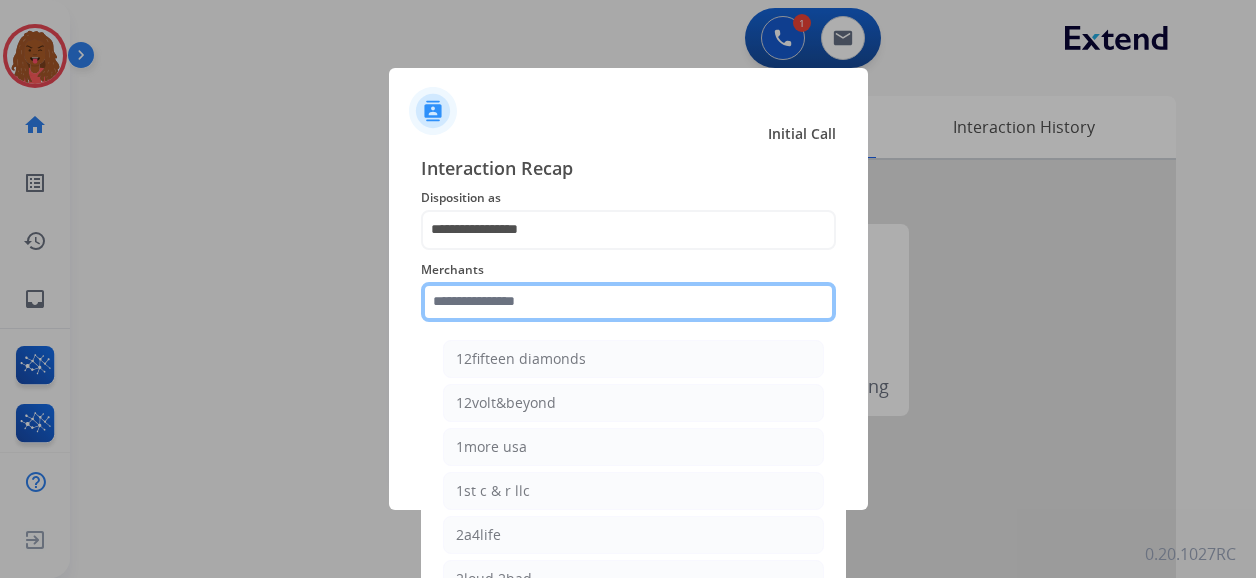 click 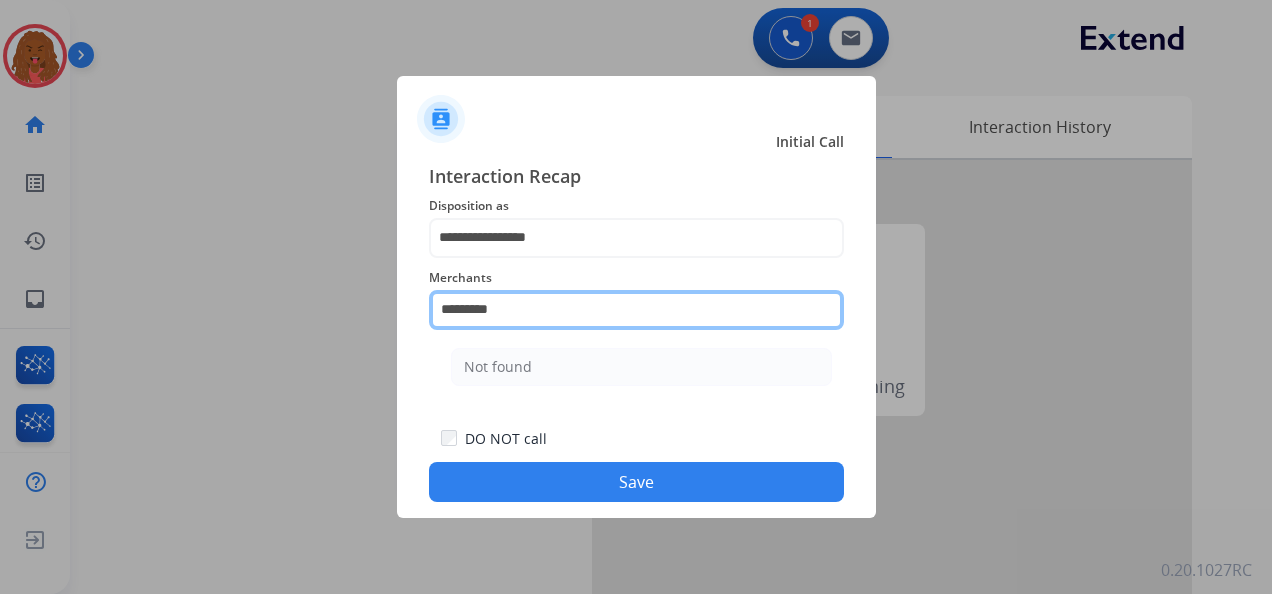 type on "*********" 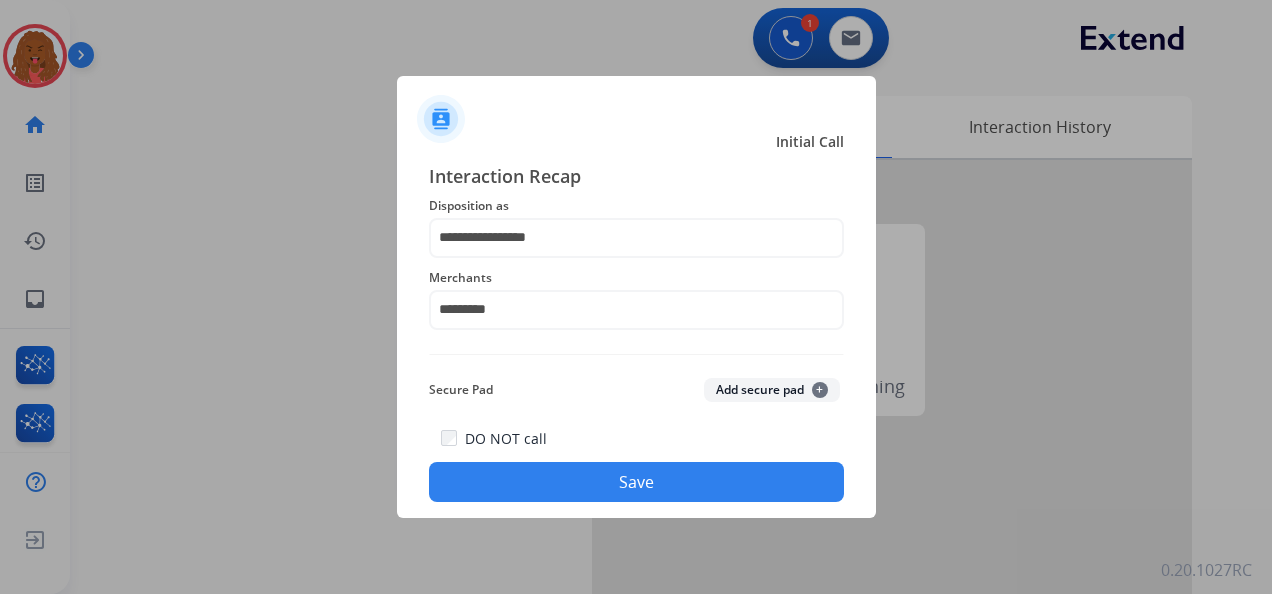 click on "Save" 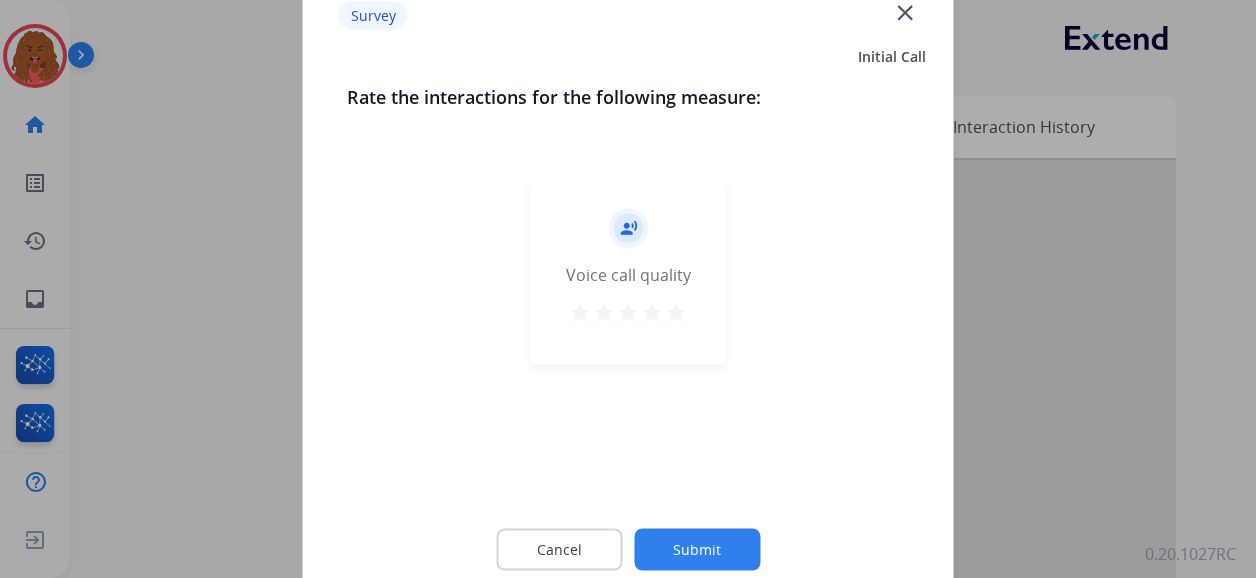 drag, startPoint x: 689, startPoint y: 538, endPoint x: 698, endPoint y: 528, distance: 13.453624 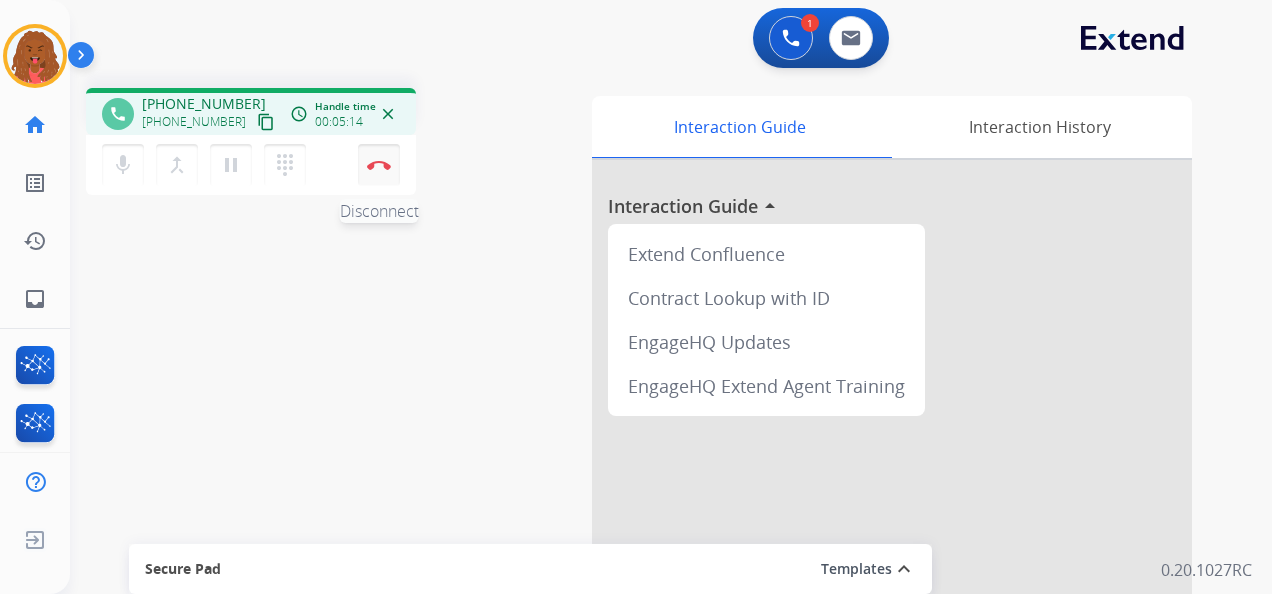 click on "Disconnect" at bounding box center [379, 165] 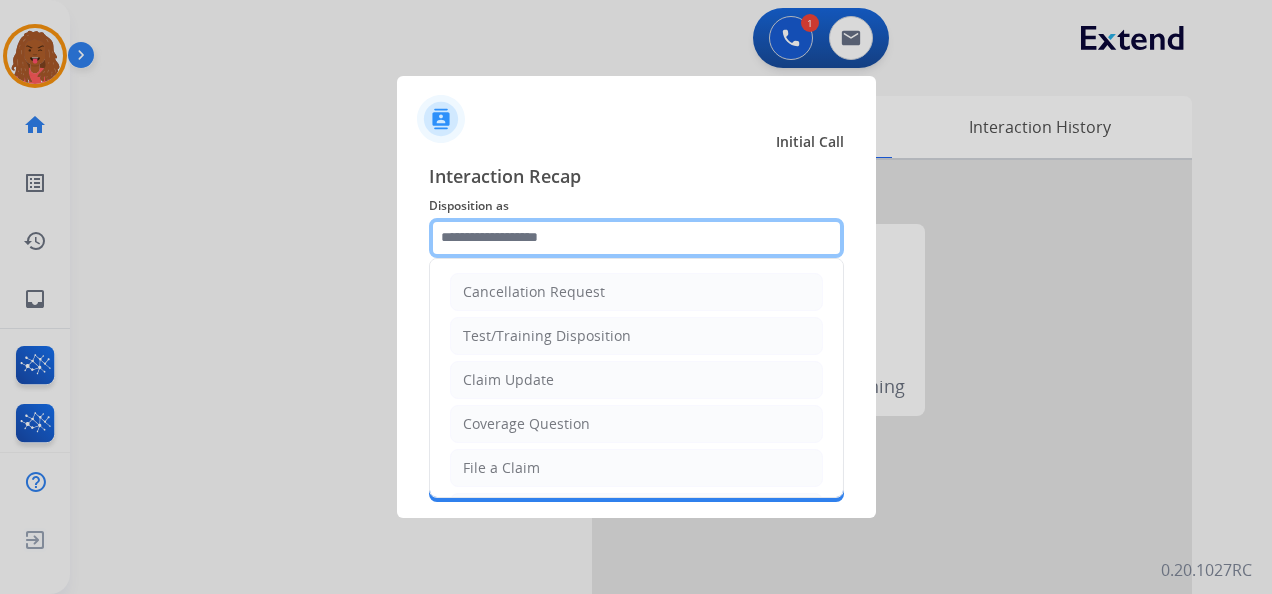 click 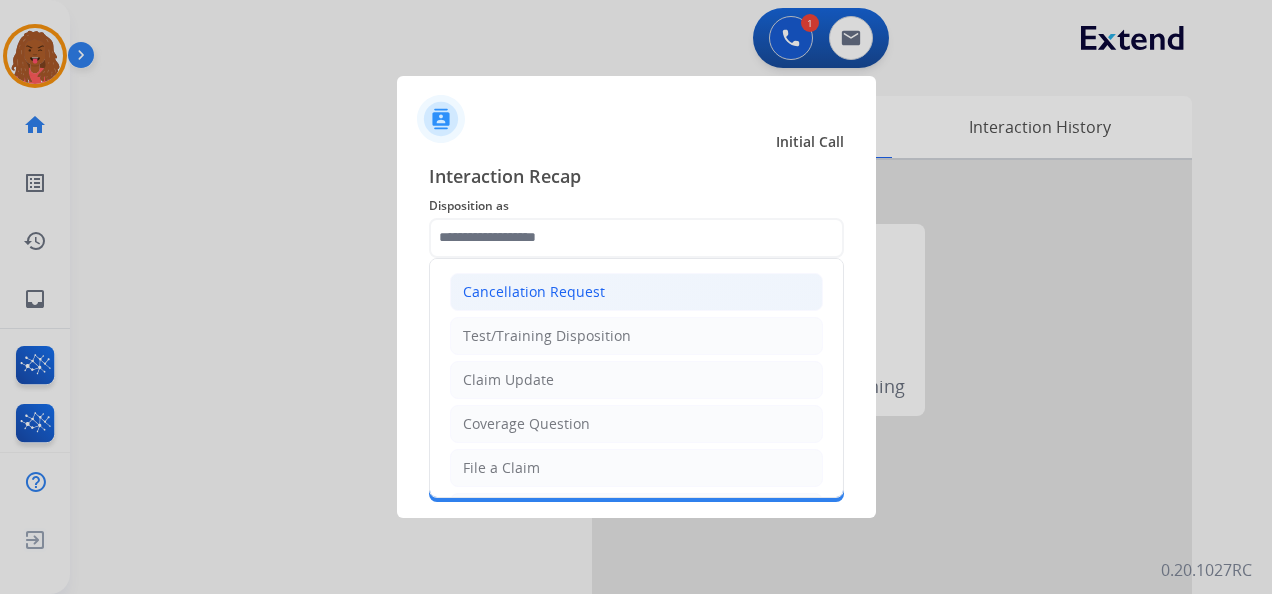 click on "Cancellation Request" 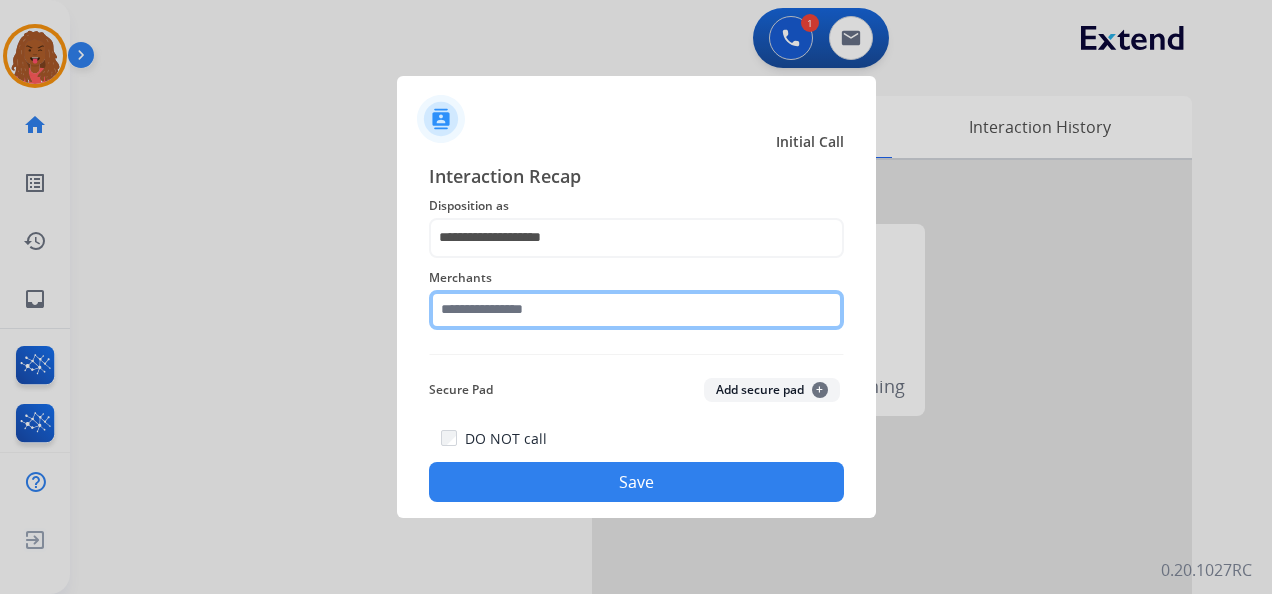 click 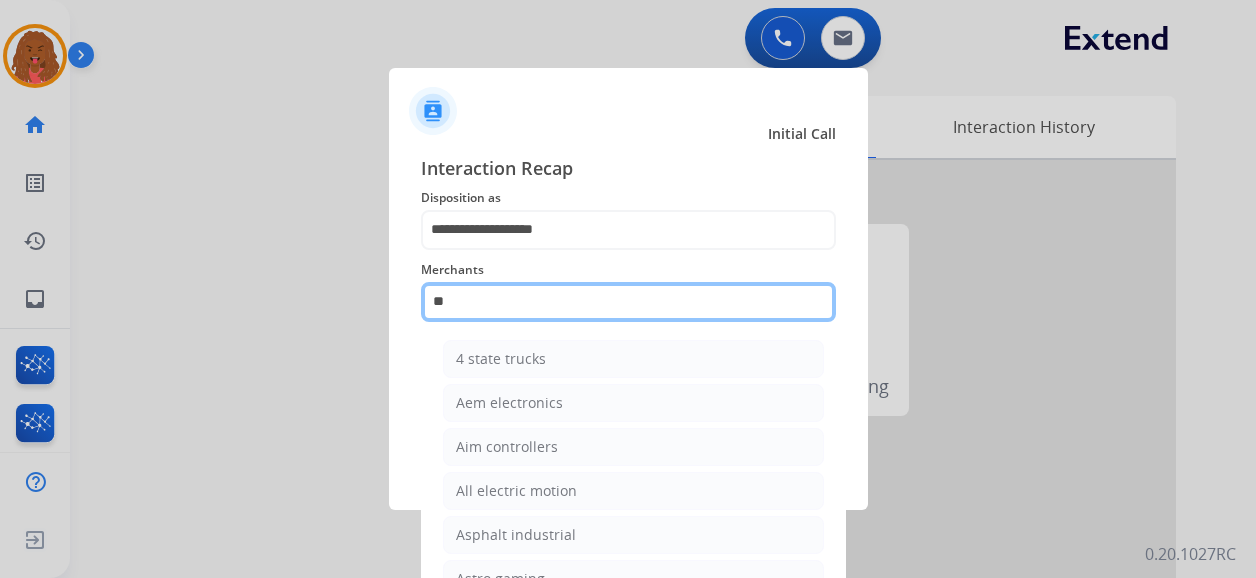 type on "*" 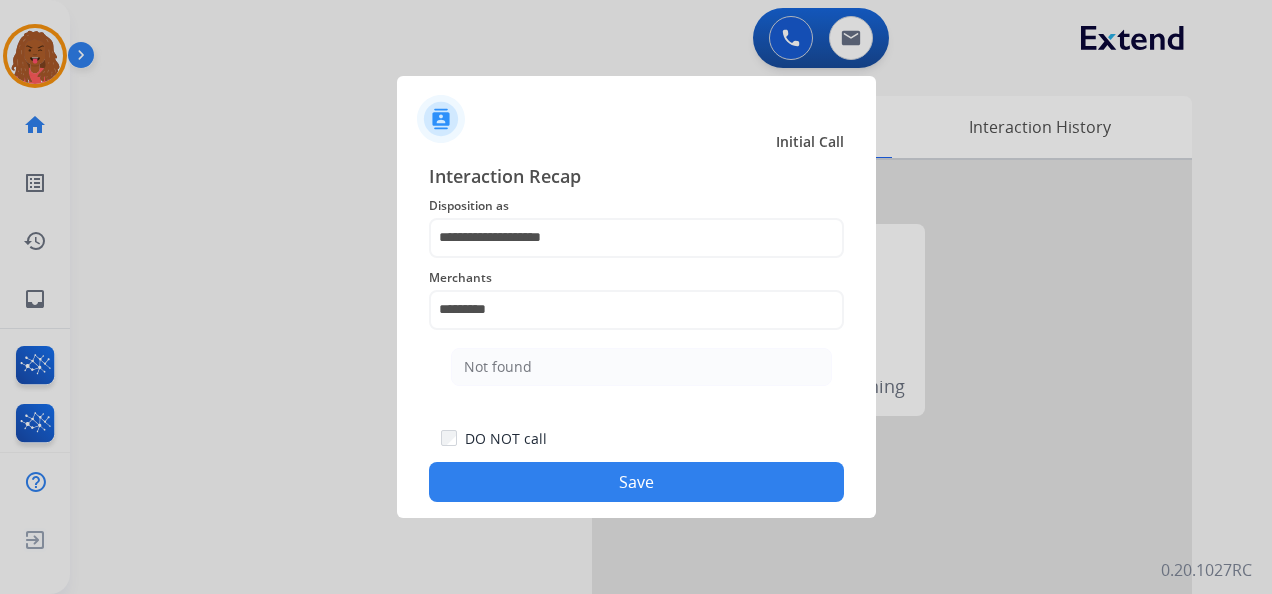 click on "Not found" 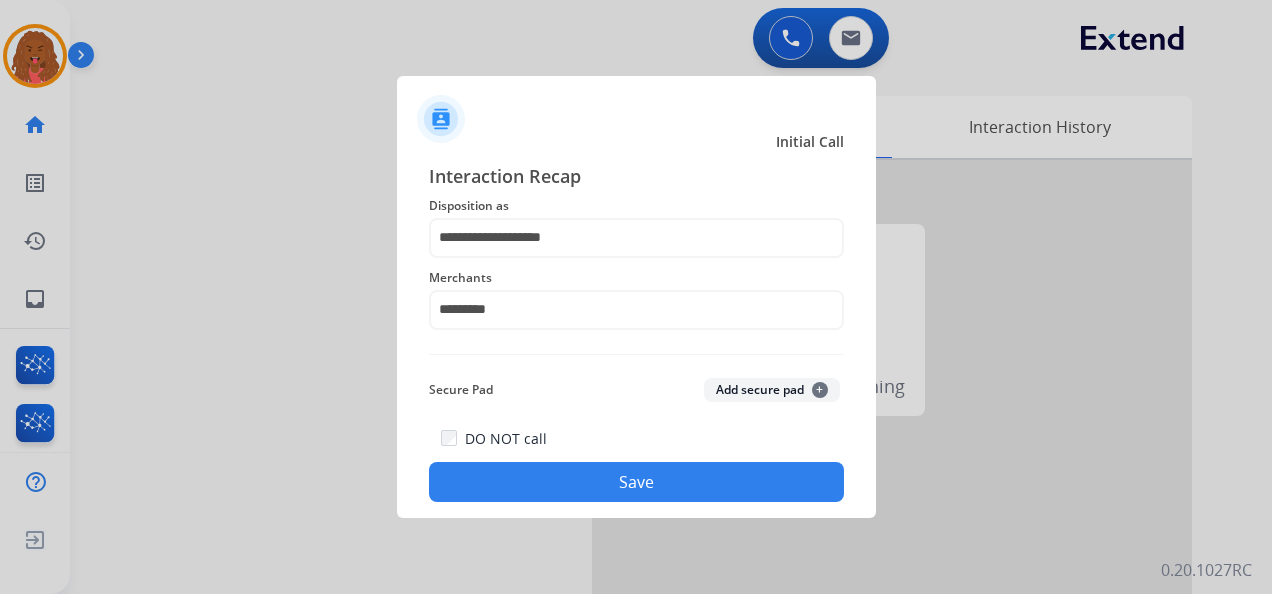 click on "Save" 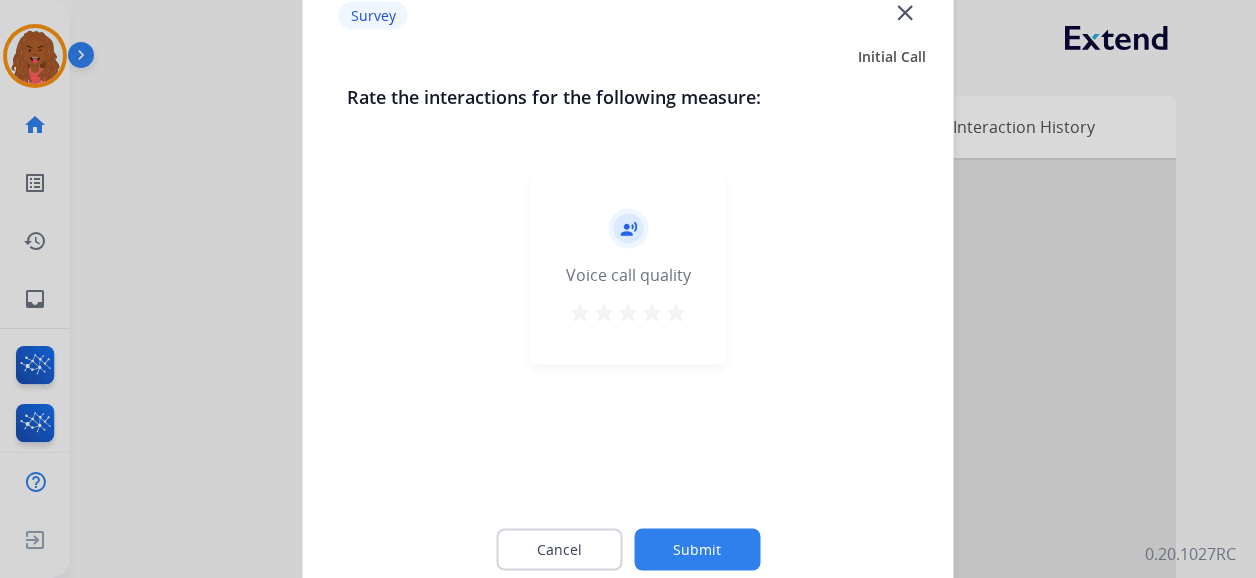 click on "Submit" 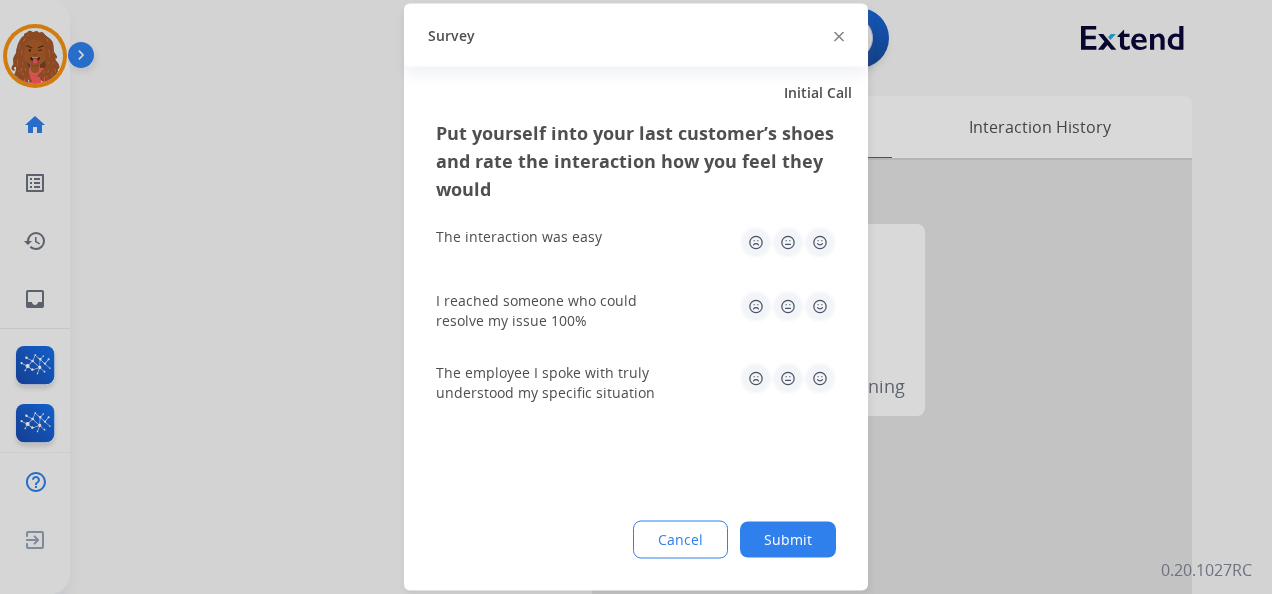 click 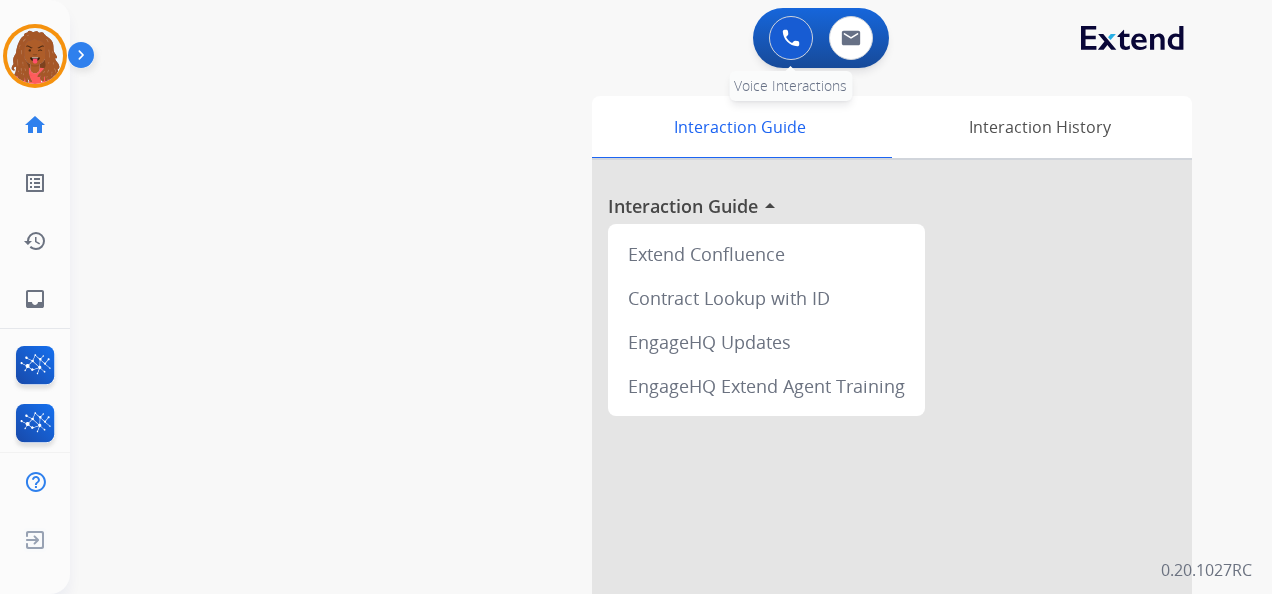 click on "0 Voice Interactions" at bounding box center (791, 38) 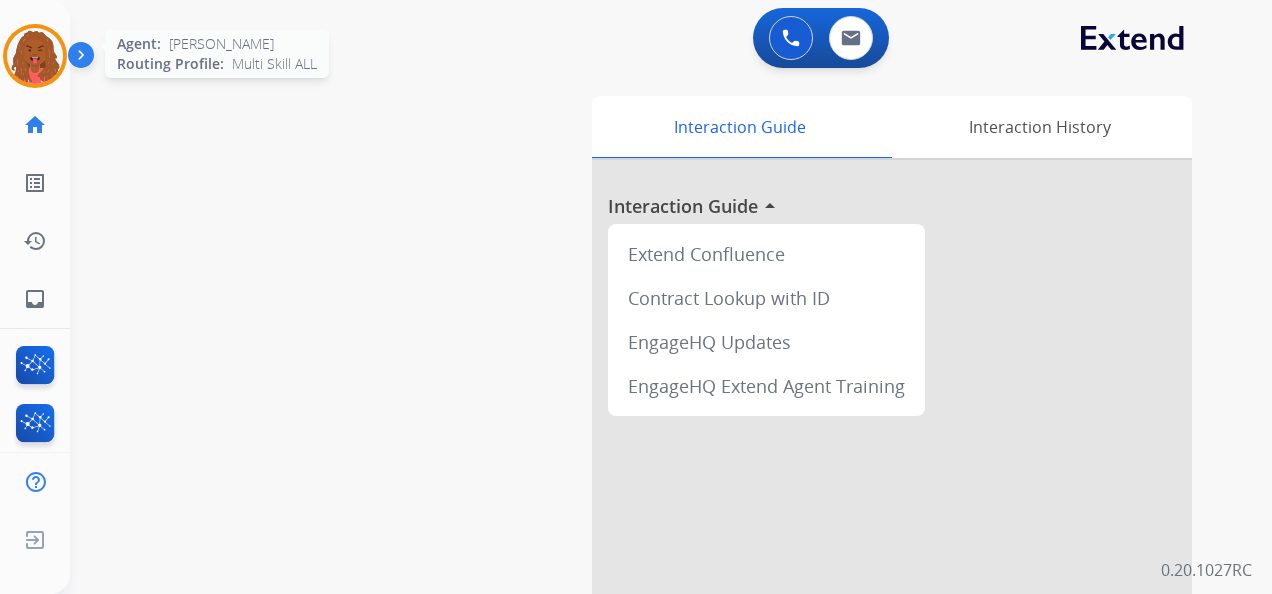 click at bounding box center (35, 56) 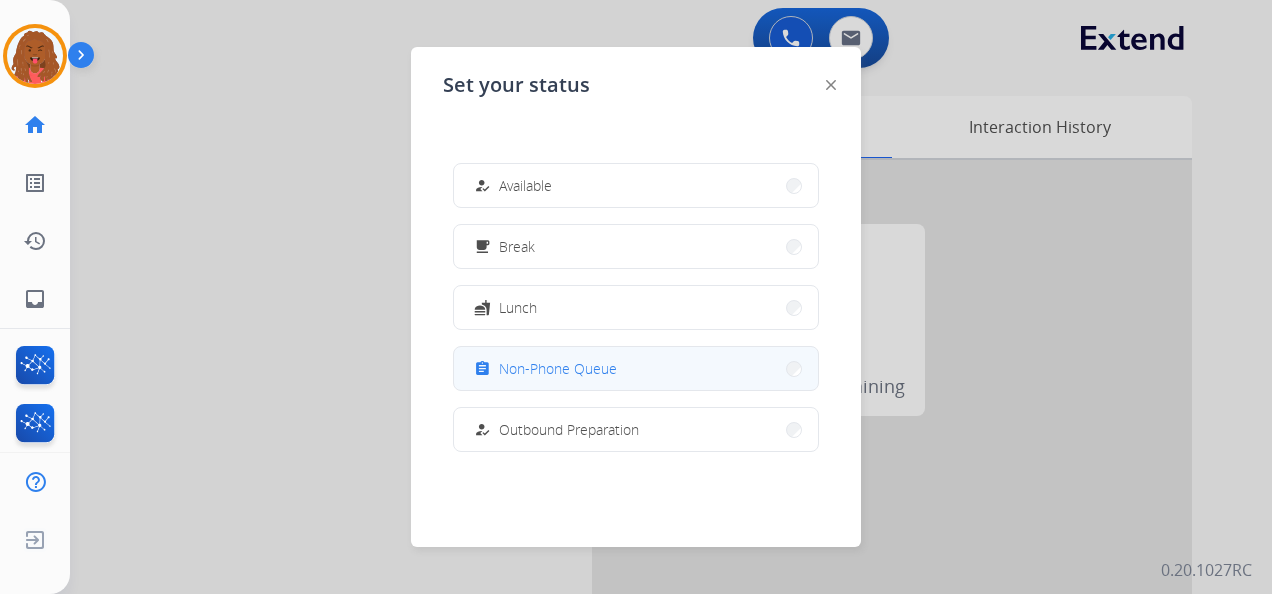 click on "assignment Non-Phone Queue" at bounding box center (636, 368) 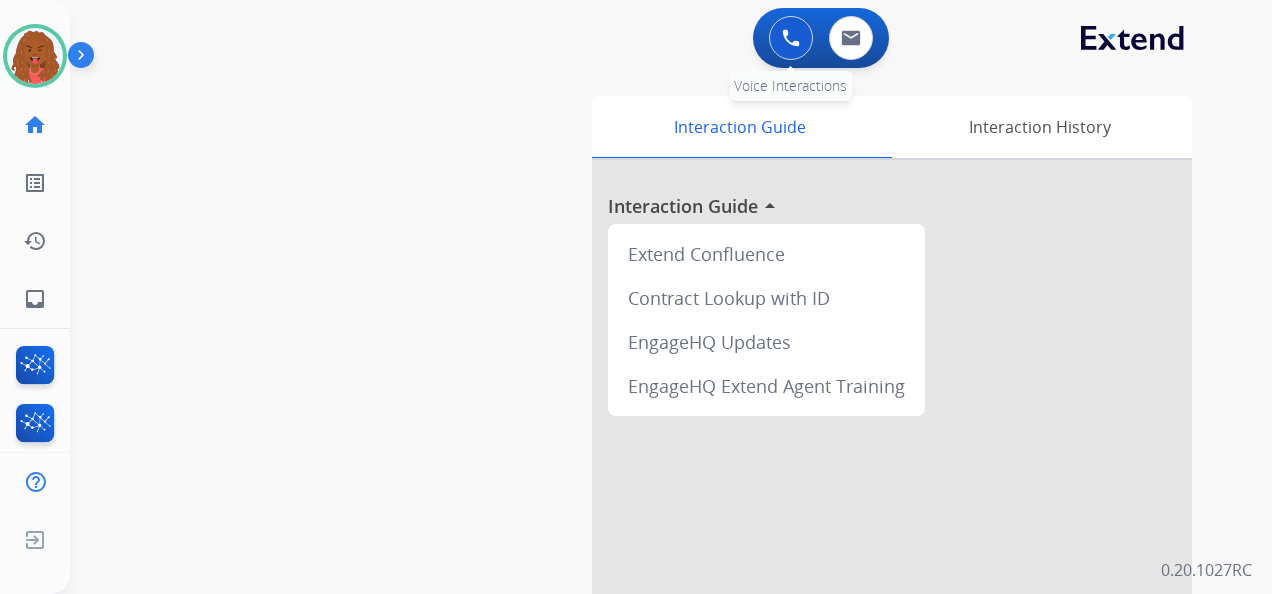click at bounding box center [791, 38] 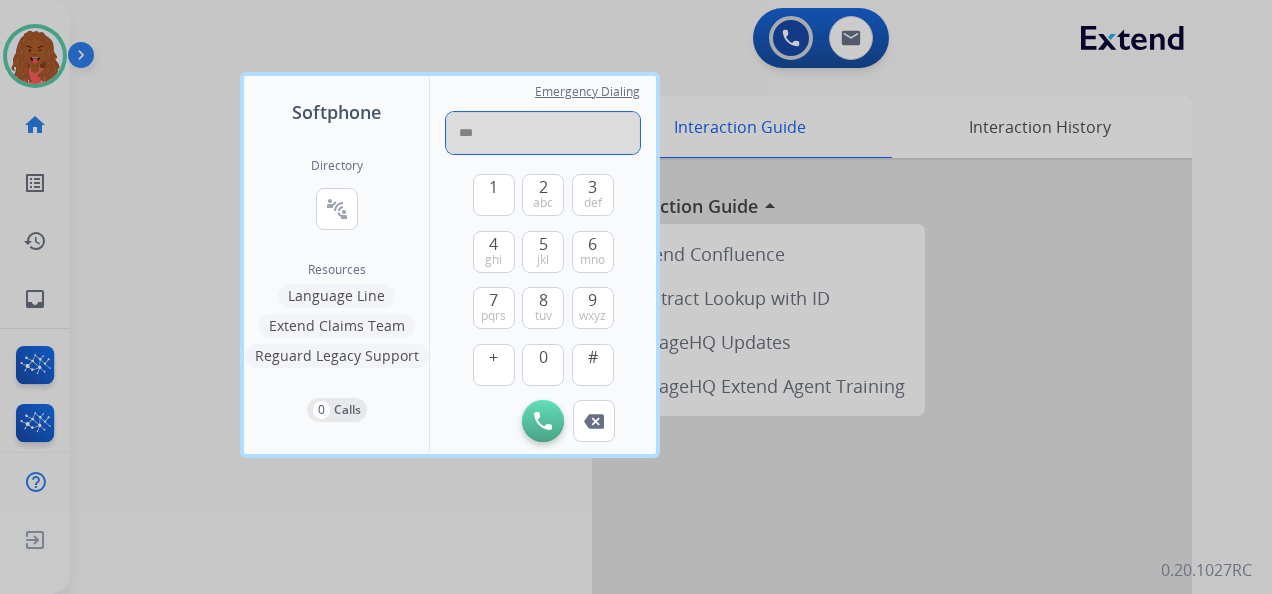 drag, startPoint x: 569, startPoint y: 142, endPoint x: 576, endPoint y: 134, distance: 10.630146 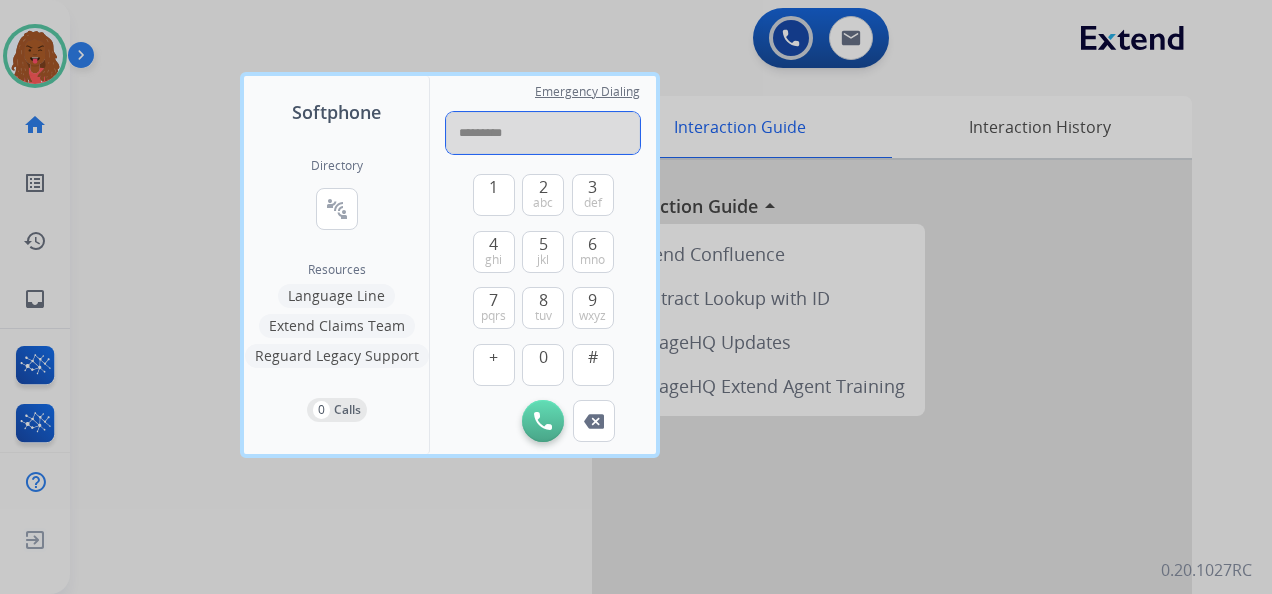 type on "**********" 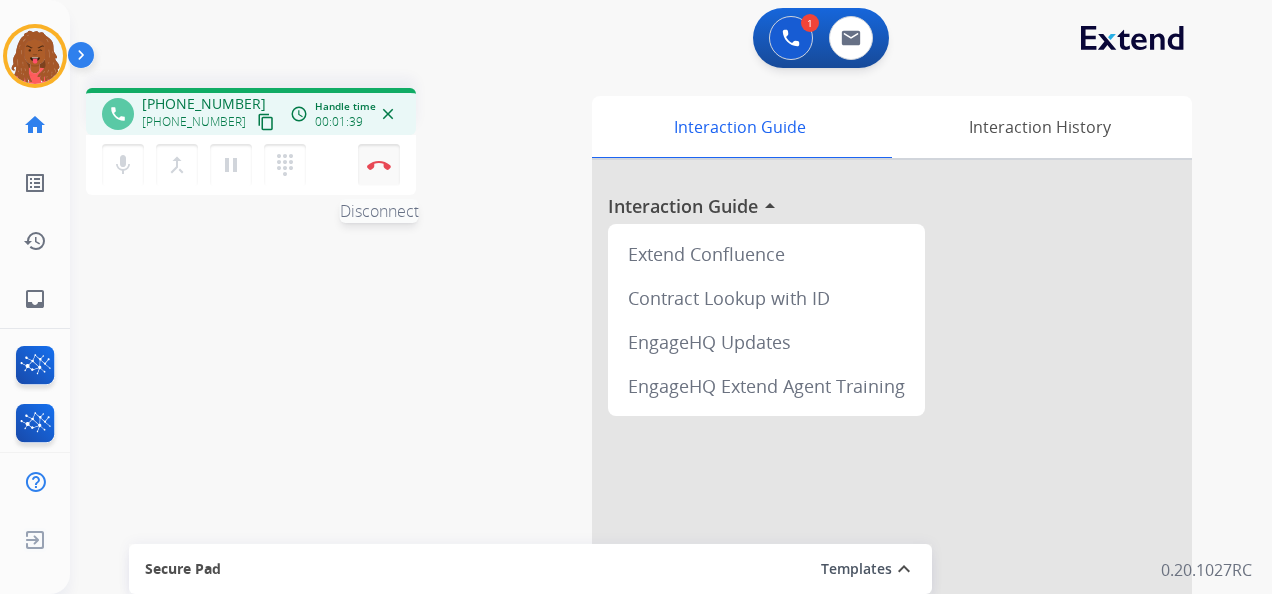click on "mic Mute merge_type Bridge pause Hold dialpad Dialpad Disconnect" at bounding box center [251, 165] 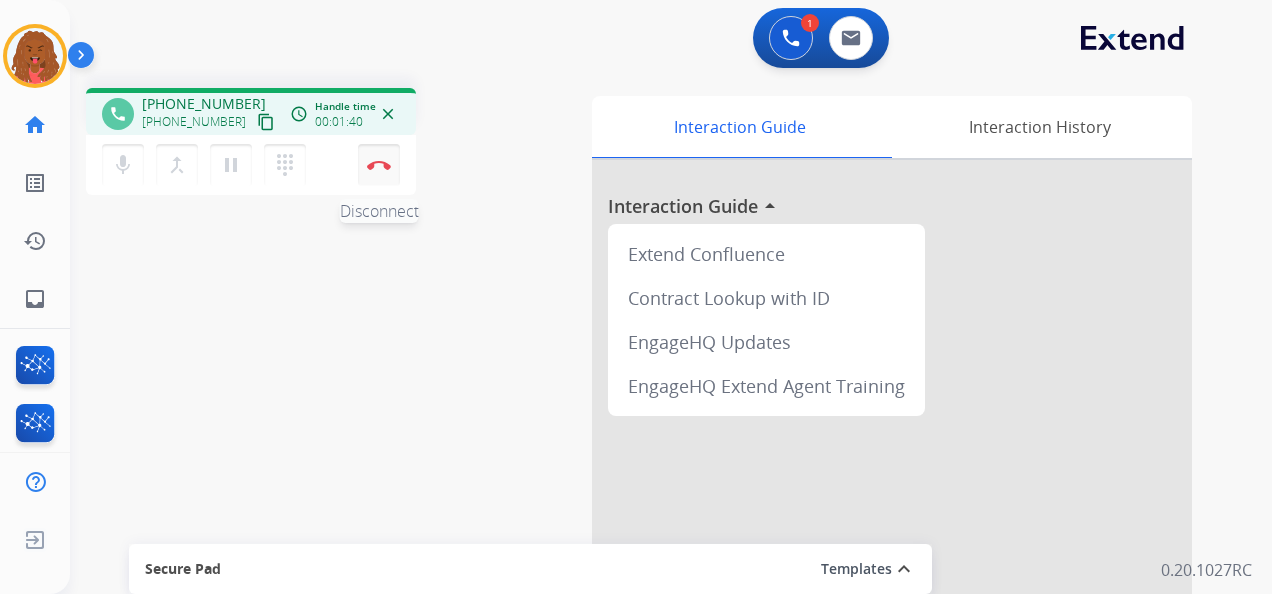 click on "Disconnect" at bounding box center [379, 165] 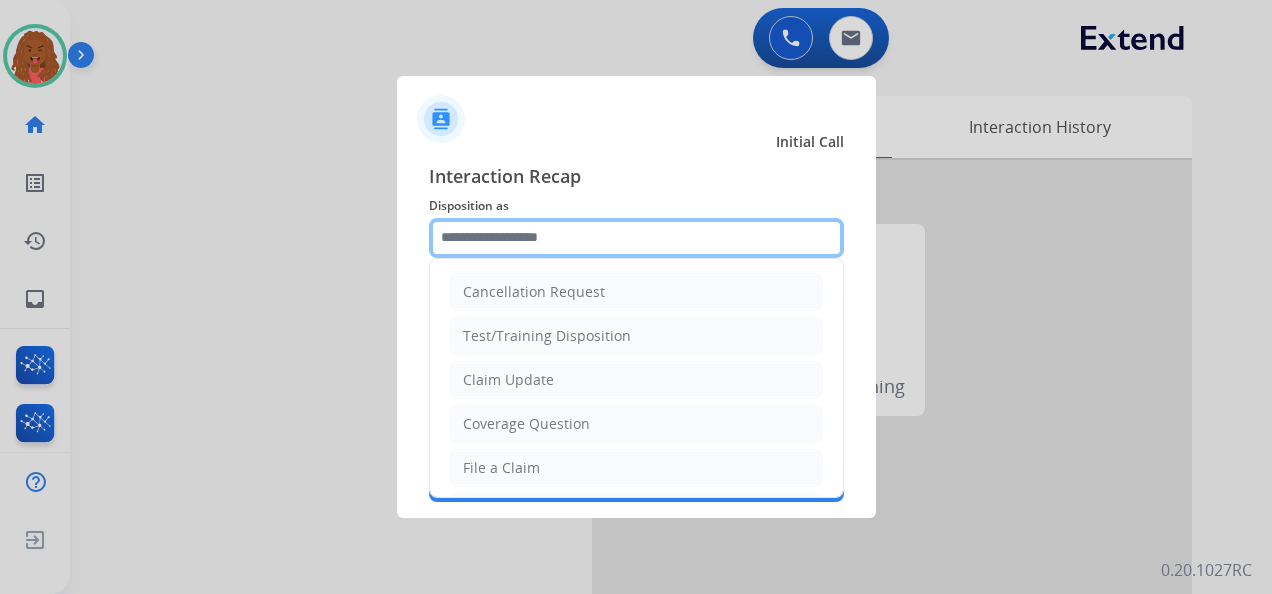 click 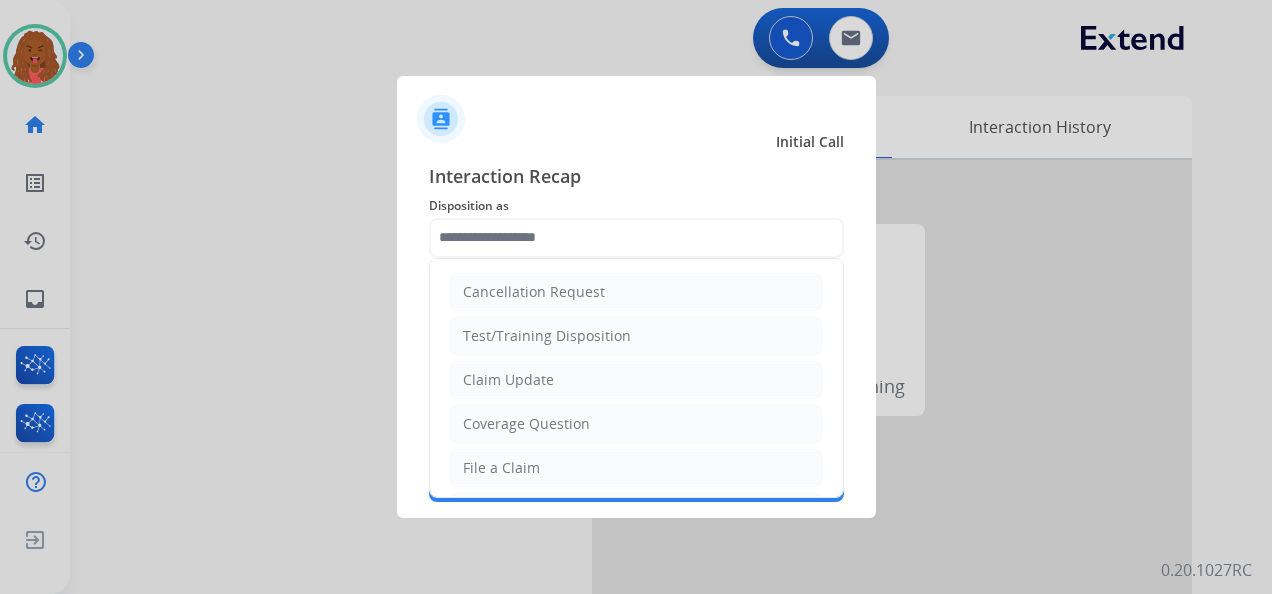 click on "Claim Update" 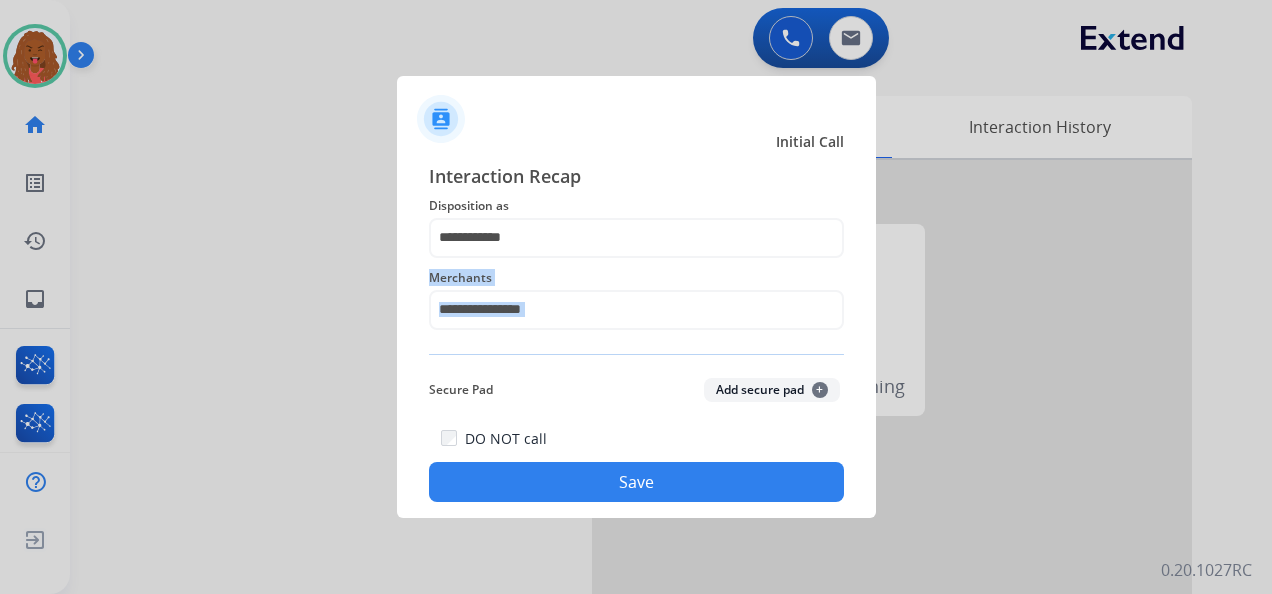 click on "**********" 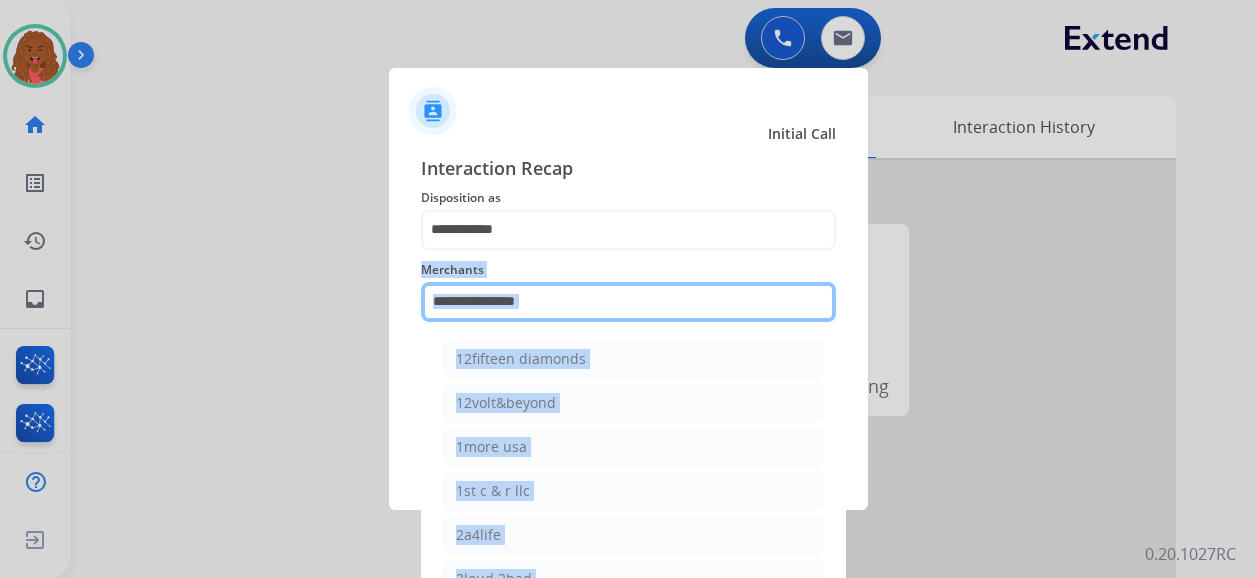 drag, startPoint x: 546, startPoint y: 342, endPoint x: 541, endPoint y: 313, distance: 29.427877 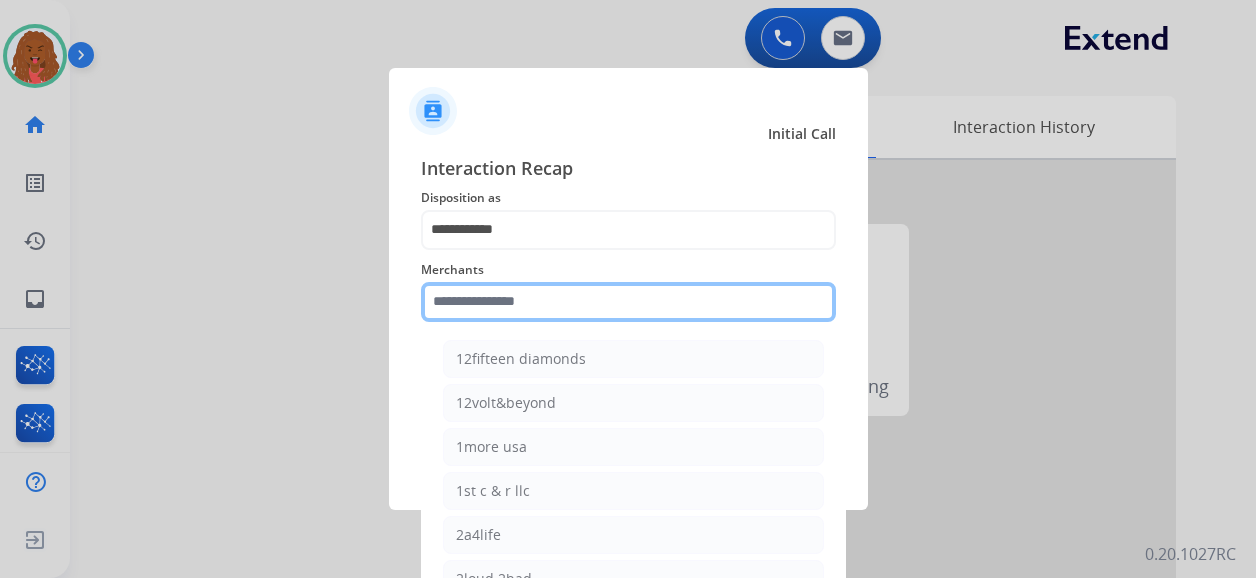 click 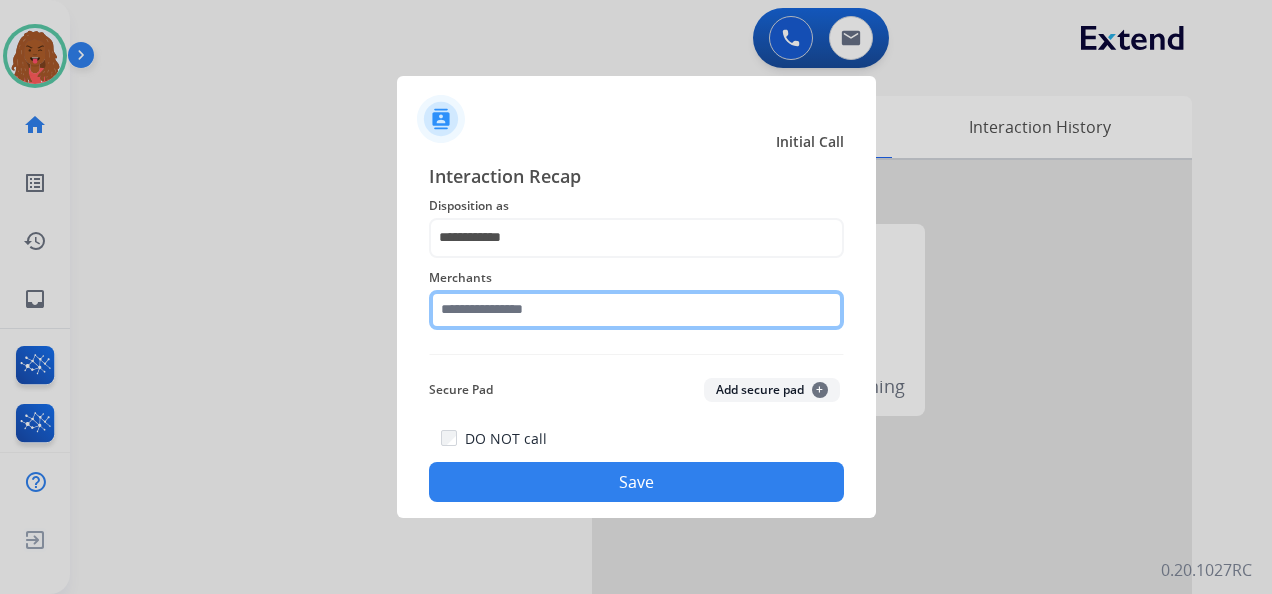 click 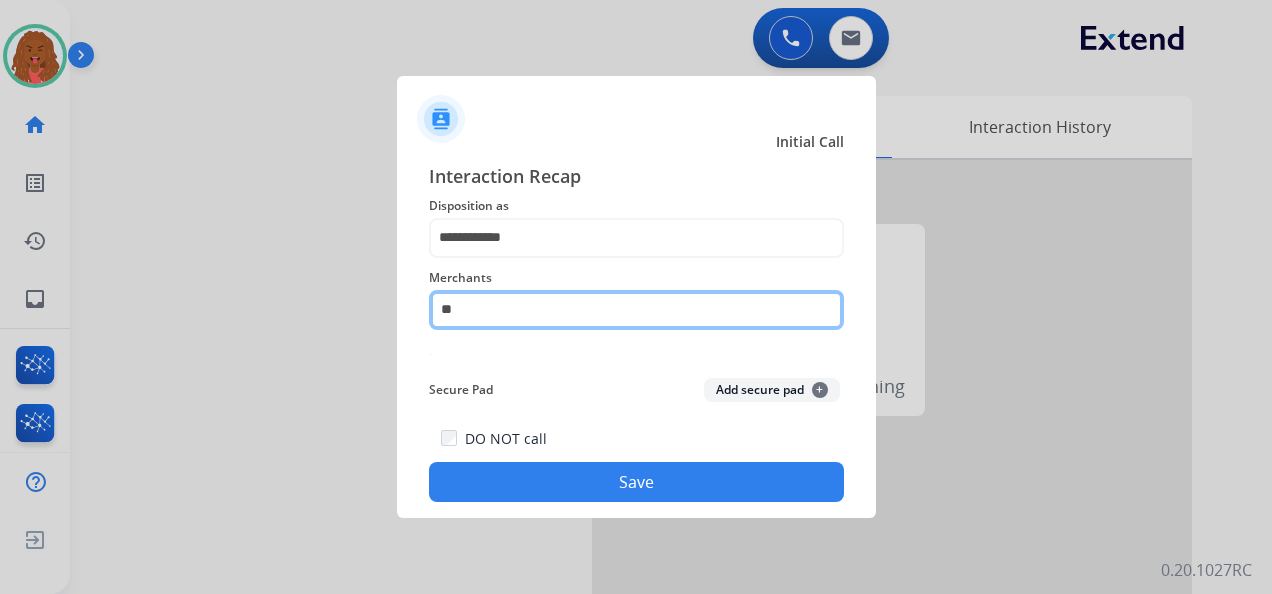 type on "*" 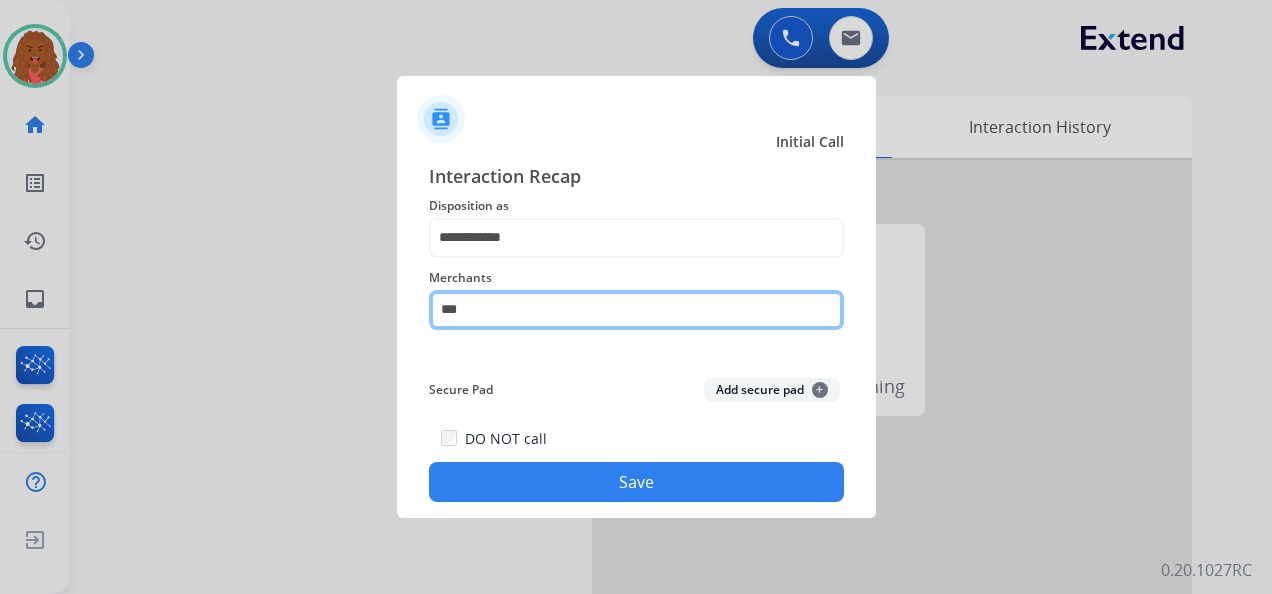 drag, startPoint x: 360, startPoint y: 306, endPoint x: 126, endPoint y: 308, distance: 234.00854 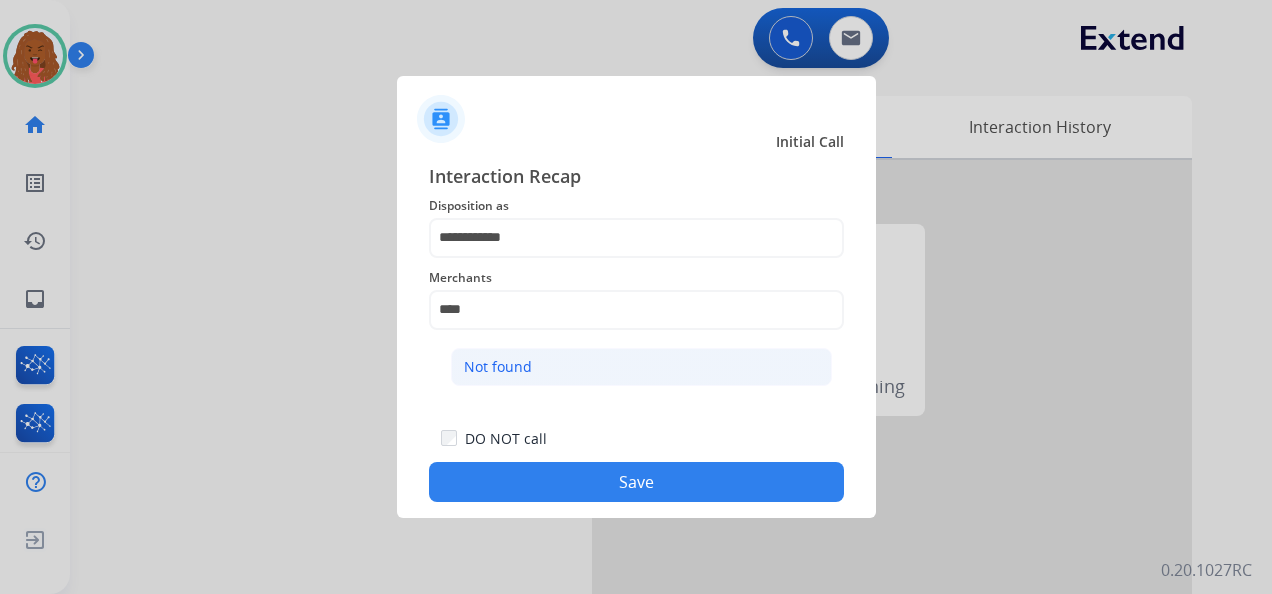 click on "Not found" 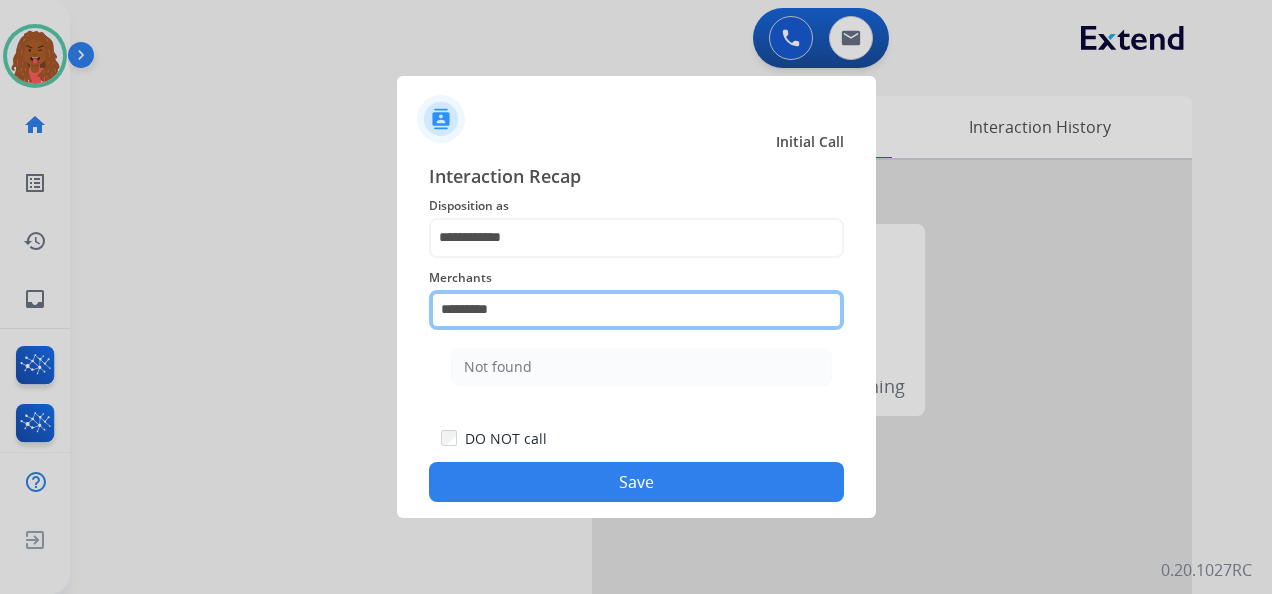 click on "*********" 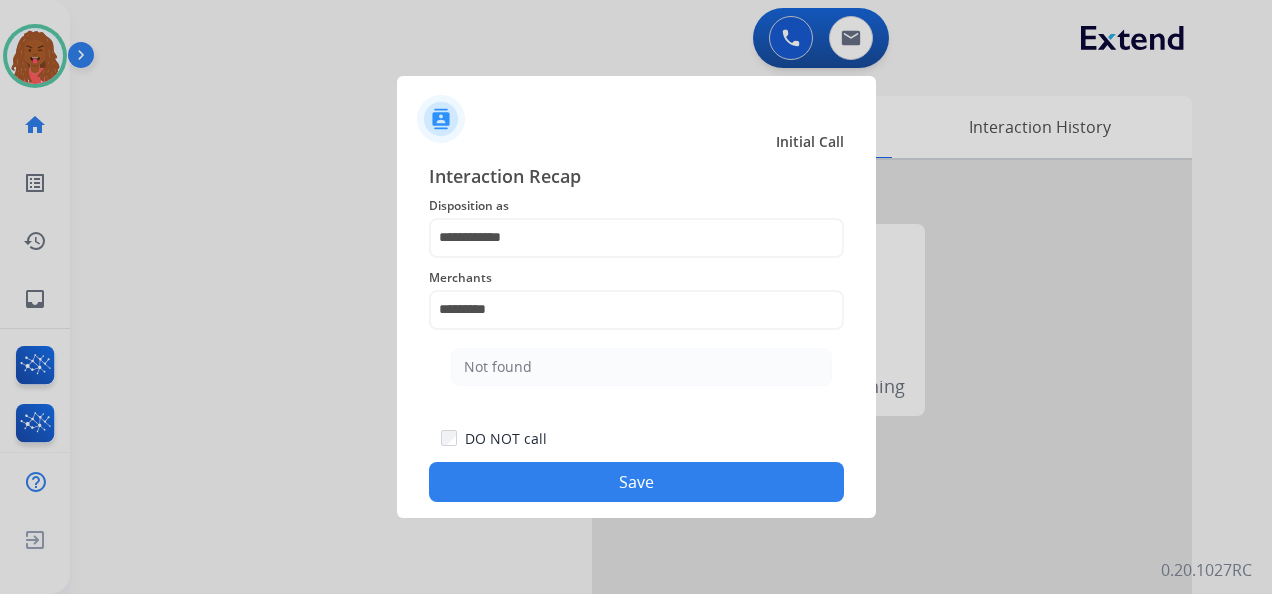click on "Save" 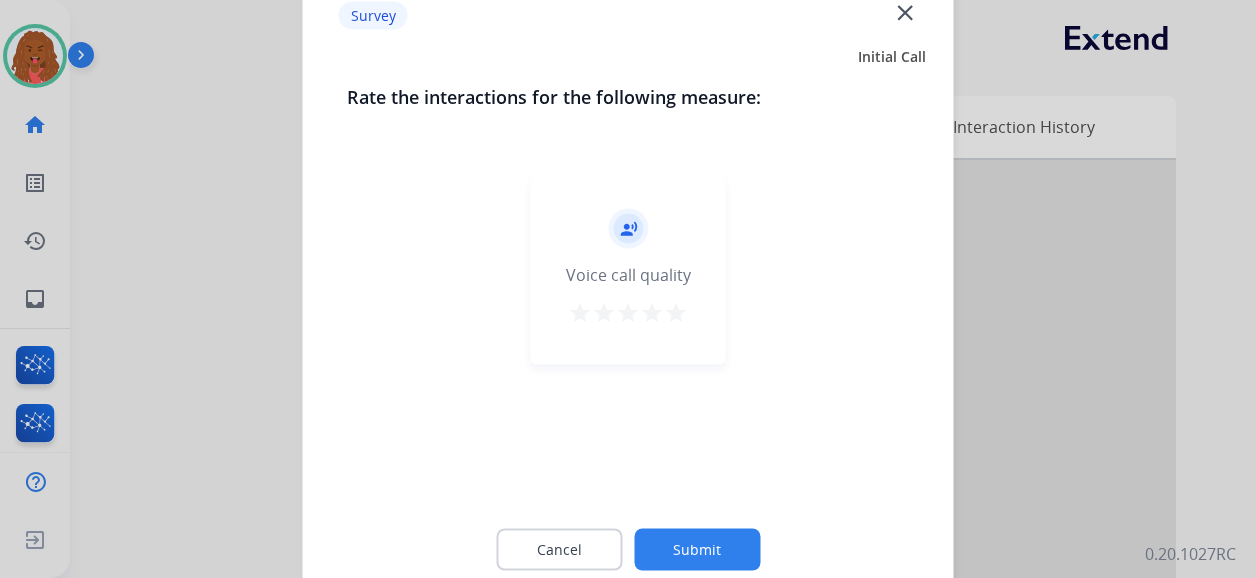 drag, startPoint x: 746, startPoint y: 574, endPoint x: 730, endPoint y: 558, distance: 22.627417 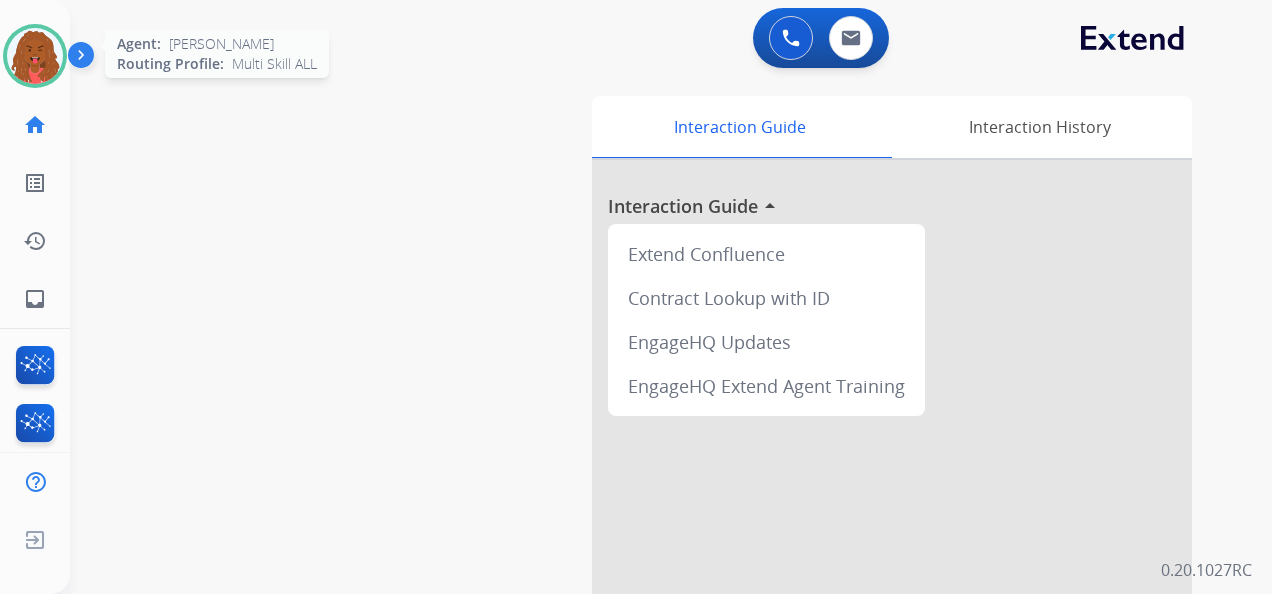 click at bounding box center [35, 56] 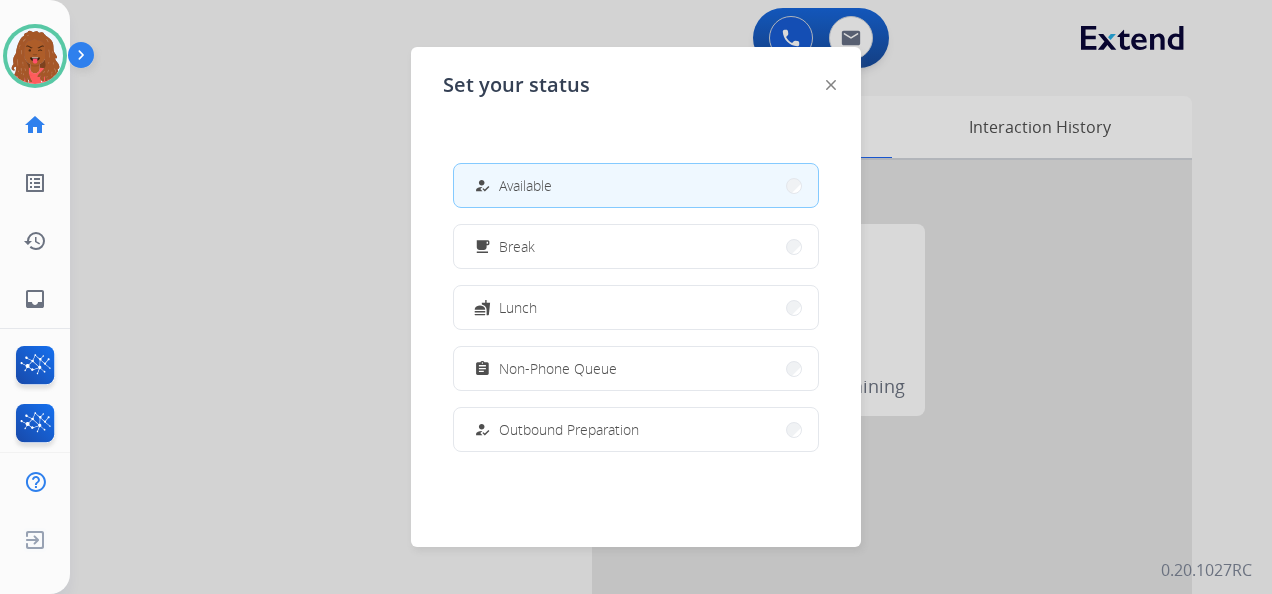 click at bounding box center (636, 297) 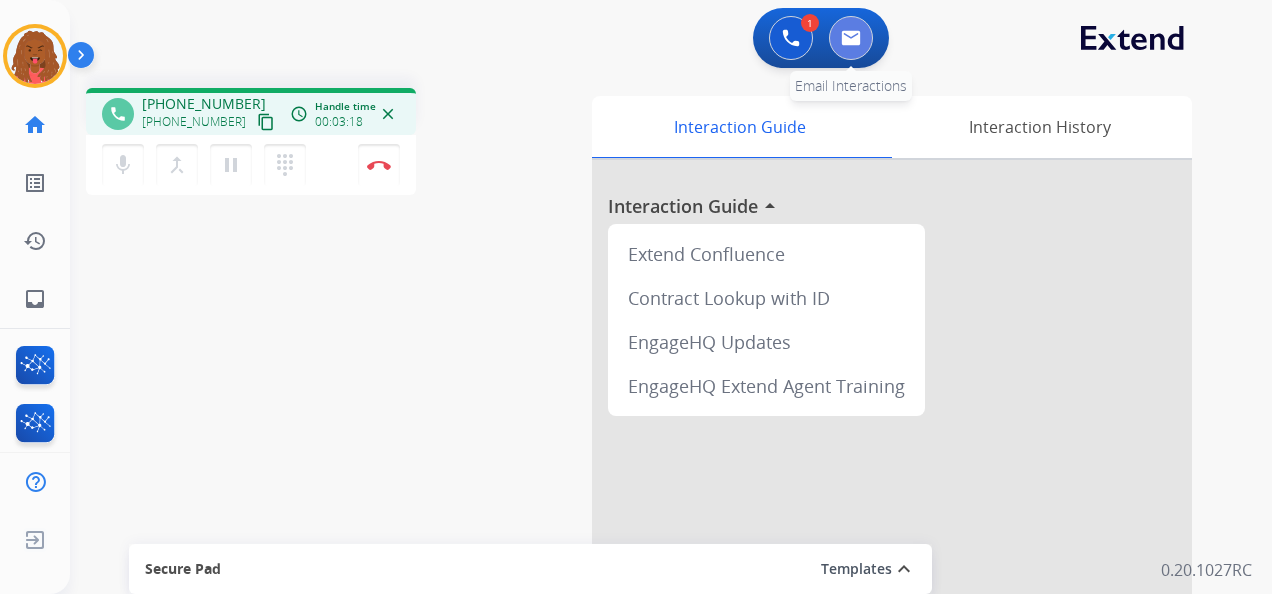click at bounding box center (851, 38) 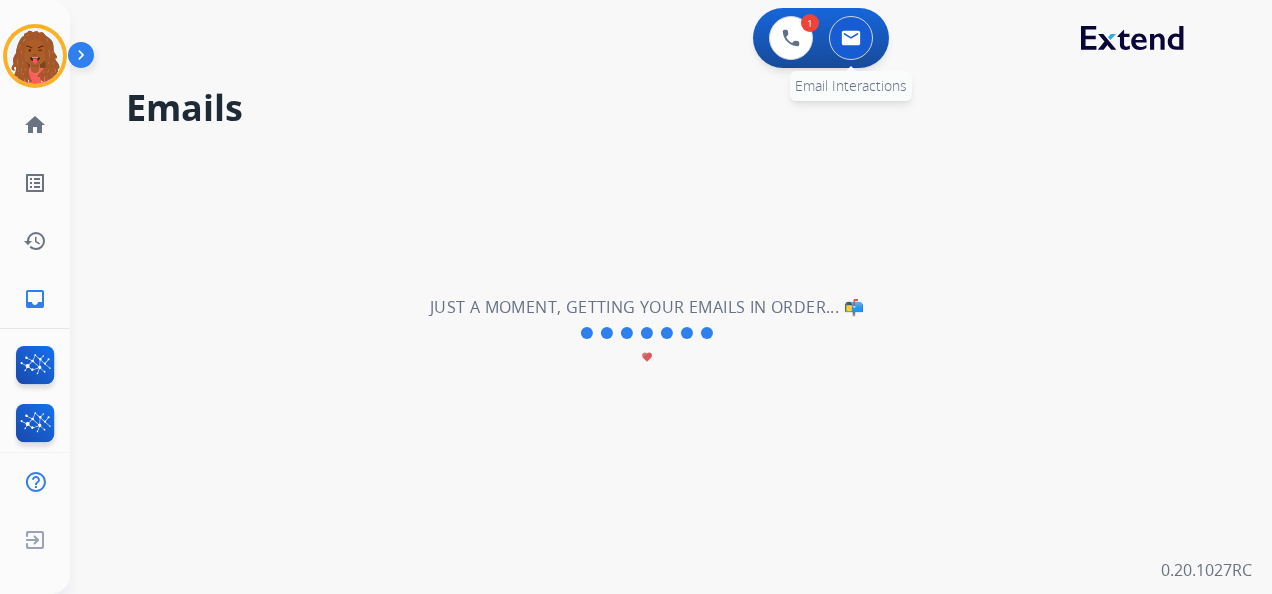 click at bounding box center (851, 38) 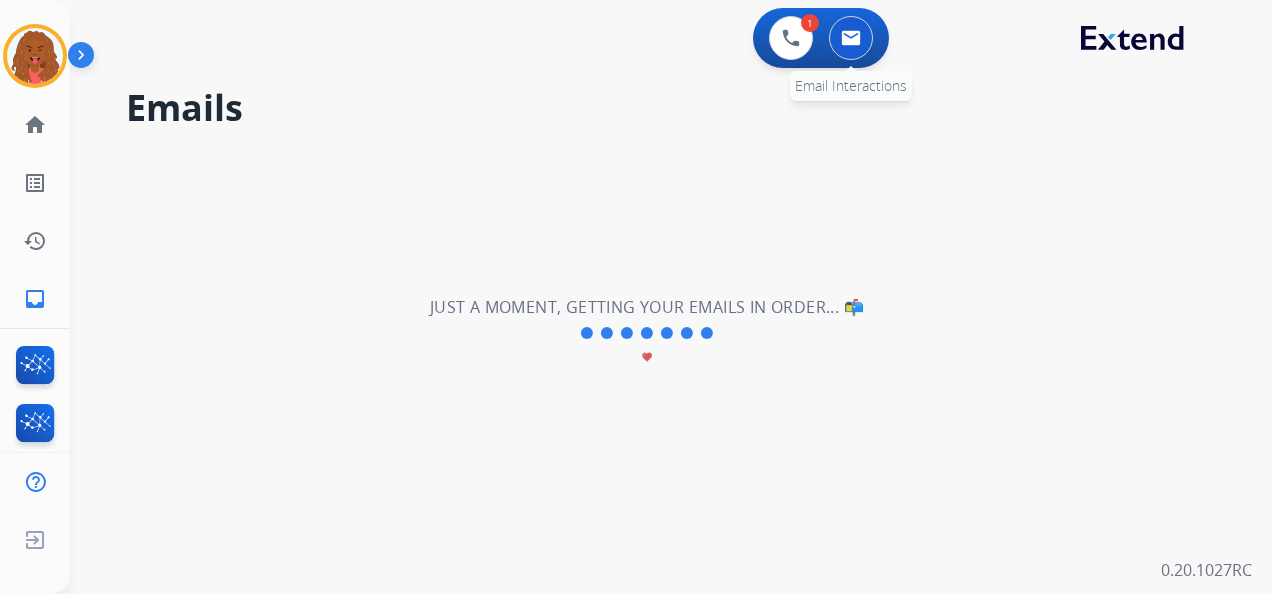 click at bounding box center (851, 38) 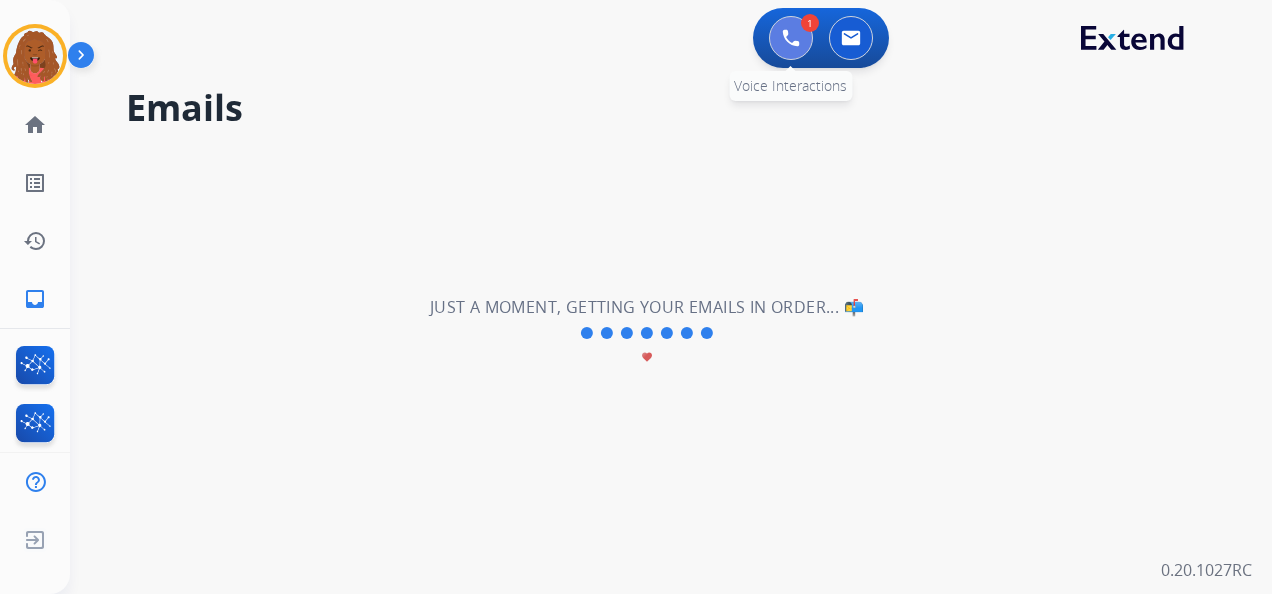 click at bounding box center (791, 38) 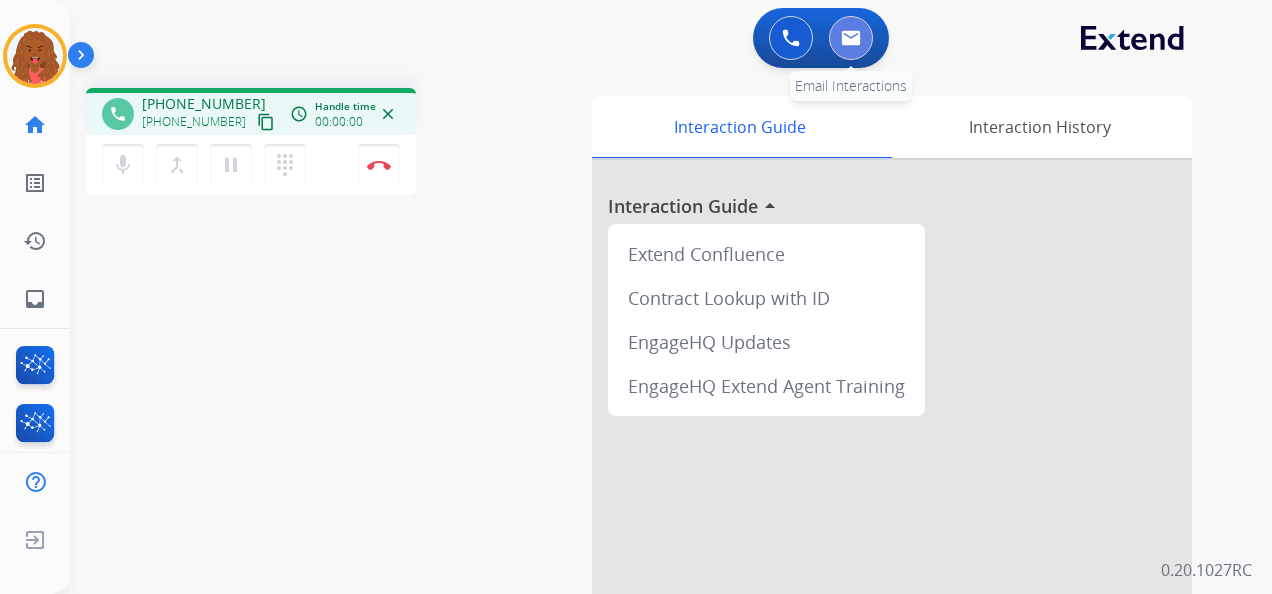 click at bounding box center [851, 38] 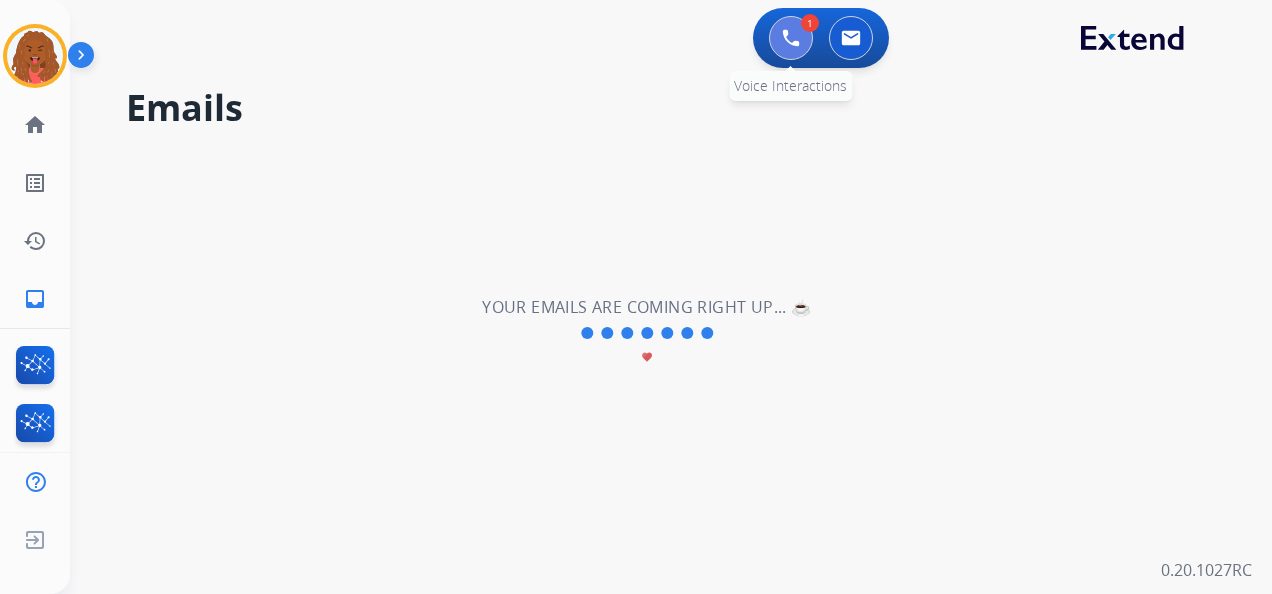 click at bounding box center [791, 38] 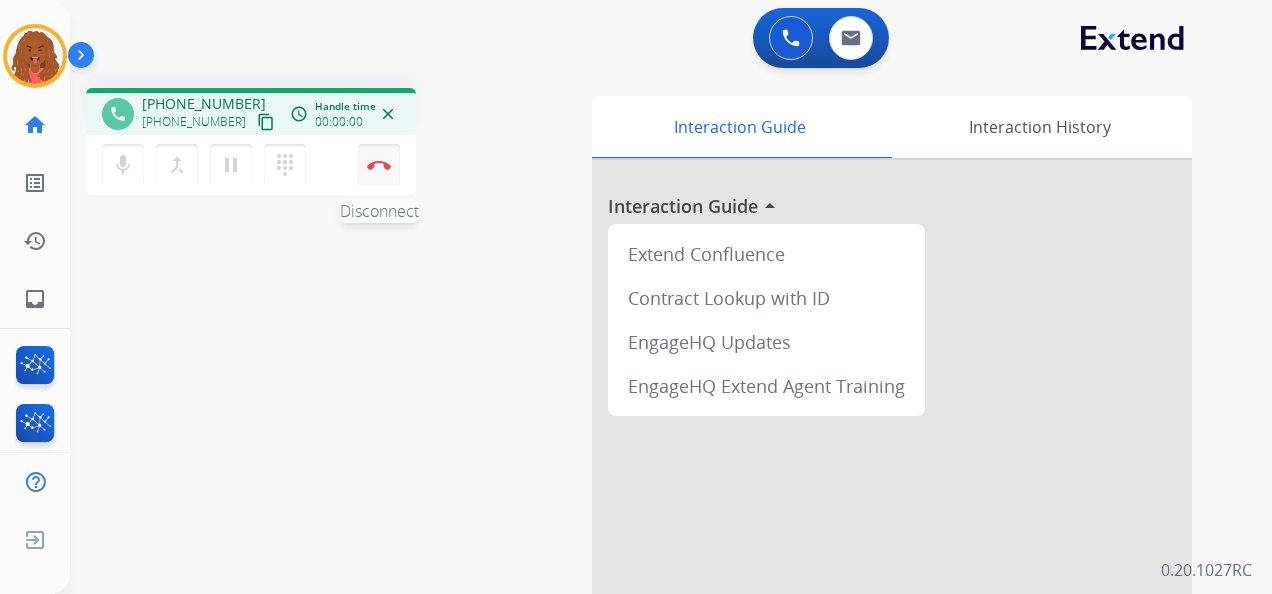 click on "Disconnect" at bounding box center [379, 165] 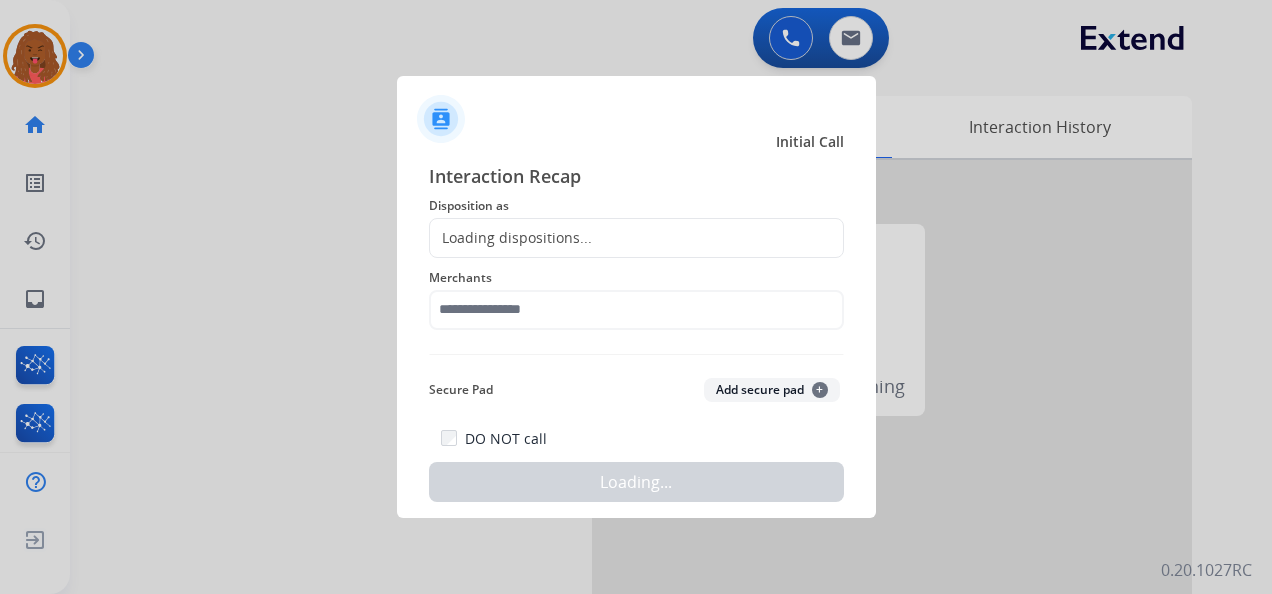 drag, startPoint x: 540, startPoint y: 230, endPoint x: 546, endPoint y: 250, distance: 20.880613 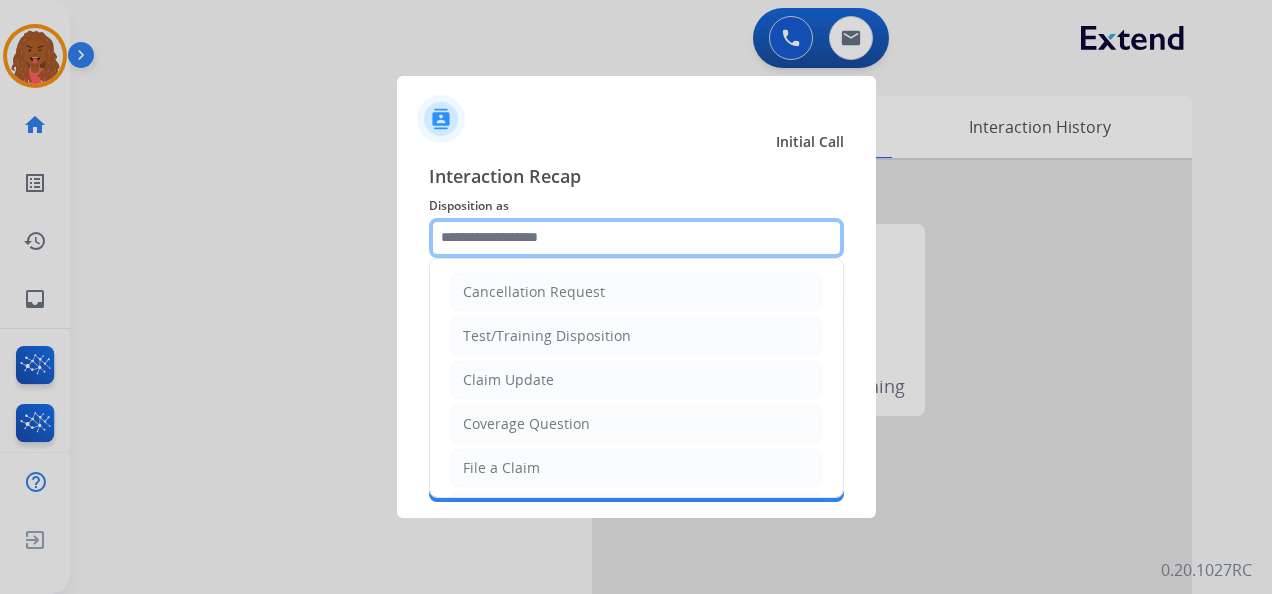click 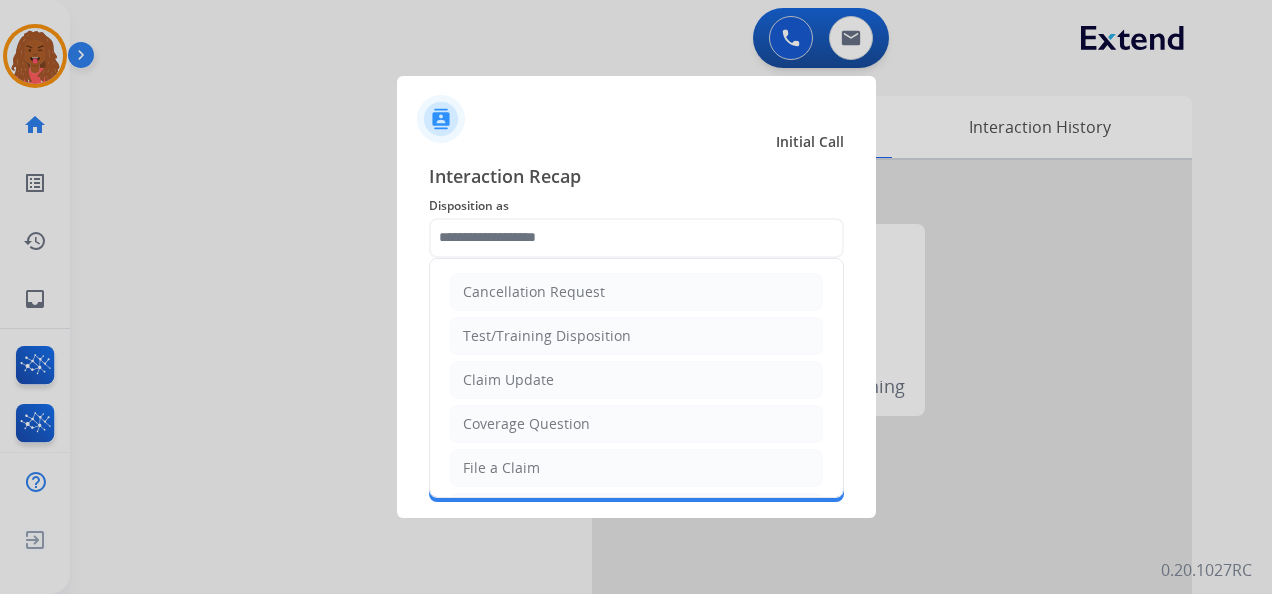 click on "File a Claim" 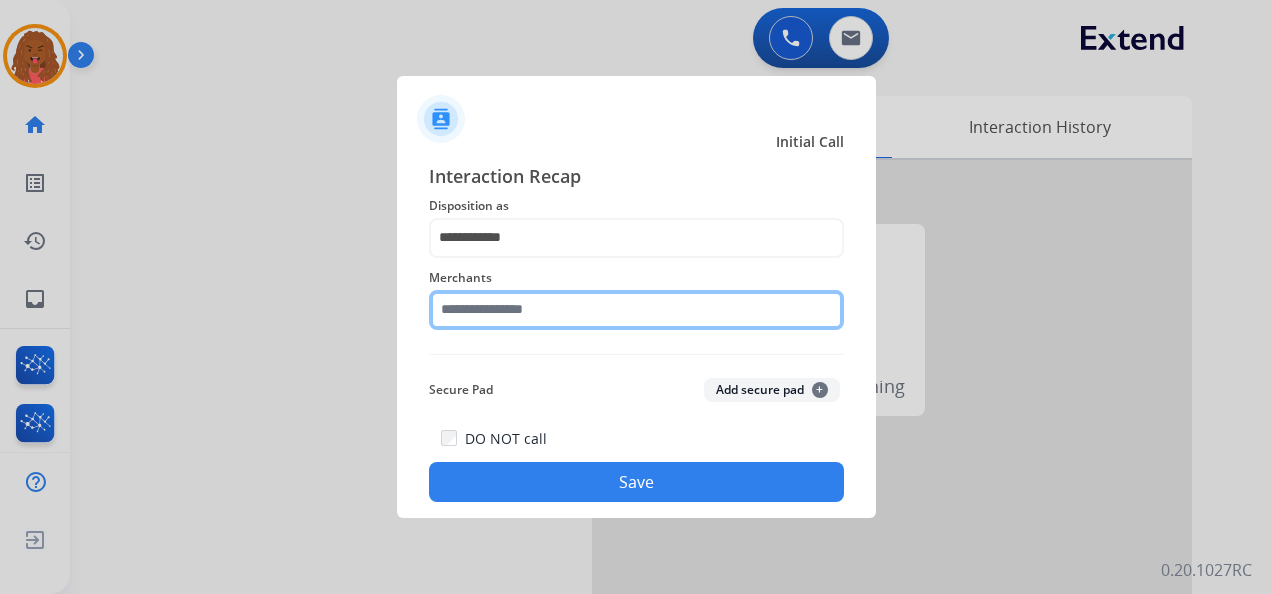 click 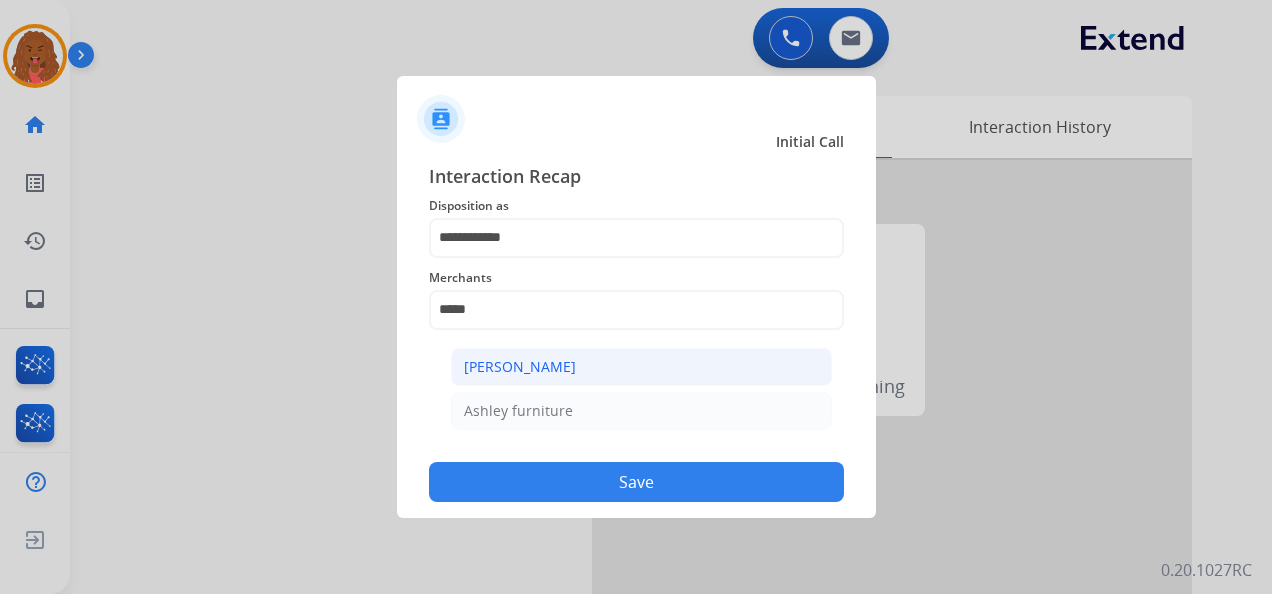 click on "Ashley - Reguard" 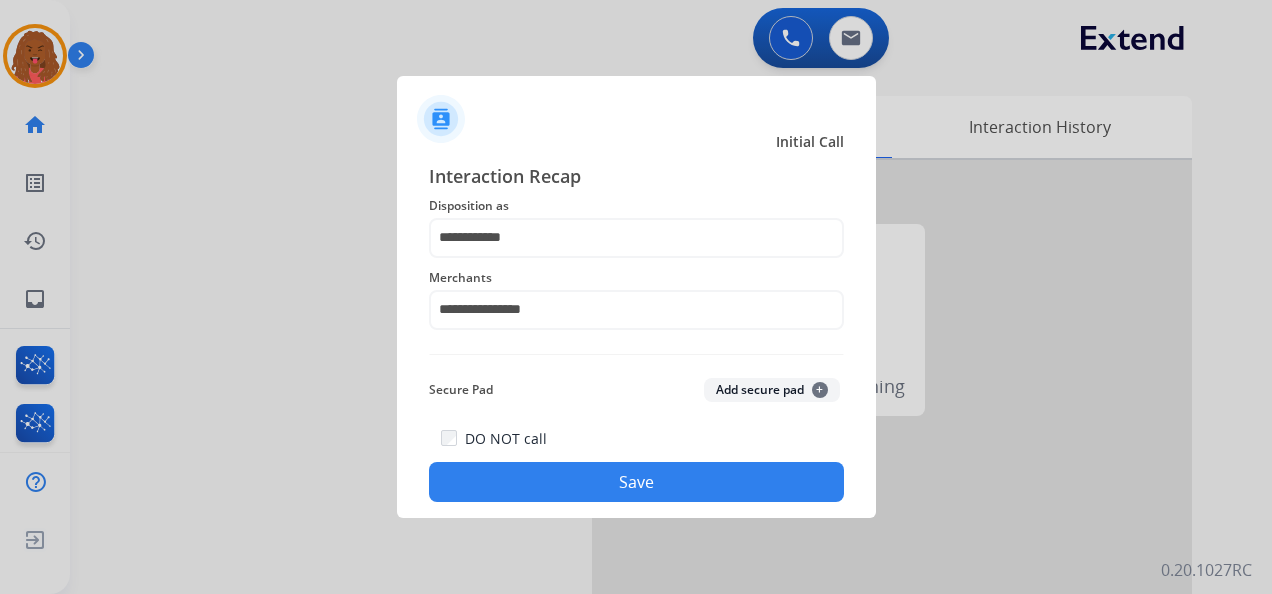 click on "Save" 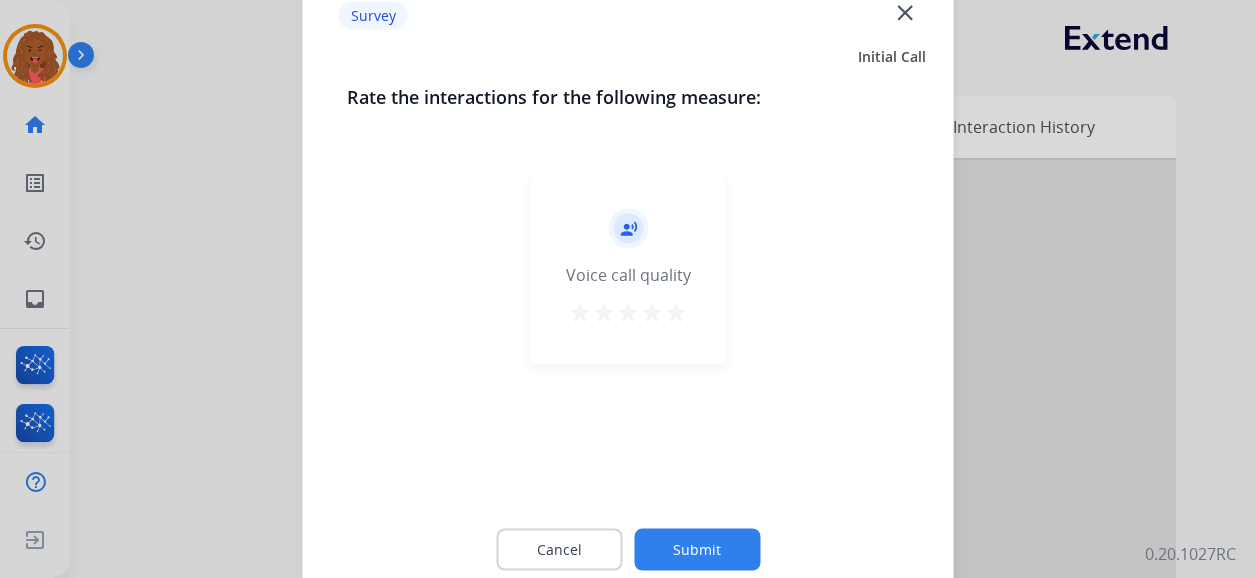 click on "close" 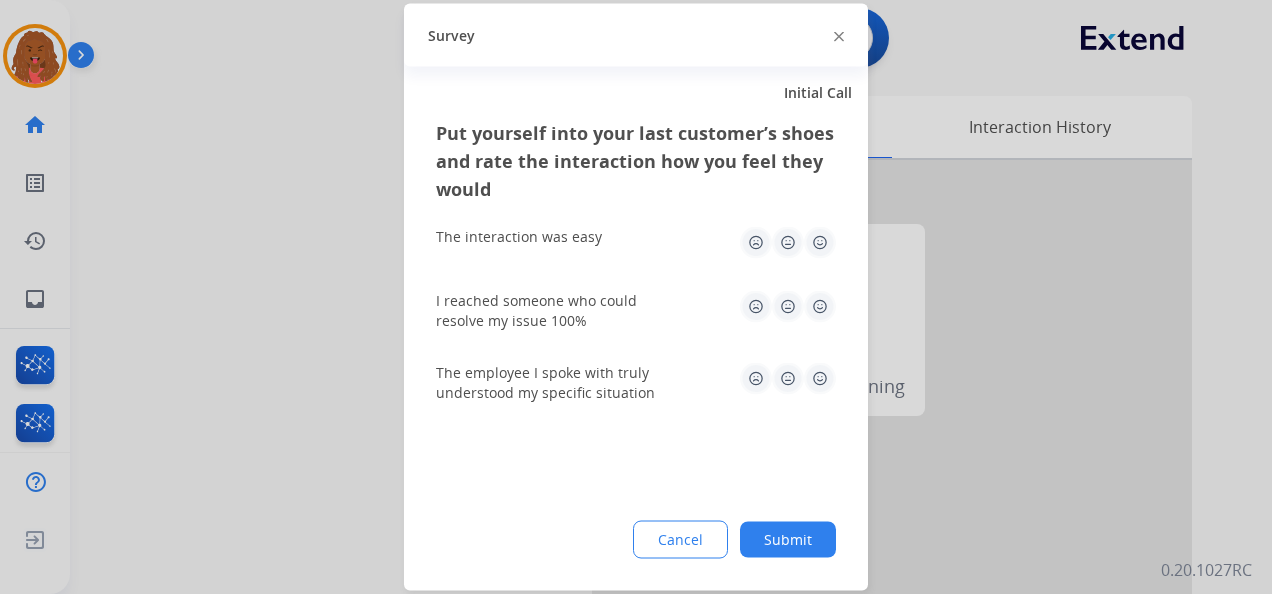 click 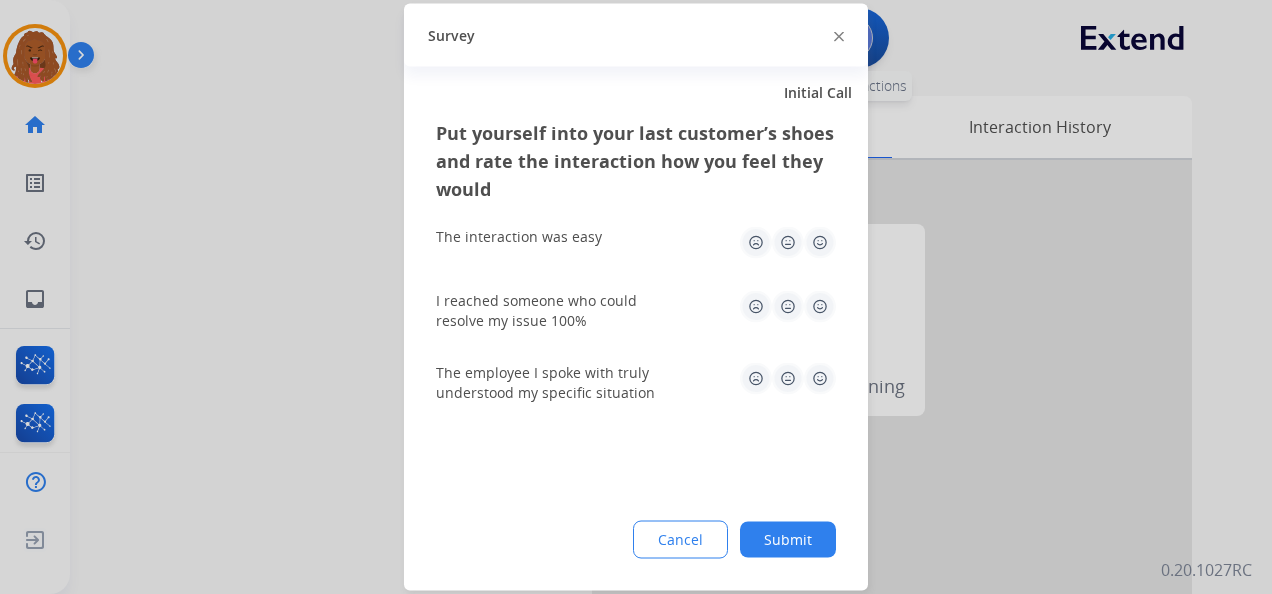 click 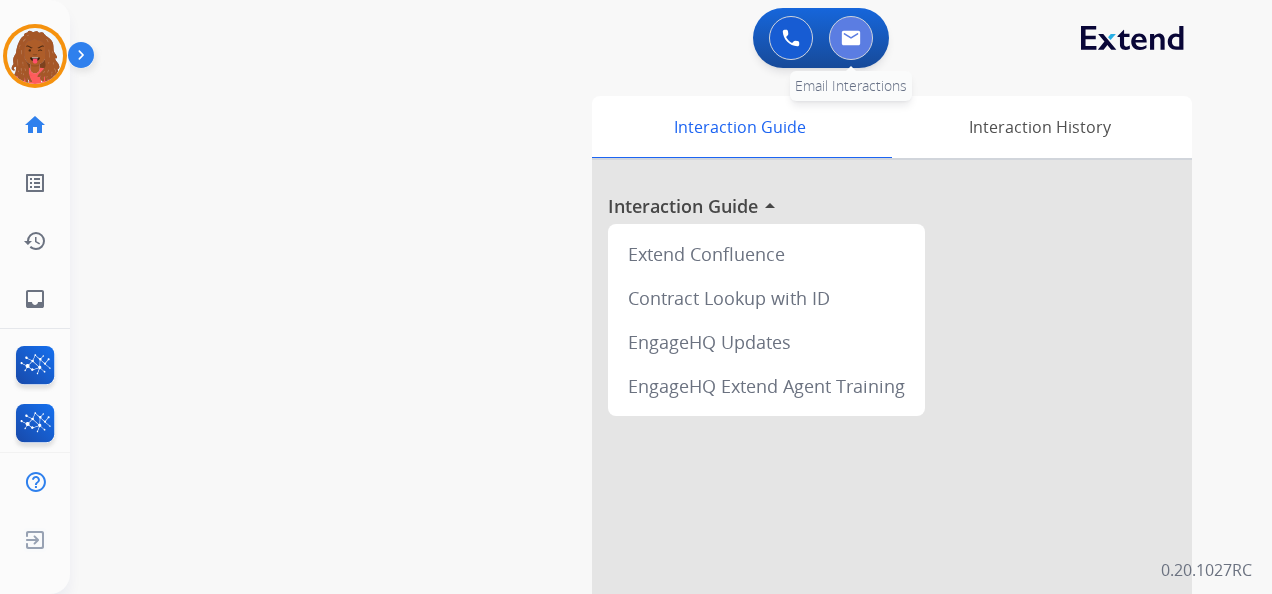 click at bounding box center [851, 38] 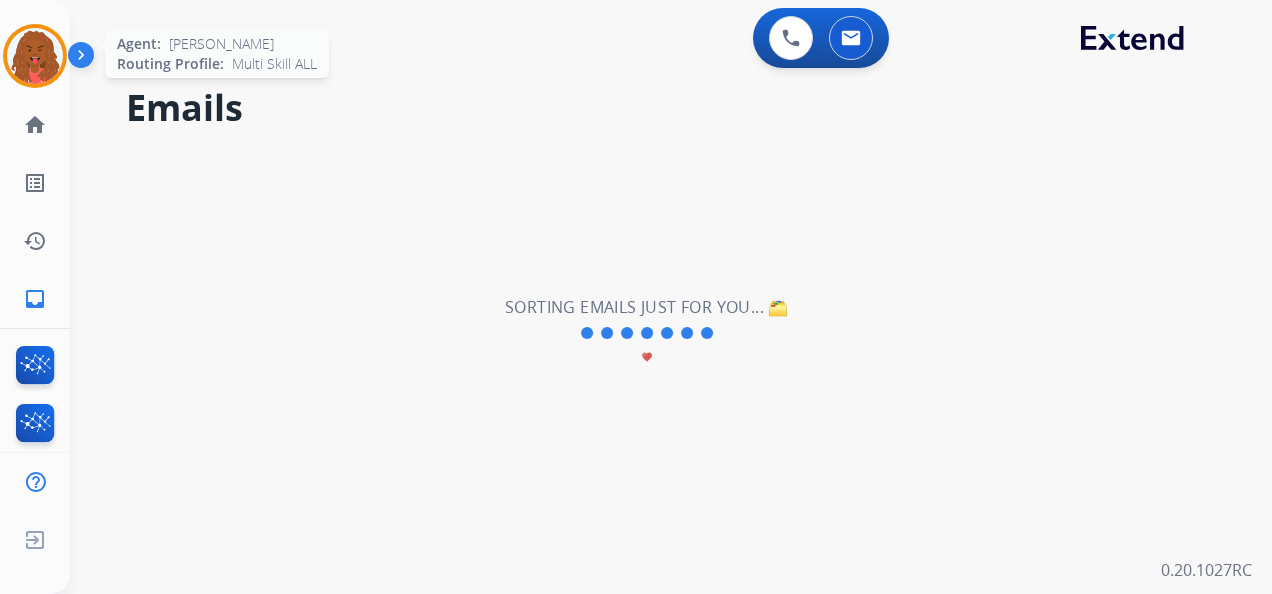 click at bounding box center (35, 56) 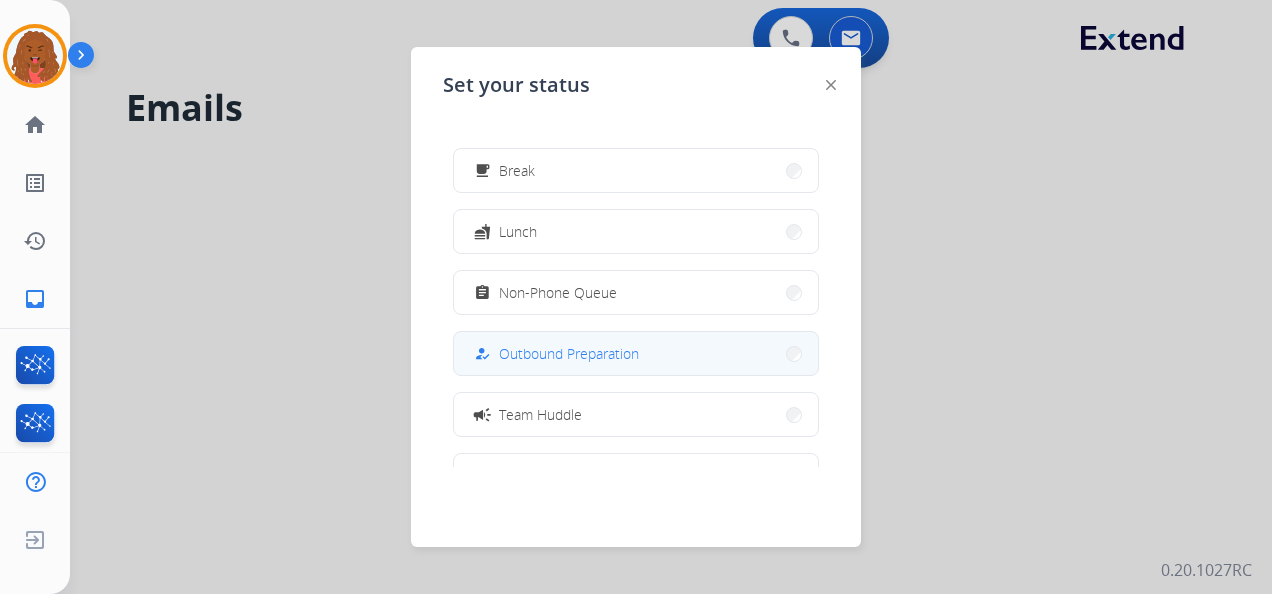 scroll, scrollTop: 0, scrollLeft: 0, axis: both 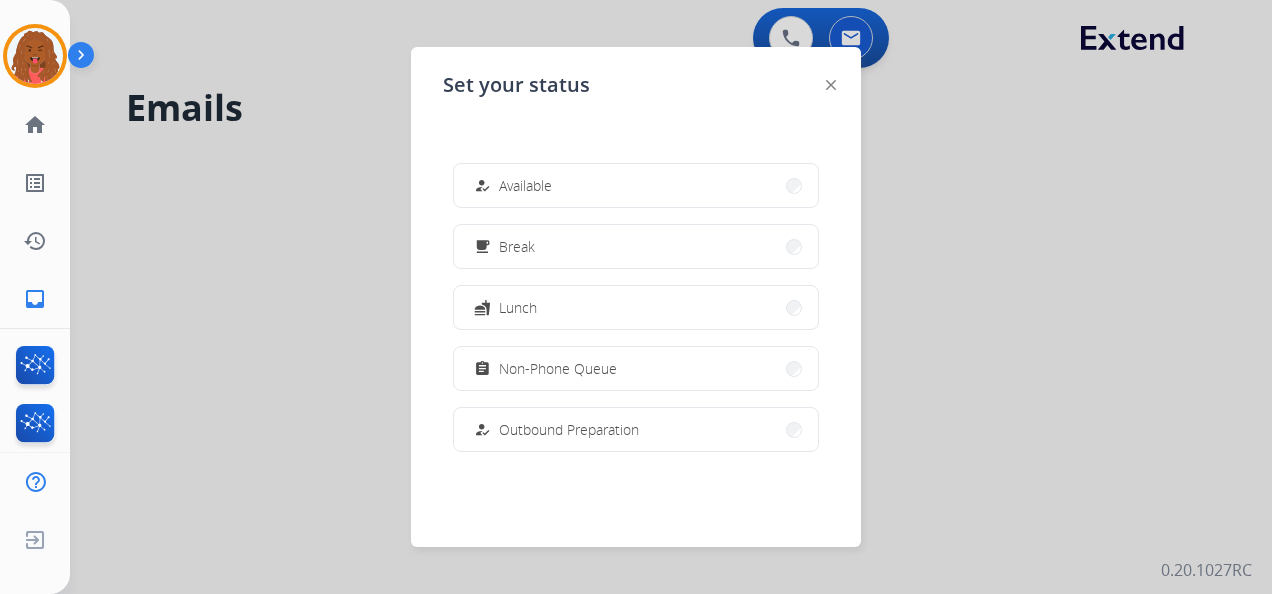click at bounding box center [636, 297] 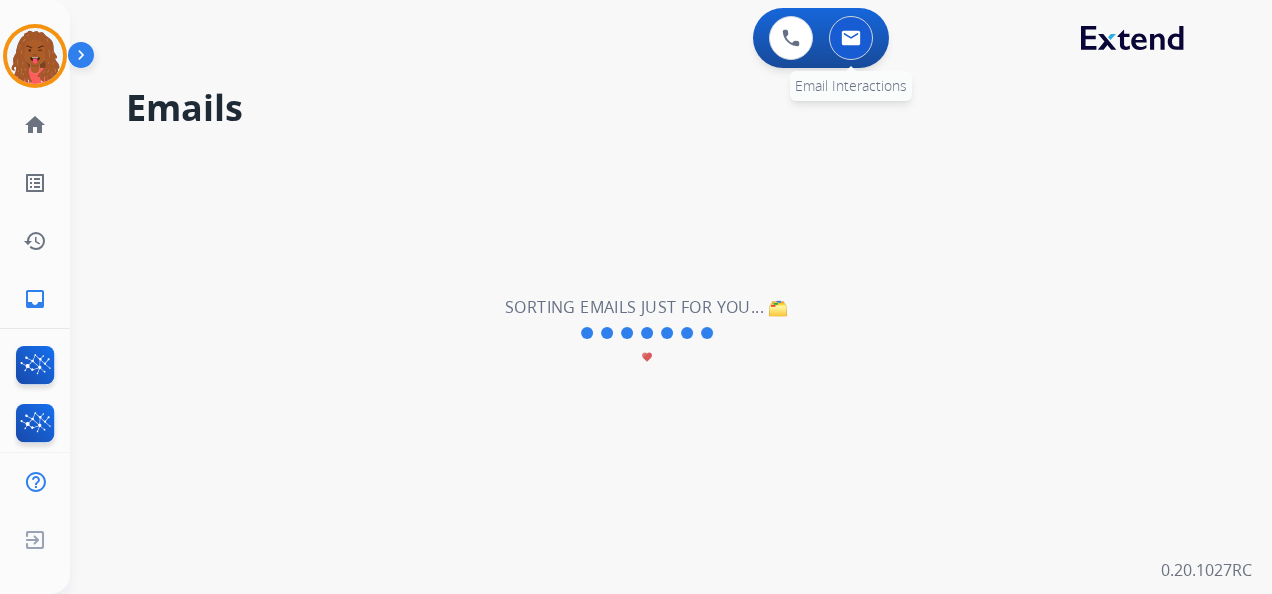 click at bounding box center [851, 38] 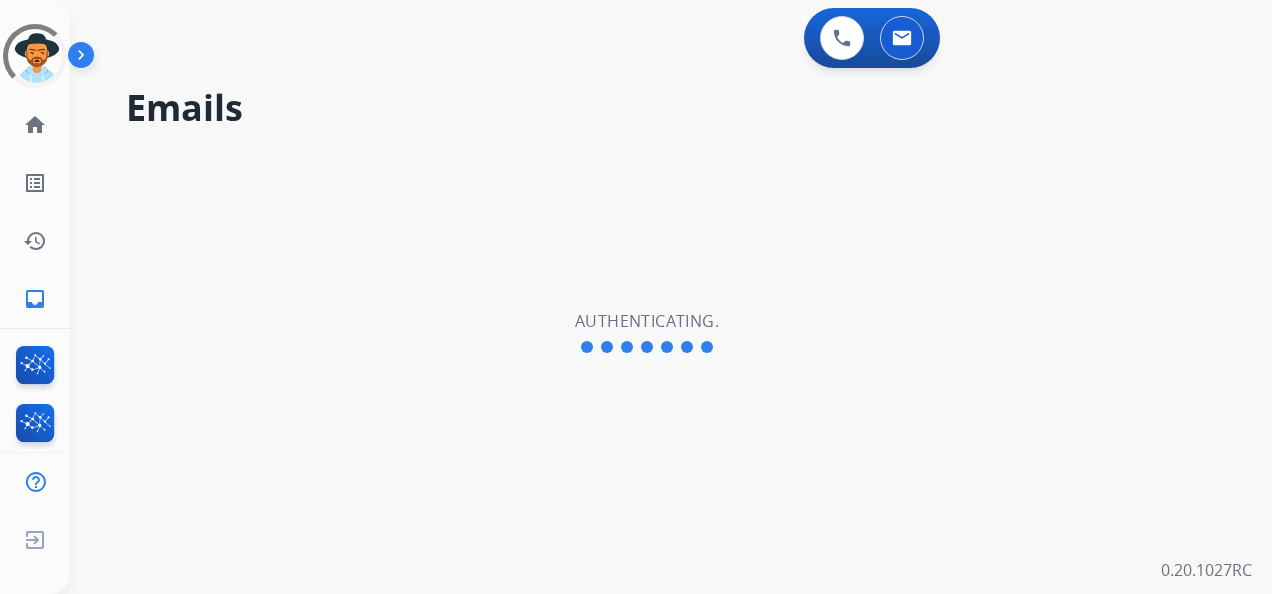 scroll, scrollTop: 0, scrollLeft: 0, axis: both 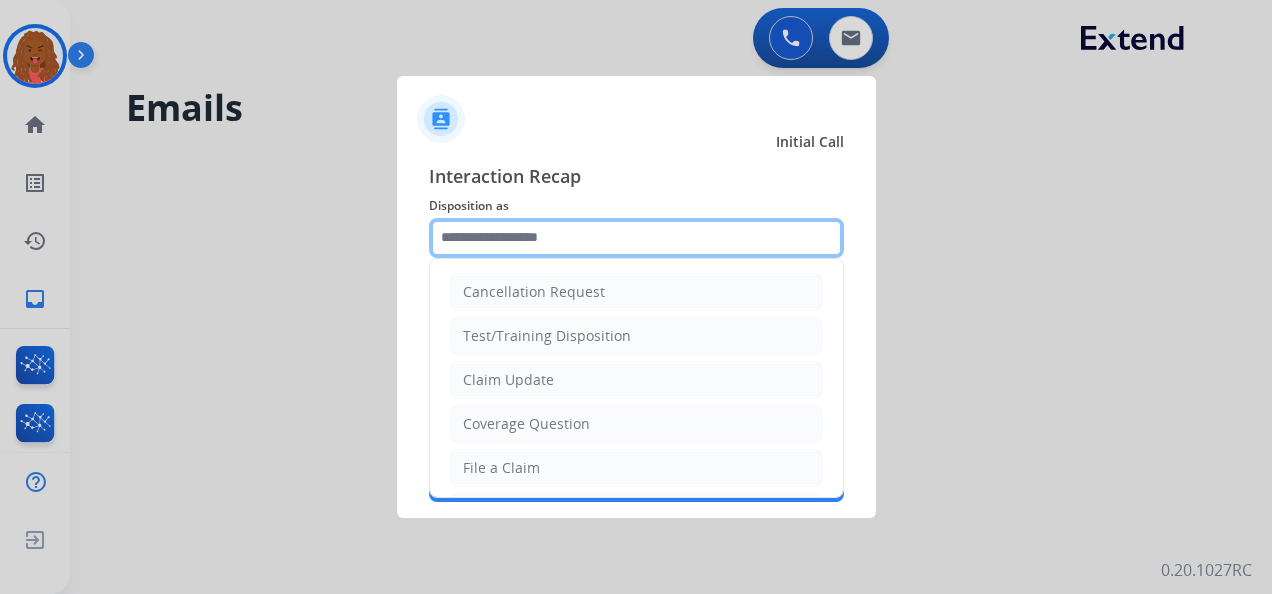 click 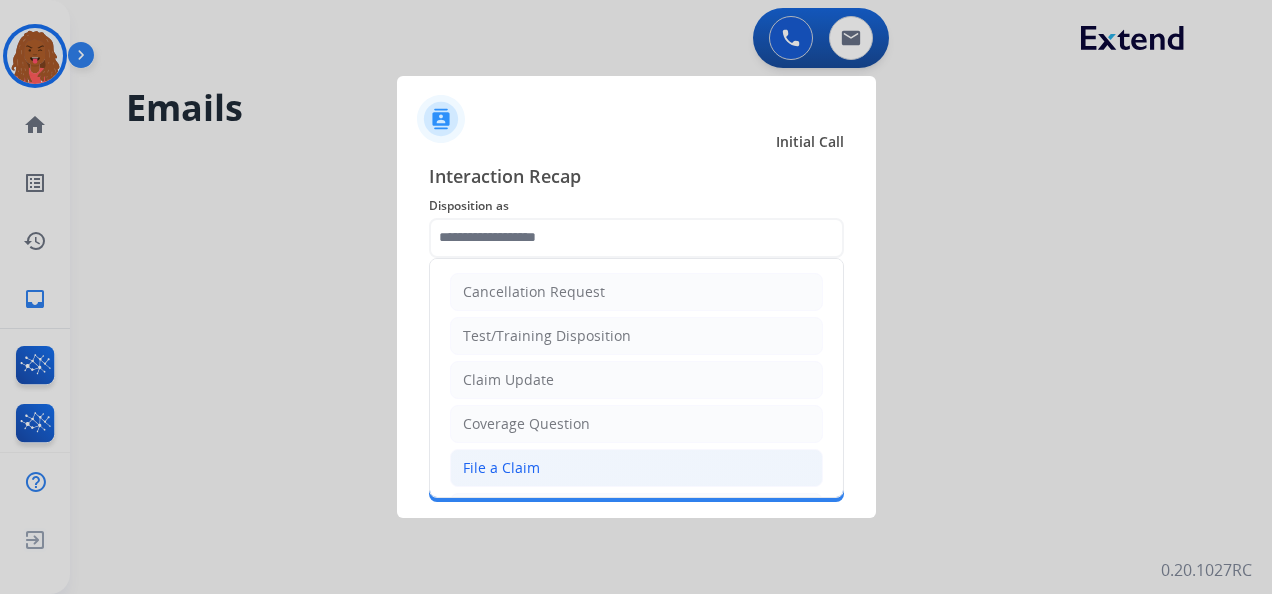 click on "File a Claim" 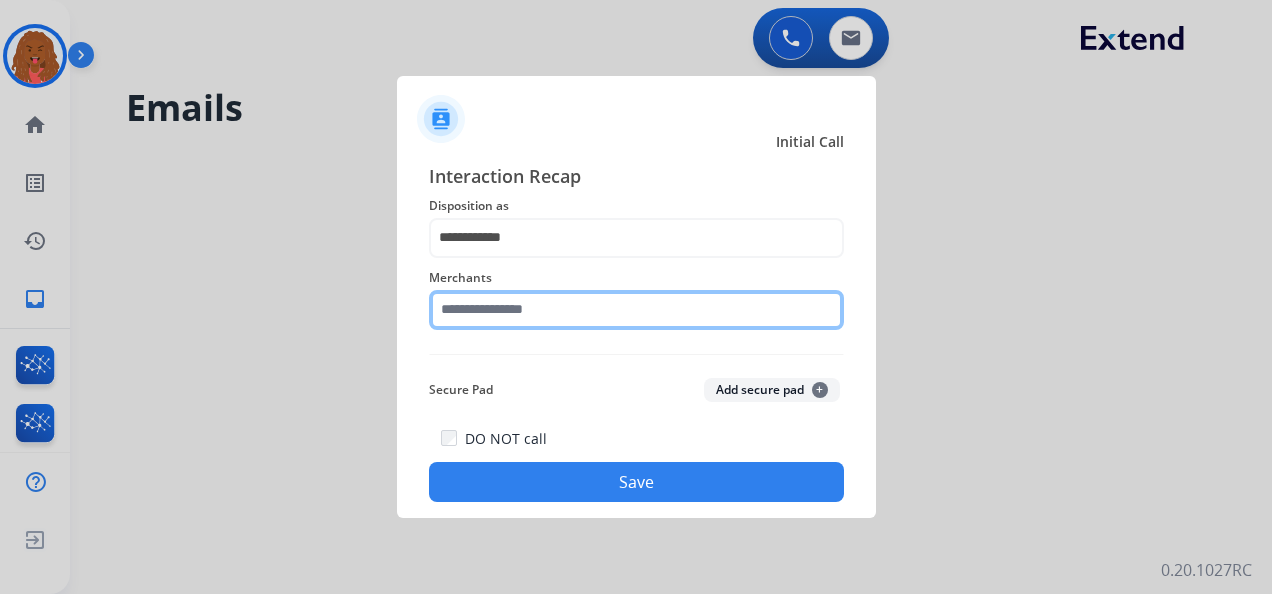 click 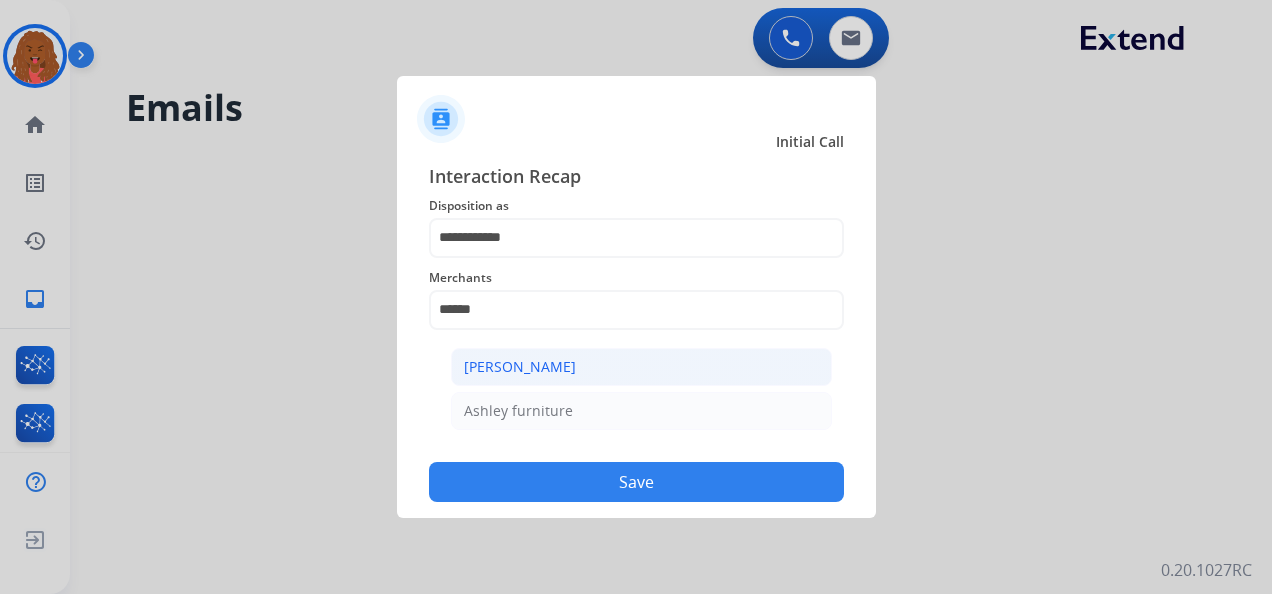 click on "[PERSON_NAME]" 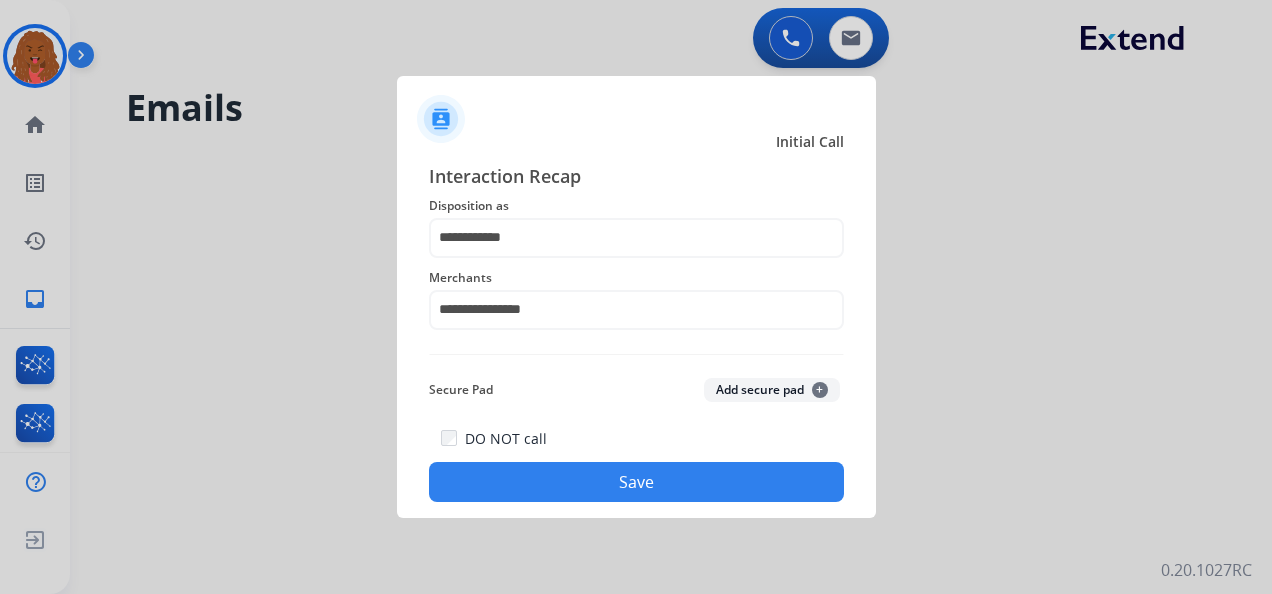 click on "Save" 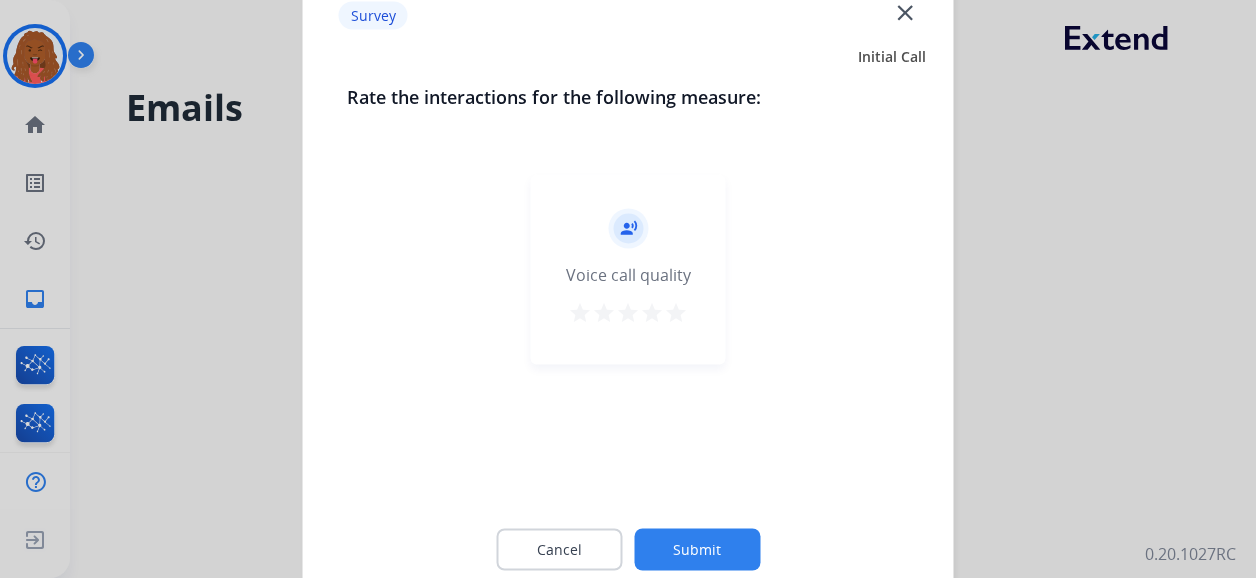 click on "Submit" 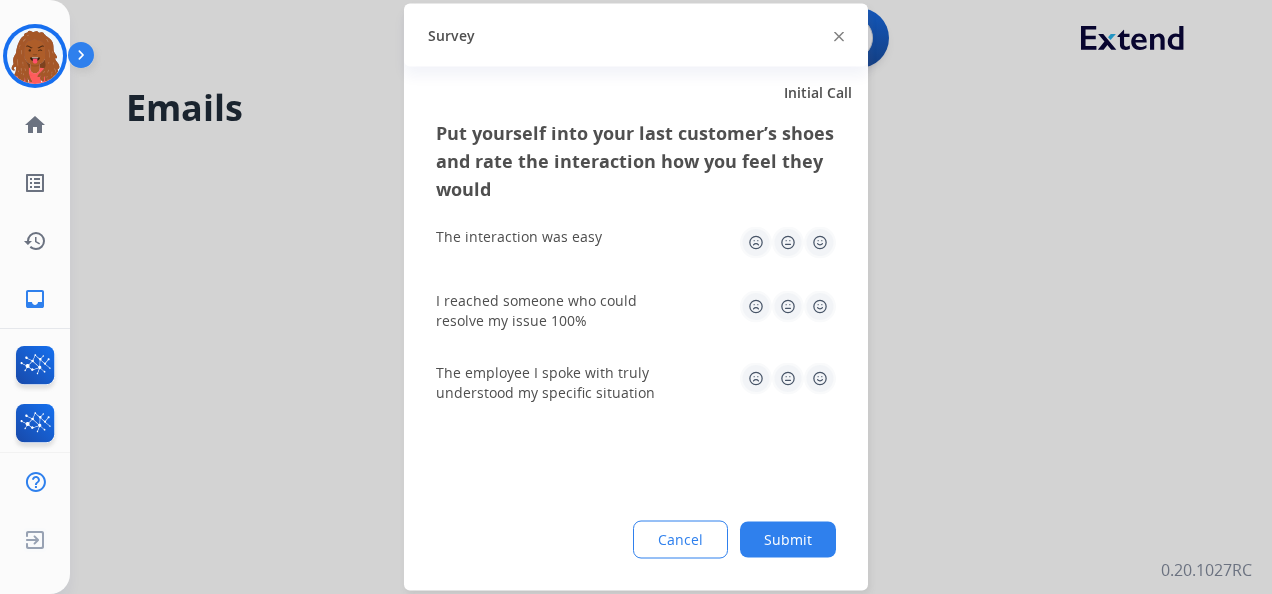 click on "Submit" 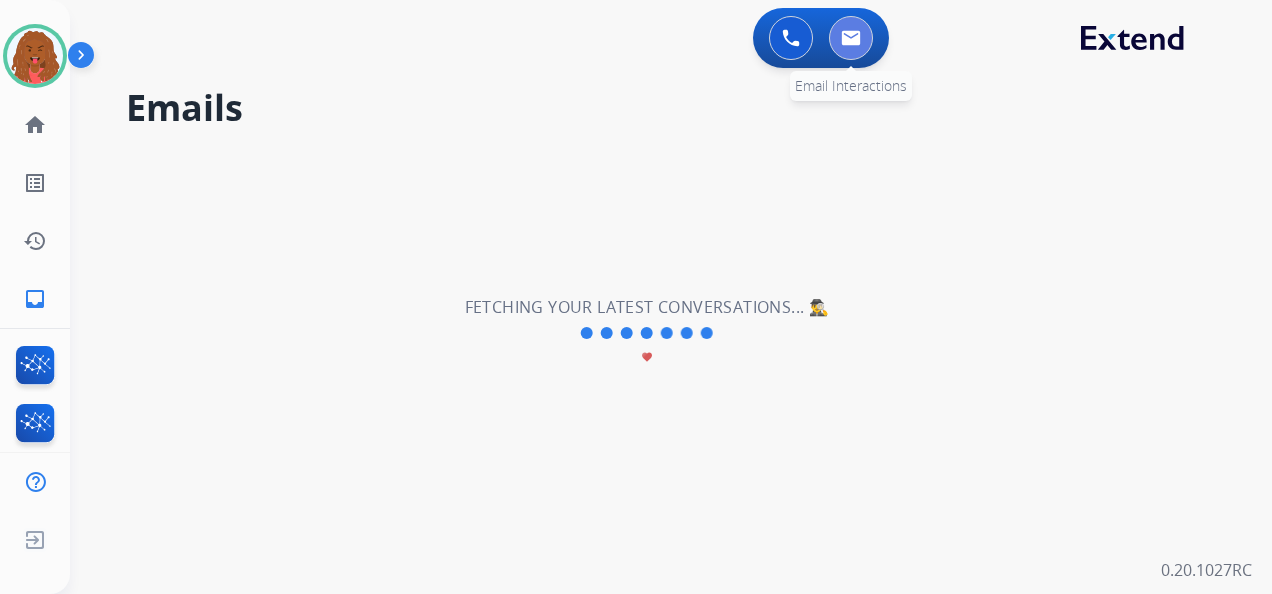 click at bounding box center (851, 38) 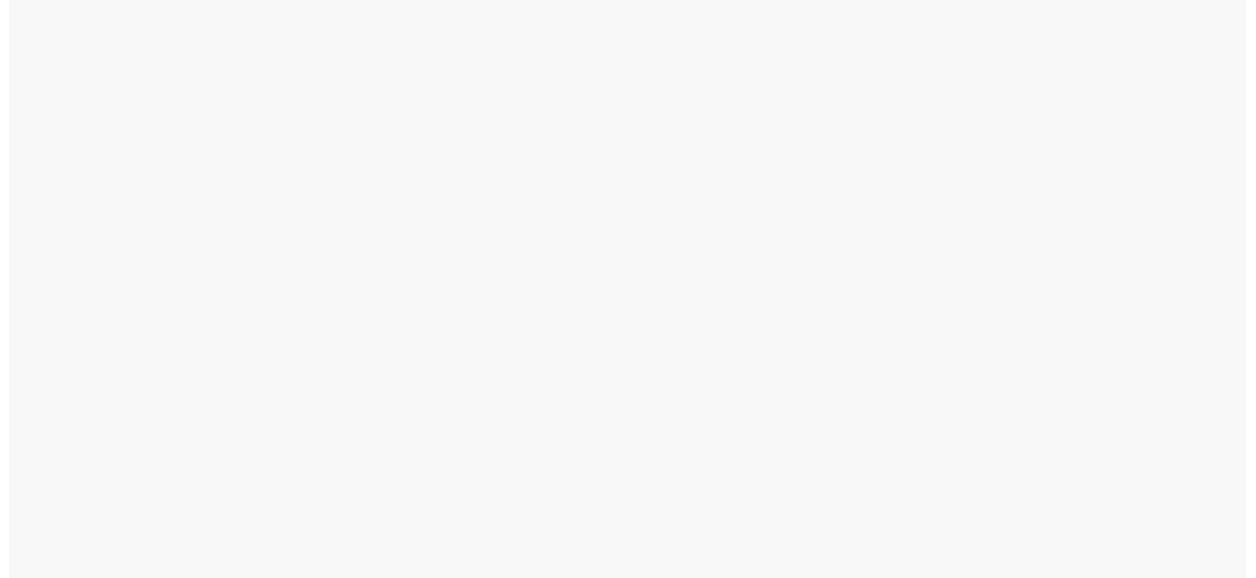 scroll, scrollTop: 0, scrollLeft: 0, axis: both 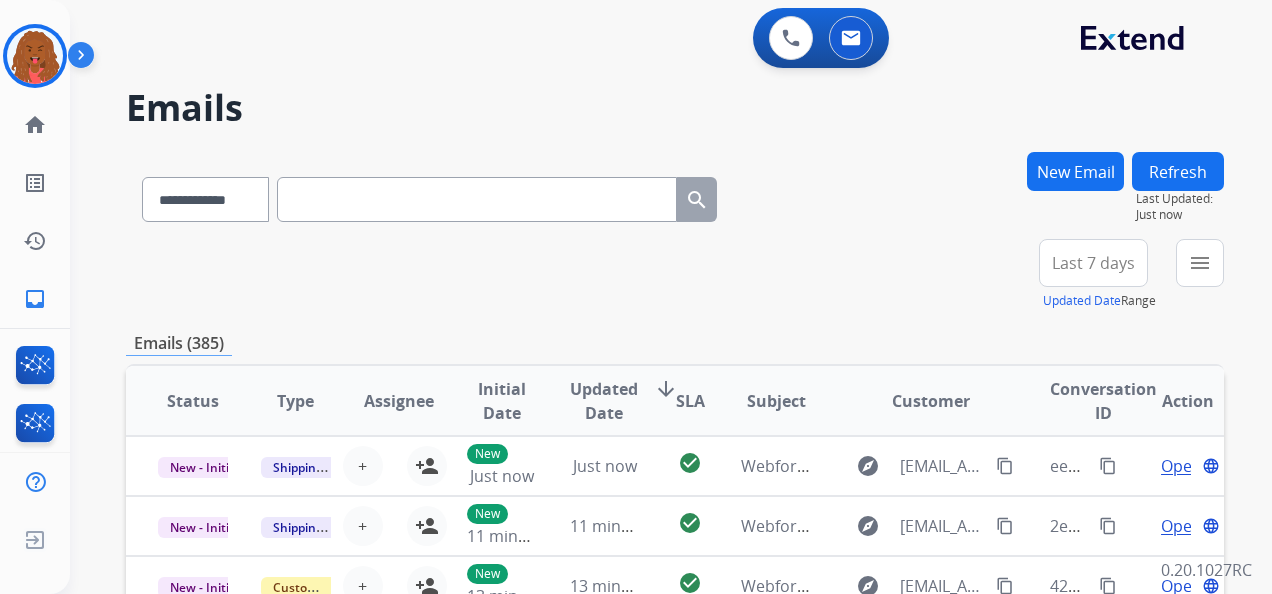 click on "New Email" at bounding box center (1075, 171) 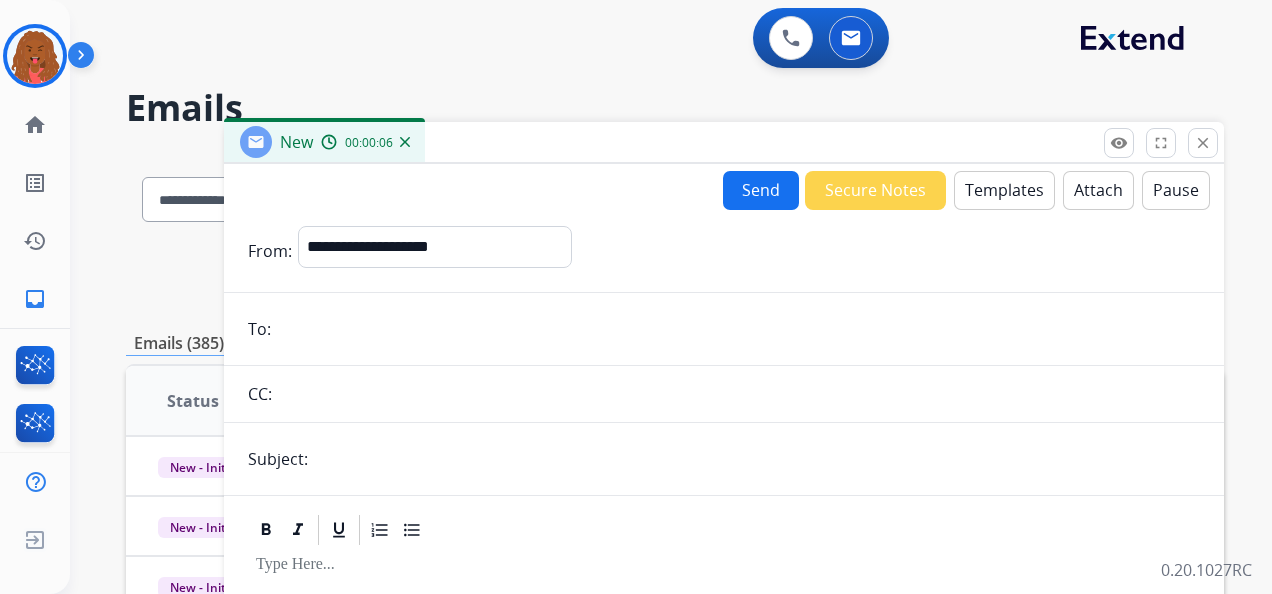 click at bounding box center (738, 329) 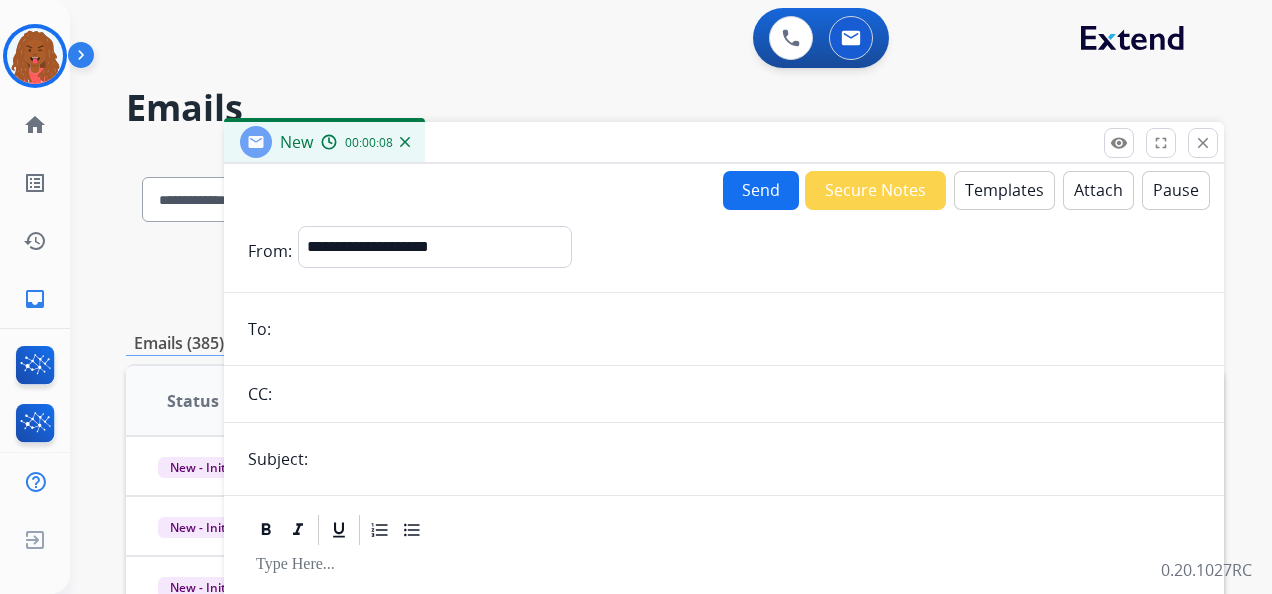 paste on "**********" 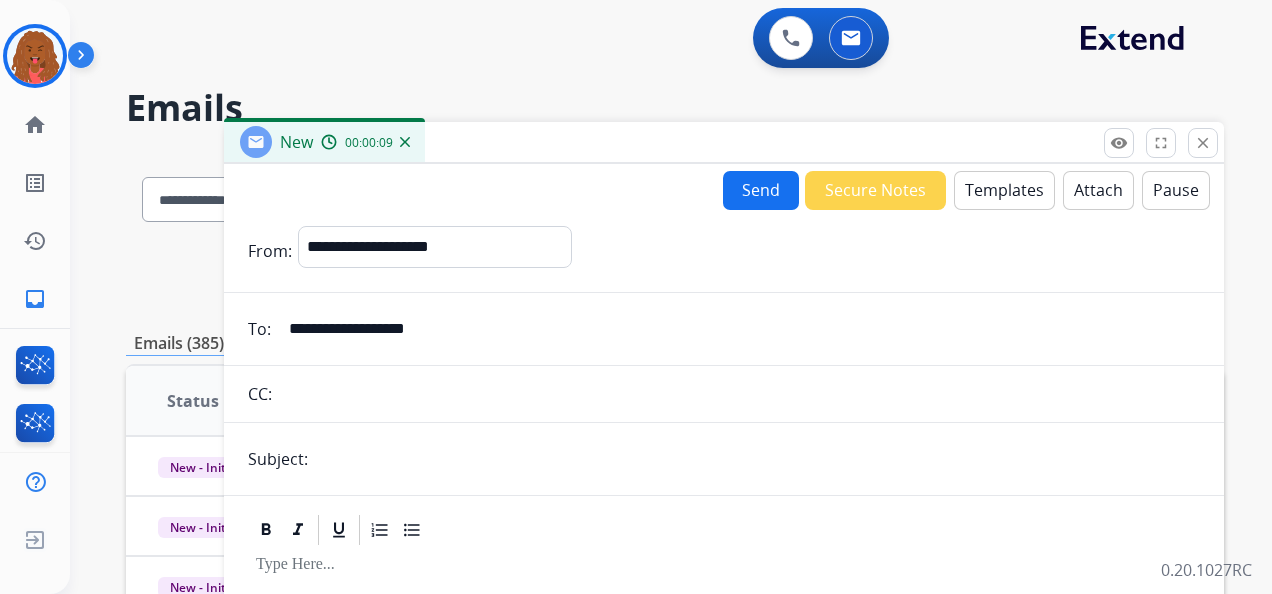 type on "**********" 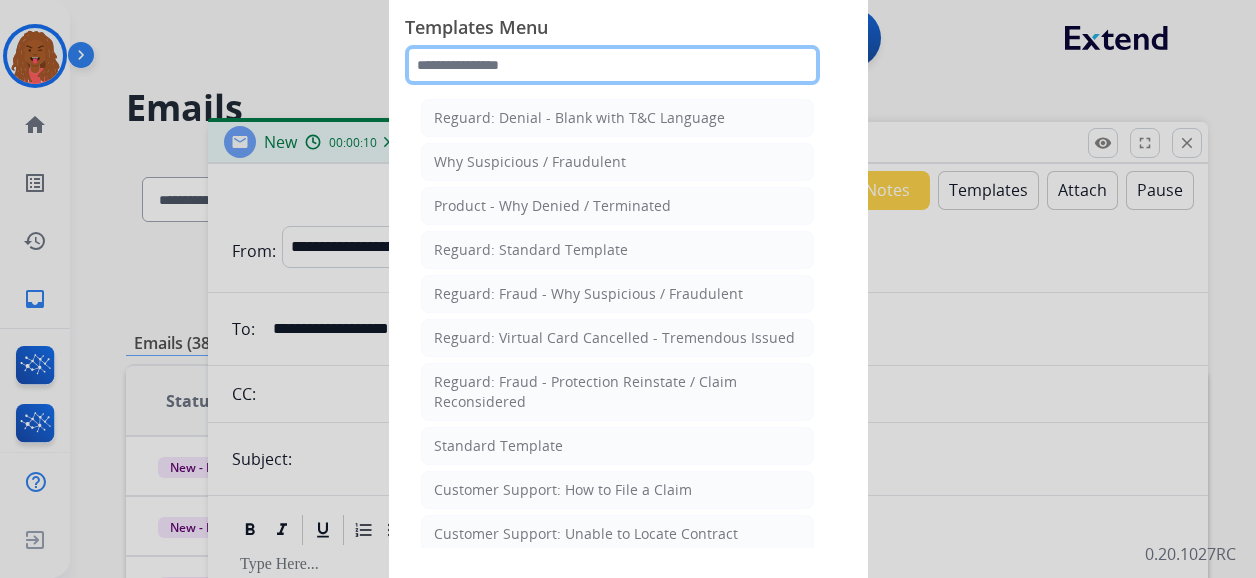 click 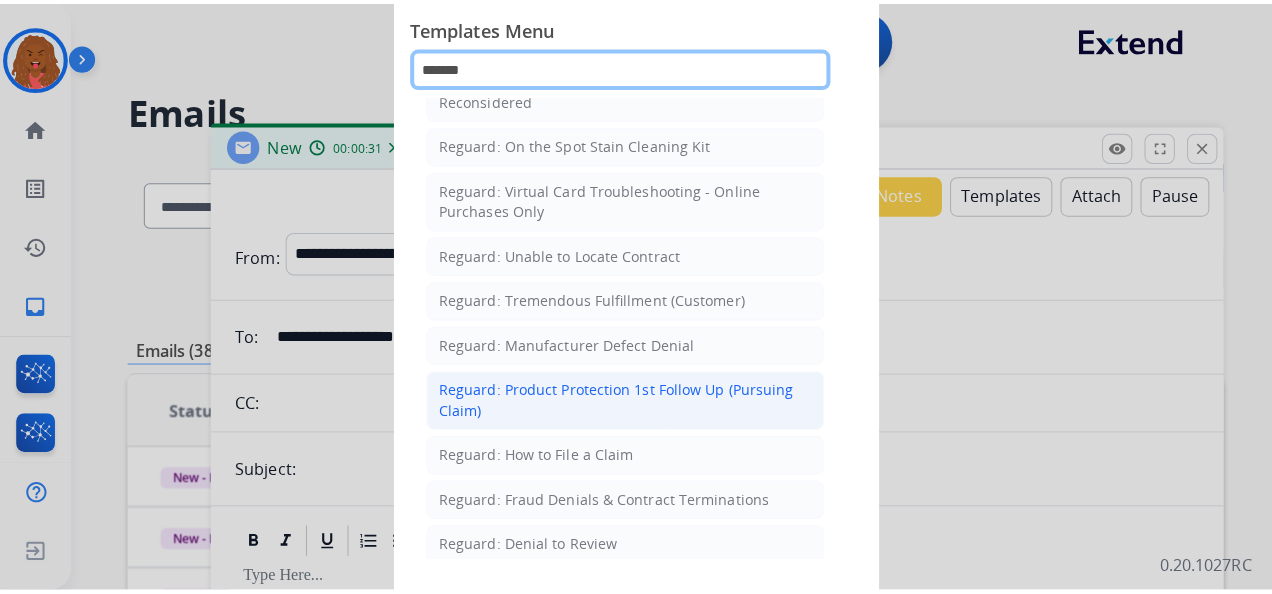 scroll, scrollTop: 217, scrollLeft: 0, axis: vertical 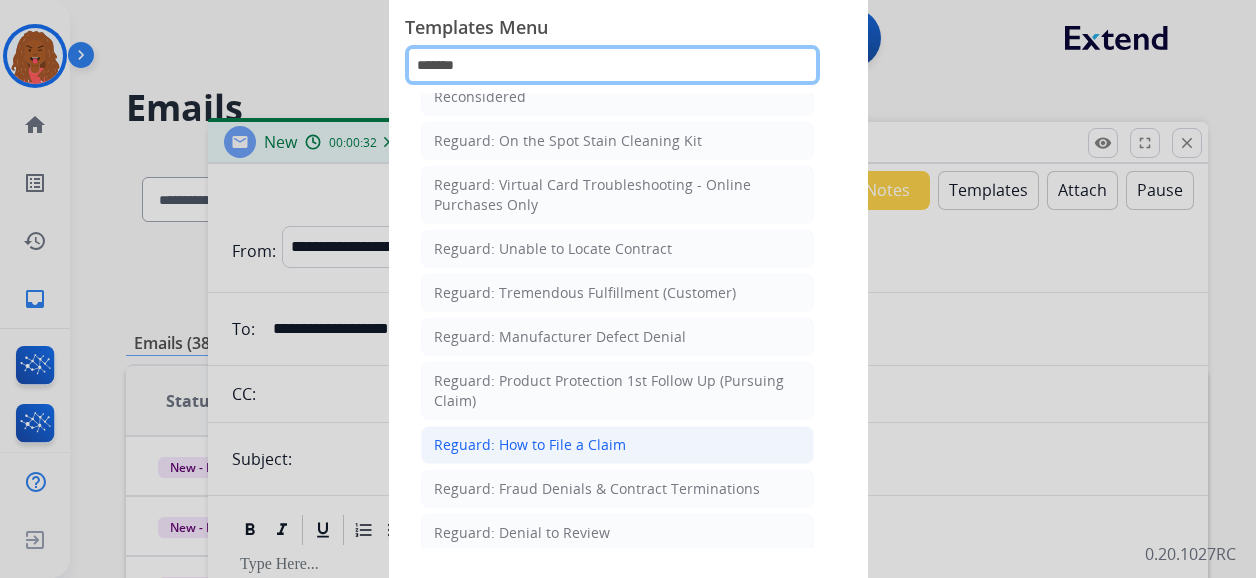 type on "*******" 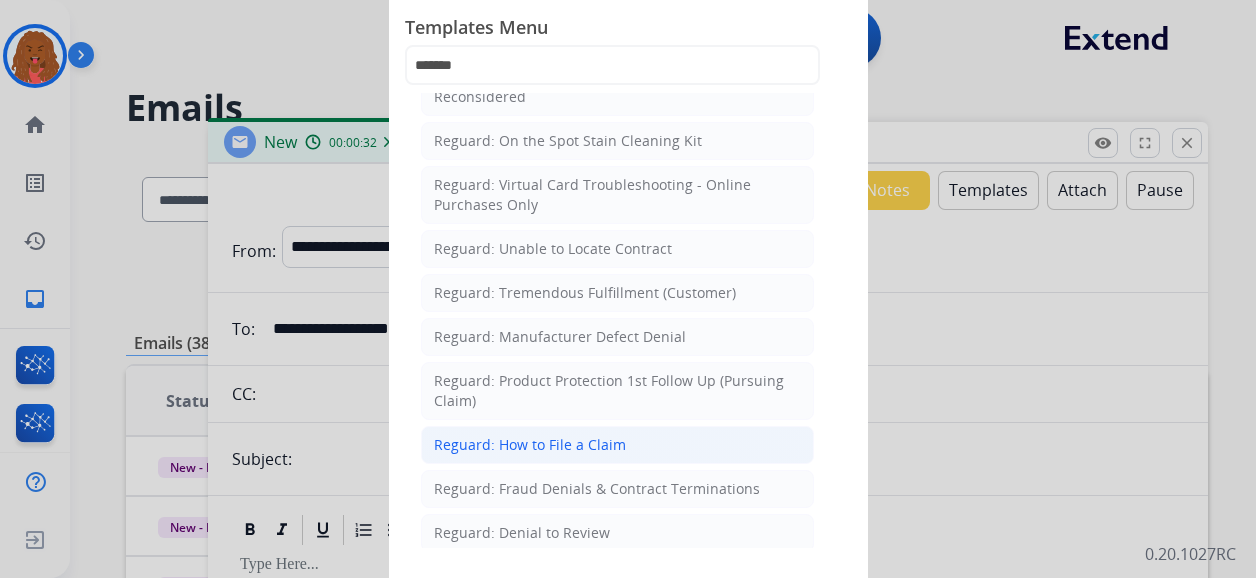 click on "Reguard: How to File a Claim" 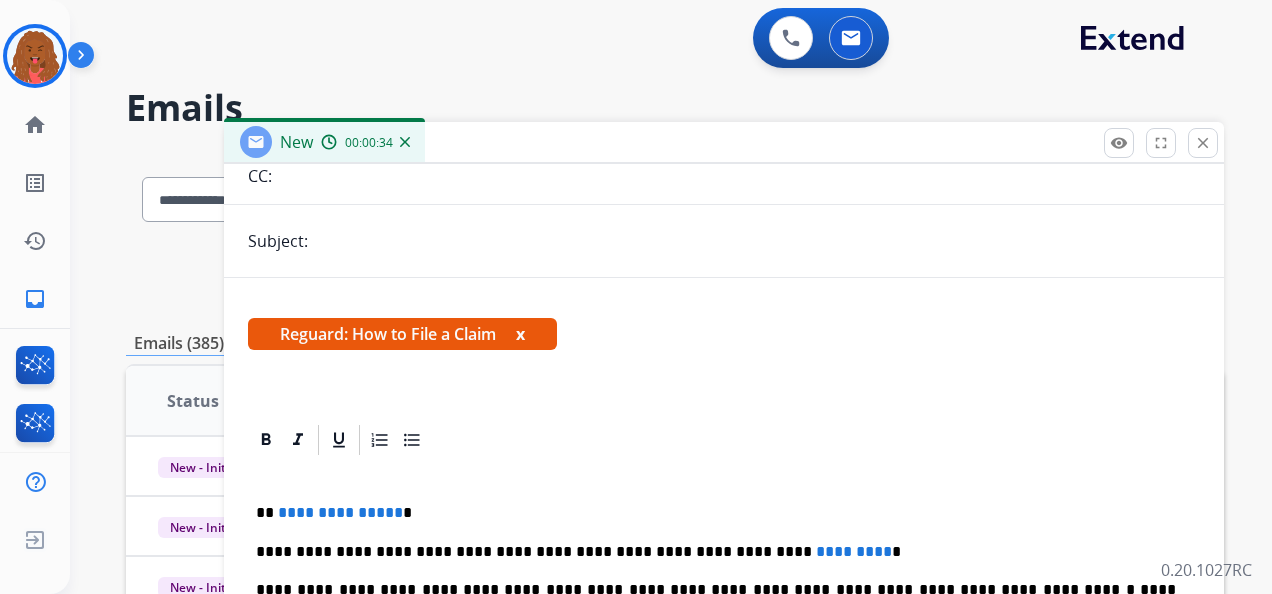 scroll, scrollTop: 225, scrollLeft: 0, axis: vertical 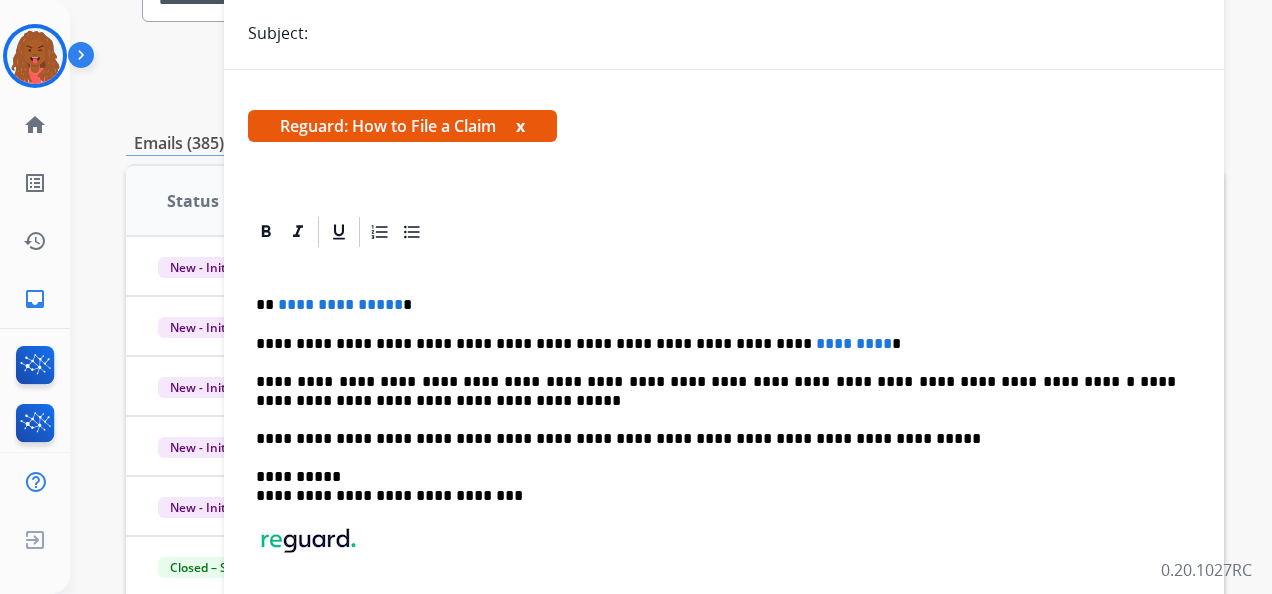 click on "**********" at bounding box center (340, 304) 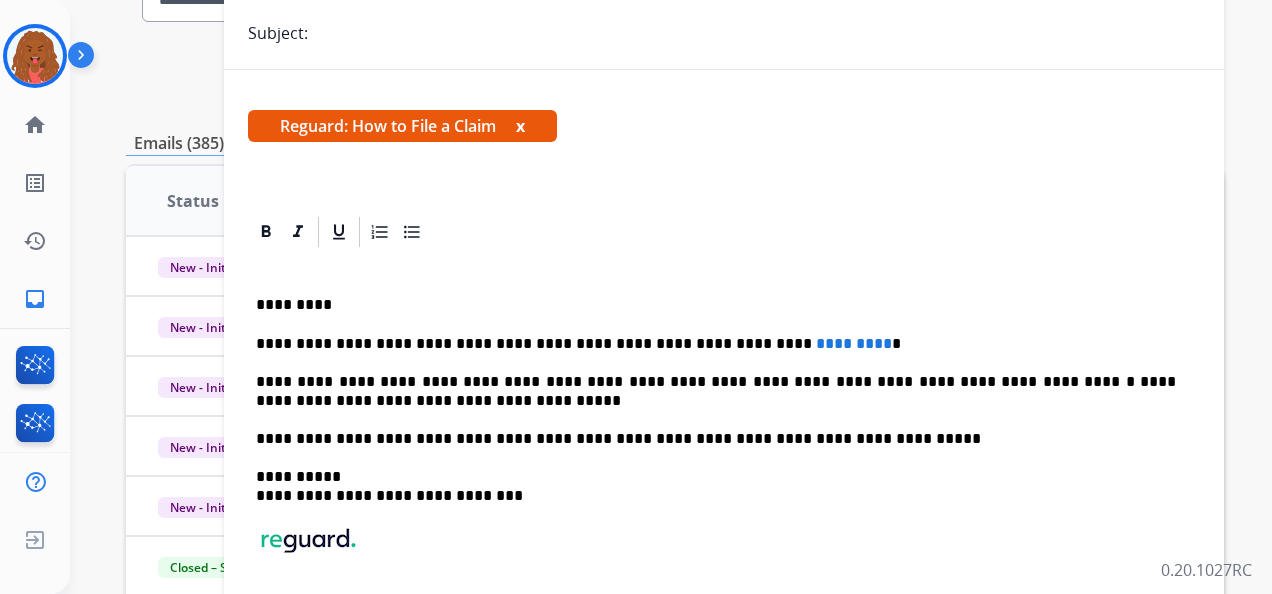 drag, startPoint x: 796, startPoint y: 332, endPoint x: 813, endPoint y: 342, distance: 19.723083 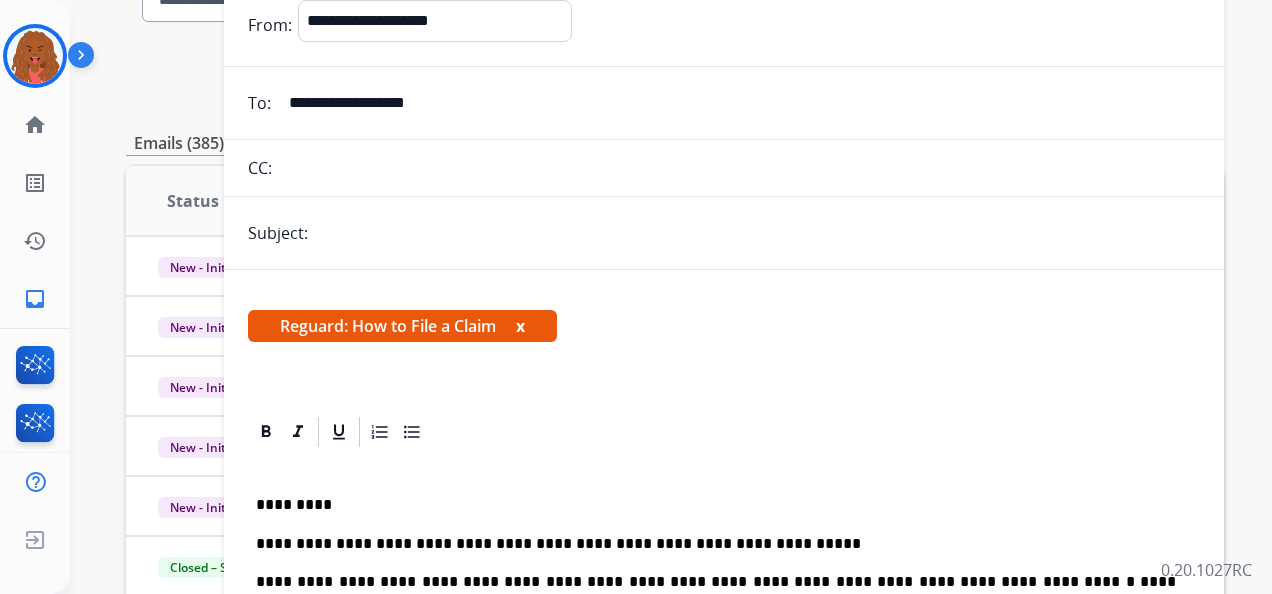 scroll, scrollTop: 0, scrollLeft: 0, axis: both 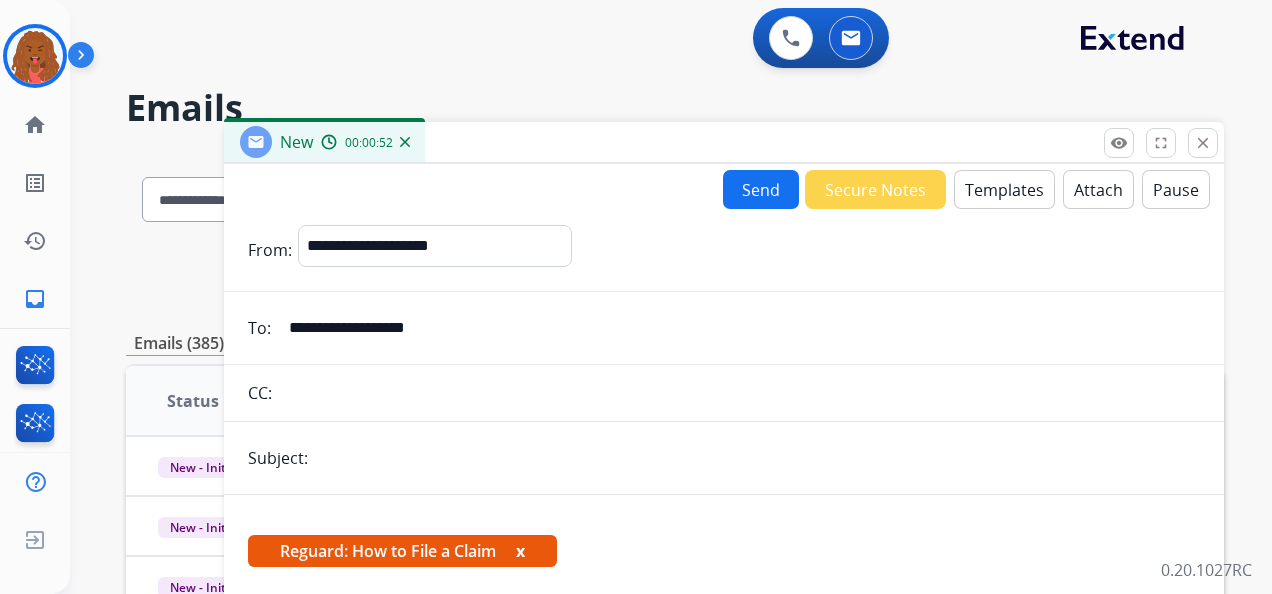 click on "Send" at bounding box center (761, 189) 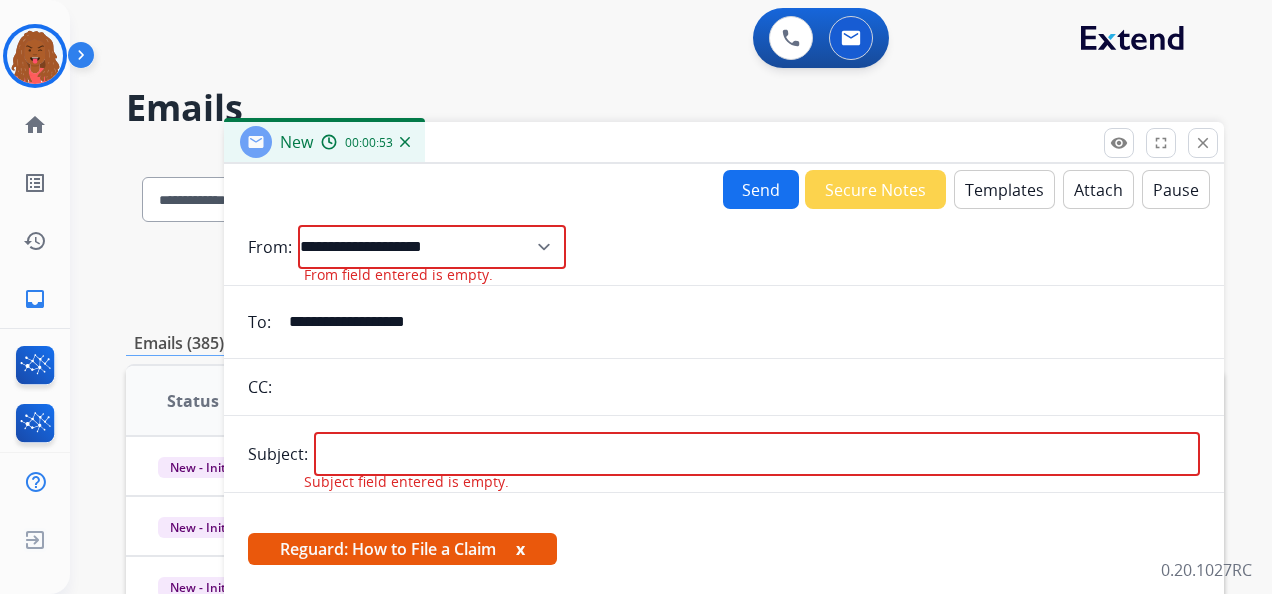 click on "From field entered is empty." at bounding box center [398, 275] 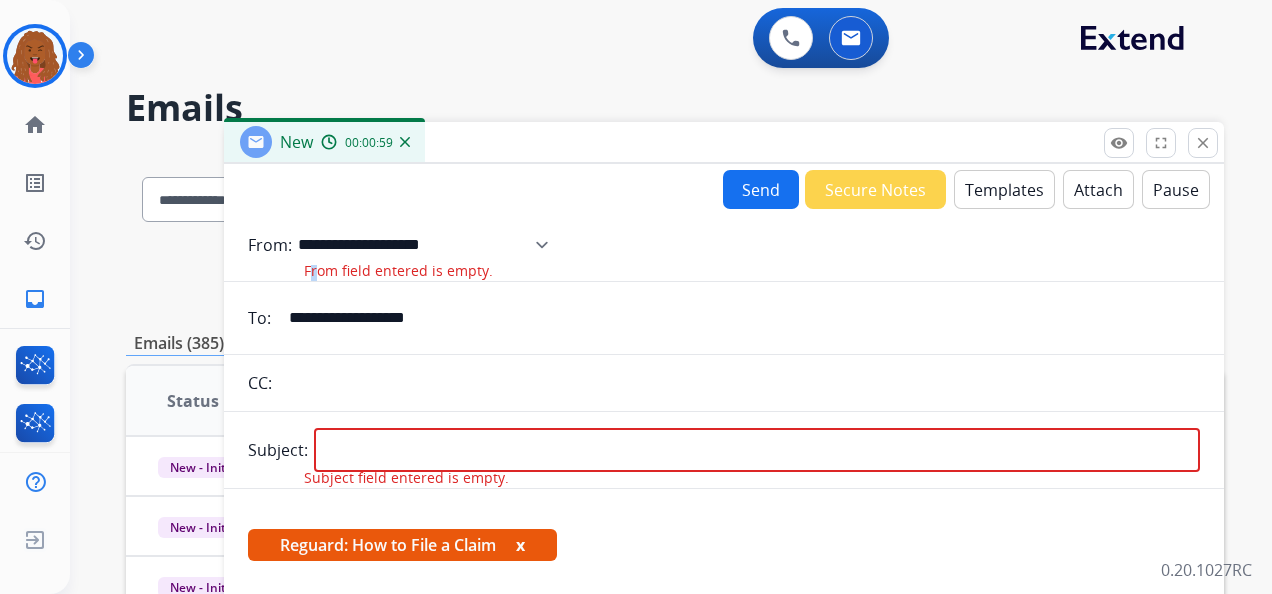 click on "**********" at bounding box center [430, 245] 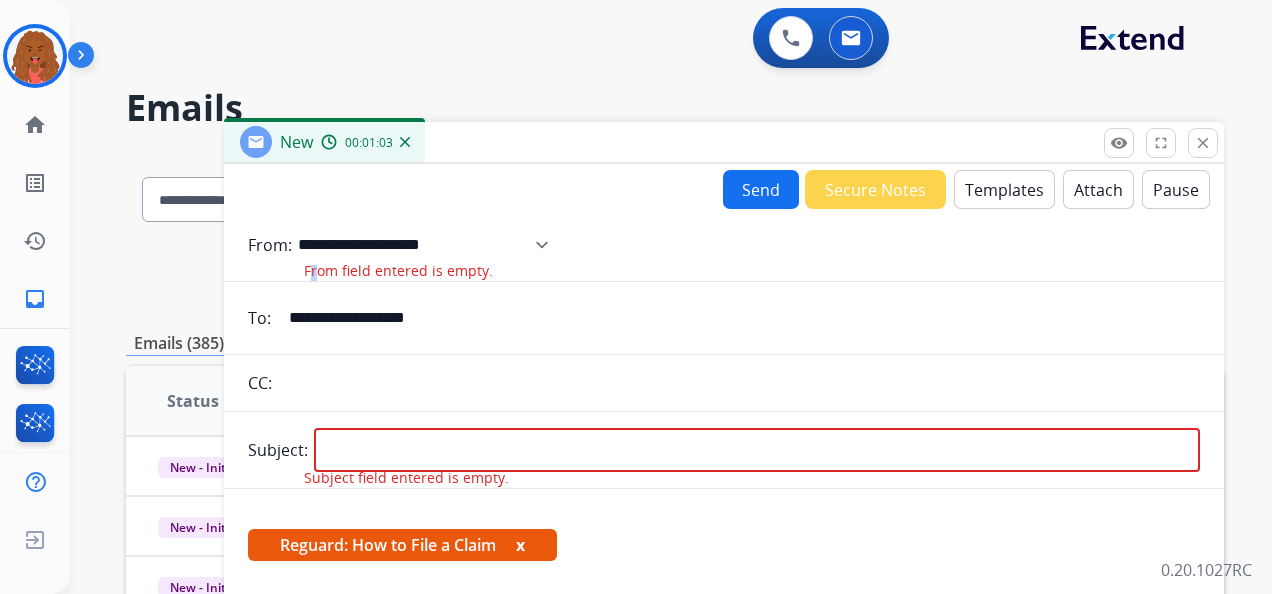 select on "**********" 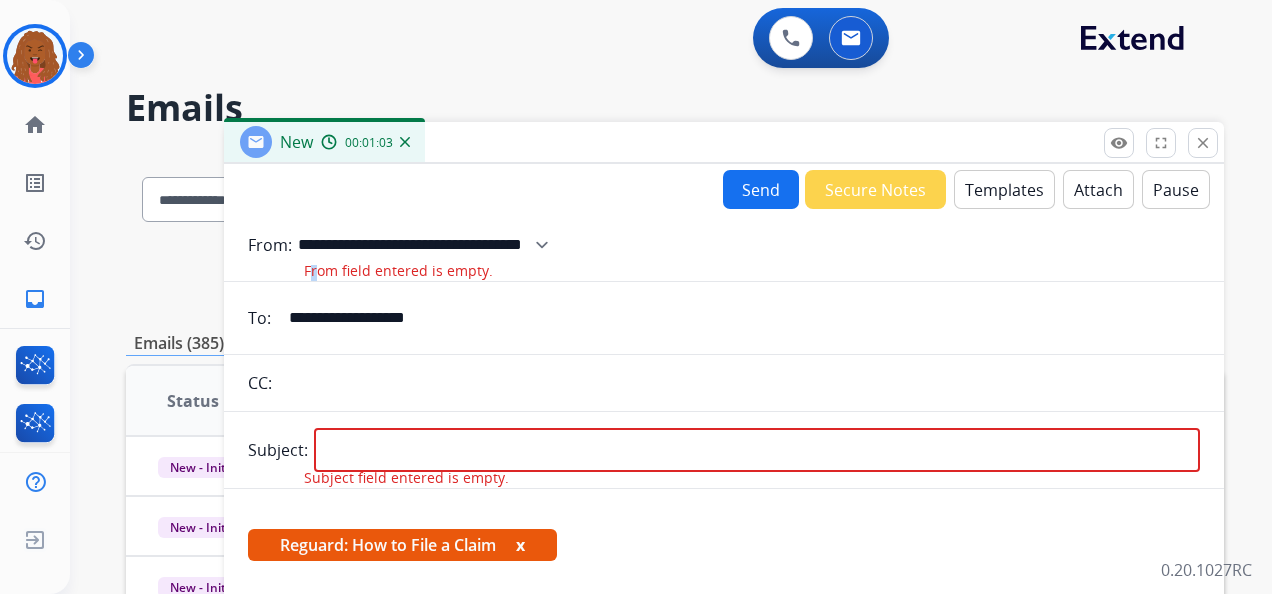 click on "**********" at bounding box center (430, 245) 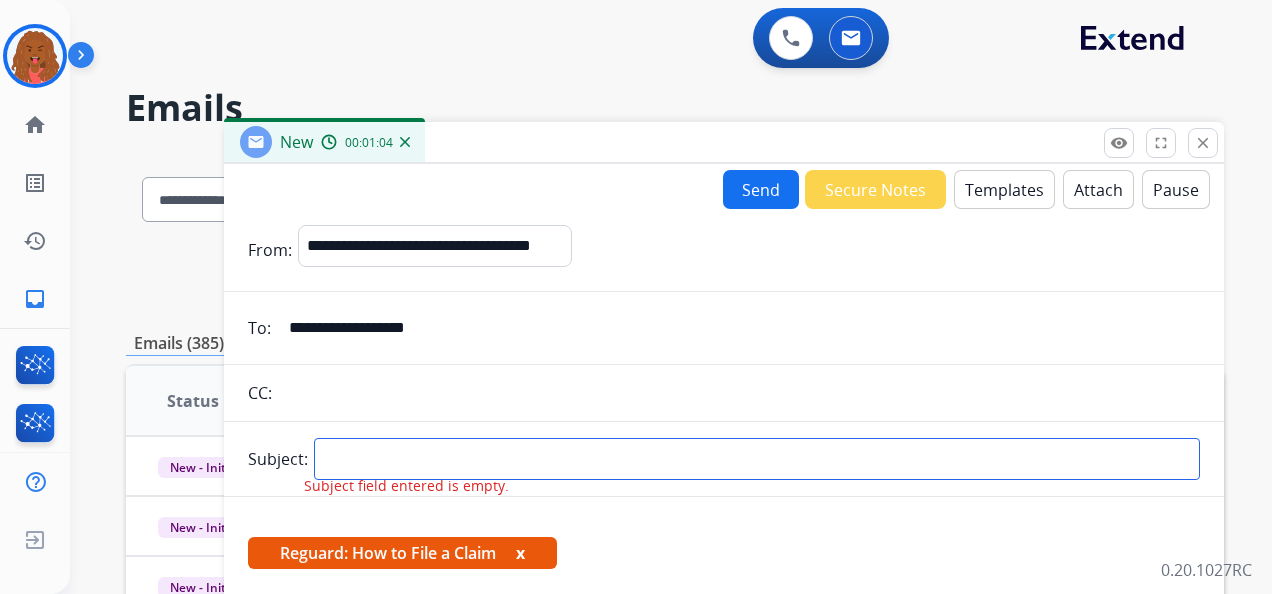 click at bounding box center [757, 459] 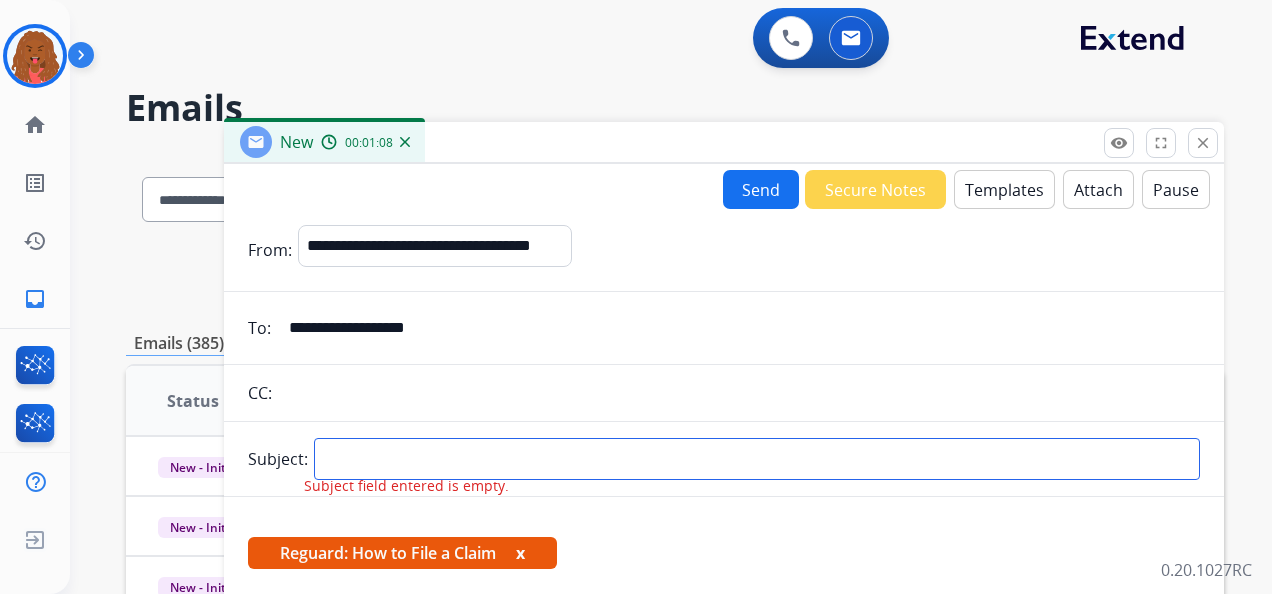 type on "**********" 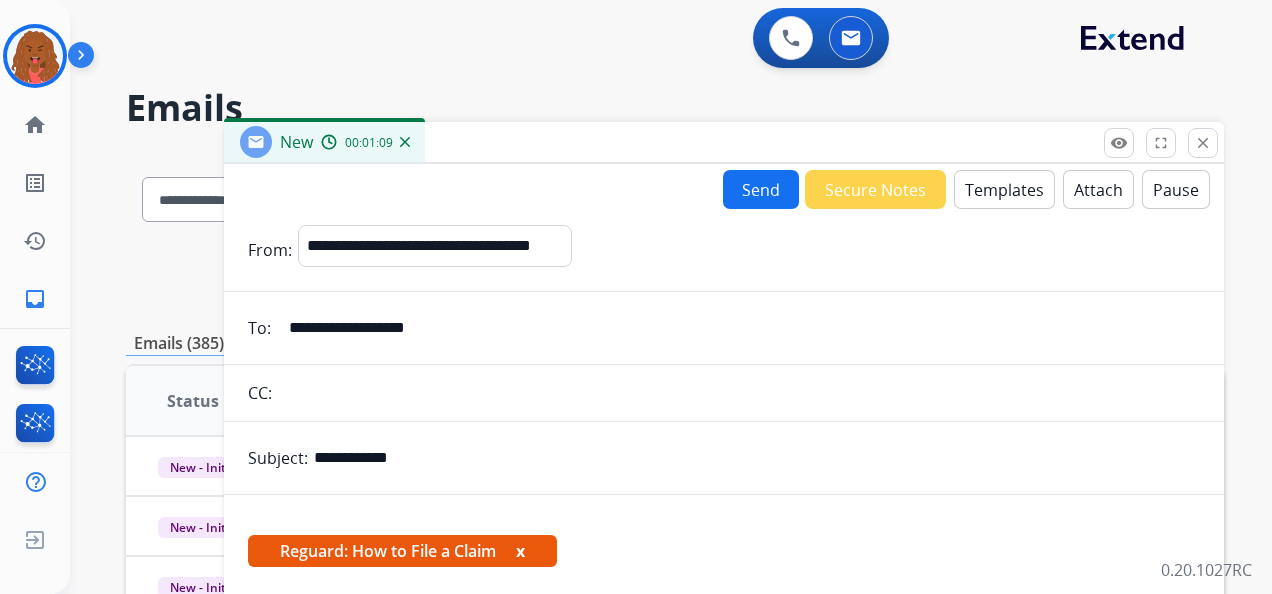 click on "Send" at bounding box center [761, 189] 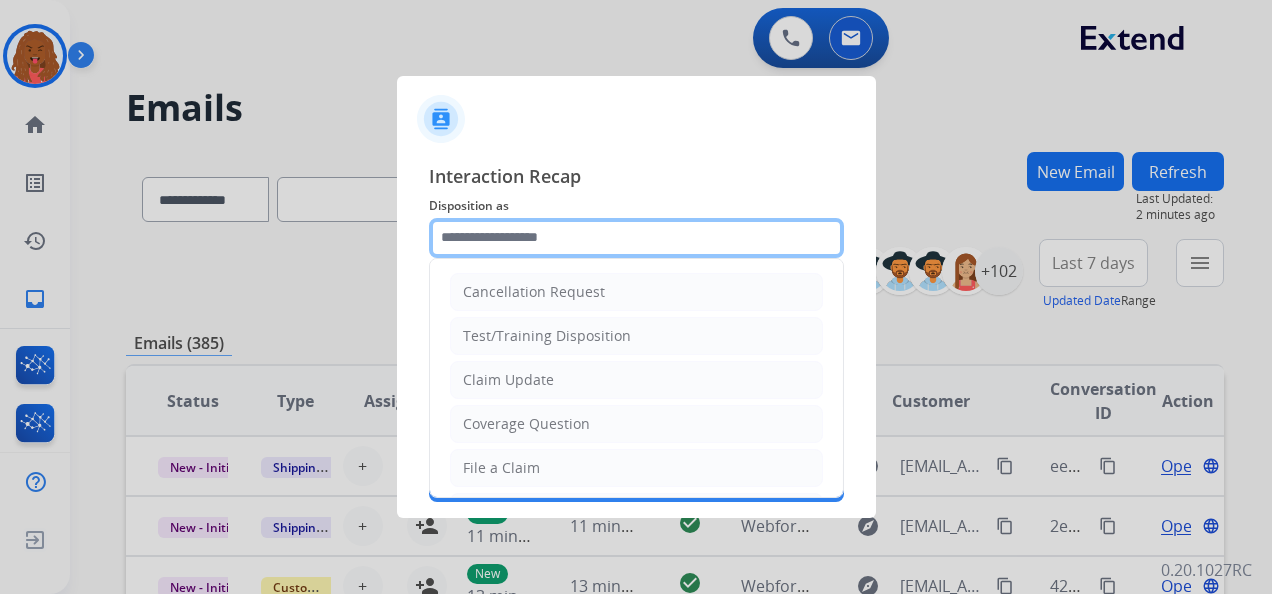 drag, startPoint x: 584, startPoint y: 252, endPoint x: 581, endPoint y: 239, distance: 13.341664 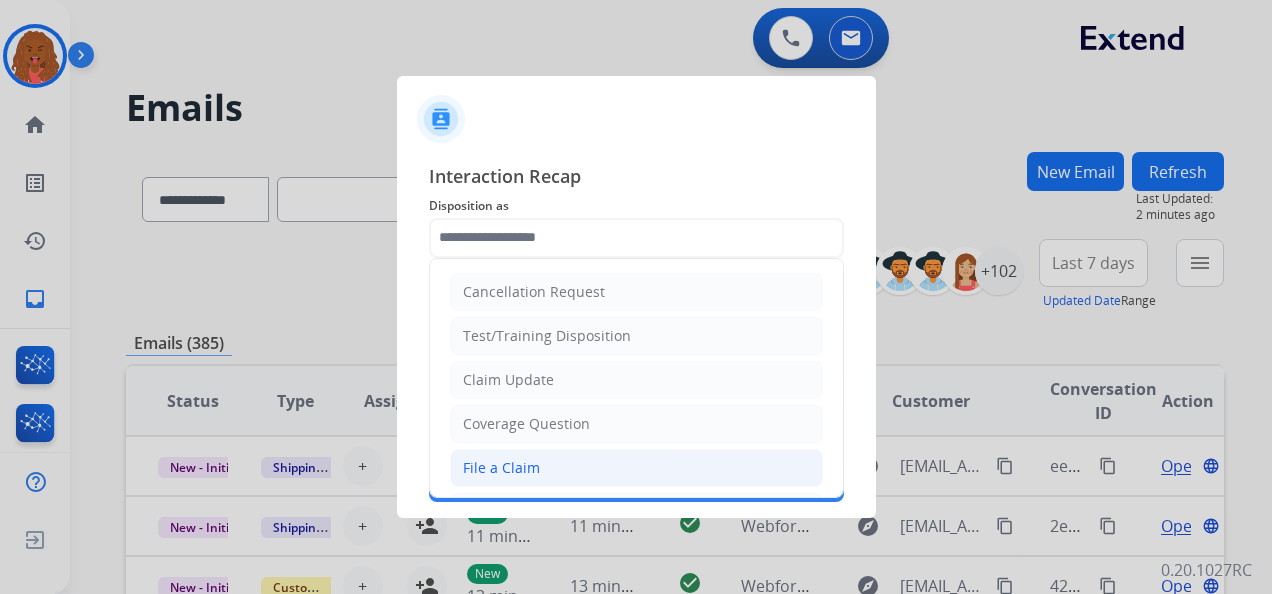 click on "File a Claim" 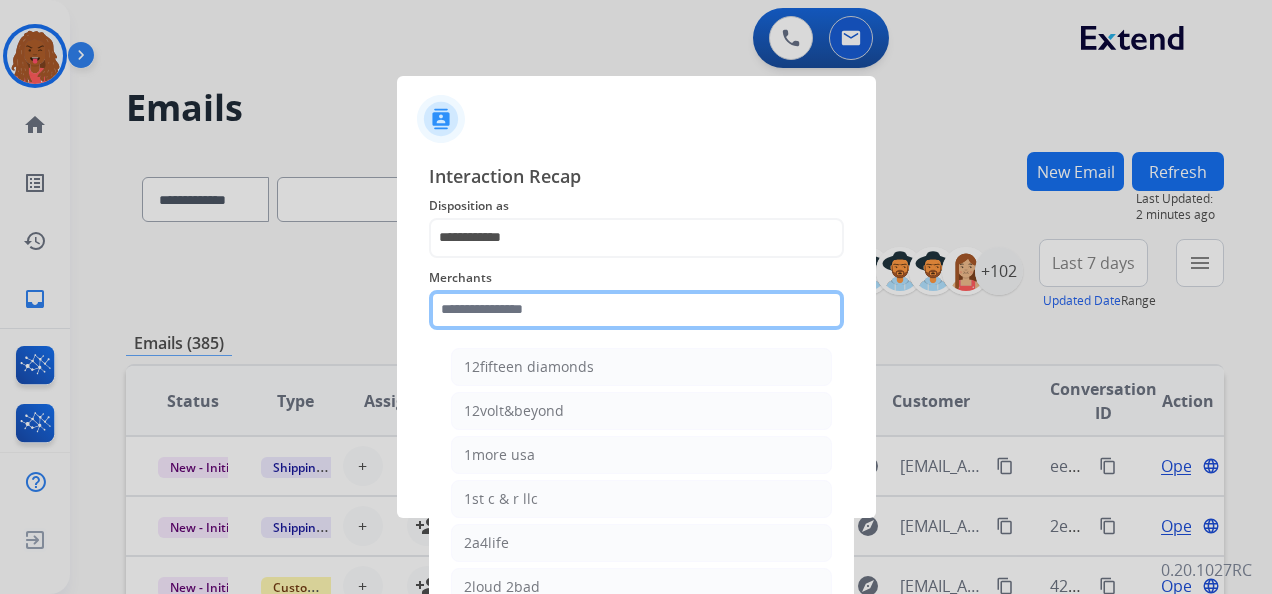 click 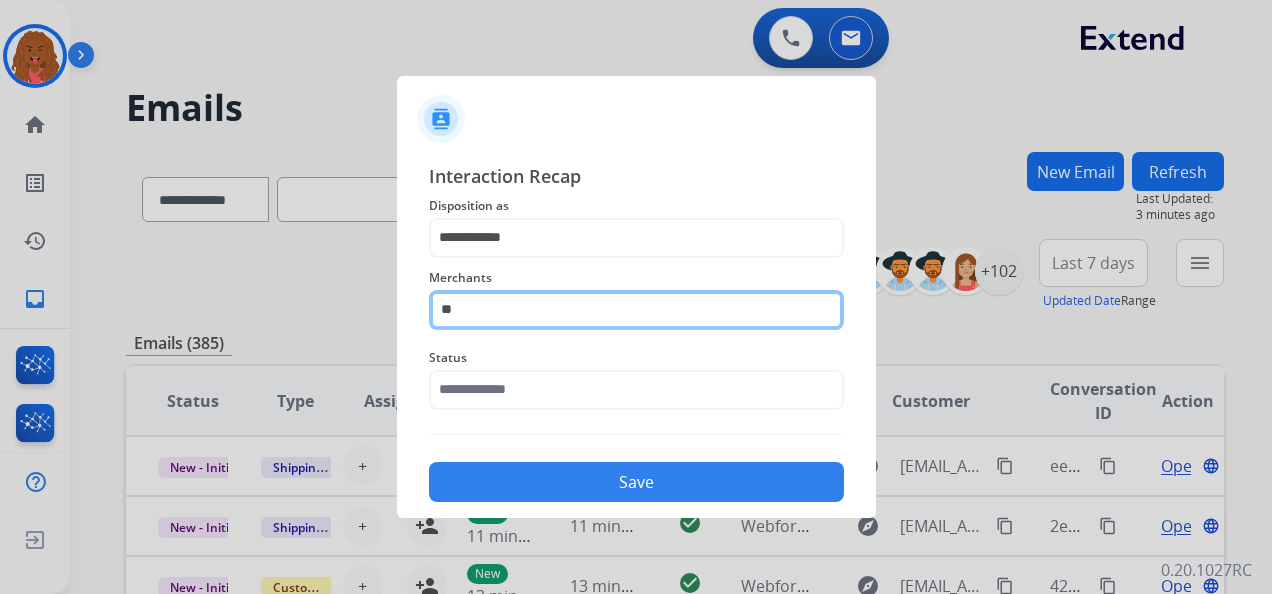 type on "*" 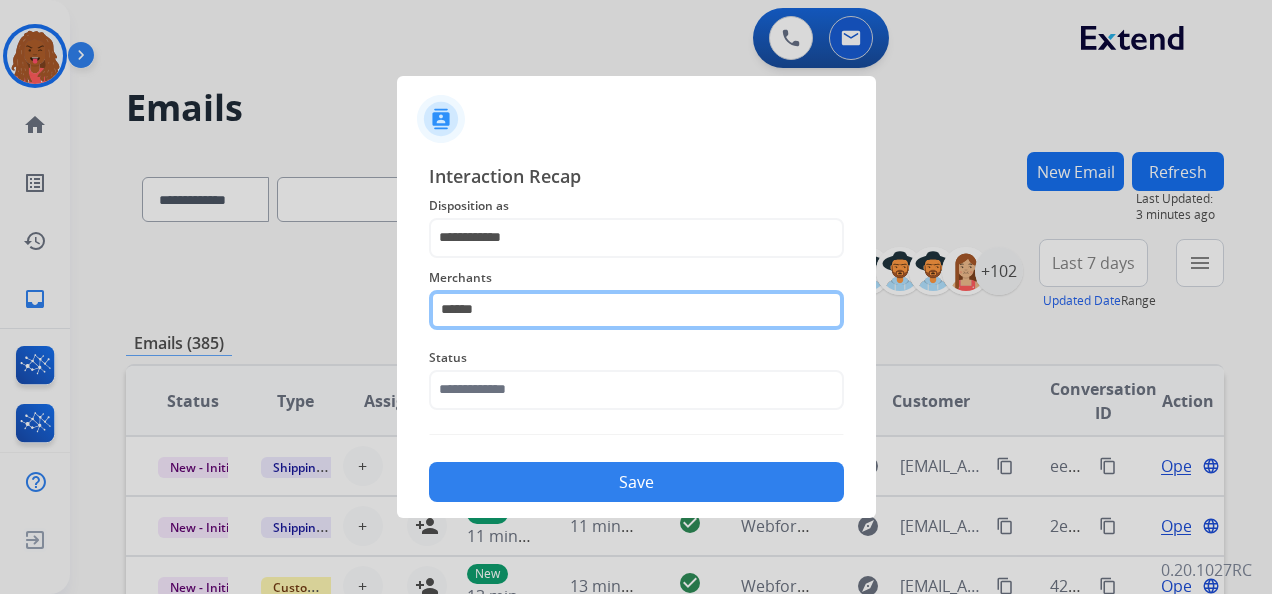 type on "******" 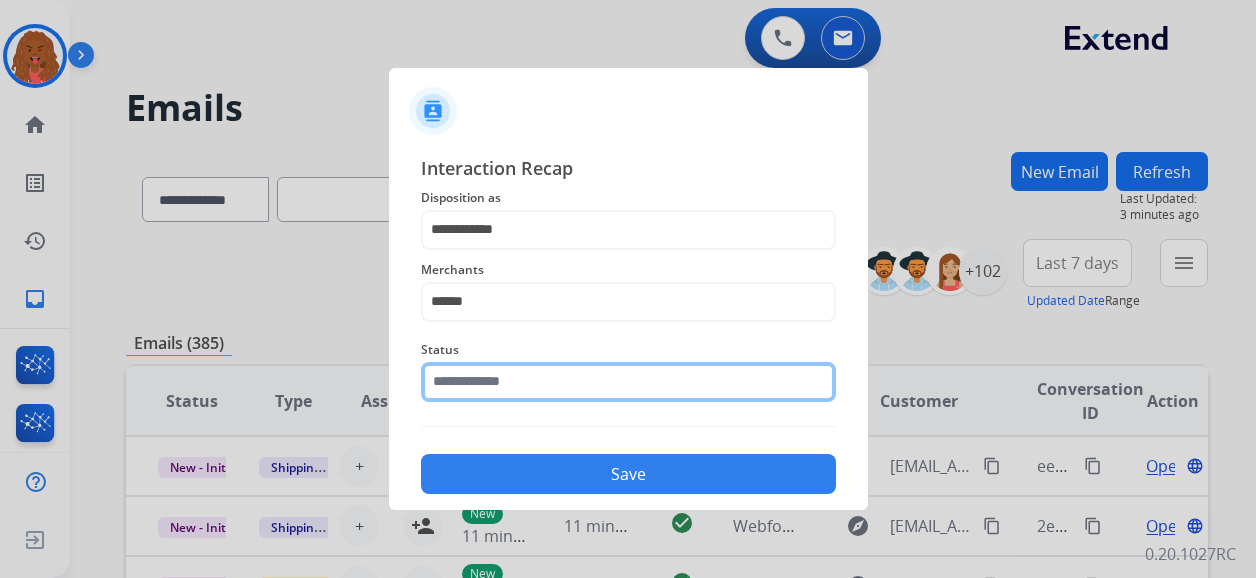 click 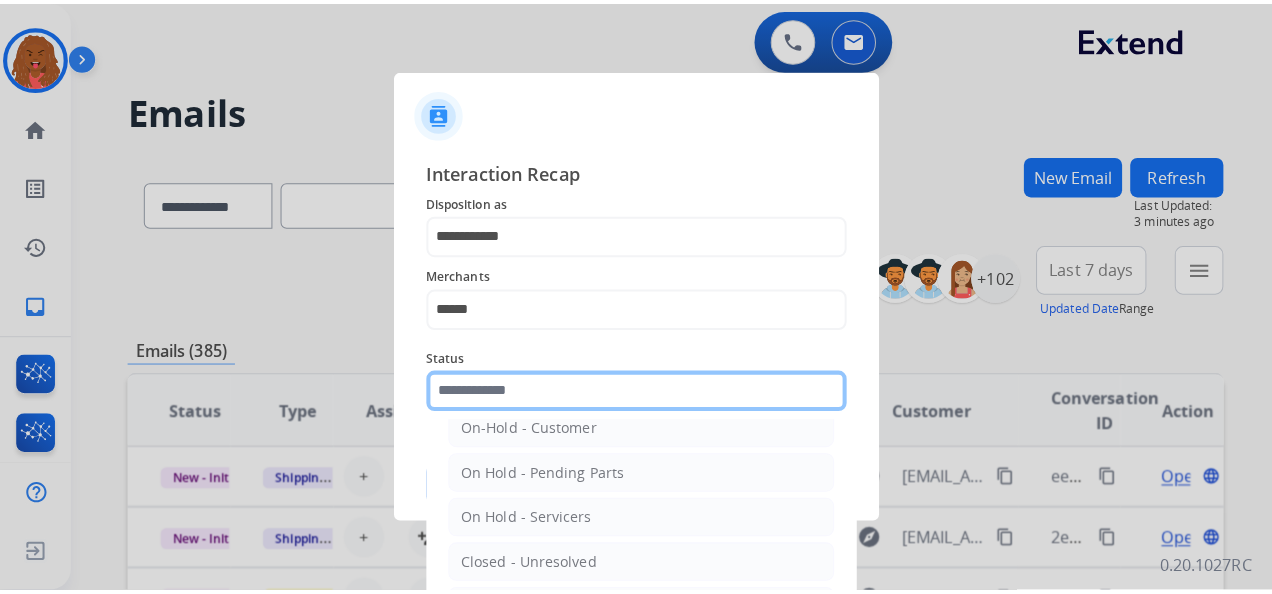 scroll, scrollTop: 114, scrollLeft: 0, axis: vertical 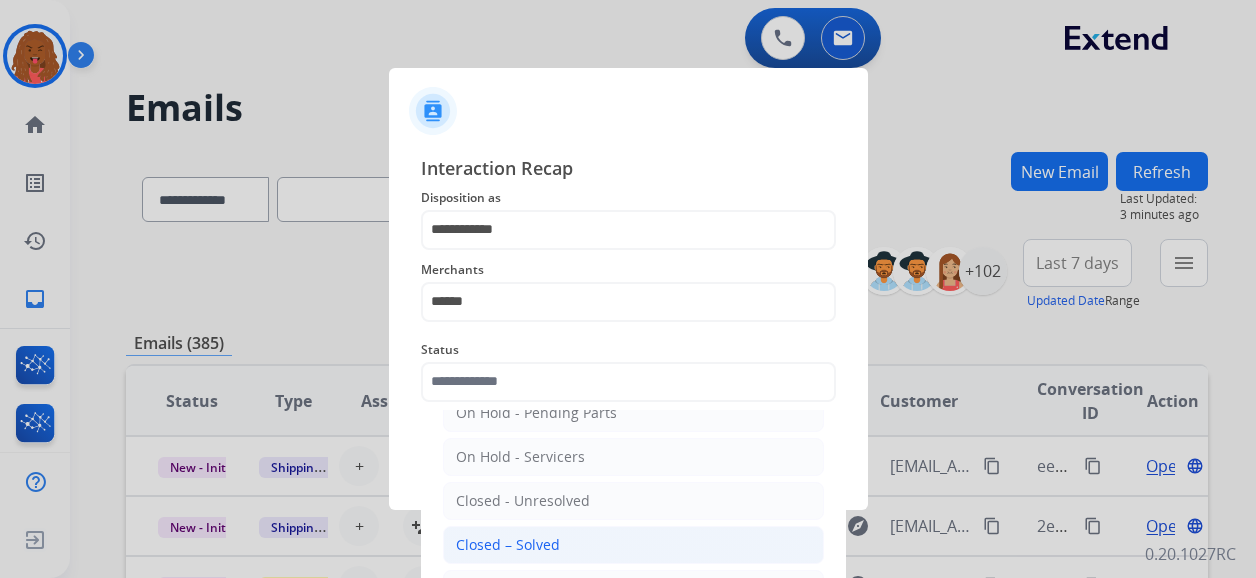 click on "Closed – Solved" 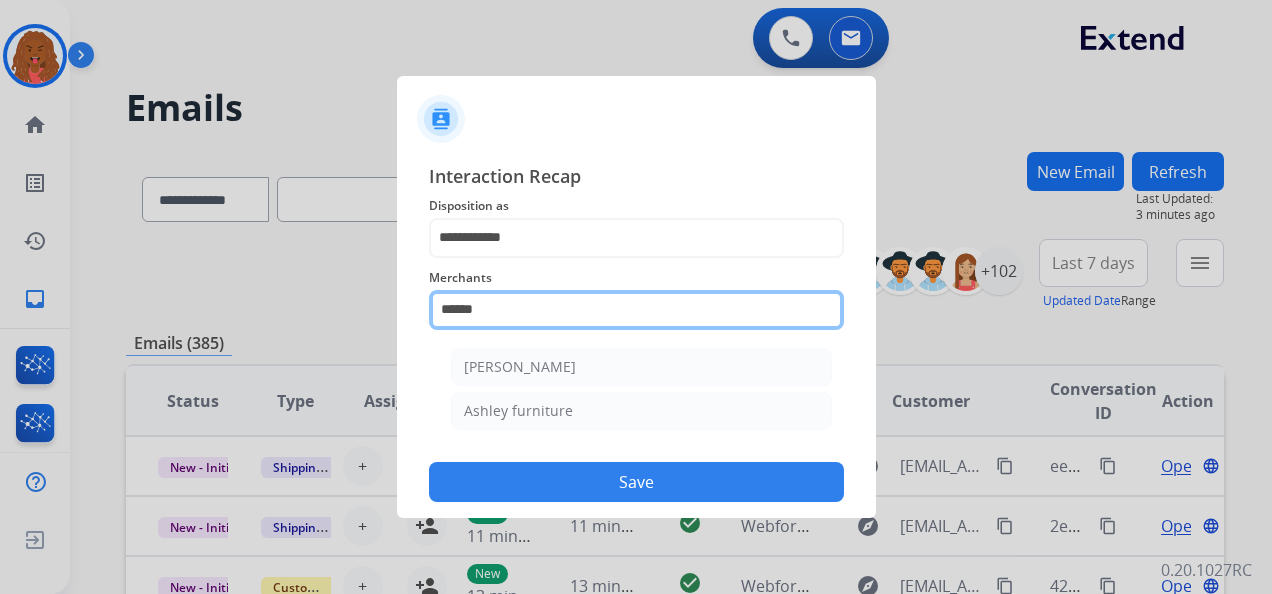 click on "******" 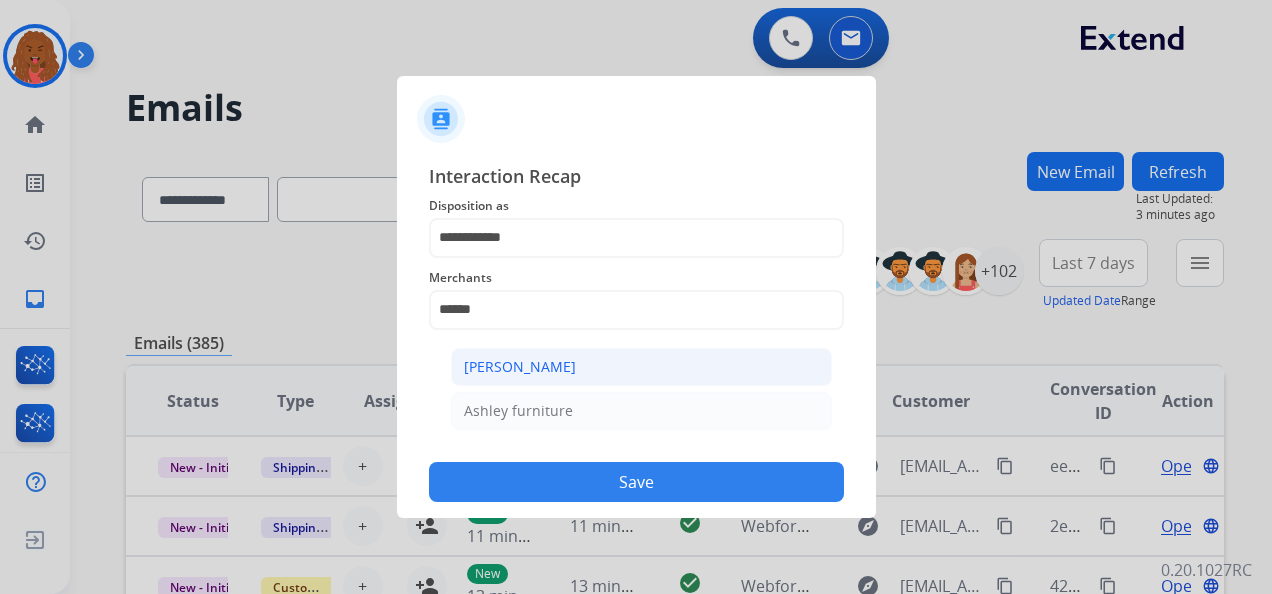 click on "Ashley - Reguard" 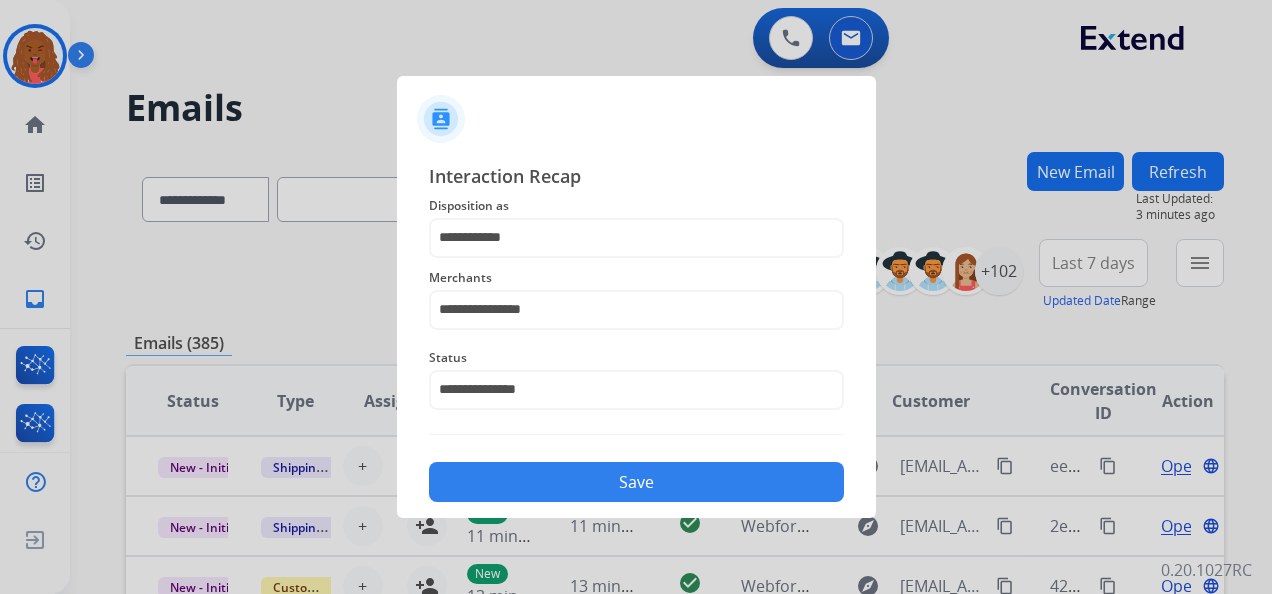 click on "Save" 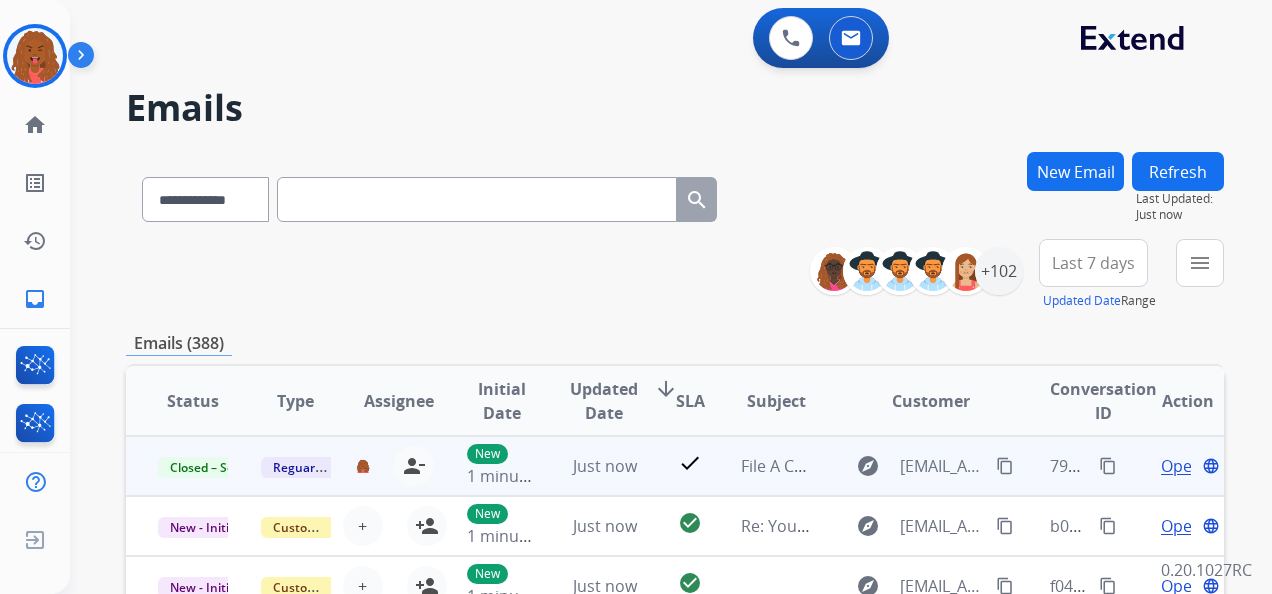 click on "content_copy" at bounding box center (1108, 466) 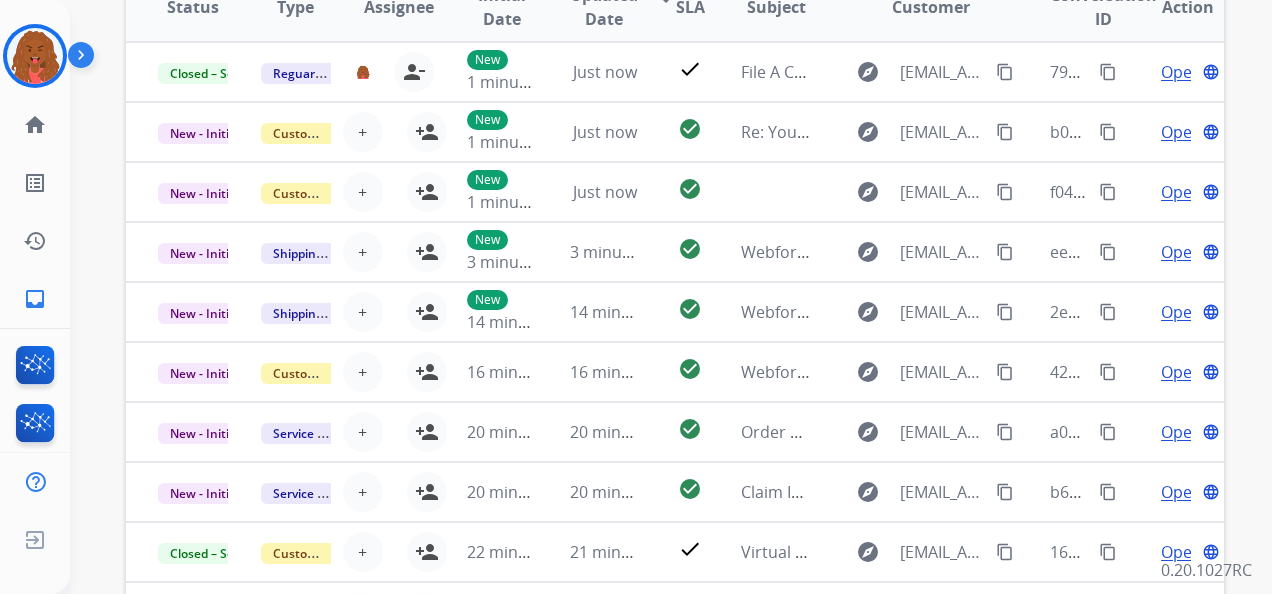 scroll, scrollTop: 544, scrollLeft: 0, axis: vertical 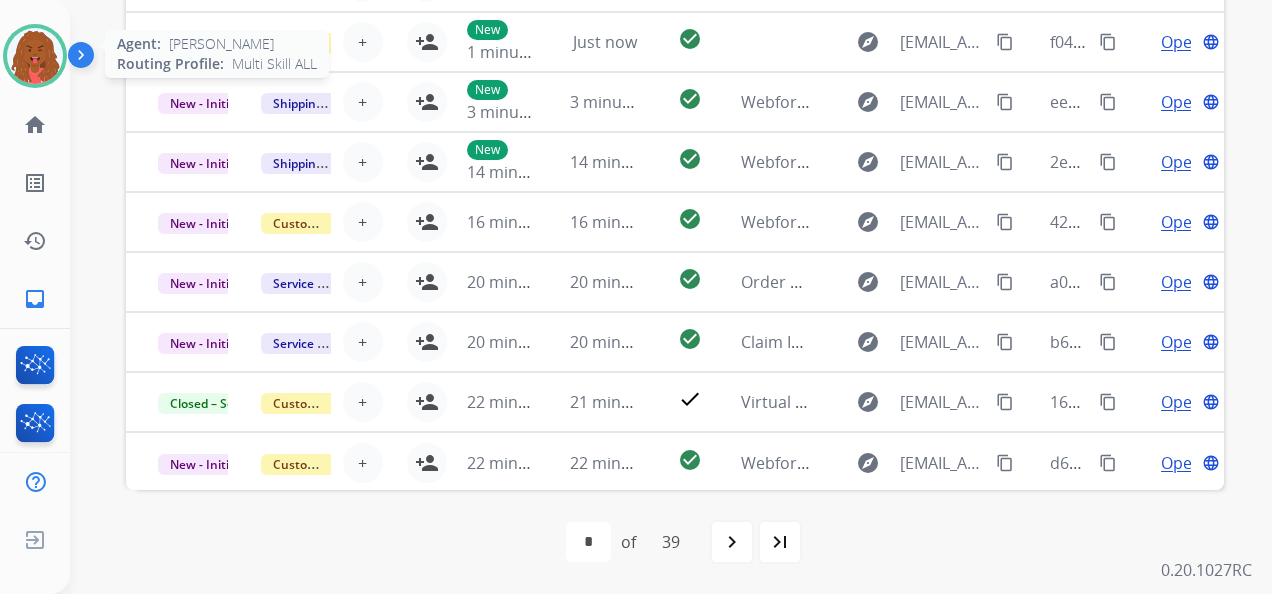 click at bounding box center [35, 56] 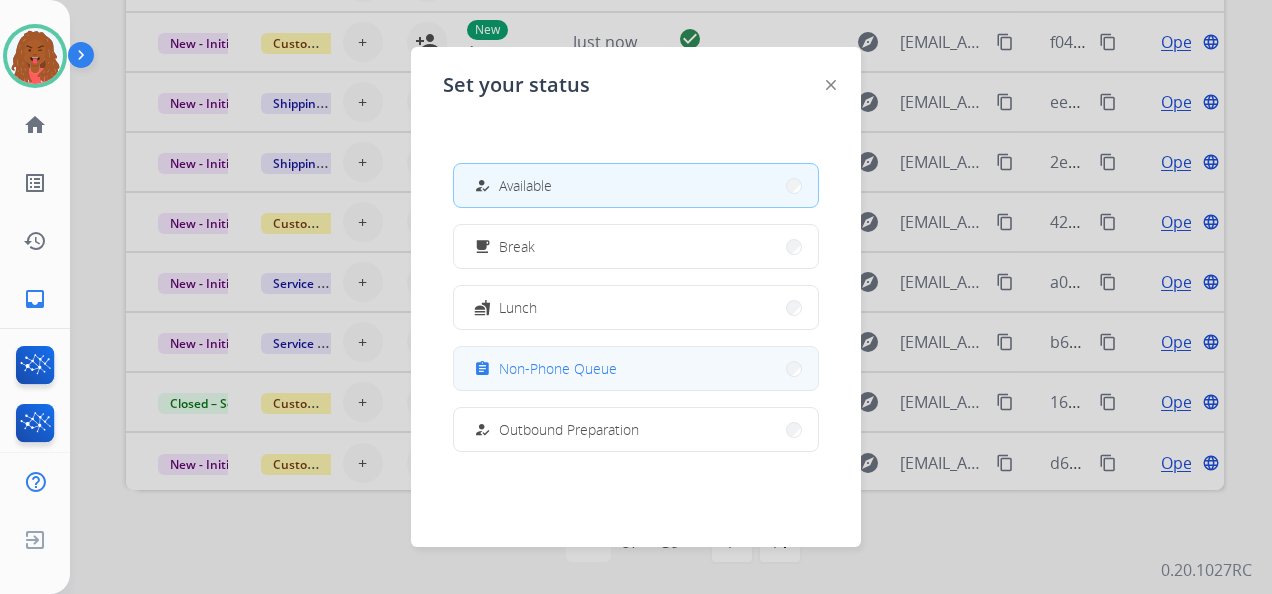 click on "Non-Phone Queue" at bounding box center (558, 368) 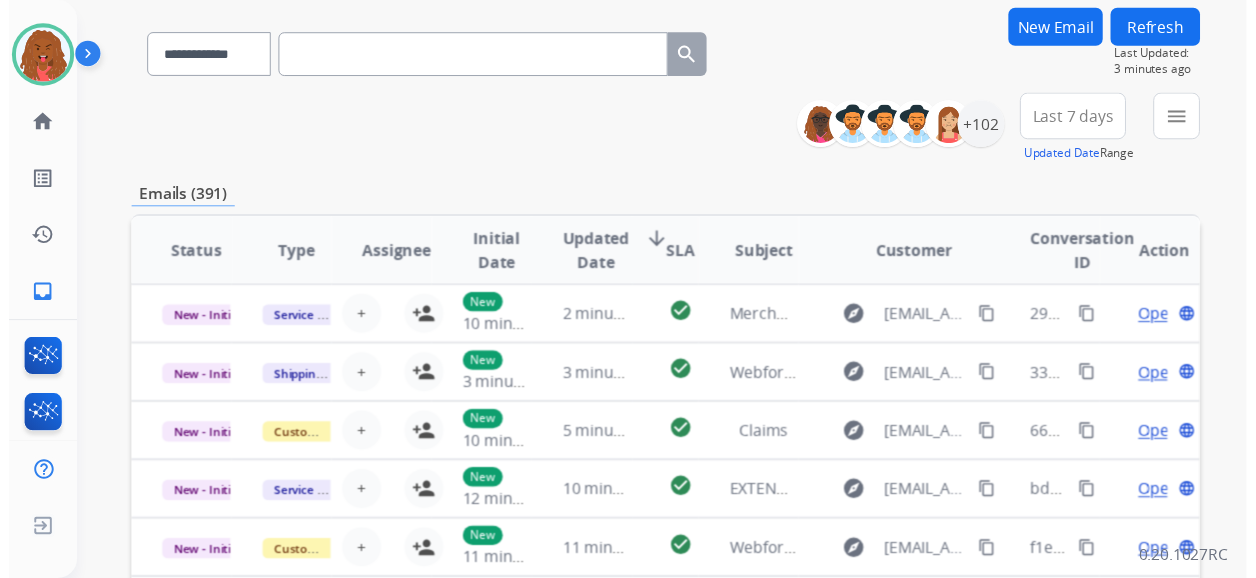 scroll, scrollTop: 0, scrollLeft: 0, axis: both 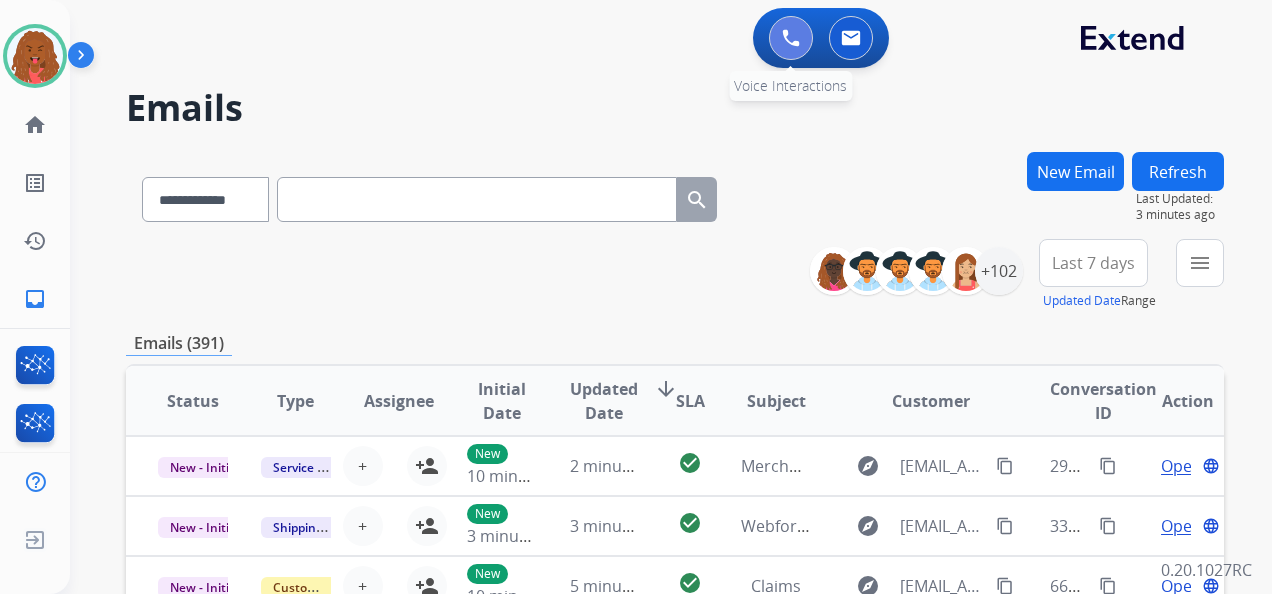 click at bounding box center [791, 38] 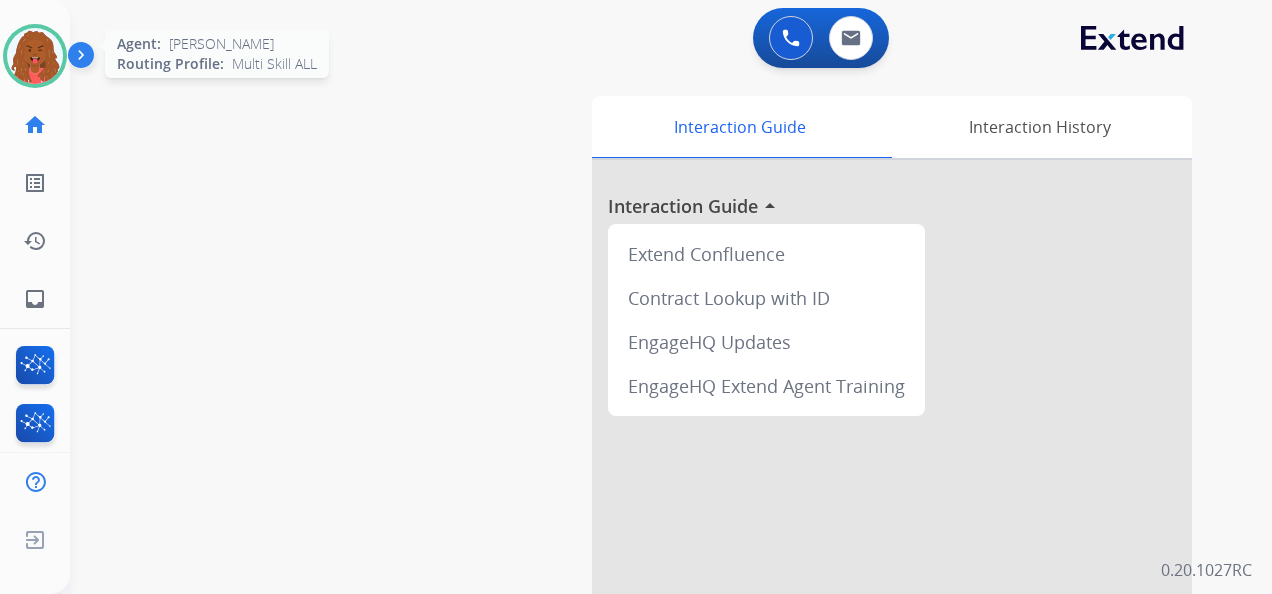 click at bounding box center [35, 56] 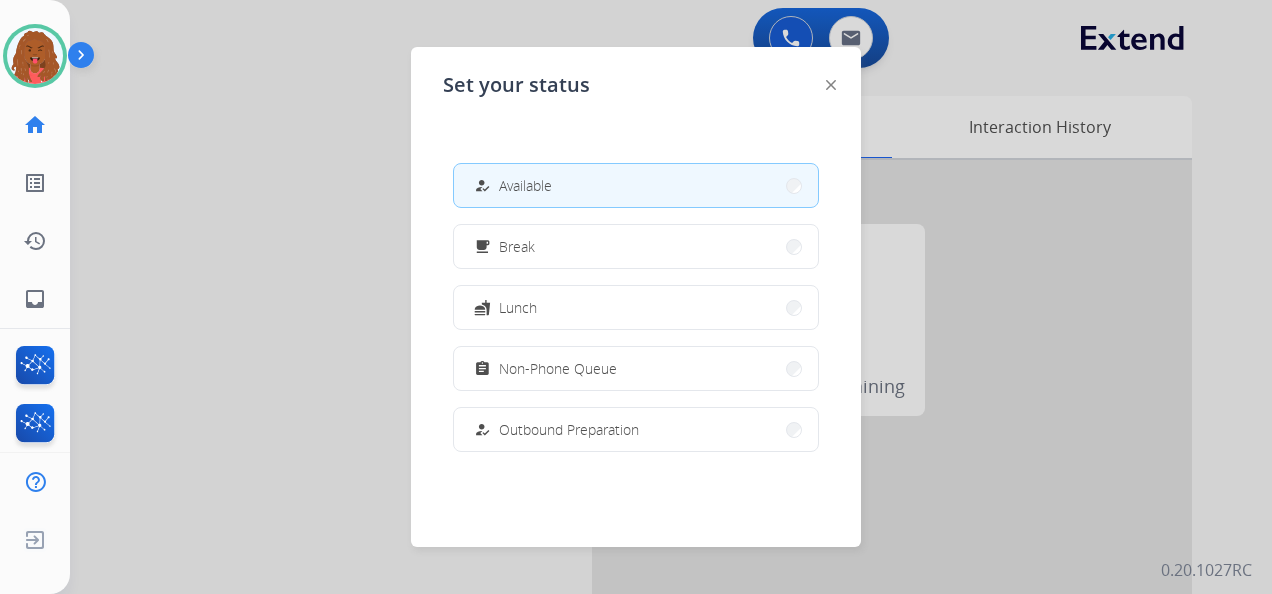 drag, startPoint x: 312, startPoint y: 182, endPoint x: 344, endPoint y: 158, distance: 40 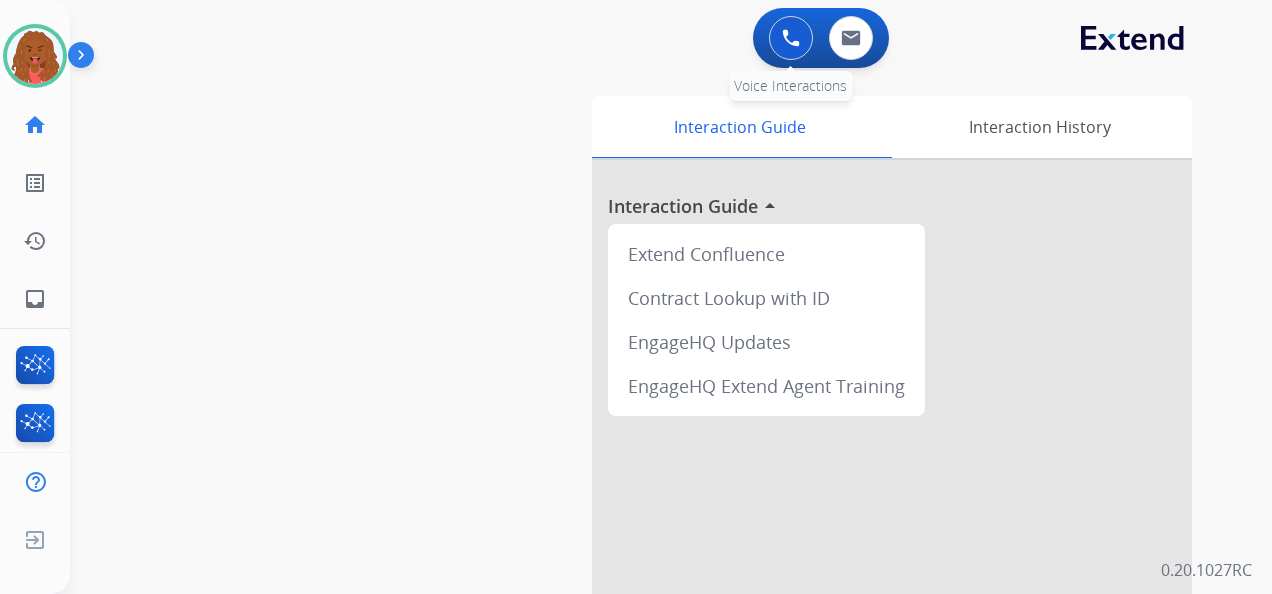 click at bounding box center [791, 38] 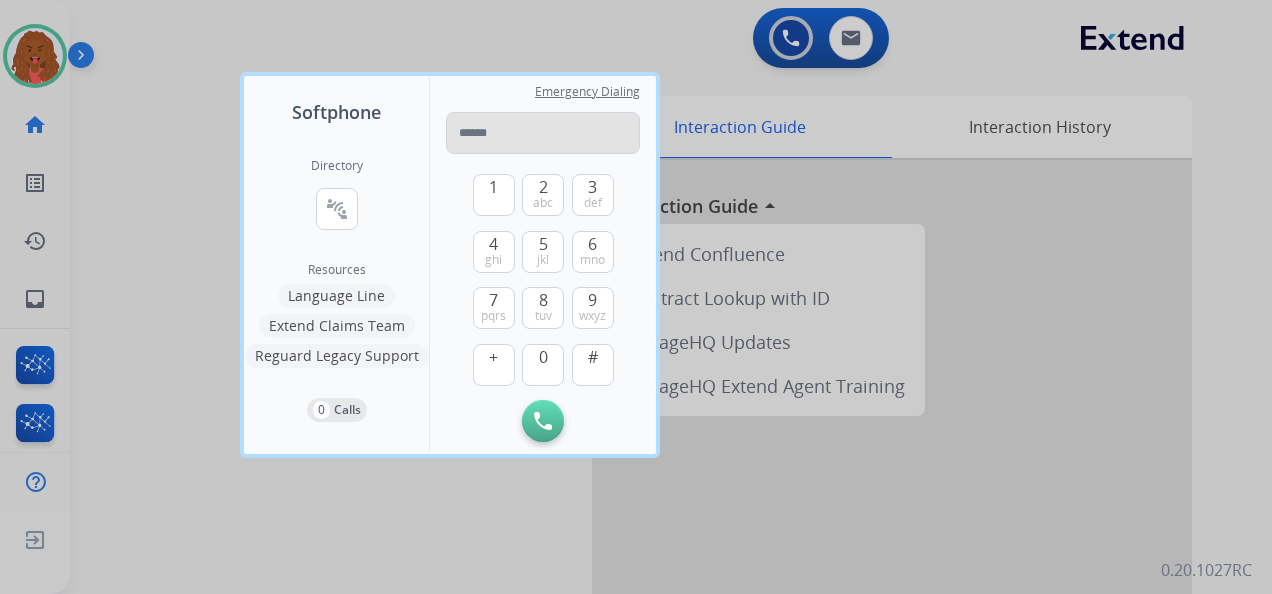 type on "*" 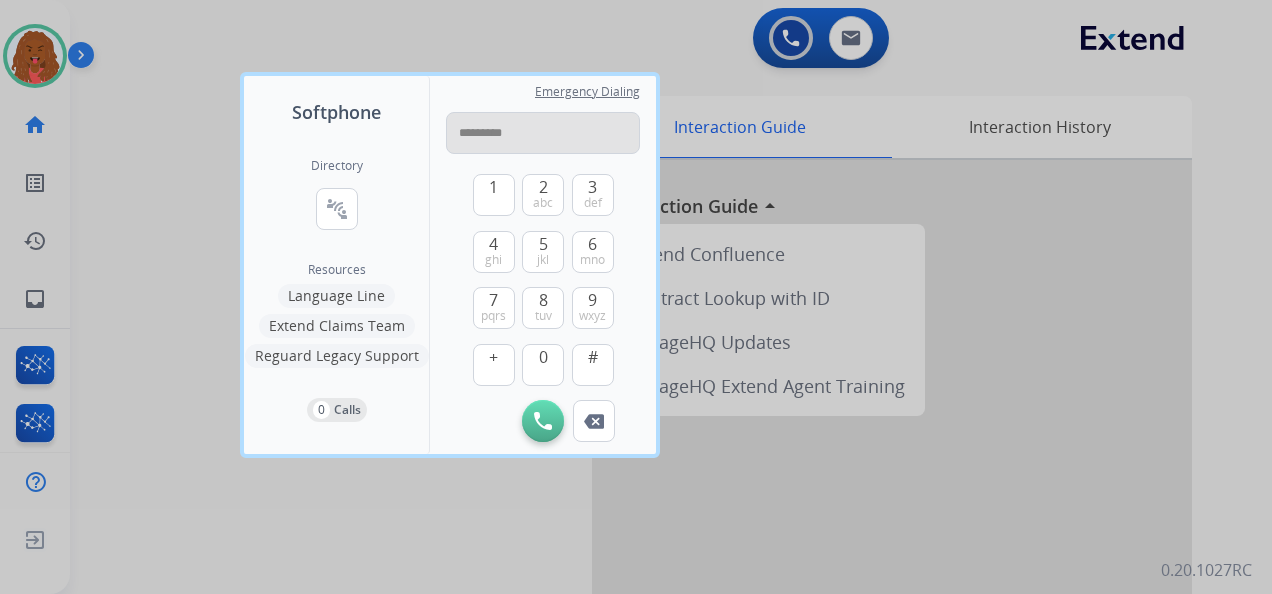 type on "**********" 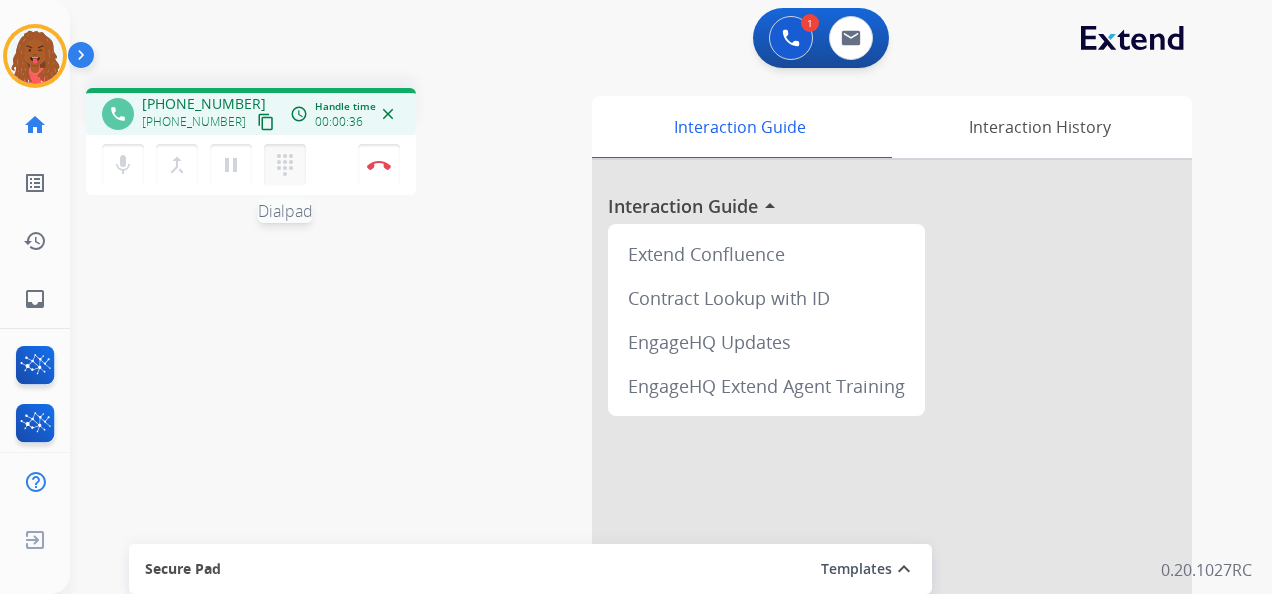 click on "dialpad" at bounding box center (285, 165) 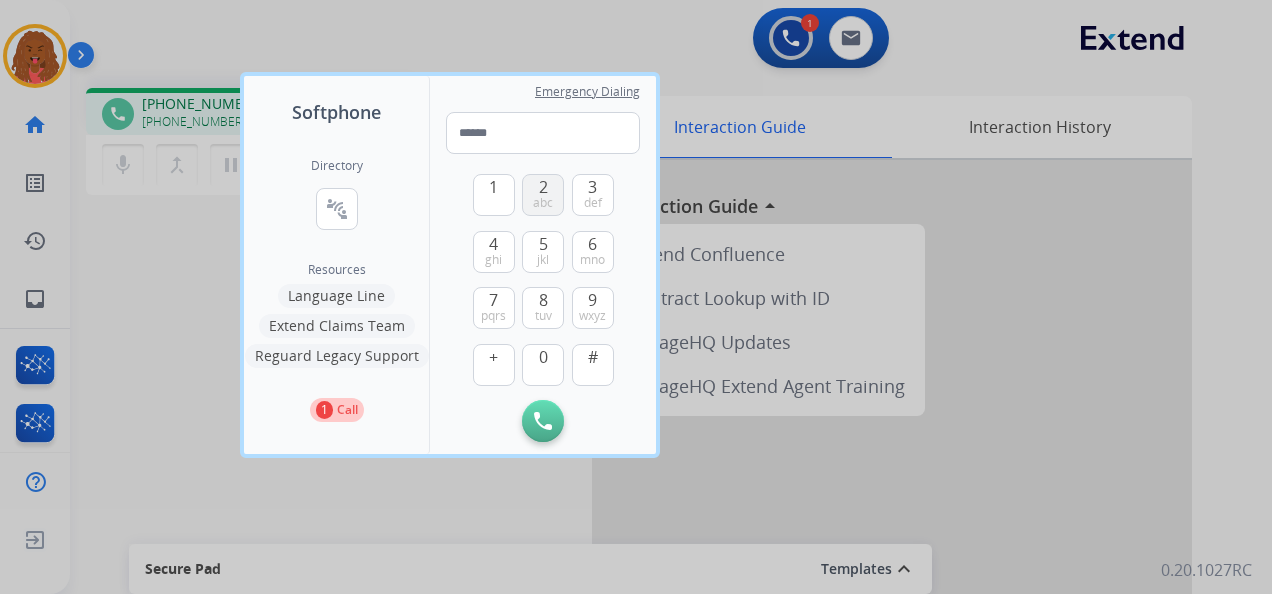 click on "abc" at bounding box center [543, 203] 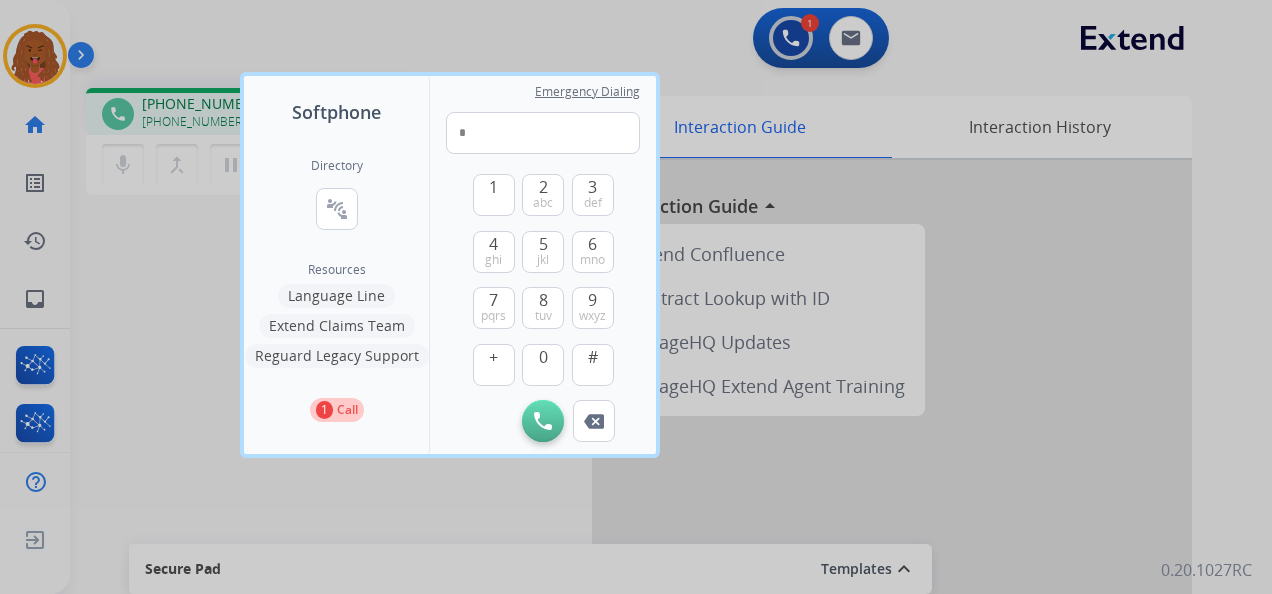 click at bounding box center [636, 297] 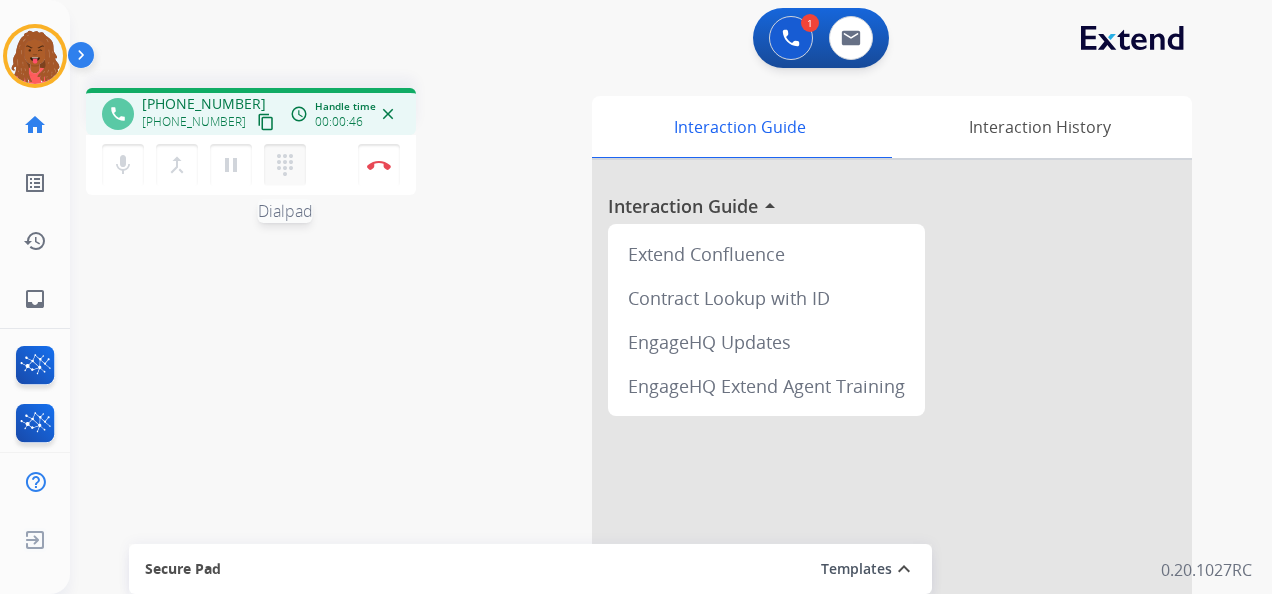 click on "dialpad Dialpad" at bounding box center (285, 165) 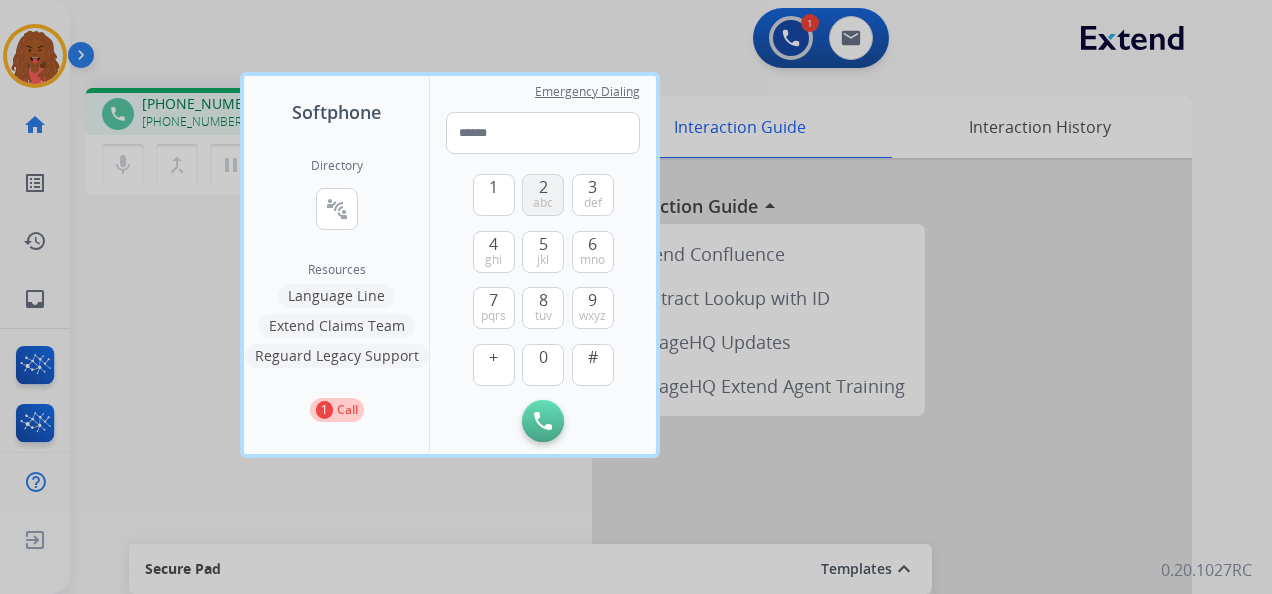 click on "1 2 abc 3 def 4 ghi 5 jkl 6 mno 7 pqrs 8 tuv 9 wxyz + 0 #" at bounding box center (543, 277) 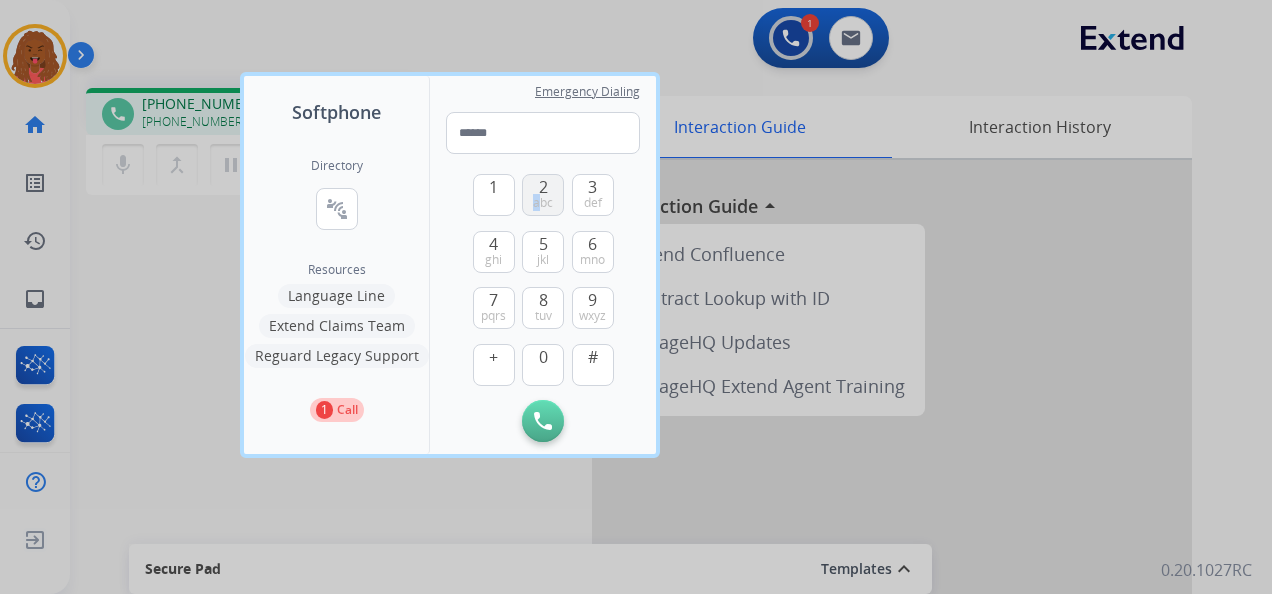 drag, startPoint x: 538, startPoint y: 214, endPoint x: 546, endPoint y: 196, distance: 19.697716 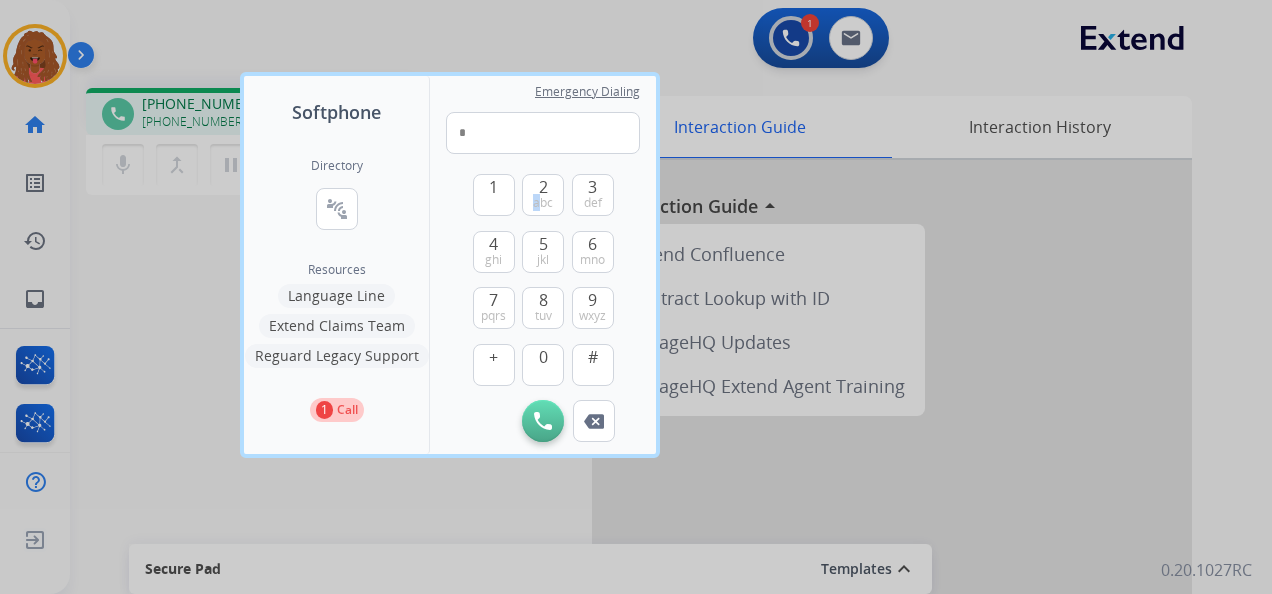 drag, startPoint x: 590, startPoint y: 415, endPoint x: 602, endPoint y: 428, distance: 17.691807 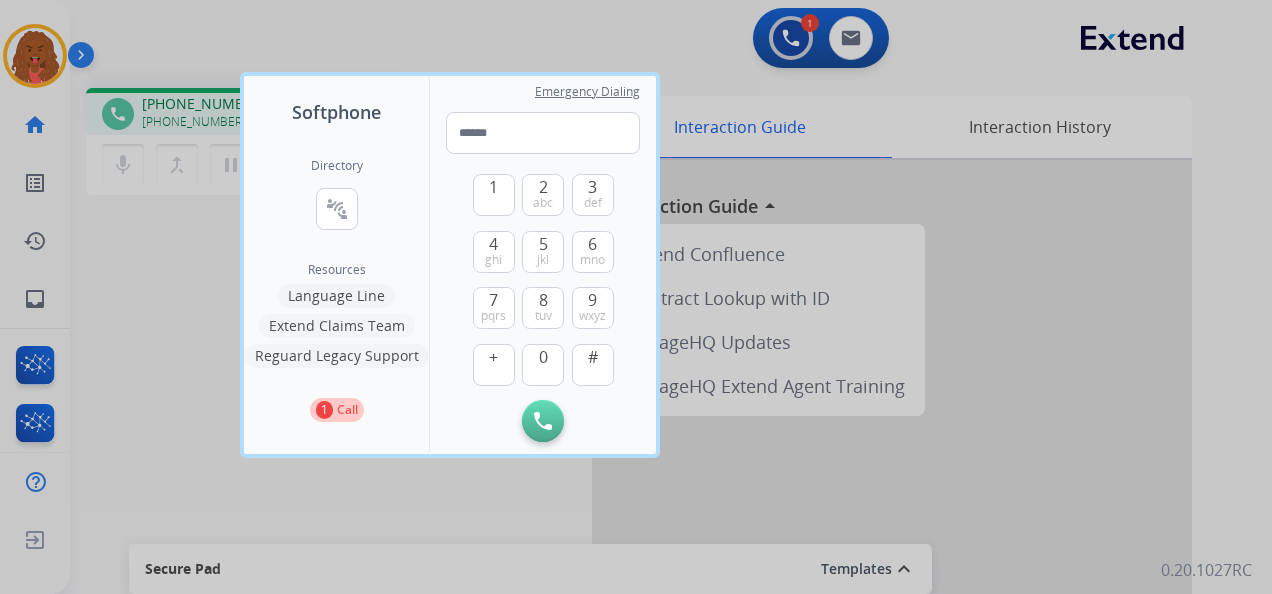 drag, startPoint x: 830, startPoint y: 128, endPoint x: 841, endPoint y: 90, distance: 39.56008 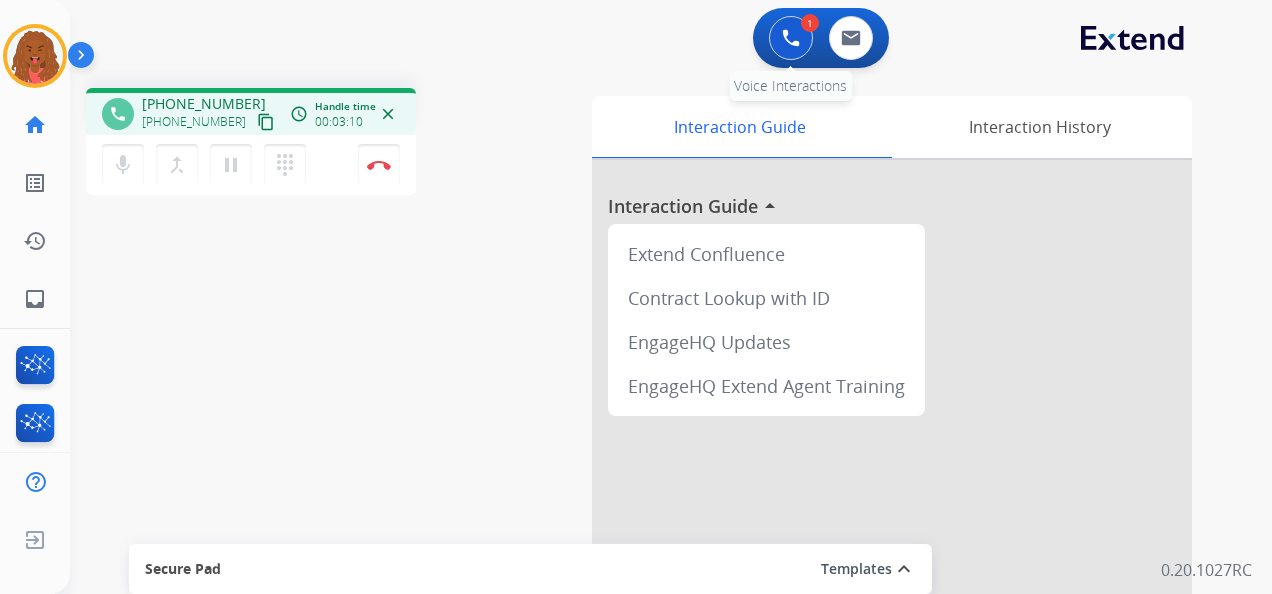 click at bounding box center (791, 38) 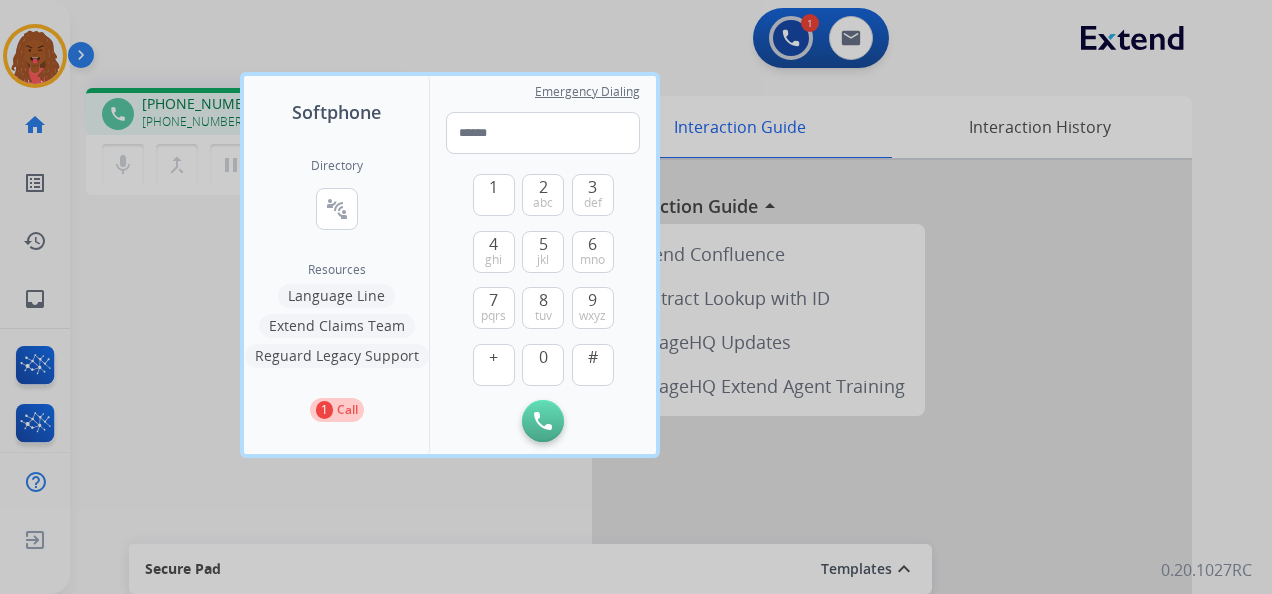 drag, startPoint x: 520, startPoint y: 505, endPoint x: 450, endPoint y: 408, distance: 119.62023 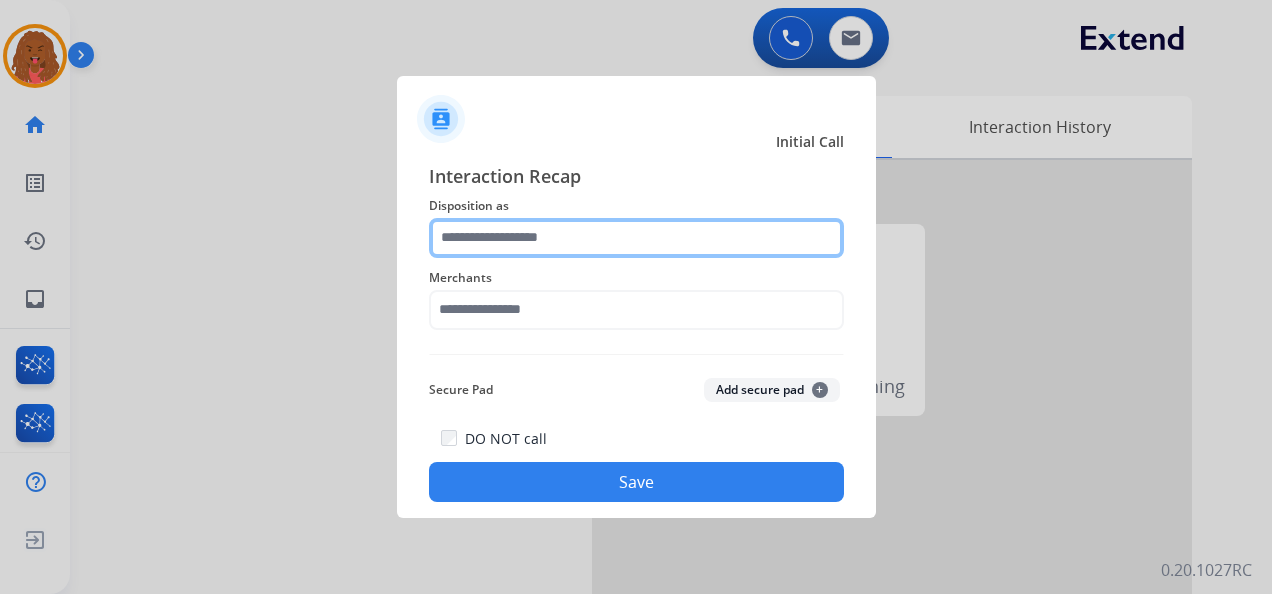 drag, startPoint x: 614, startPoint y: 227, endPoint x: 614, endPoint y: 240, distance: 13 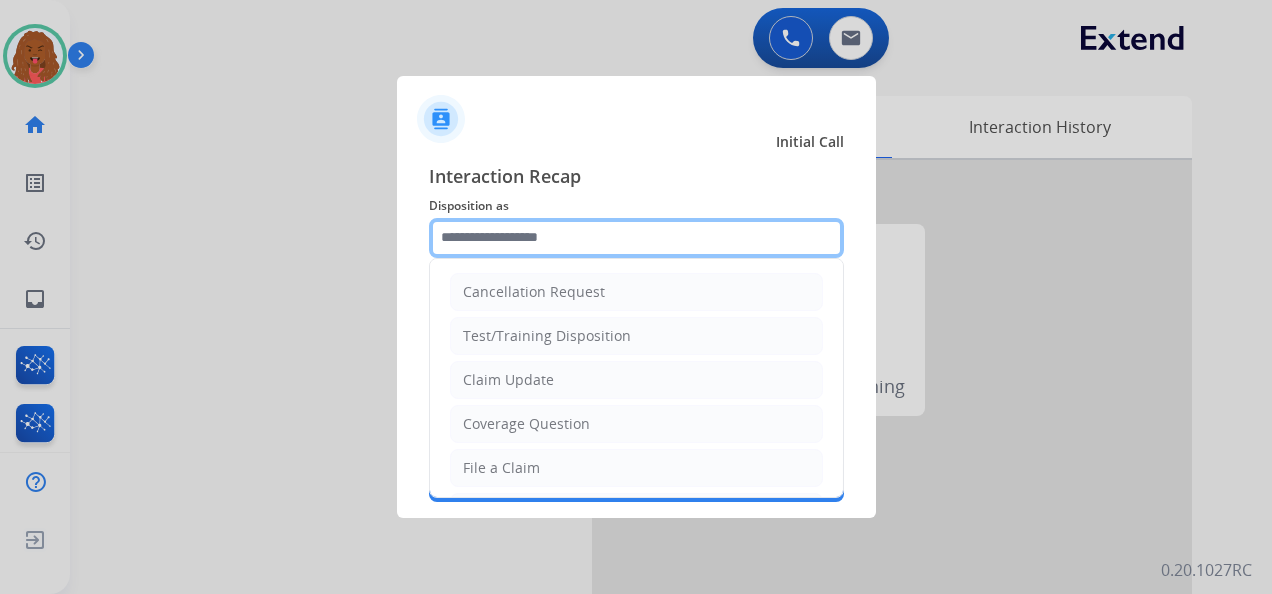 click 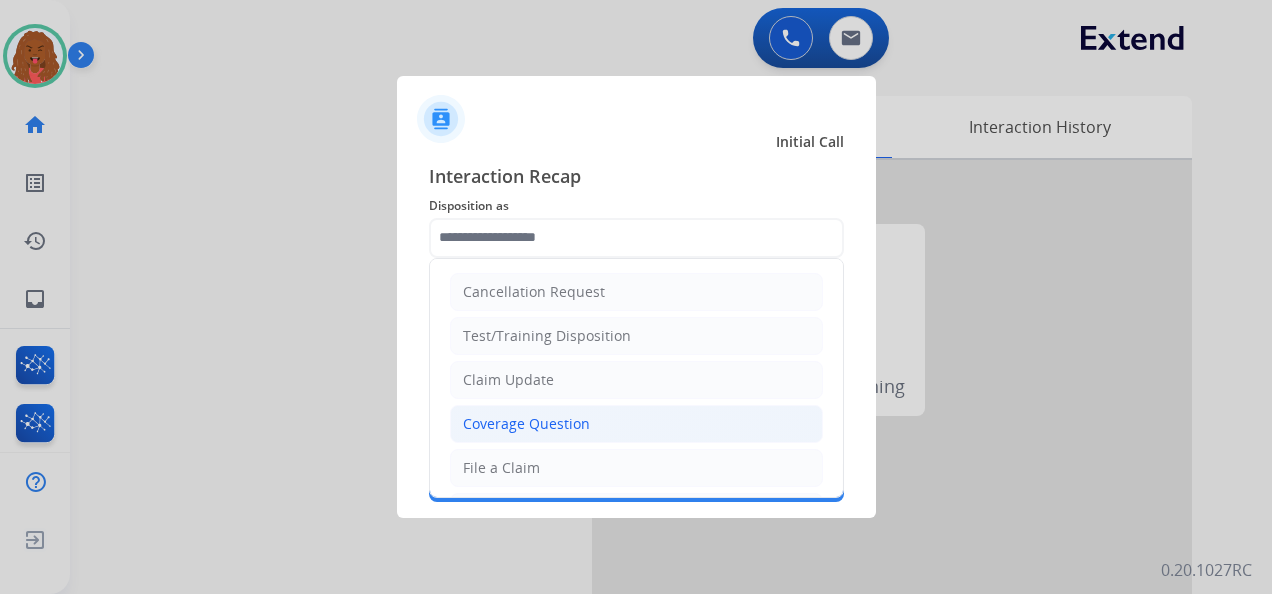 click on "Coverage Question" 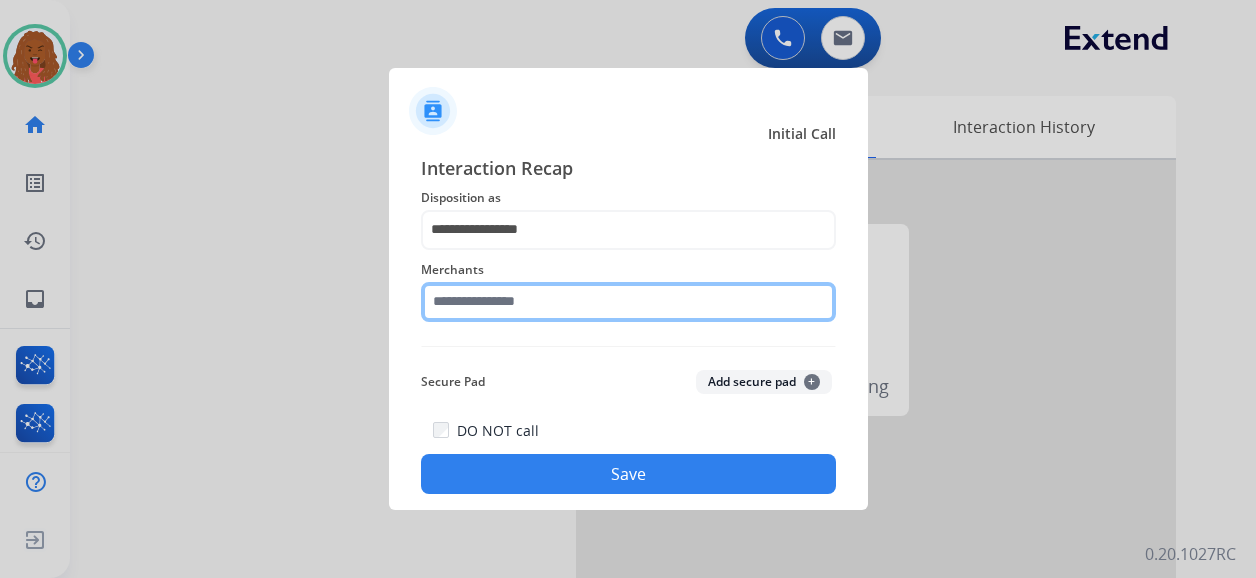 click 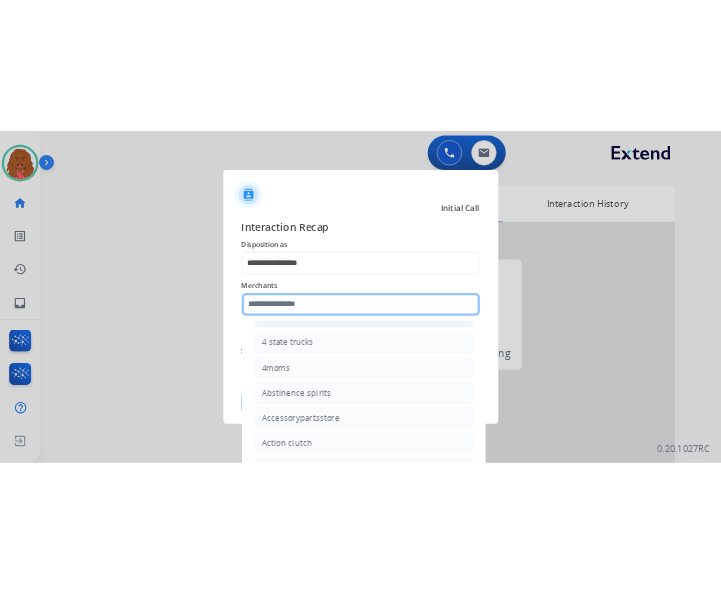 scroll, scrollTop: 300, scrollLeft: 0, axis: vertical 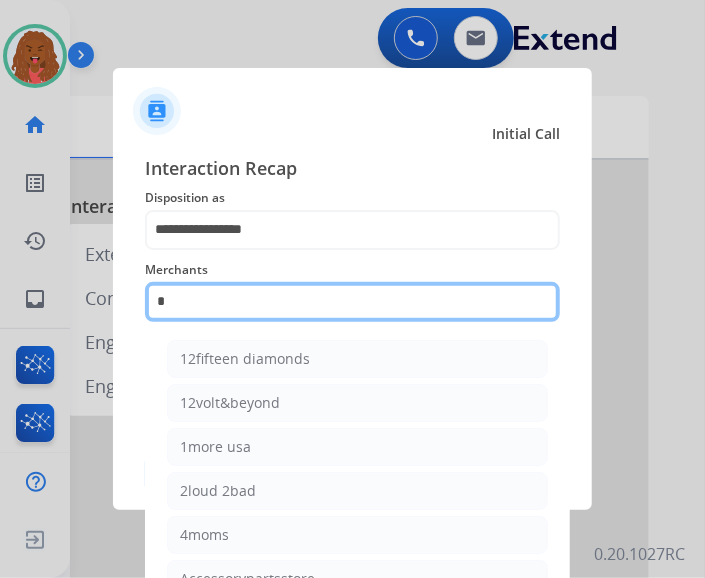 drag, startPoint x: 230, startPoint y: 314, endPoint x: 0, endPoint y: 240, distance: 241.61125 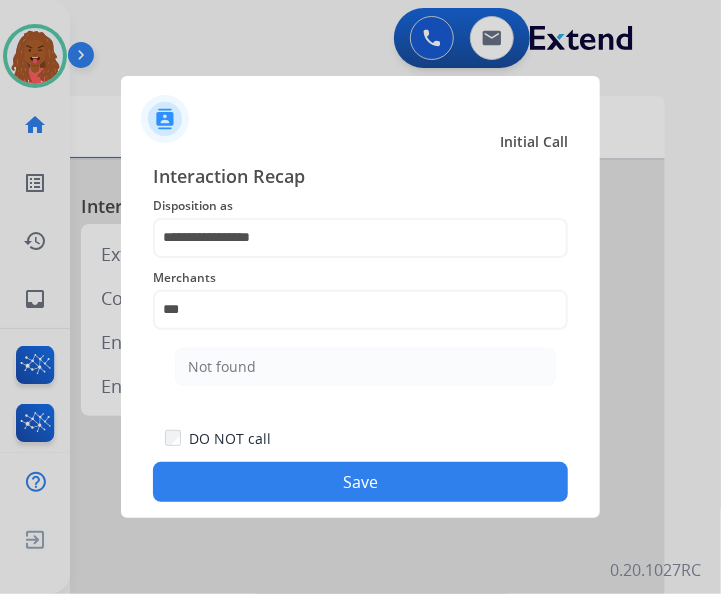 click on "Not found" 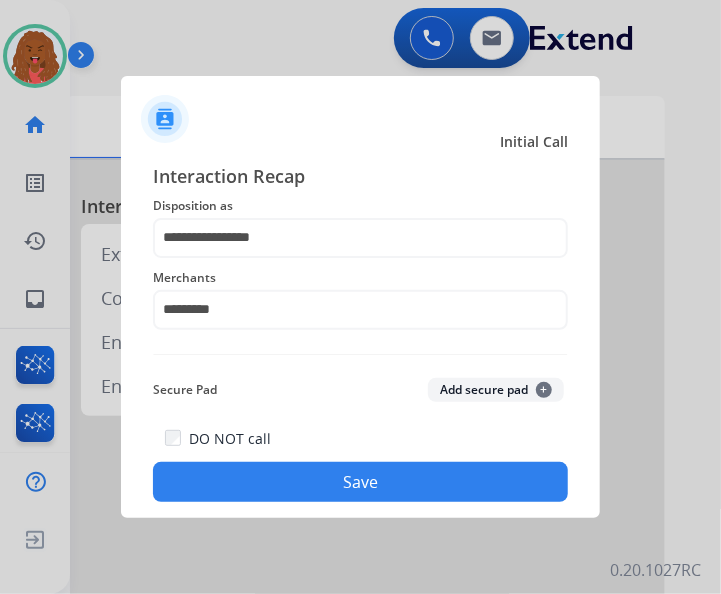click on "Save" 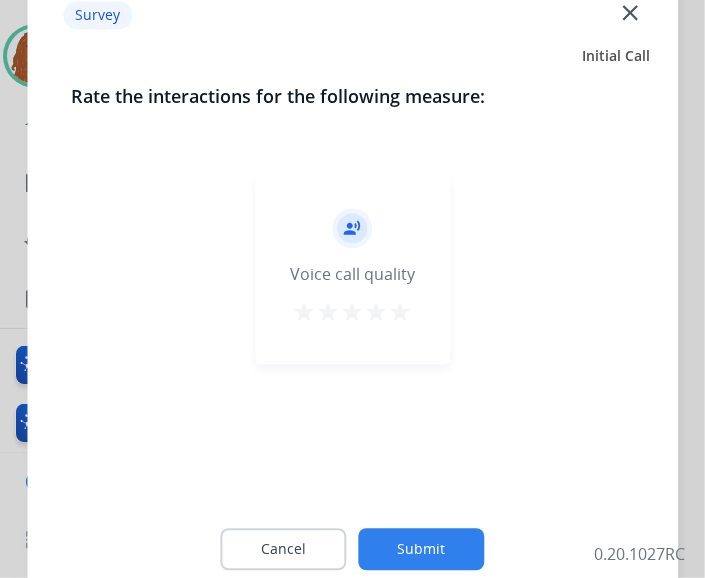 click on "close" 